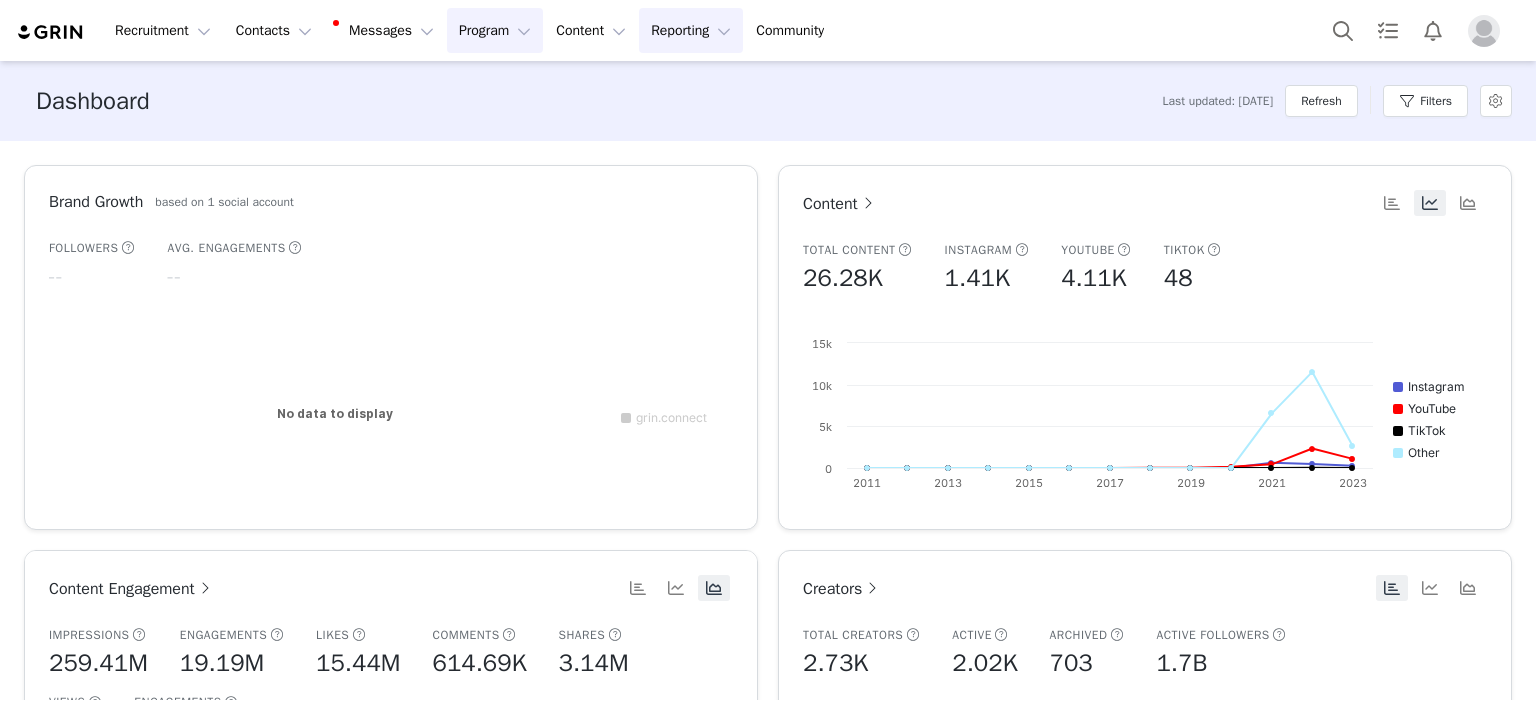 scroll, scrollTop: 0, scrollLeft: 0, axis: both 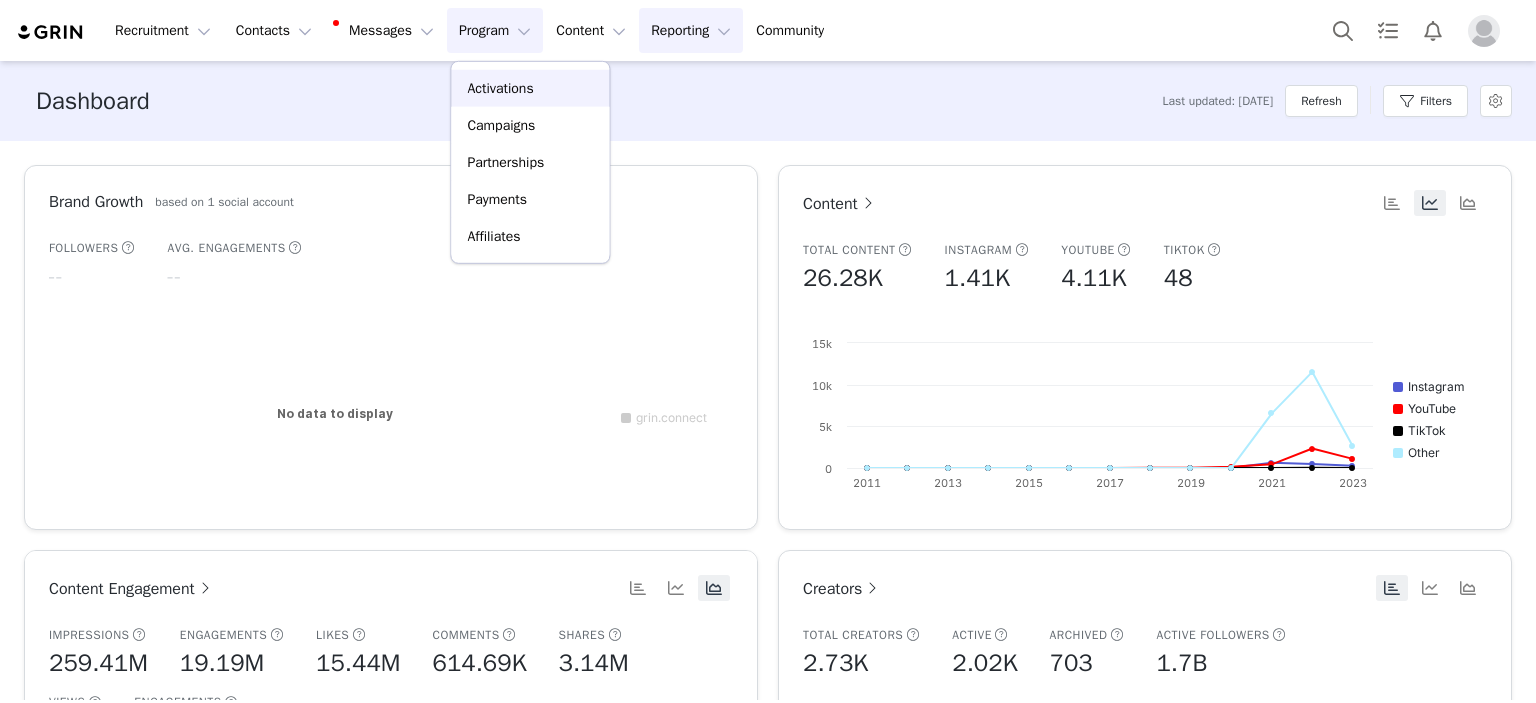 click on "Activations" at bounding box center (500, 88) 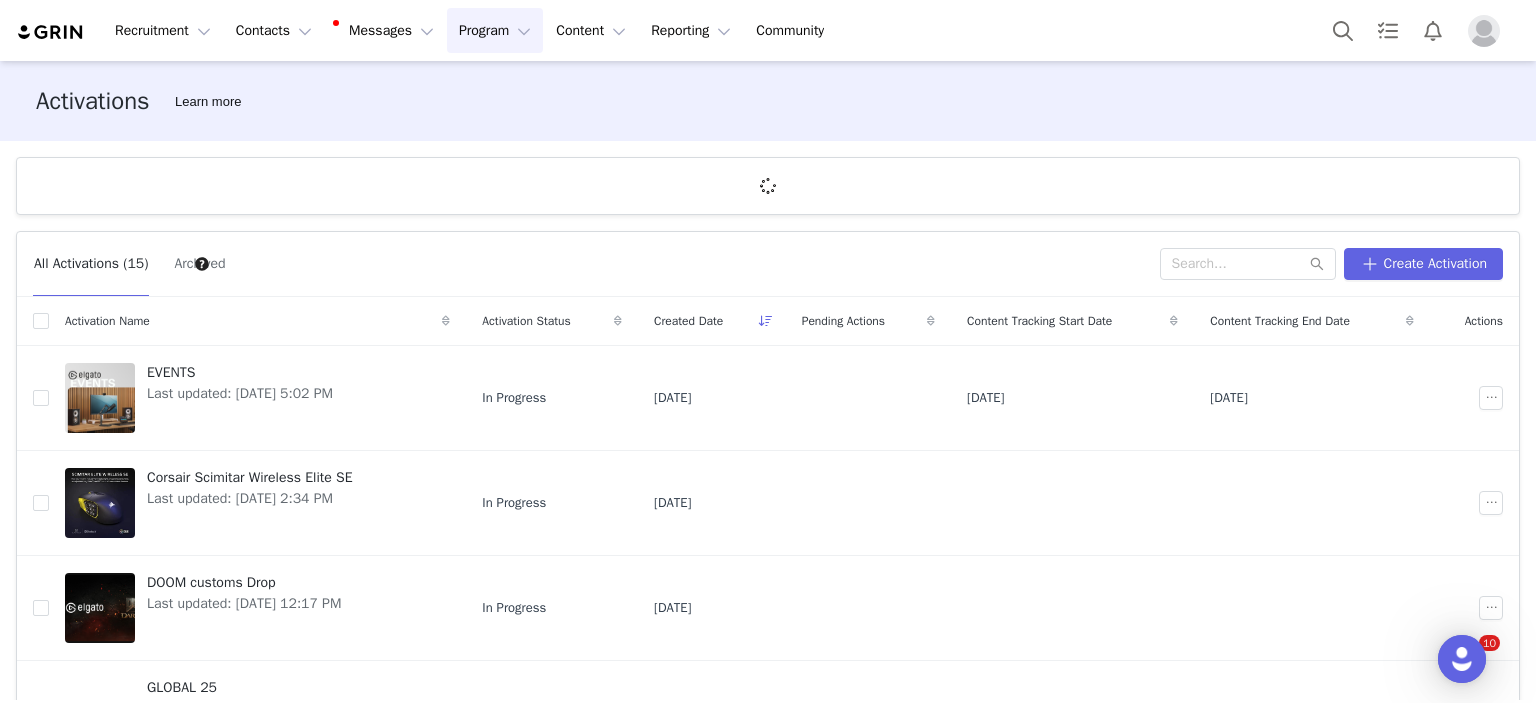 scroll, scrollTop: 0, scrollLeft: 0, axis: both 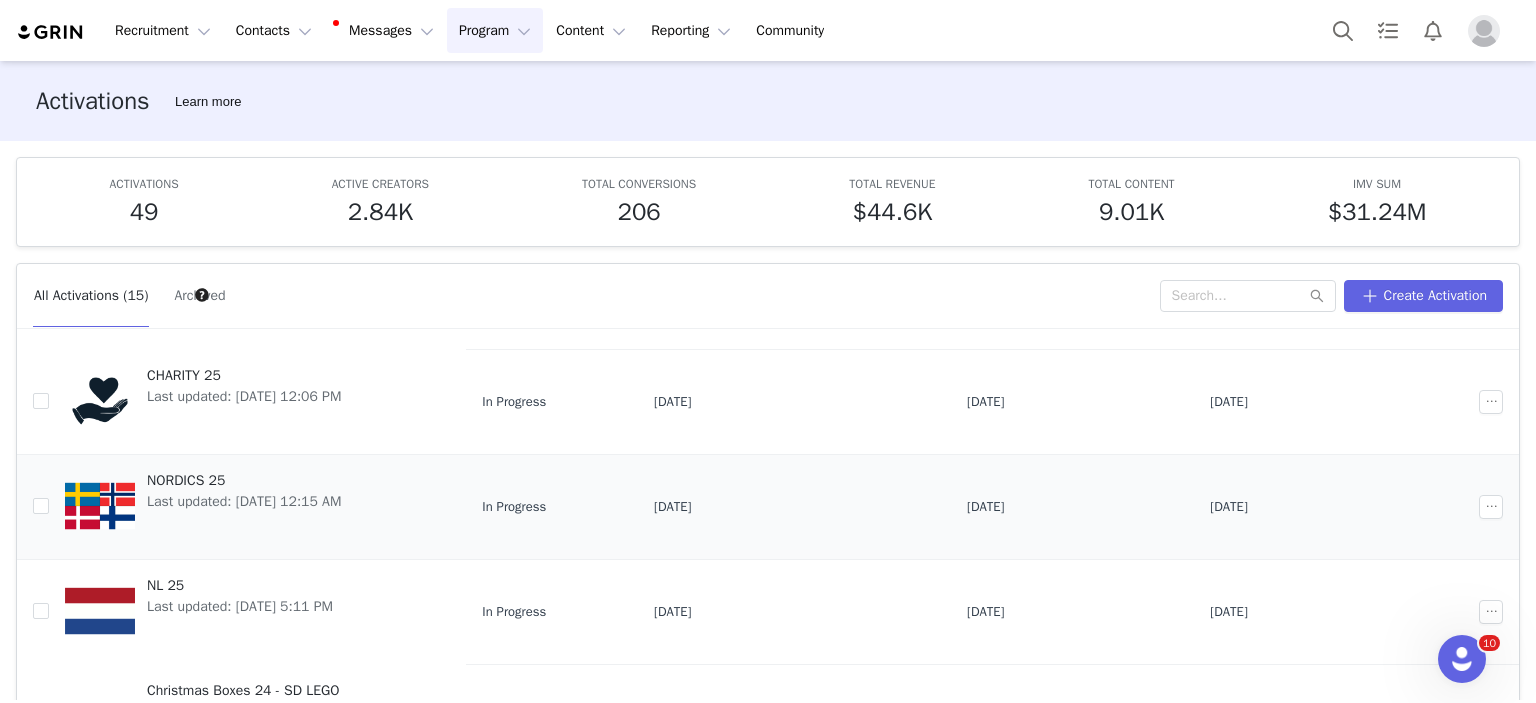 click on "EVENTS Last updated: [DATE] 5:02 PM In Progress [DATE] [DATE] [DATE] Corsair Scimitar Wireless Elite SE Last updated: [DATE] 2:34 PM In Progress [DATE] DOOM customs Drop Last updated: [DATE] 12:17 PM In Progress [DATE] GLOBAL 25 Last updated: [DATE] 1:28 PM In Progress [DATE] [DATE] [DATE] CHARITY 25 Last updated: [DATE] 12:06 PM In Progress [DATE] [DATE] [DATE] NORDICS 25 Last updated: [DATE] 12:15 AM In Progress [DATE] [DATE] [DATE] NL 25 Last updated: [DATE] 5:11 PM In Progress [DATE] [DATE] [DATE] Christmas Boxes 24 - SD LEGO Last updated: [DATE] 4:15 PM In Progress [DATE] CoD Custom Drop Last updated: [DATE] 6:43 PM In Progress [DATE] SD Atomic Purple Last updated: [DATE] 11:22 AM In Progress [DATE]" at bounding box center (768, 454) 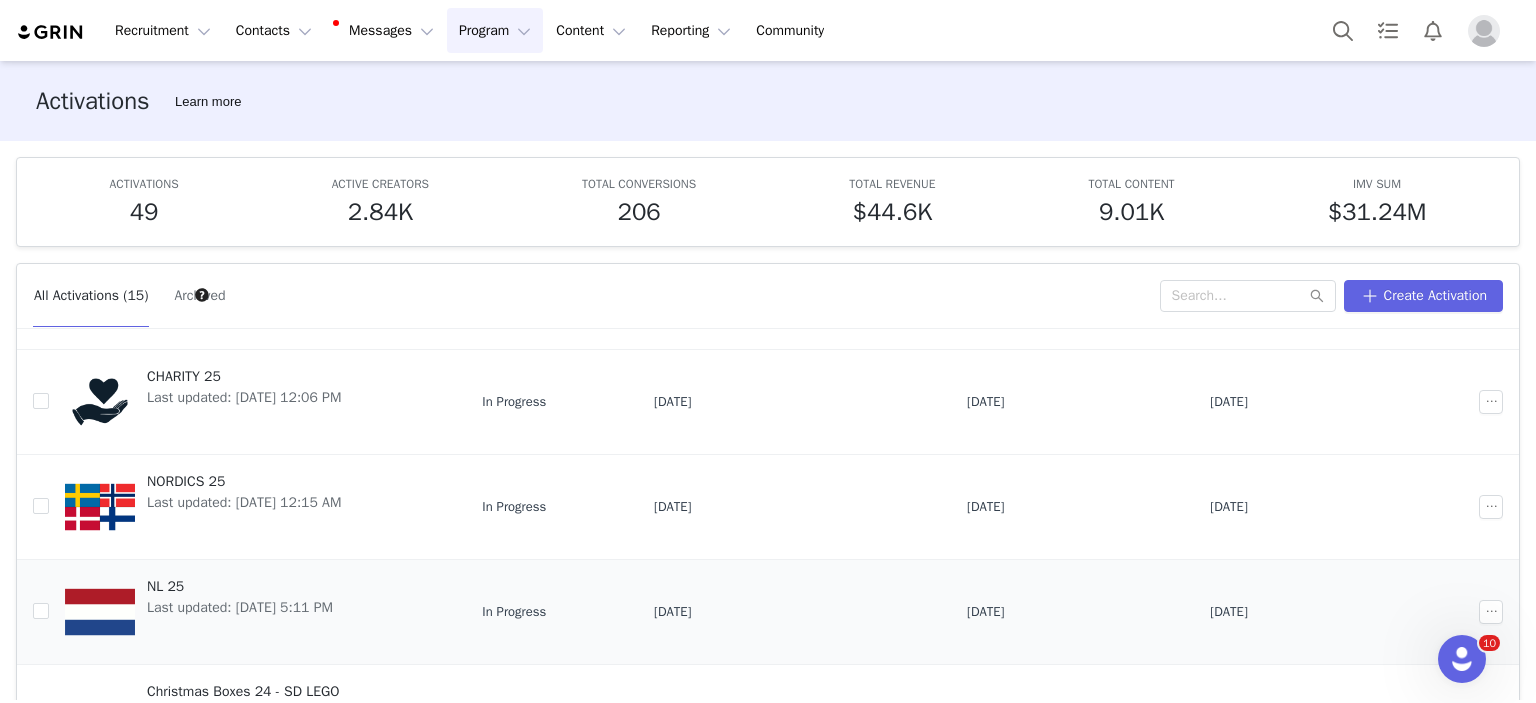 click on "Last updated: [DATE] 5:11 PM" at bounding box center (240, 607) 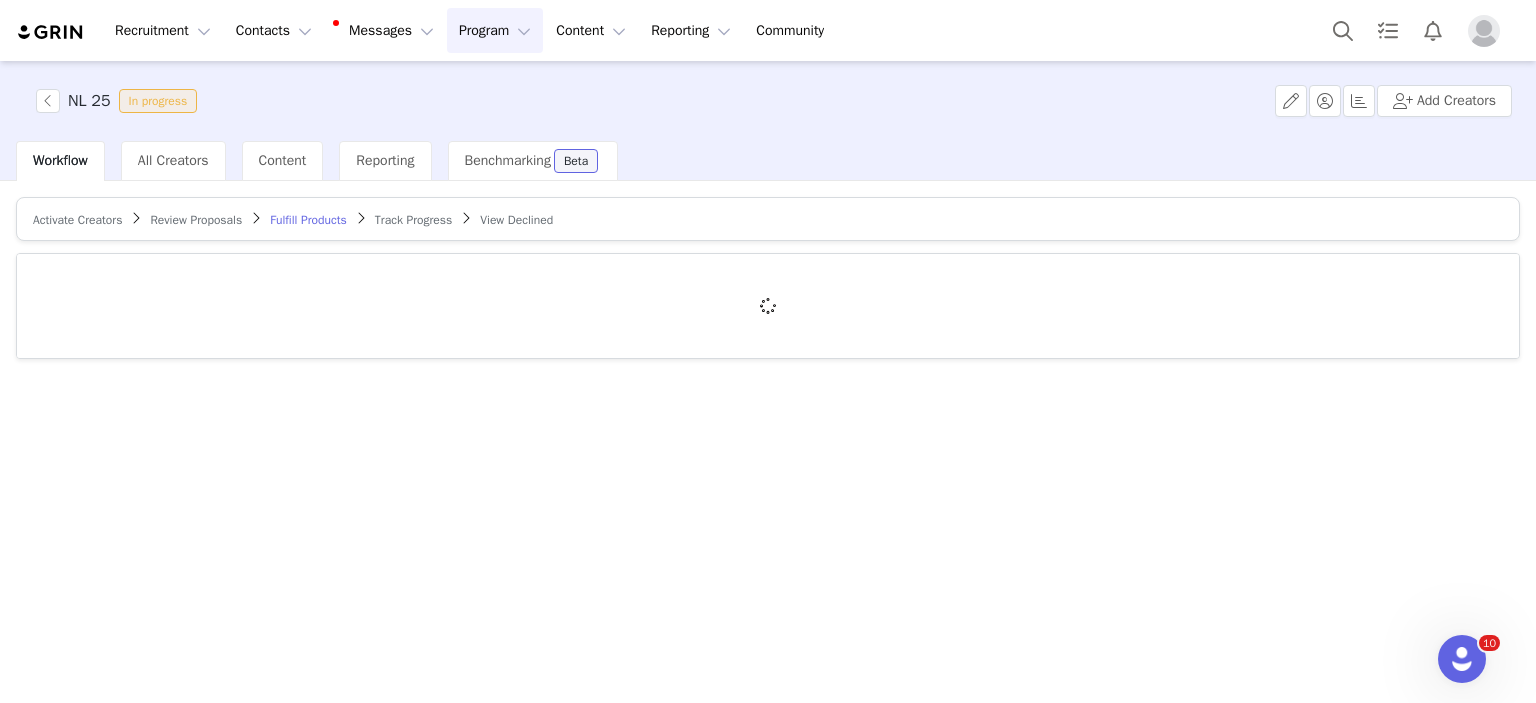 click on "NL 25 In progress     Add Creators" at bounding box center [768, 101] 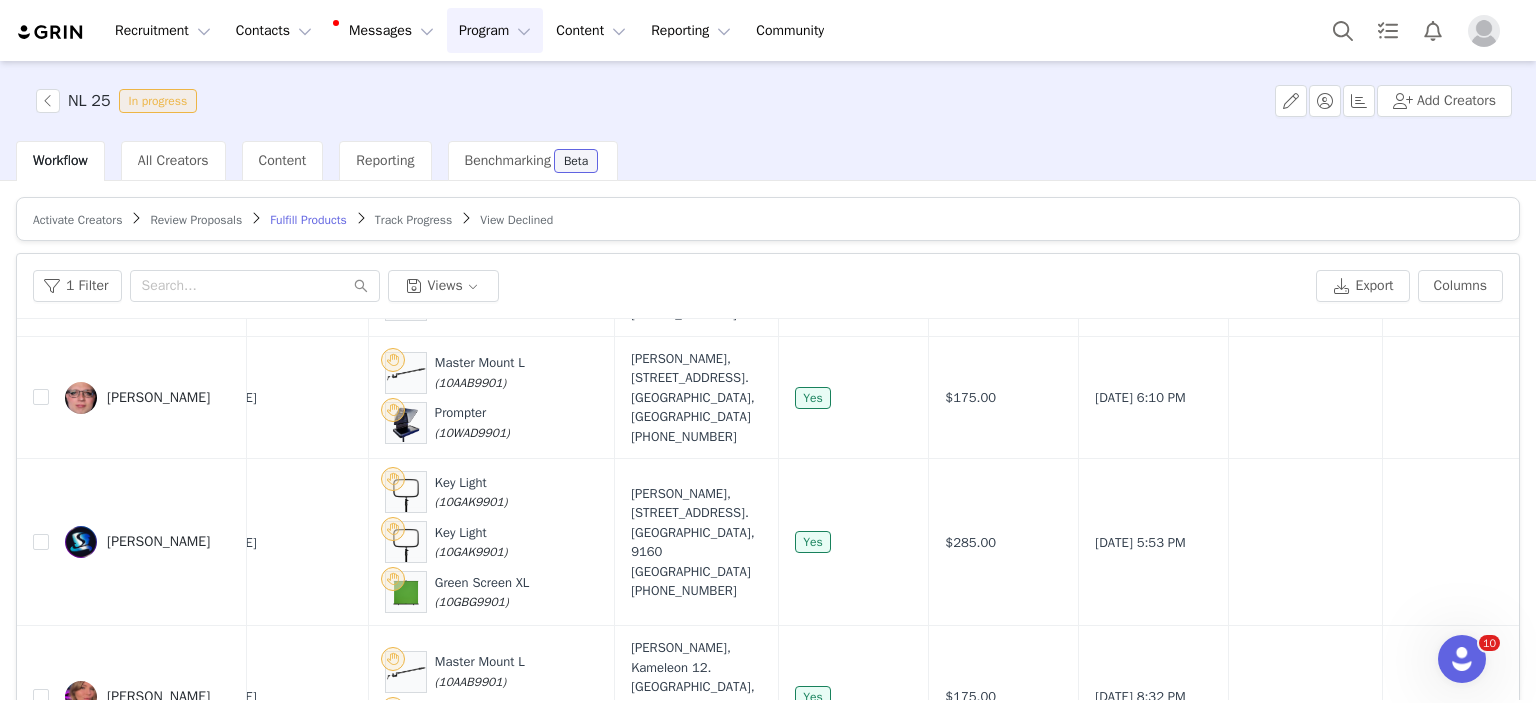 scroll, scrollTop: 3434, scrollLeft: 44, axis: both 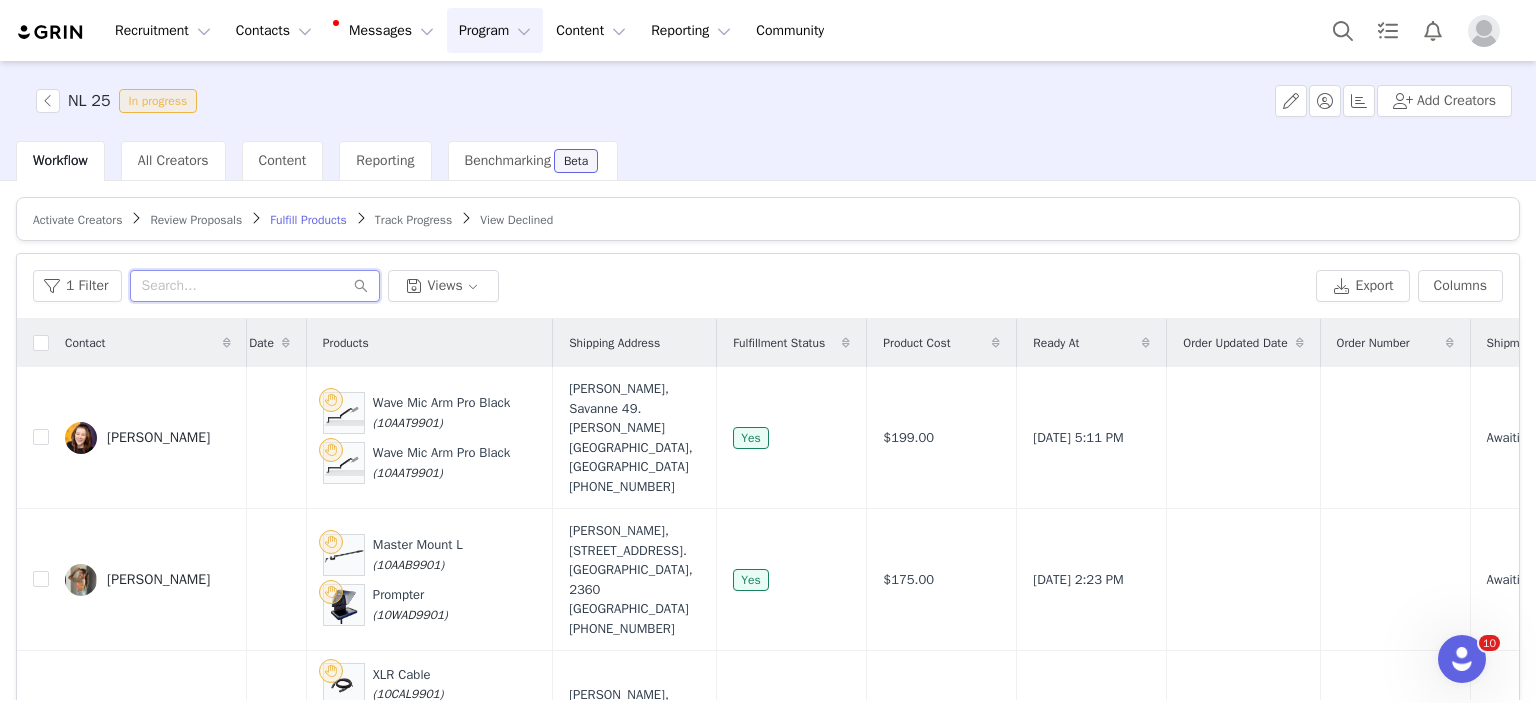 click at bounding box center (255, 286) 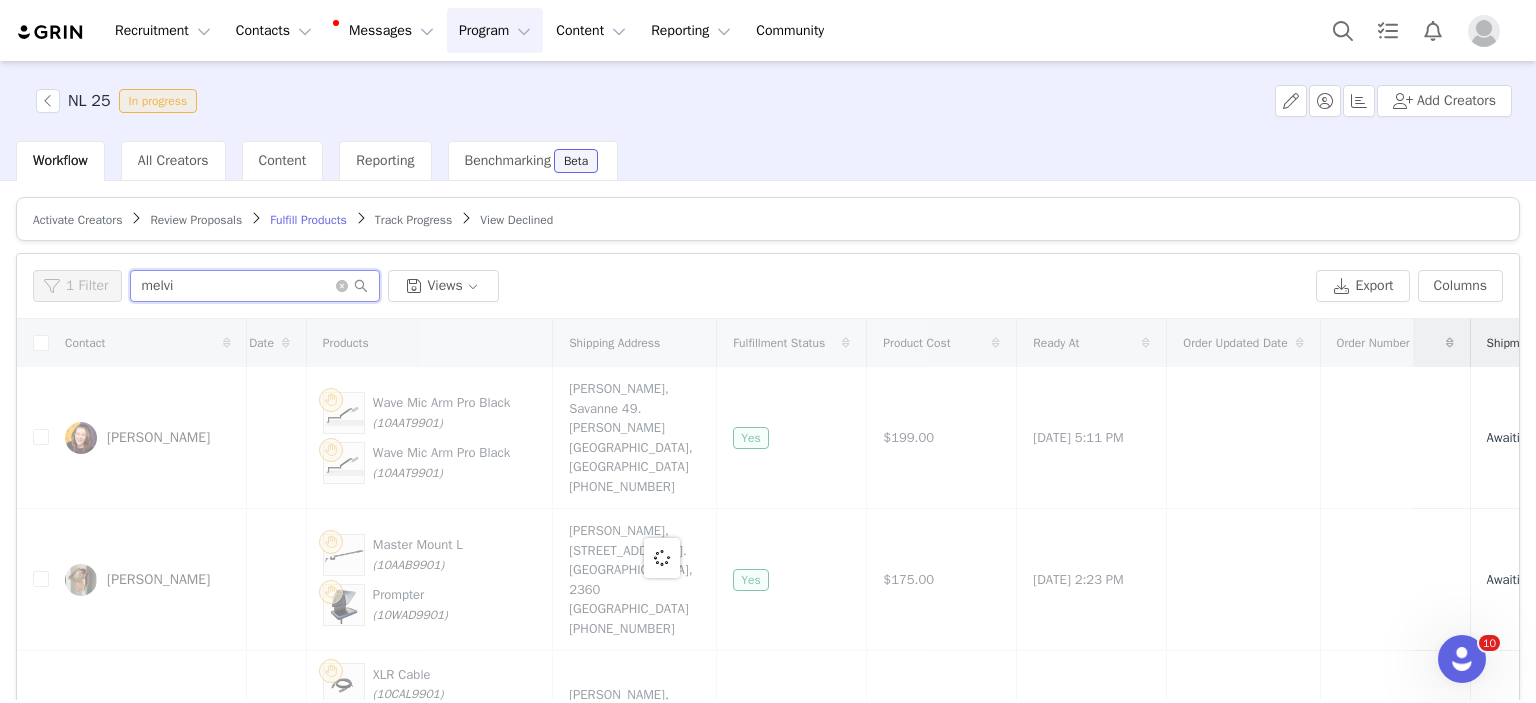 scroll, scrollTop: 0, scrollLeft: 0, axis: both 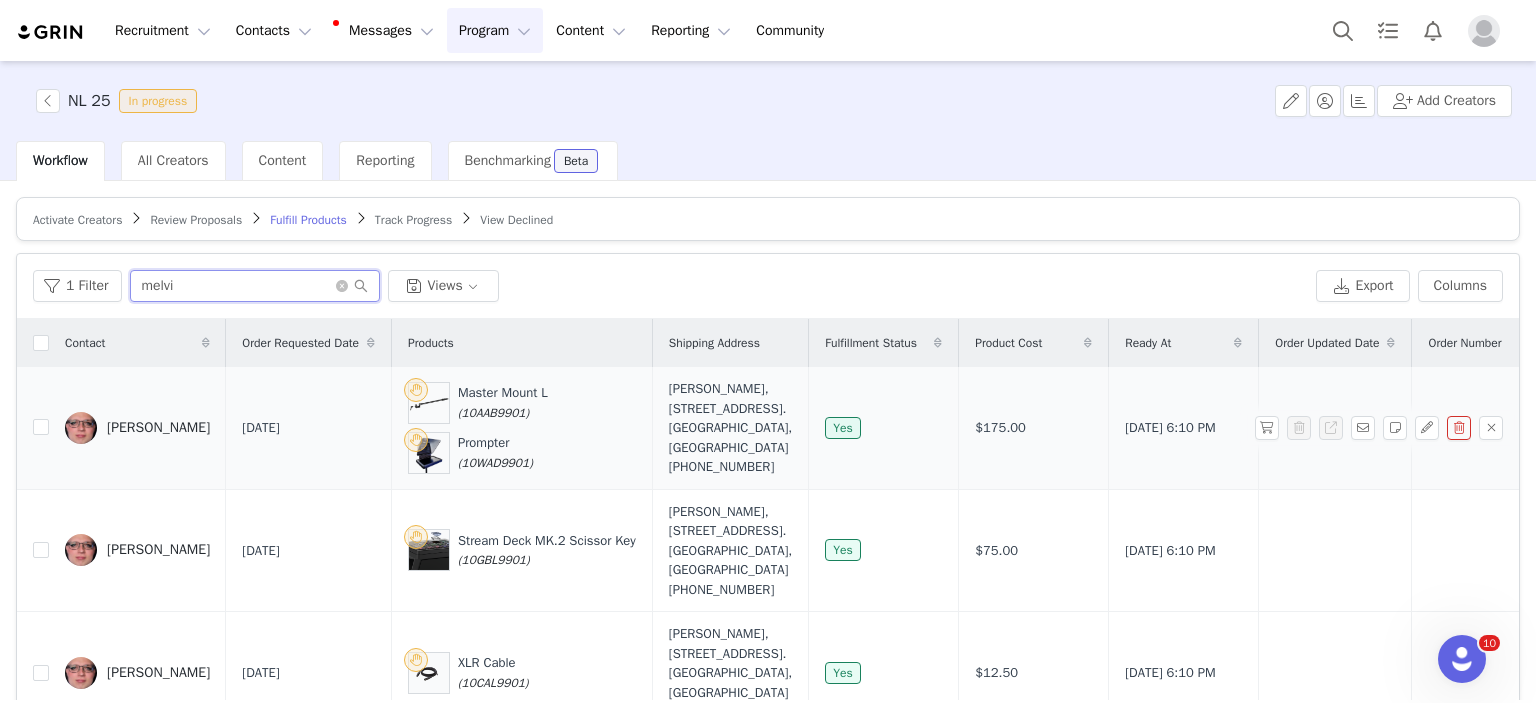 type on "melvi" 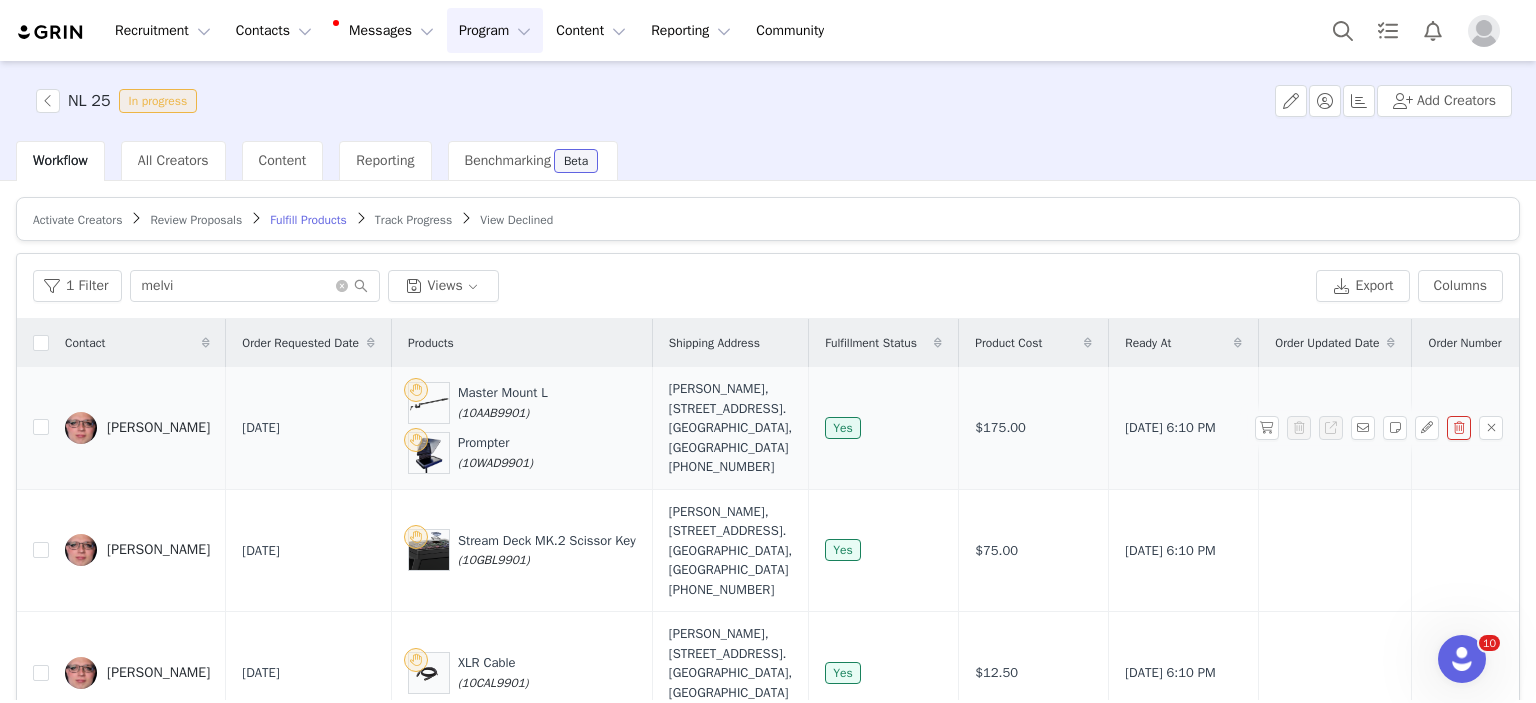 click on "[PERSON_NAME]" at bounding box center [158, 428] 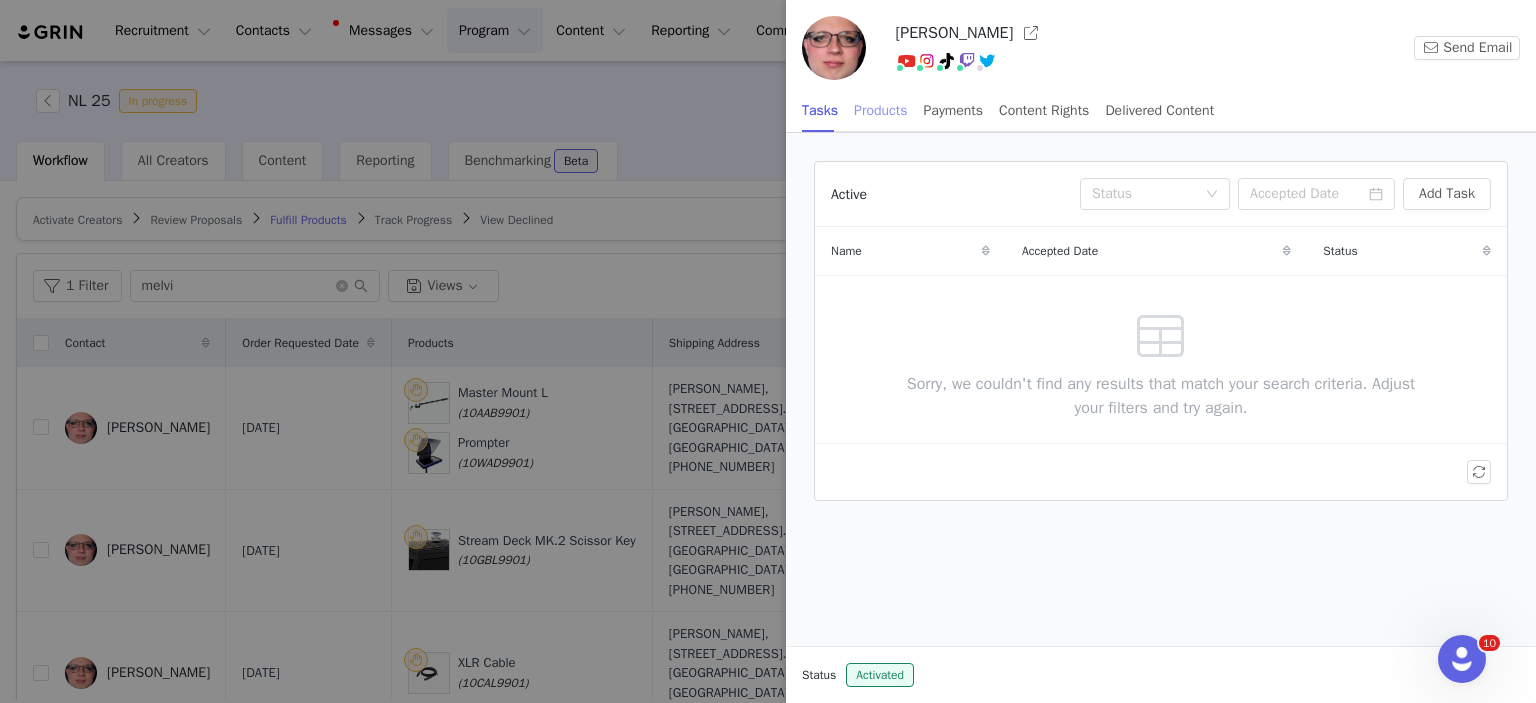 click on "Products" at bounding box center (880, 110) 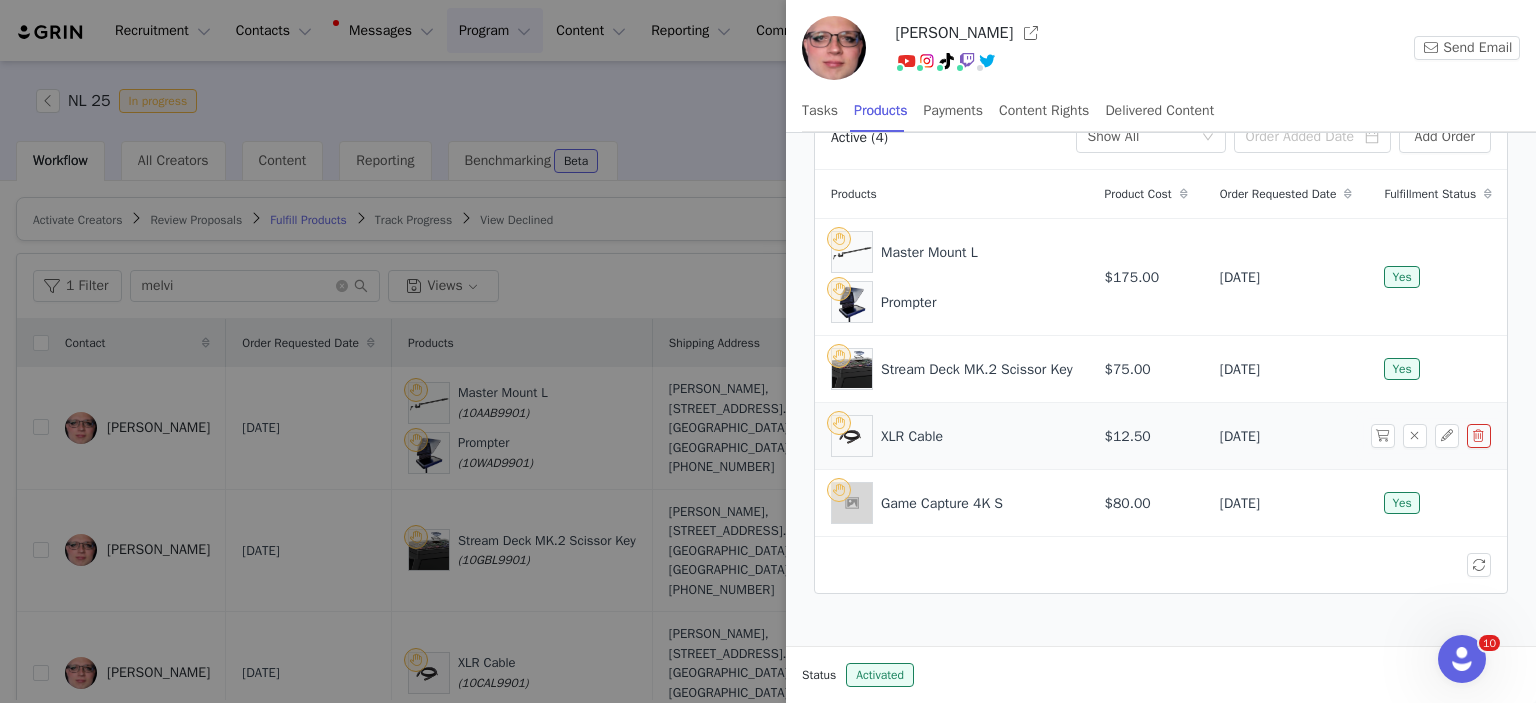 scroll, scrollTop: 0, scrollLeft: 0, axis: both 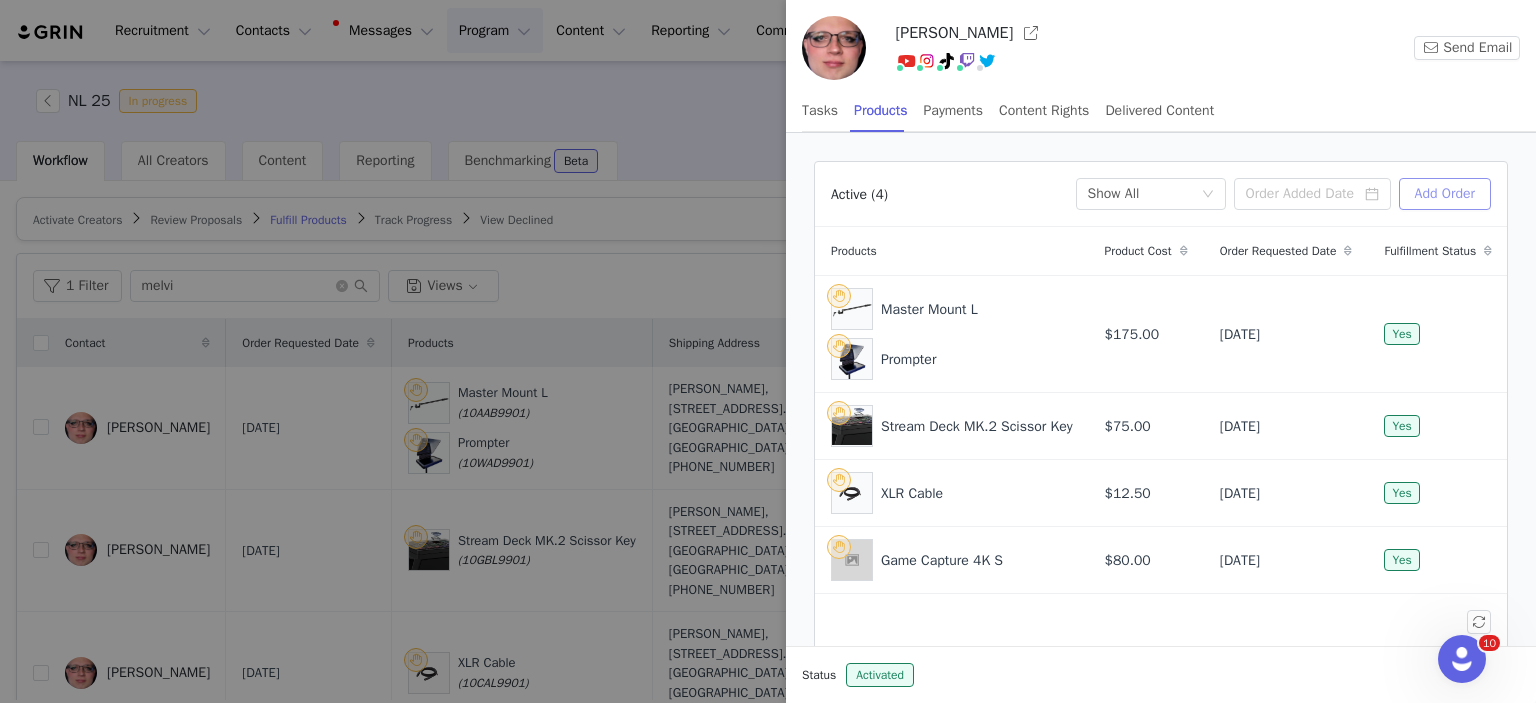 click on "Add Order" at bounding box center [1445, 194] 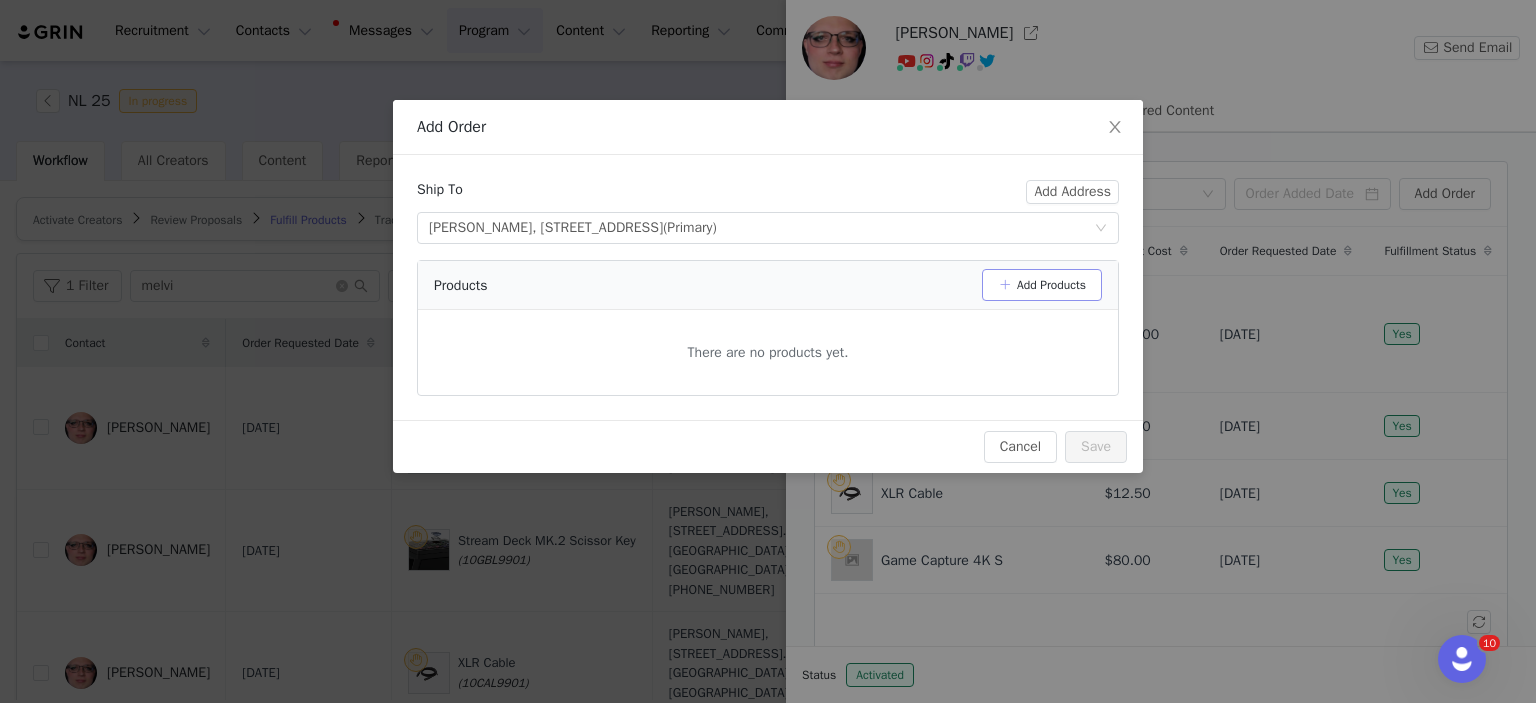 click on "Add Products" at bounding box center [1042, 285] 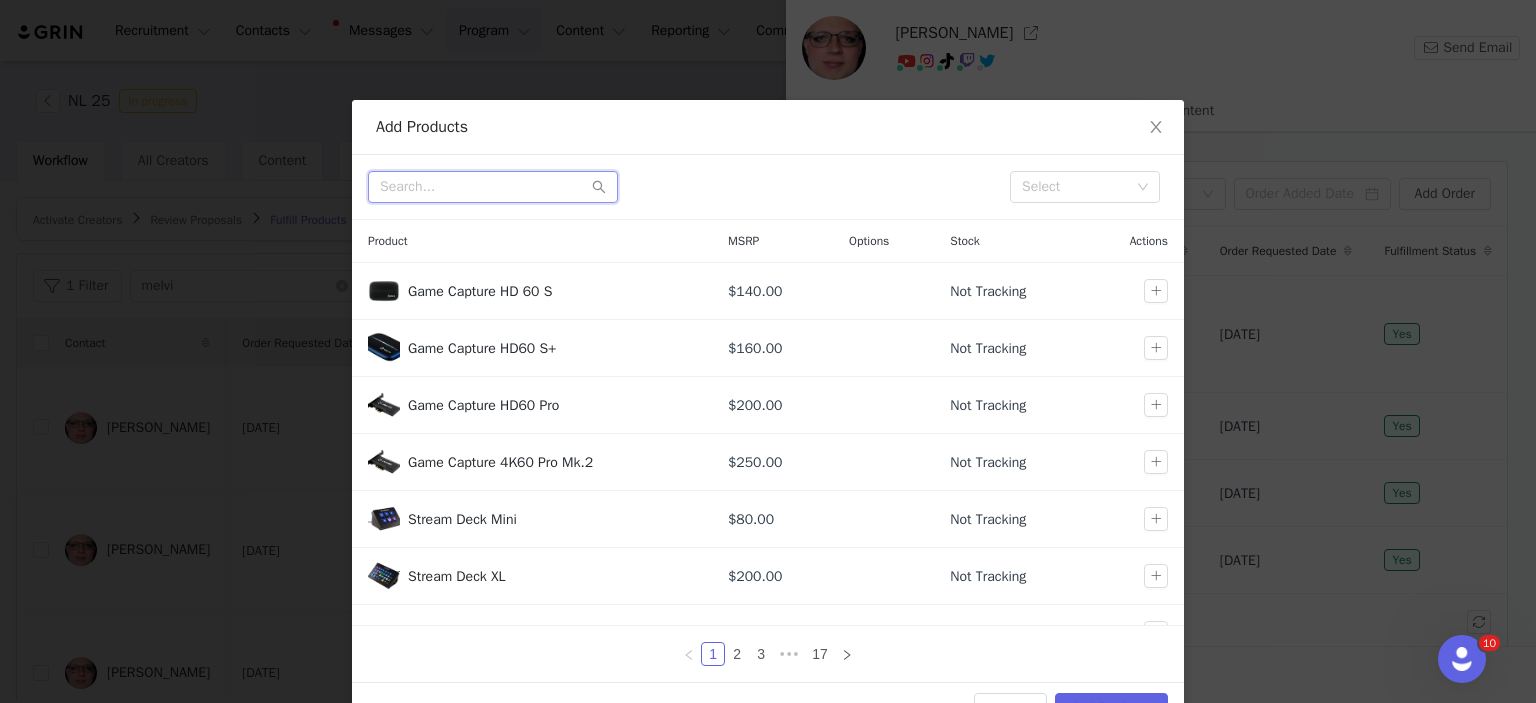 click at bounding box center (493, 187) 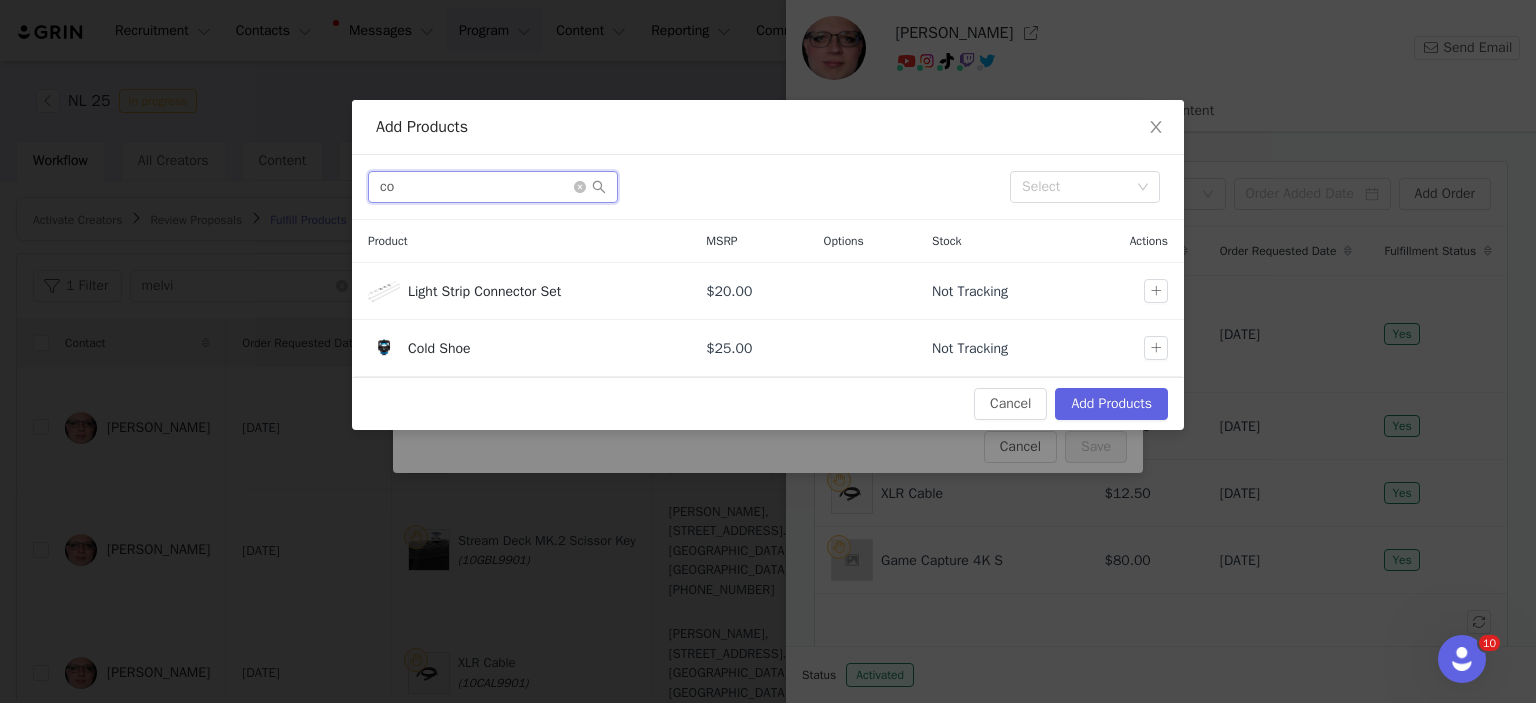 type on "c" 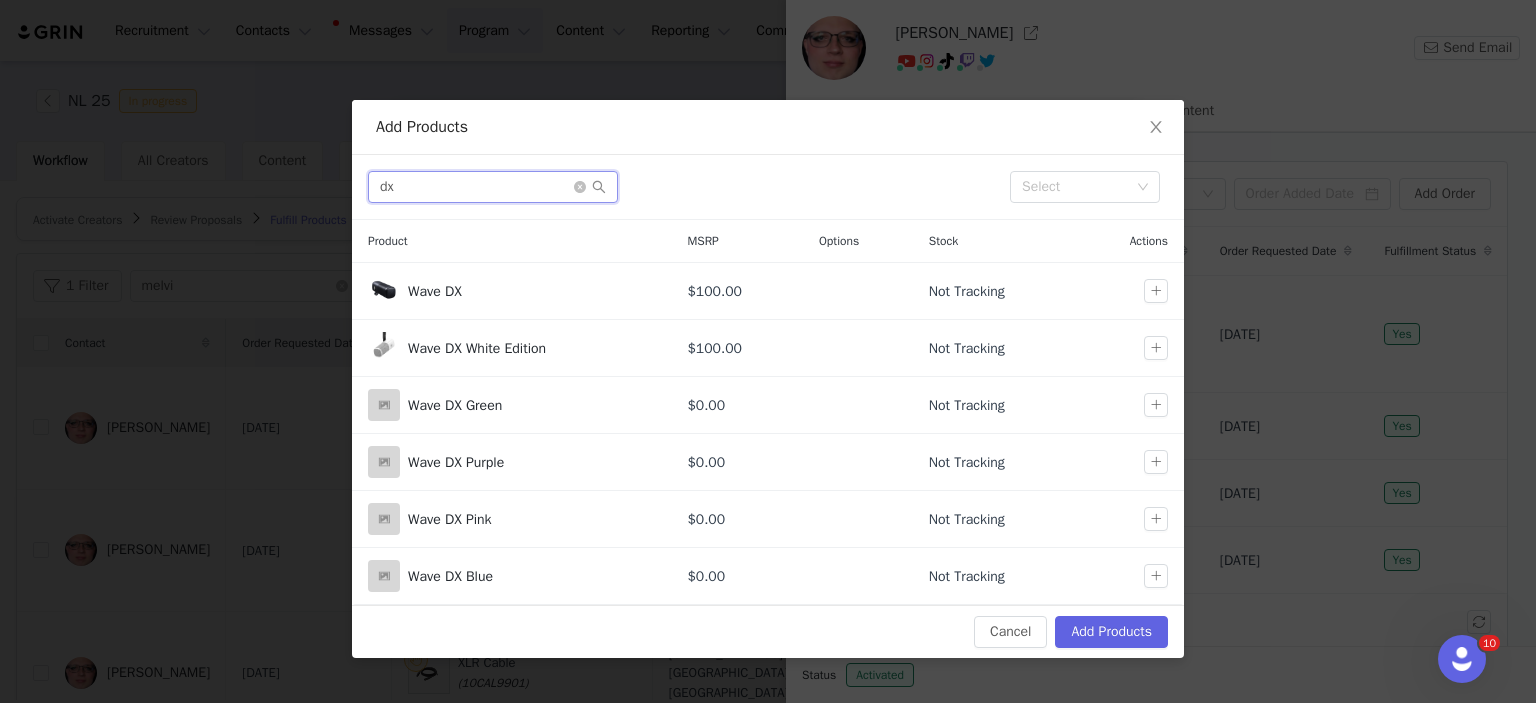 click on "dx" at bounding box center (493, 187) 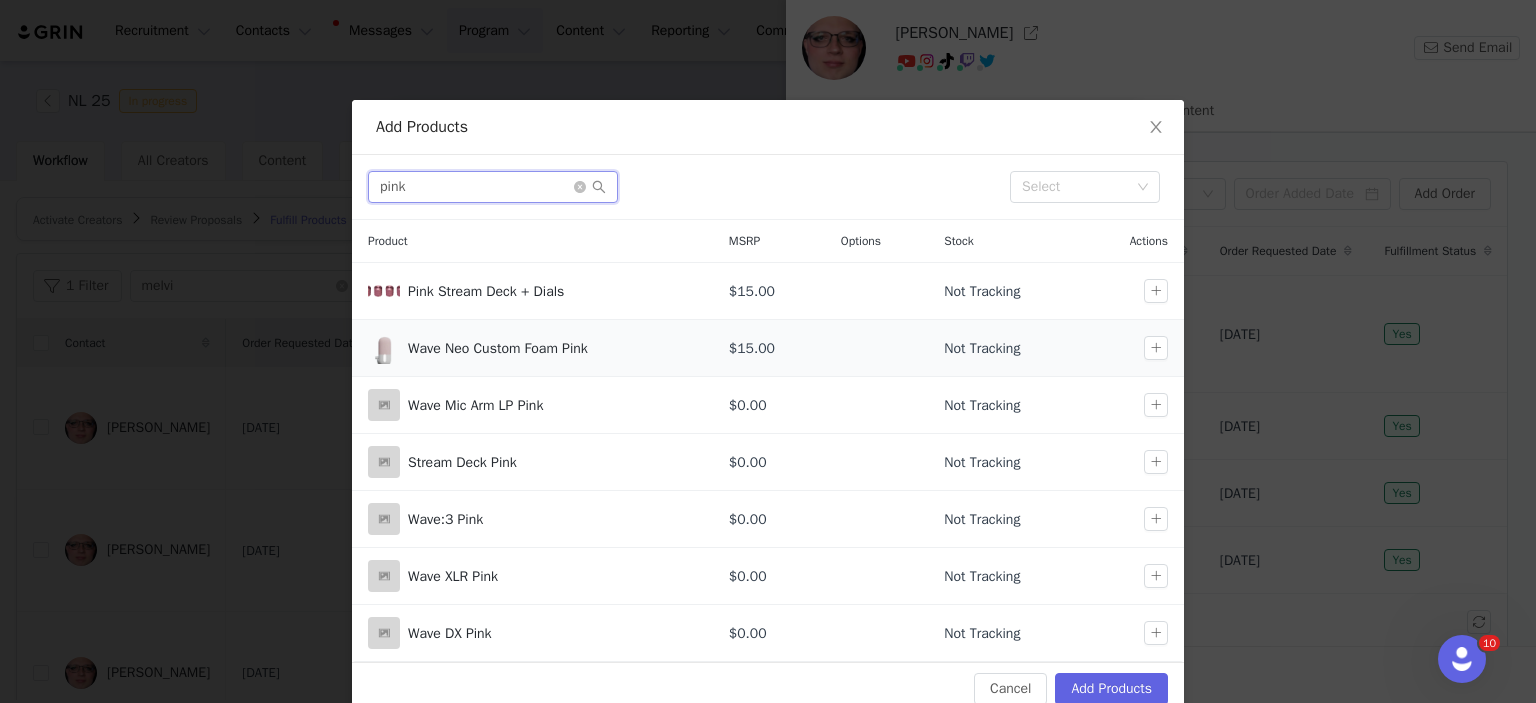 scroll, scrollTop: 33, scrollLeft: 0, axis: vertical 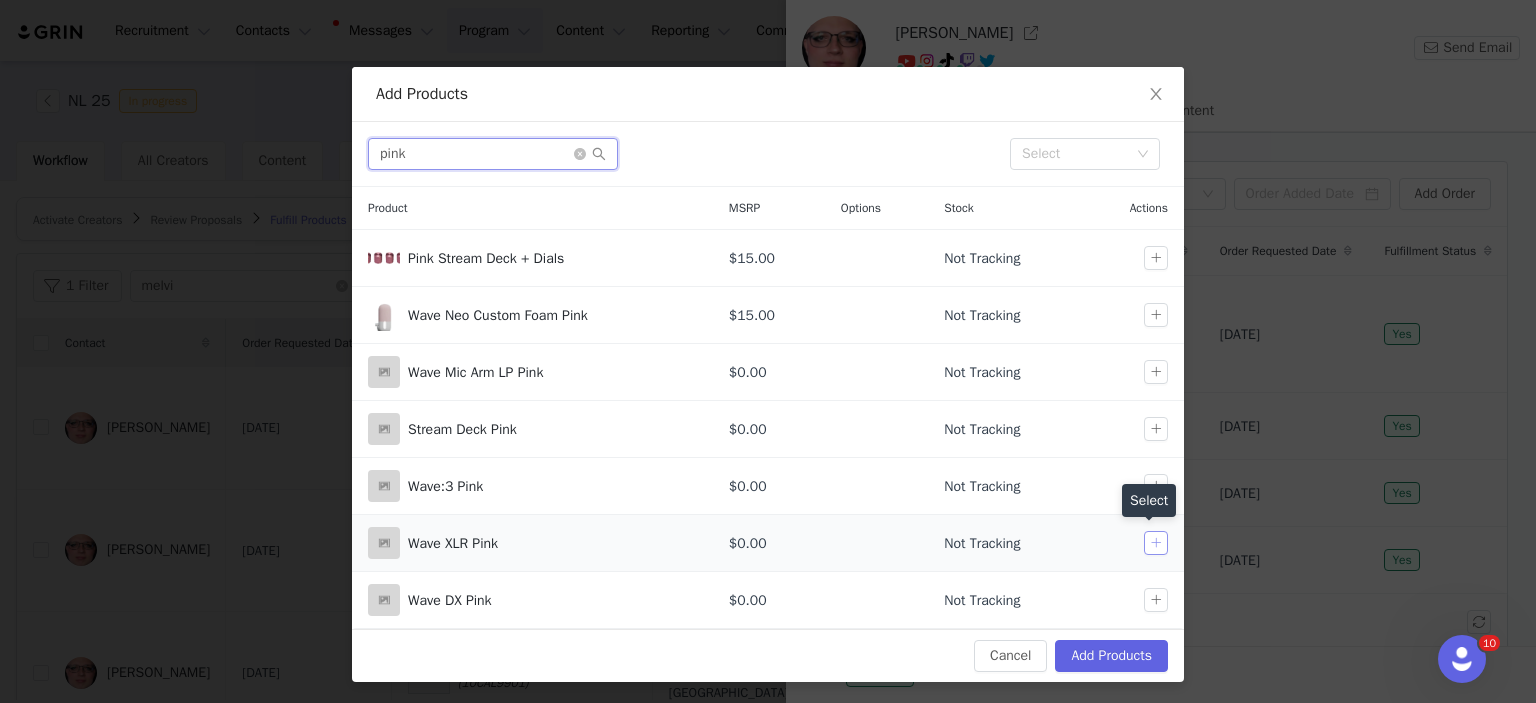 type on "pink" 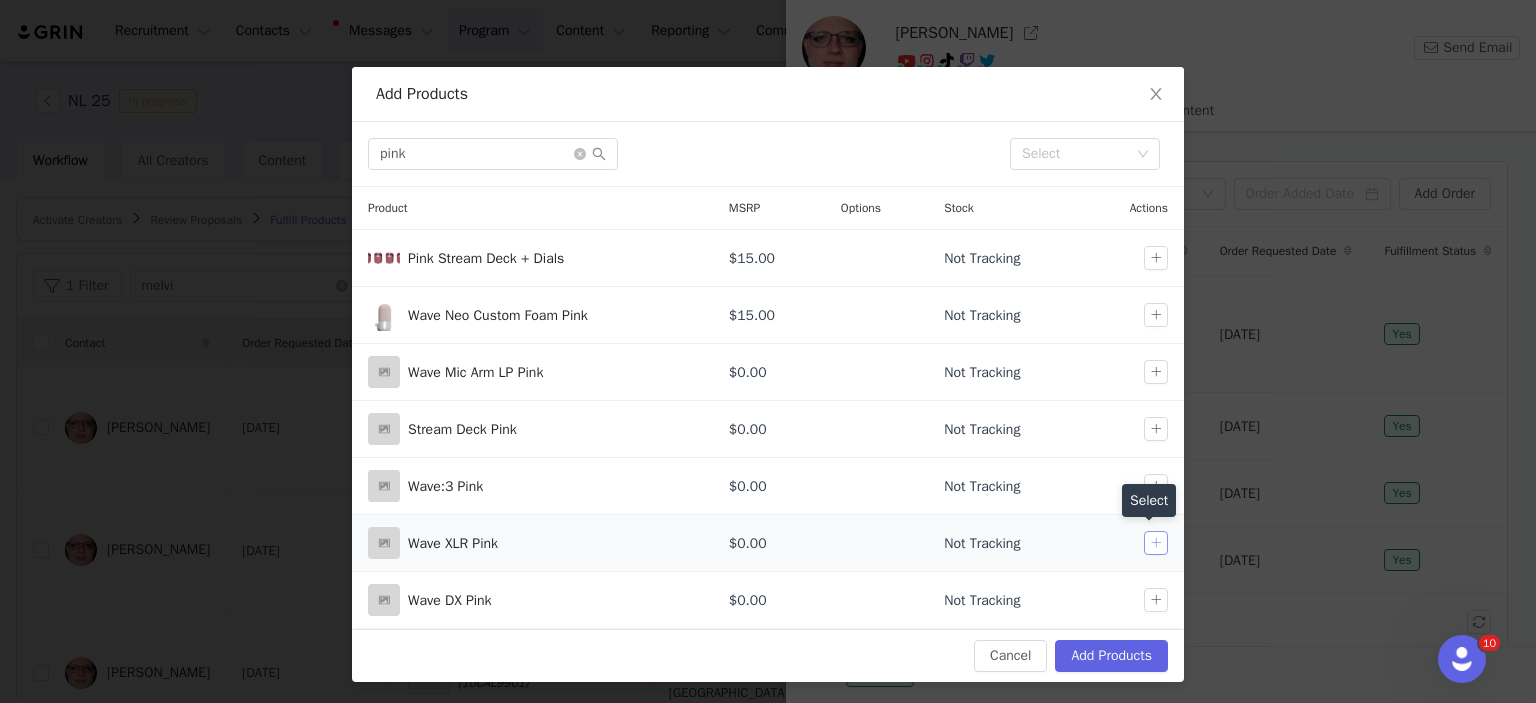 click at bounding box center [1156, 543] 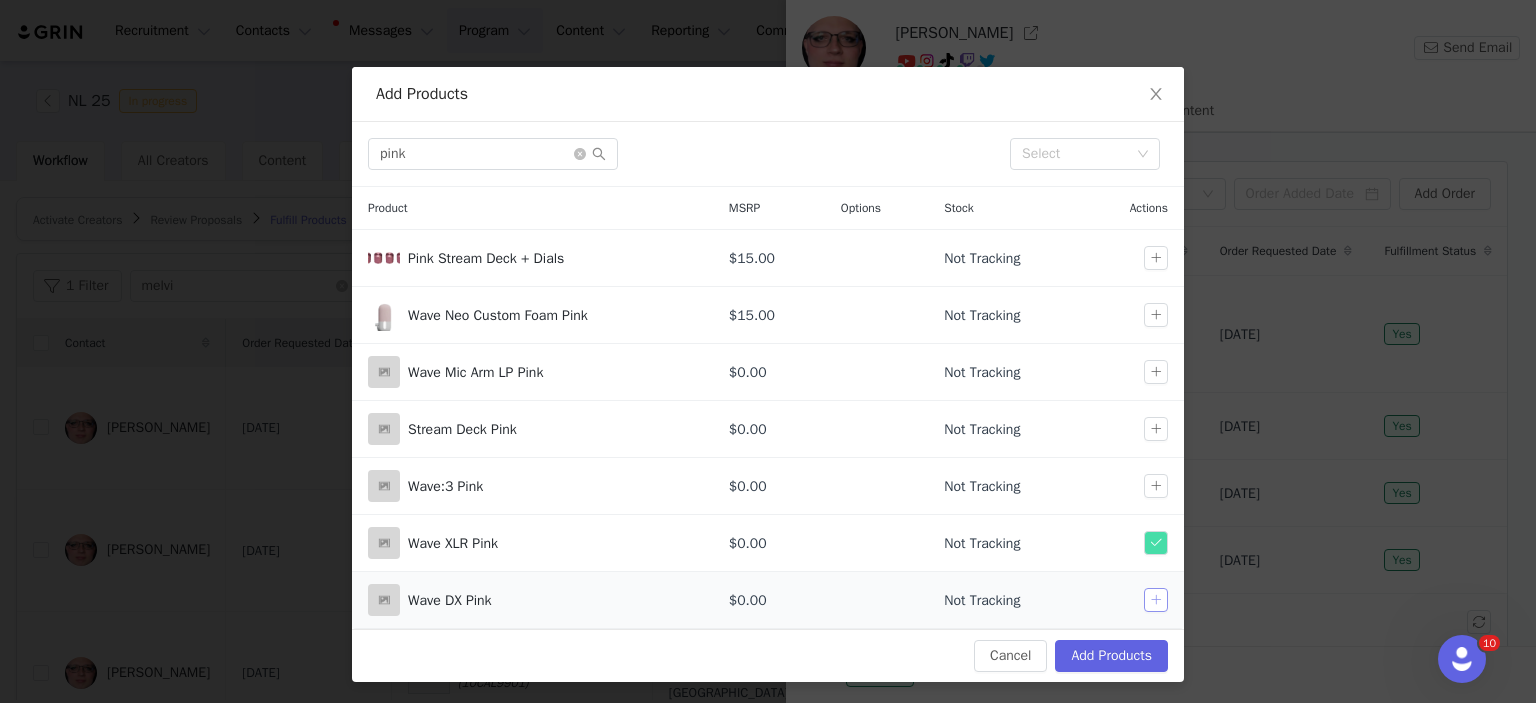 click at bounding box center [1156, 600] 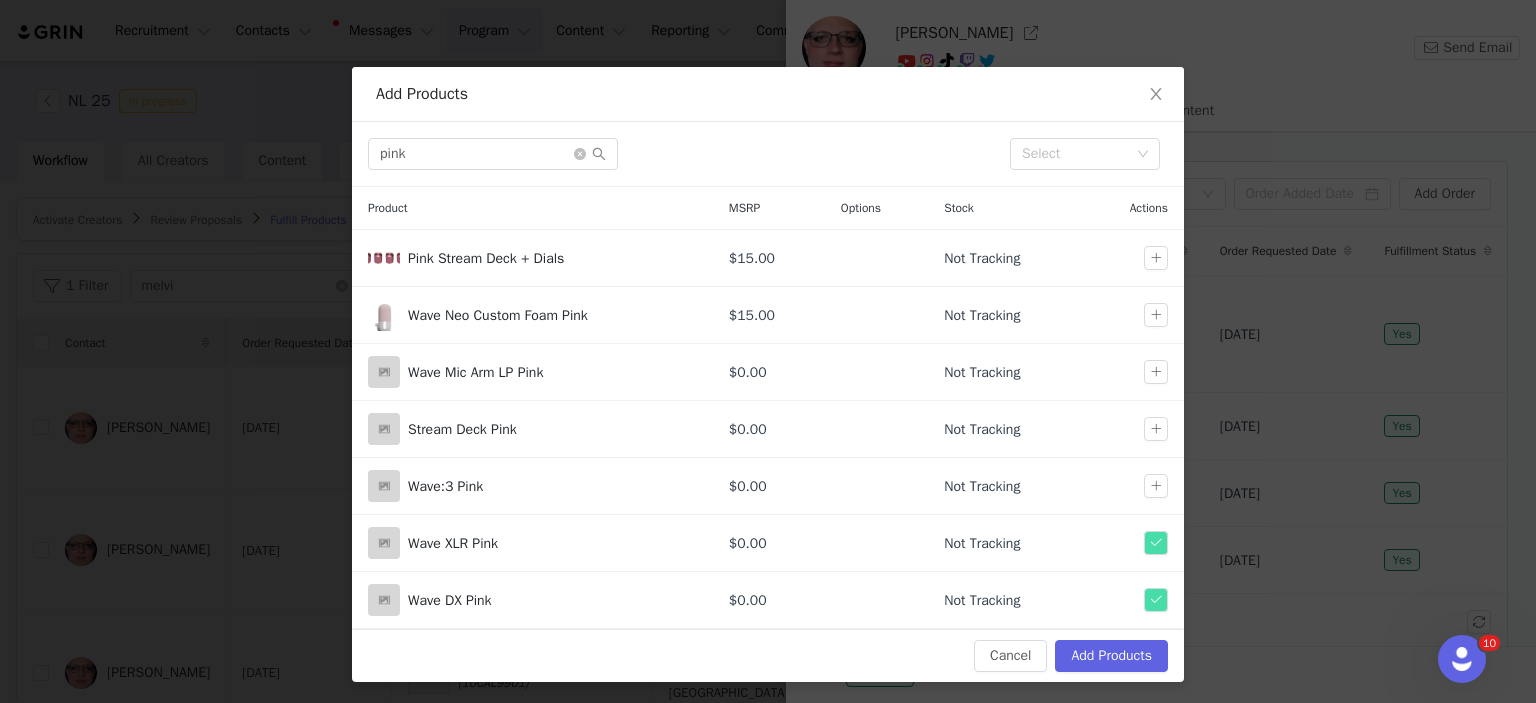 click on "Add Products" at bounding box center (768, 94) 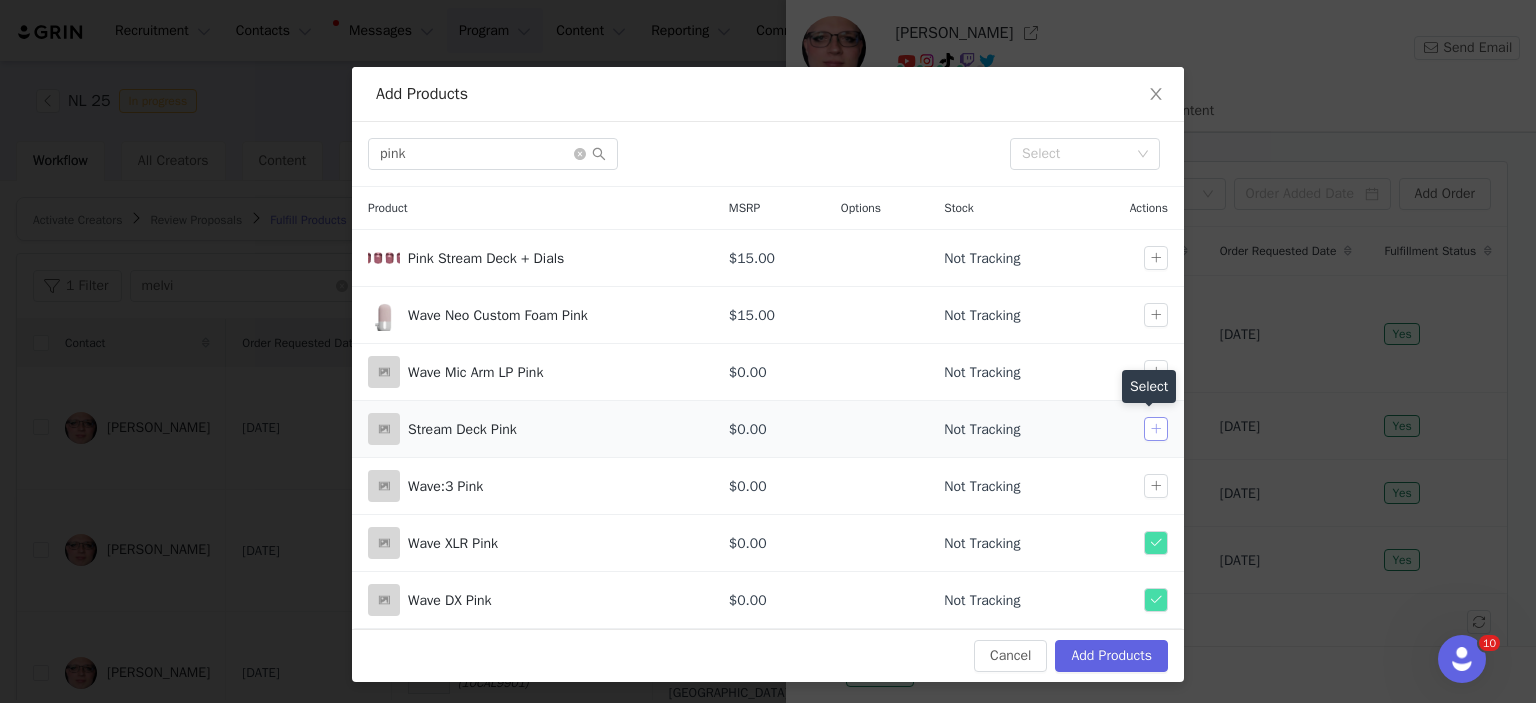 click at bounding box center (1156, 429) 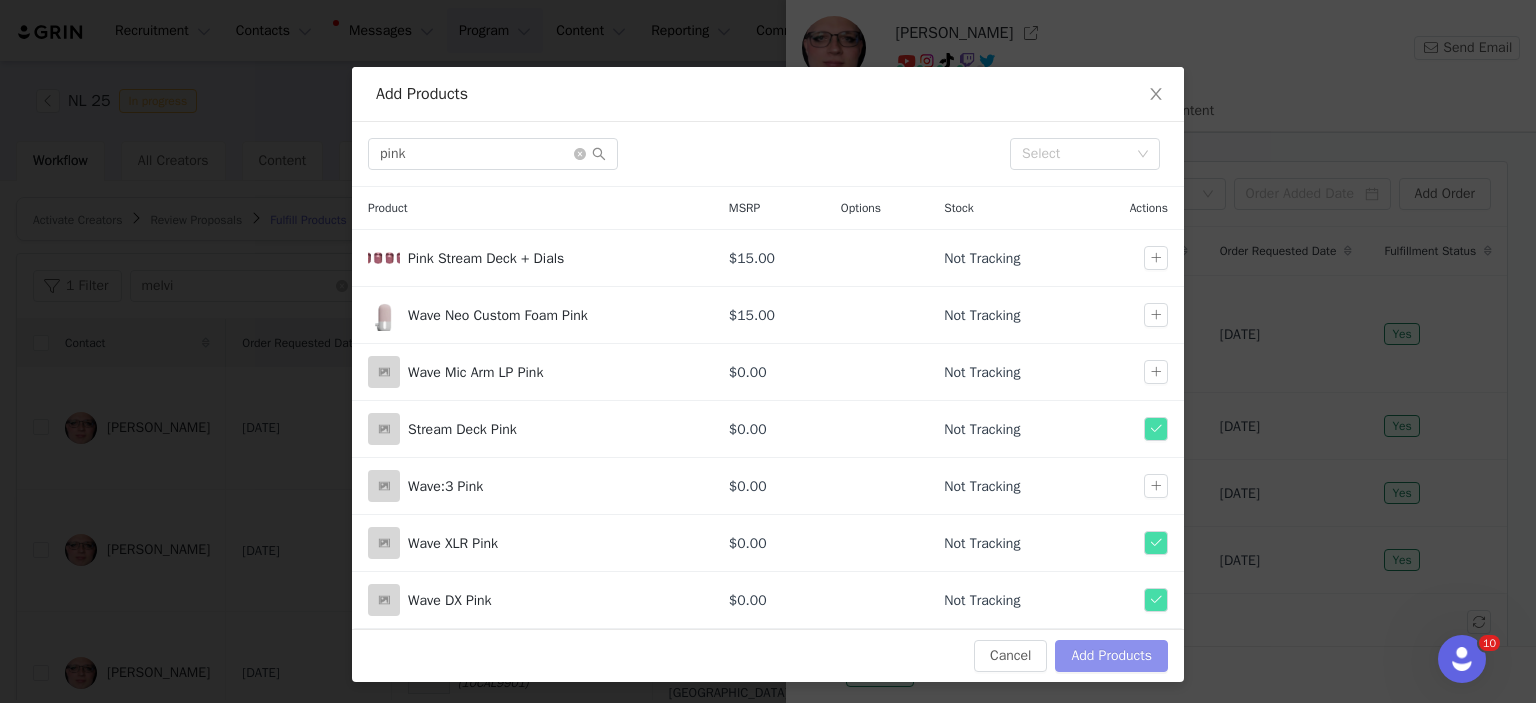 click on "Add Products" at bounding box center (1111, 656) 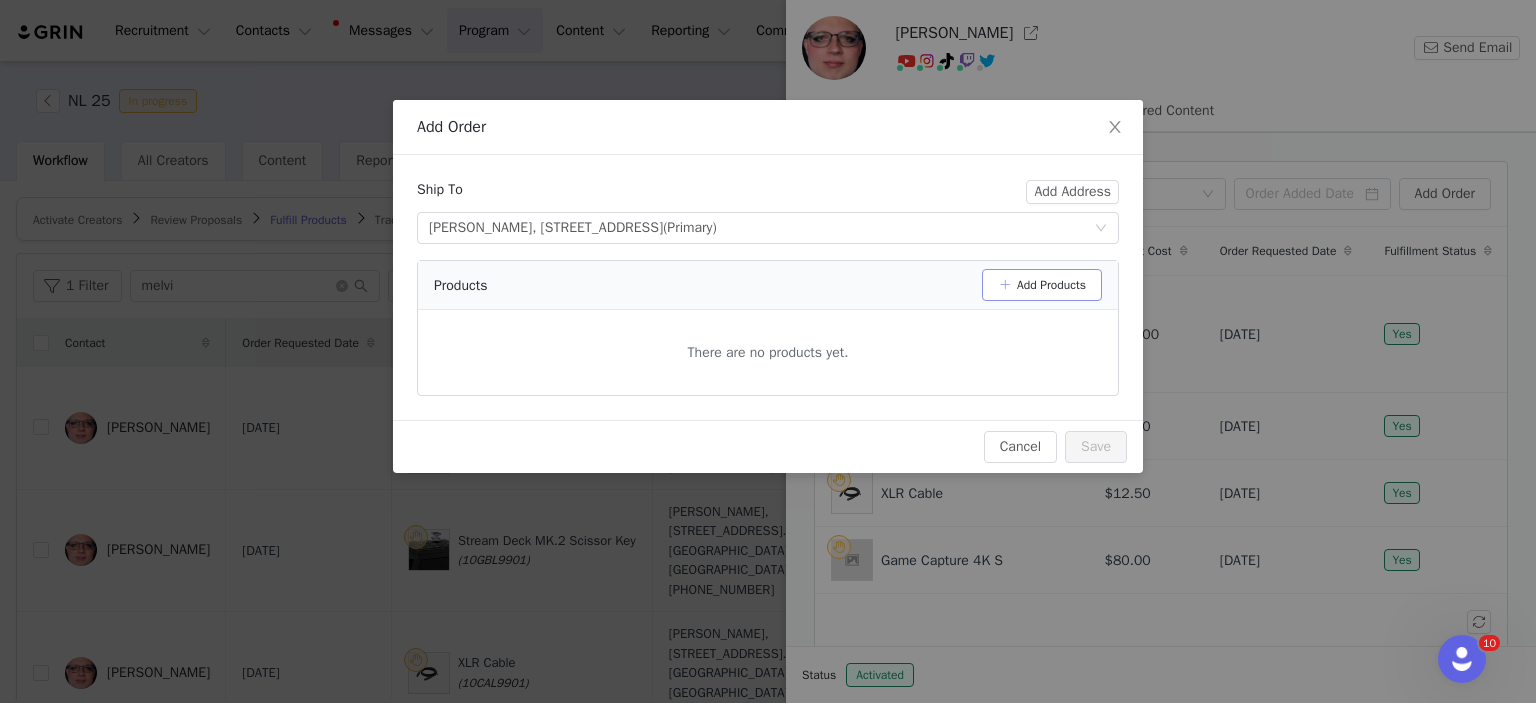 scroll, scrollTop: 0, scrollLeft: 0, axis: both 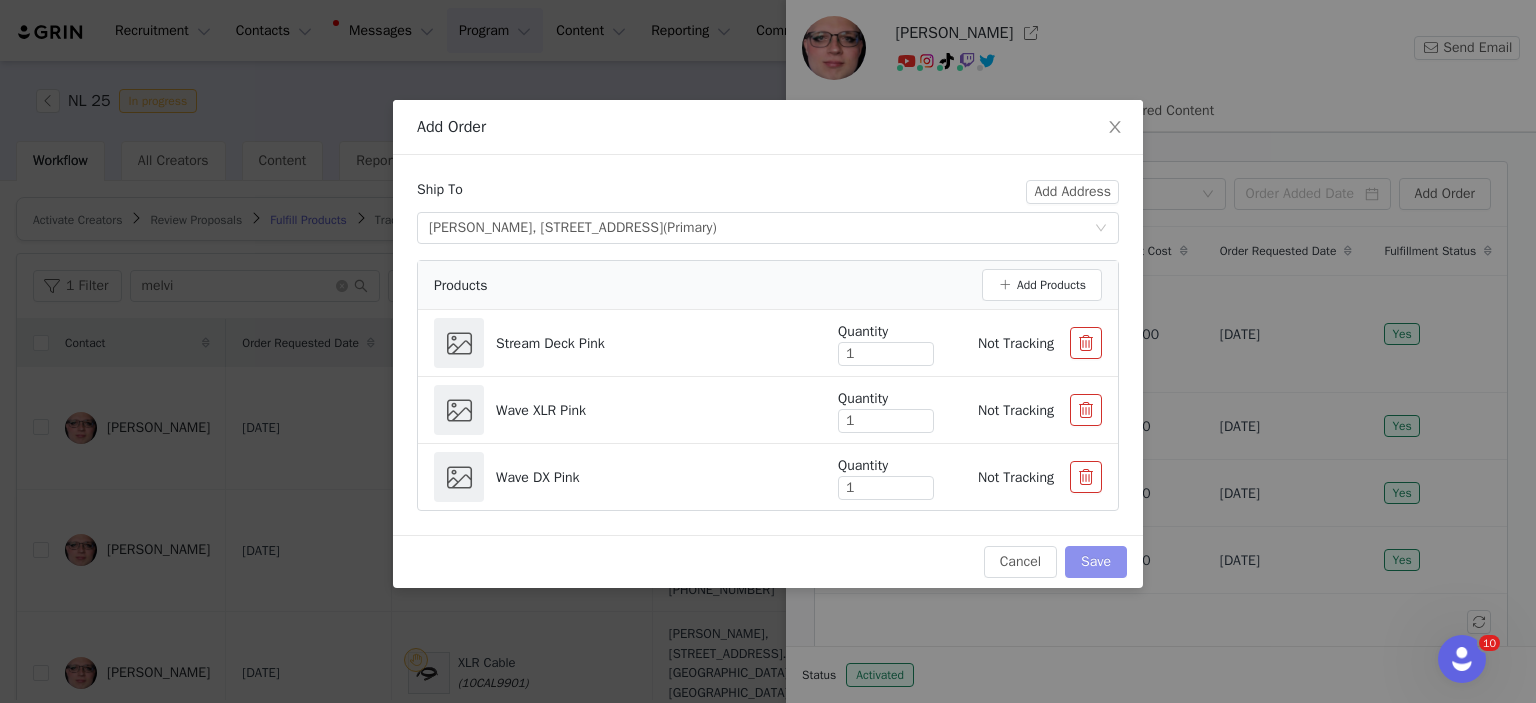 click on "Save" at bounding box center [1096, 562] 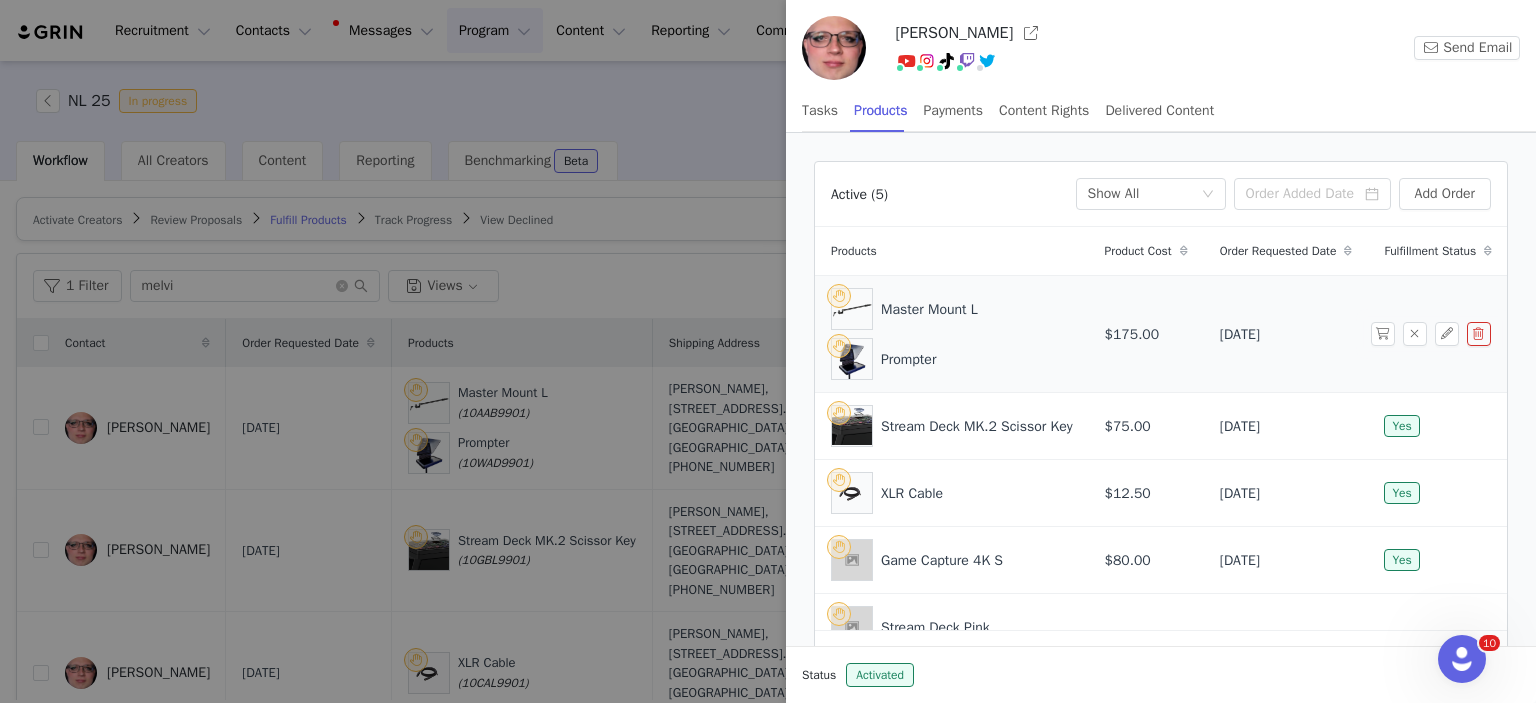 scroll, scrollTop: 140, scrollLeft: 0, axis: vertical 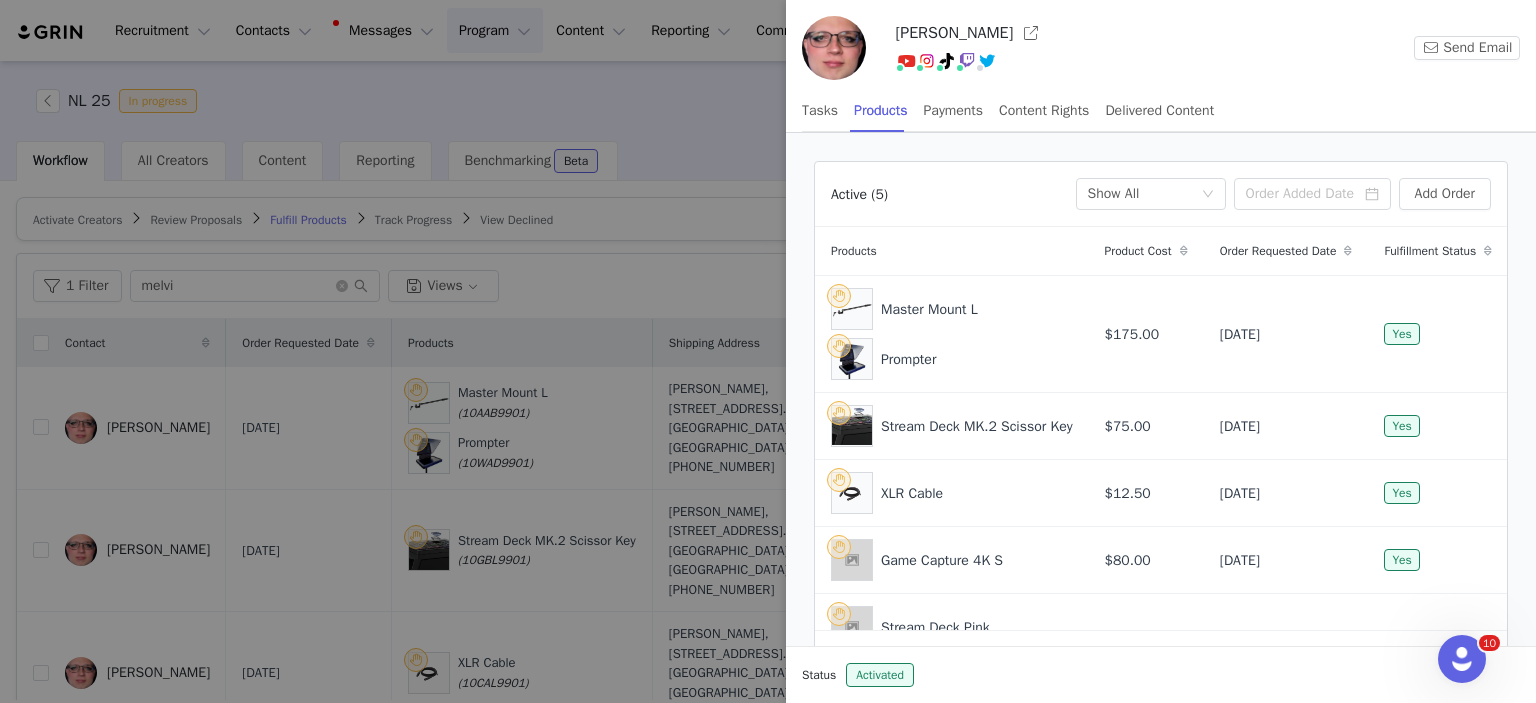 click at bounding box center [768, 351] 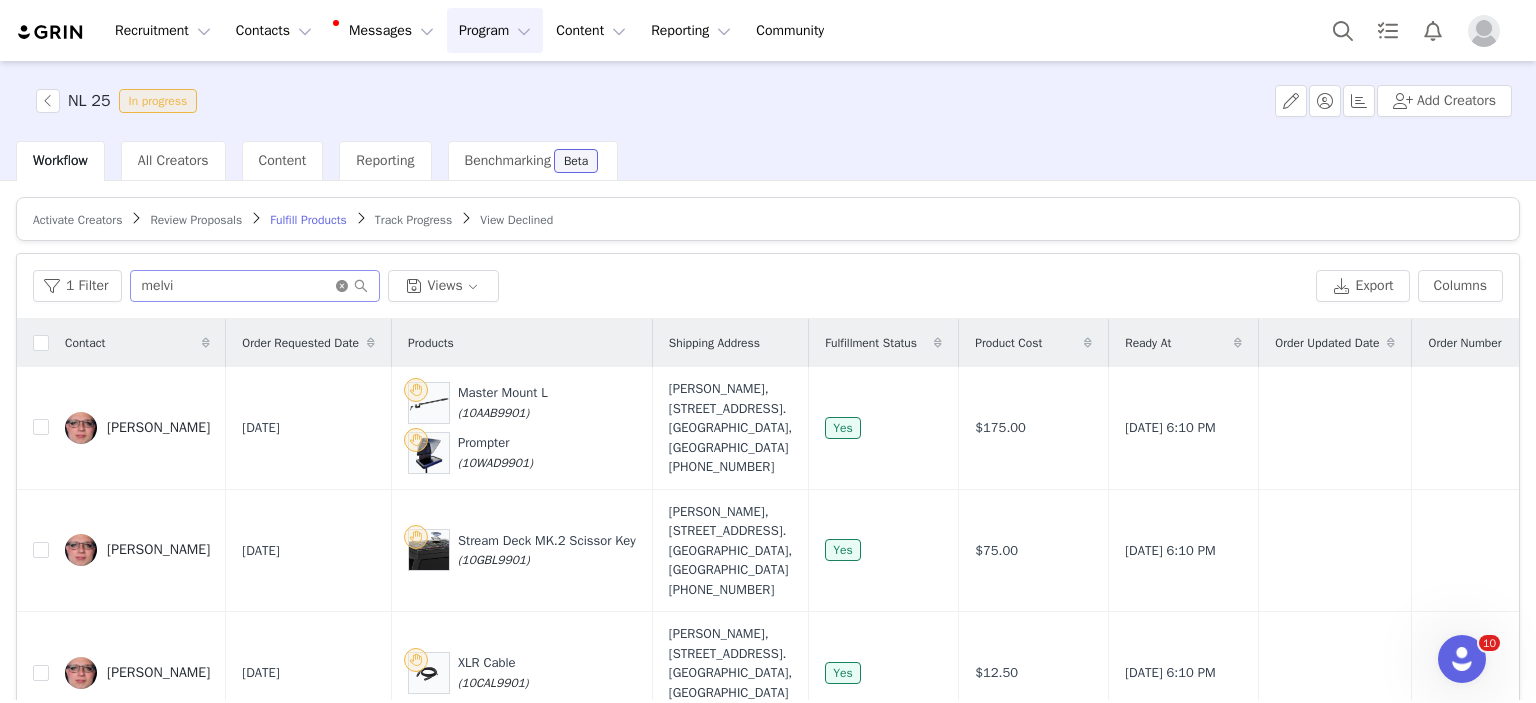 click 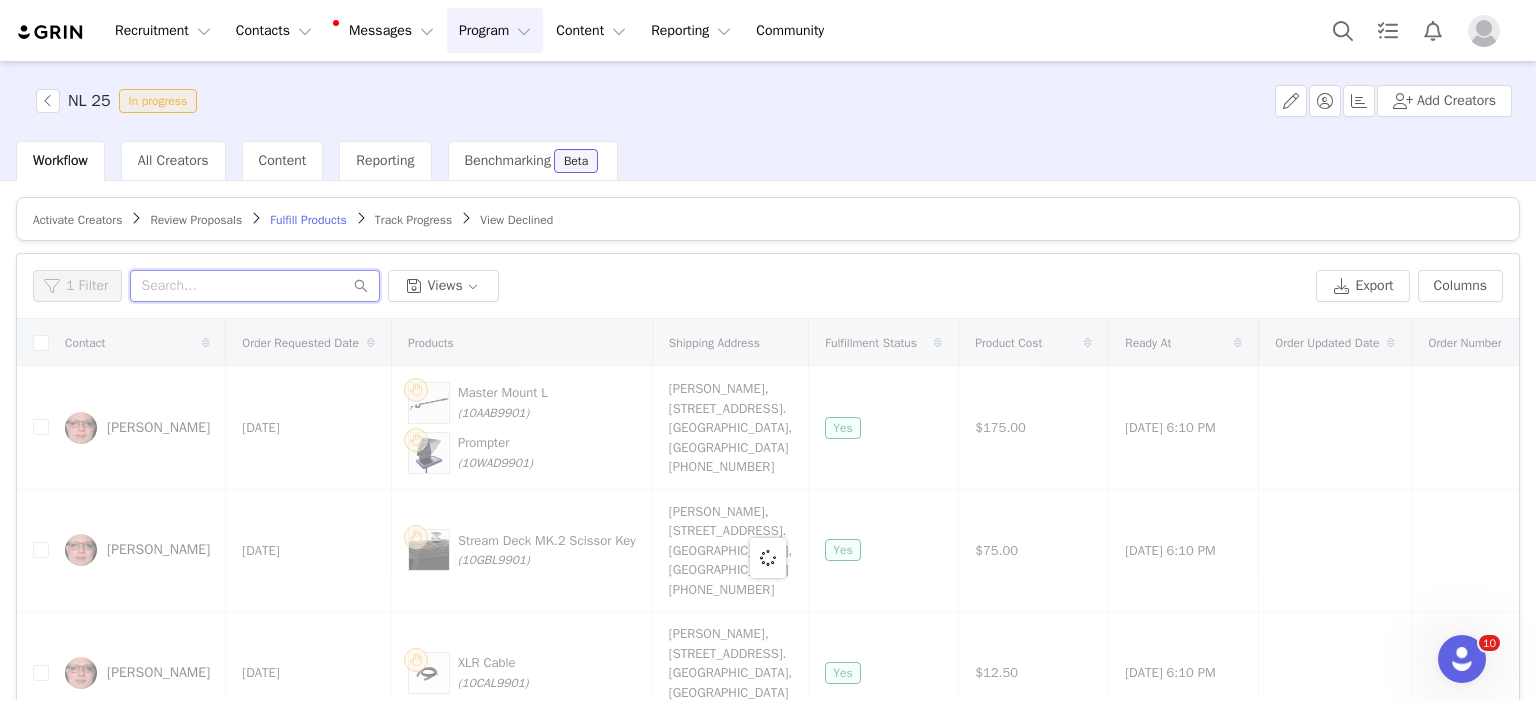 click at bounding box center [255, 286] 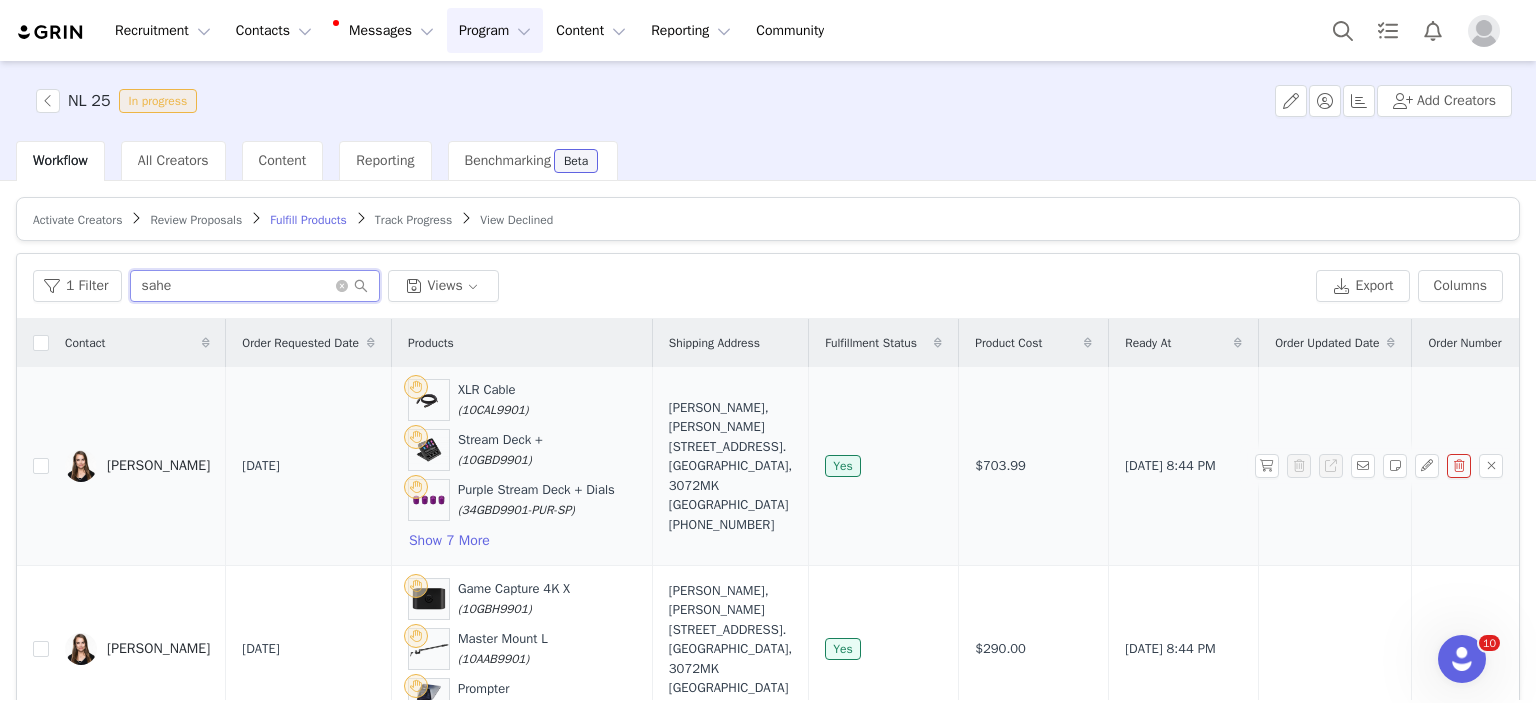 type on "sahe" 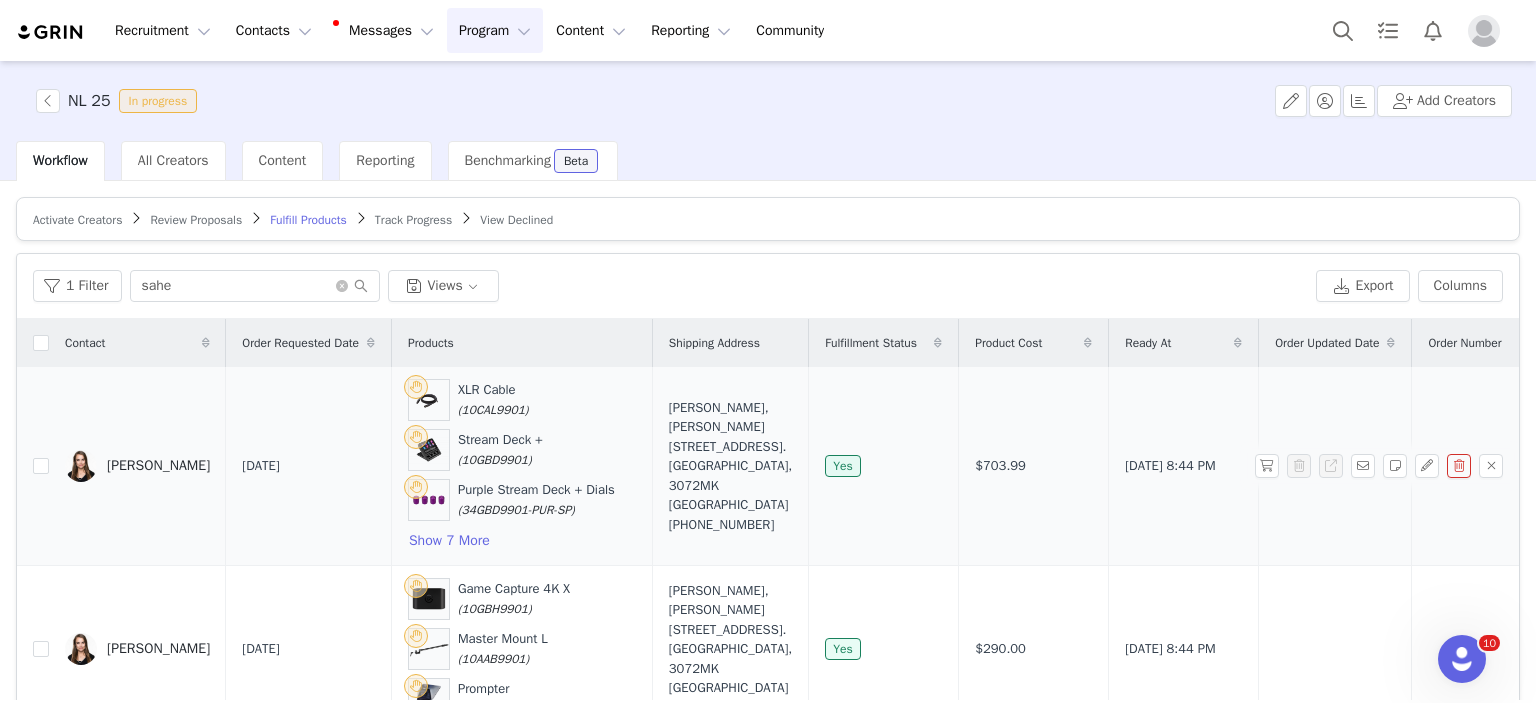 click on "[PERSON_NAME]" at bounding box center (158, 466) 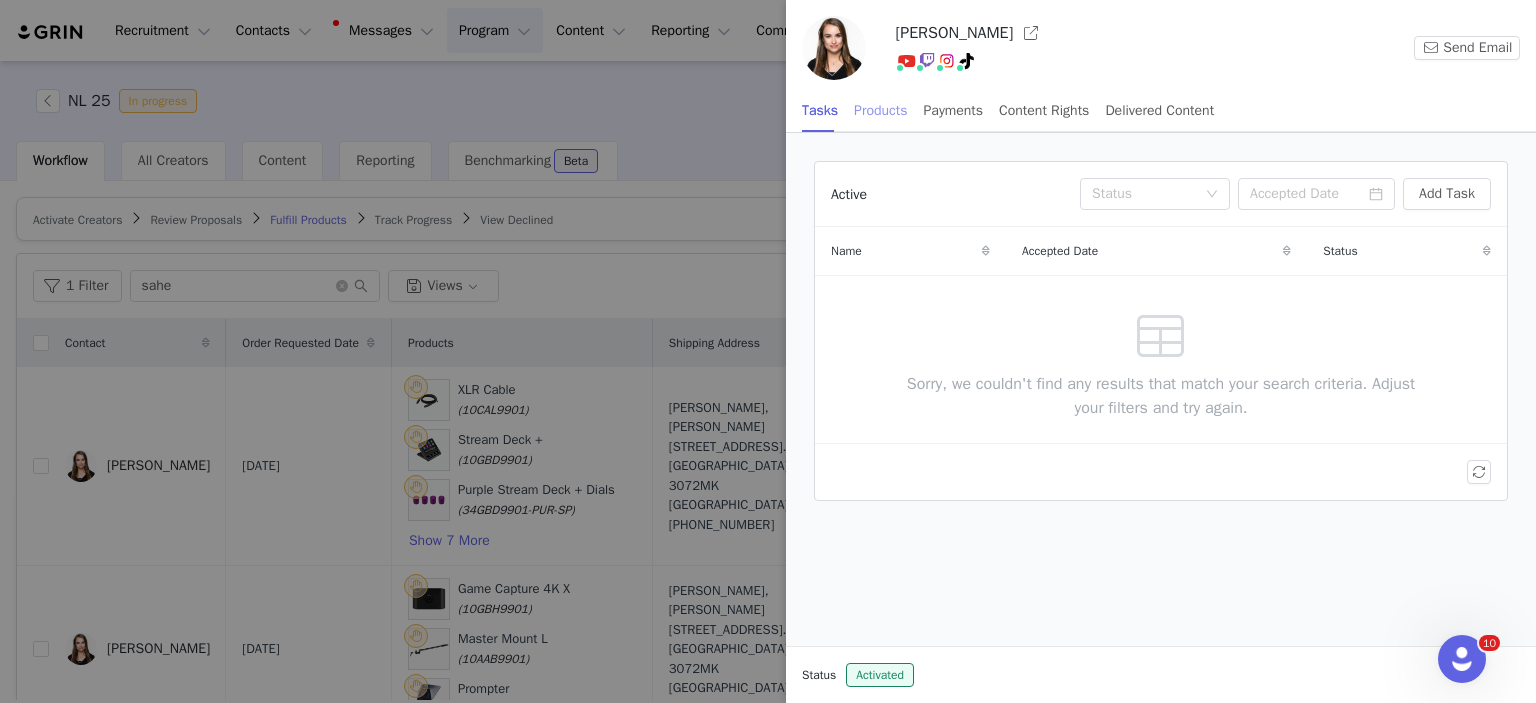 click on "Products" at bounding box center (880, 110) 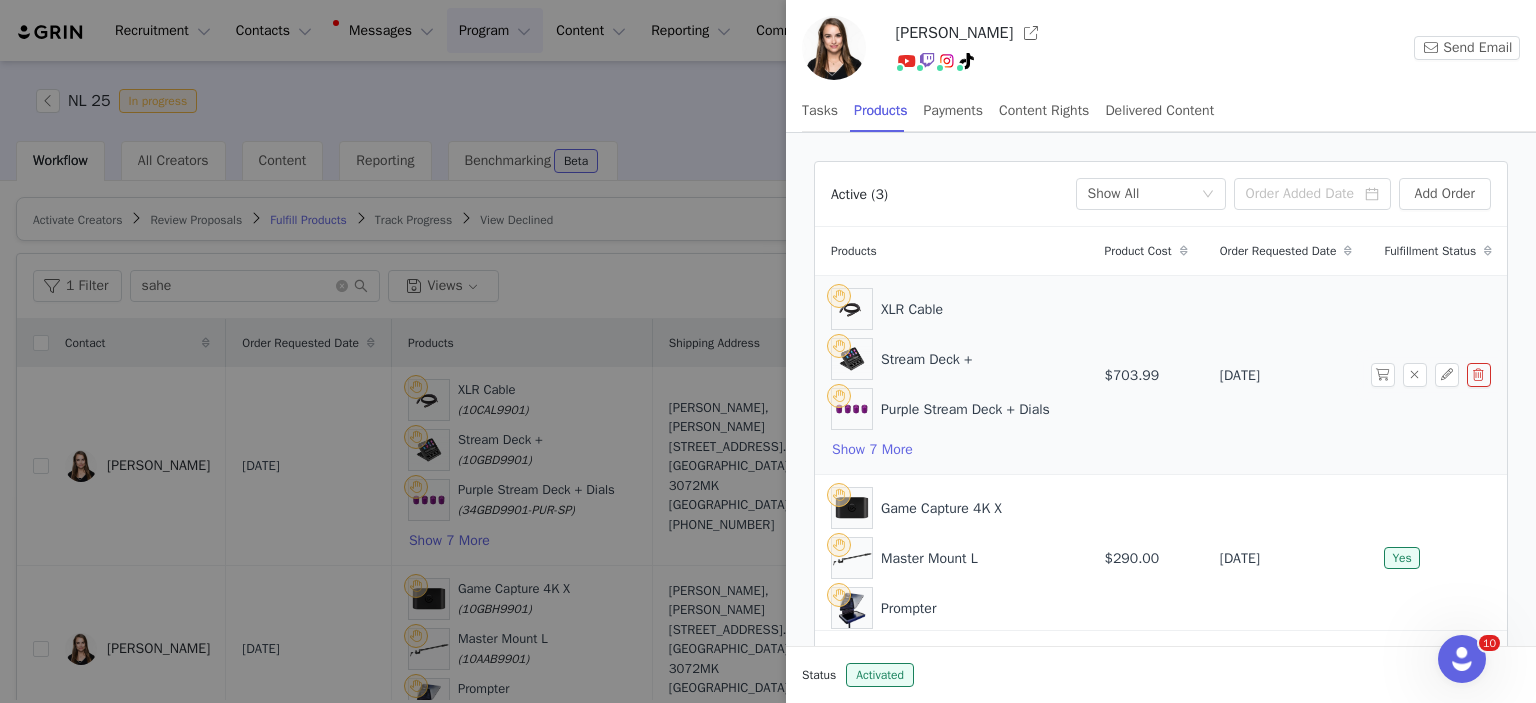 scroll, scrollTop: 88, scrollLeft: 0, axis: vertical 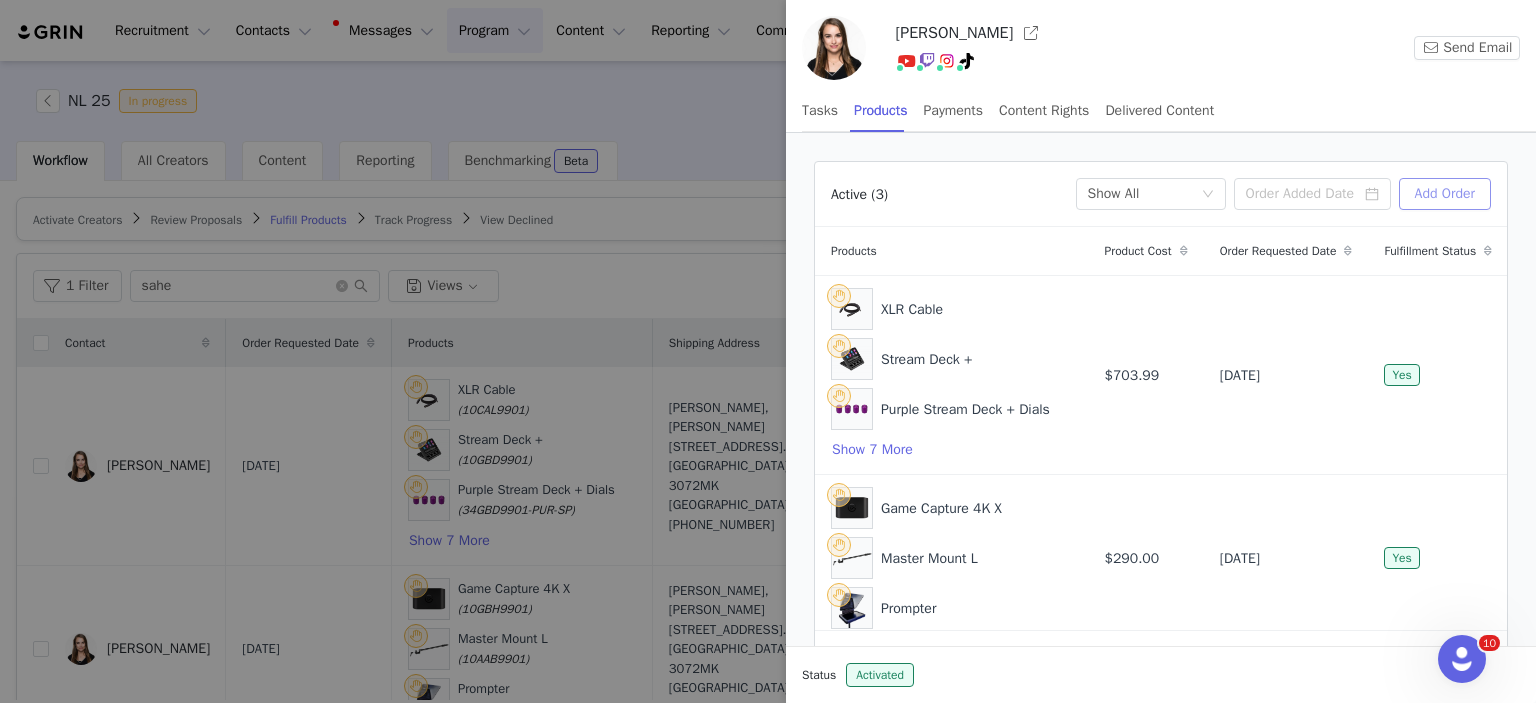 click on "Add Order" at bounding box center (1445, 194) 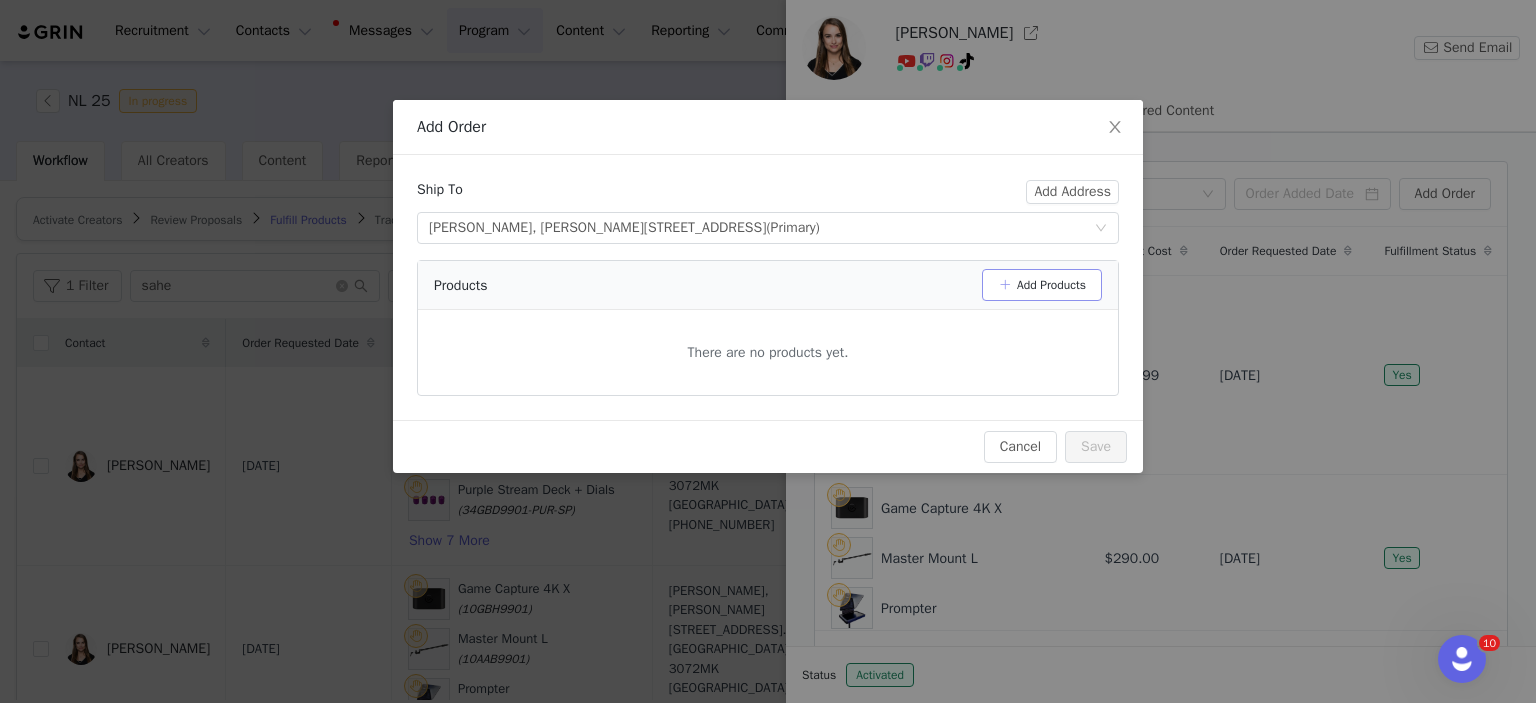 click on "Add Products" at bounding box center (1042, 285) 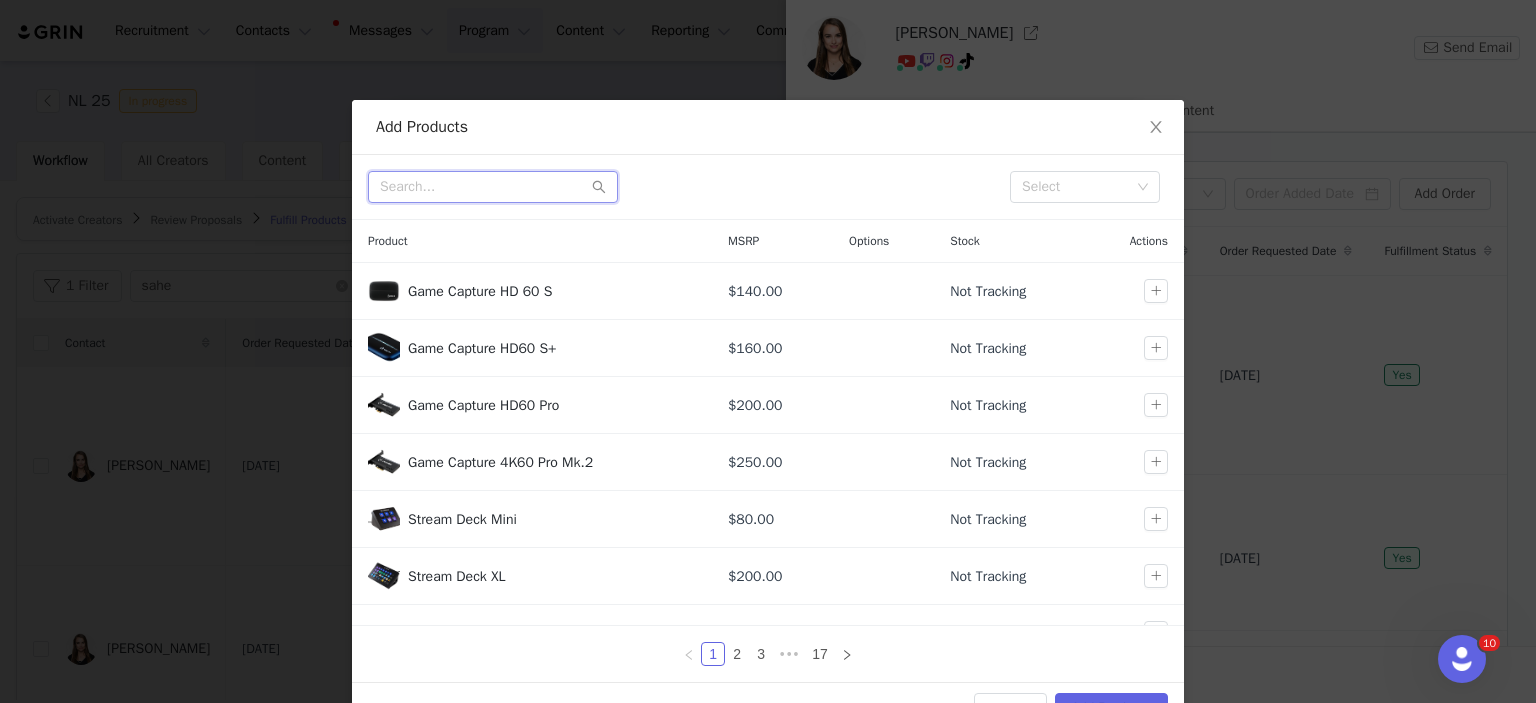 click at bounding box center (493, 187) 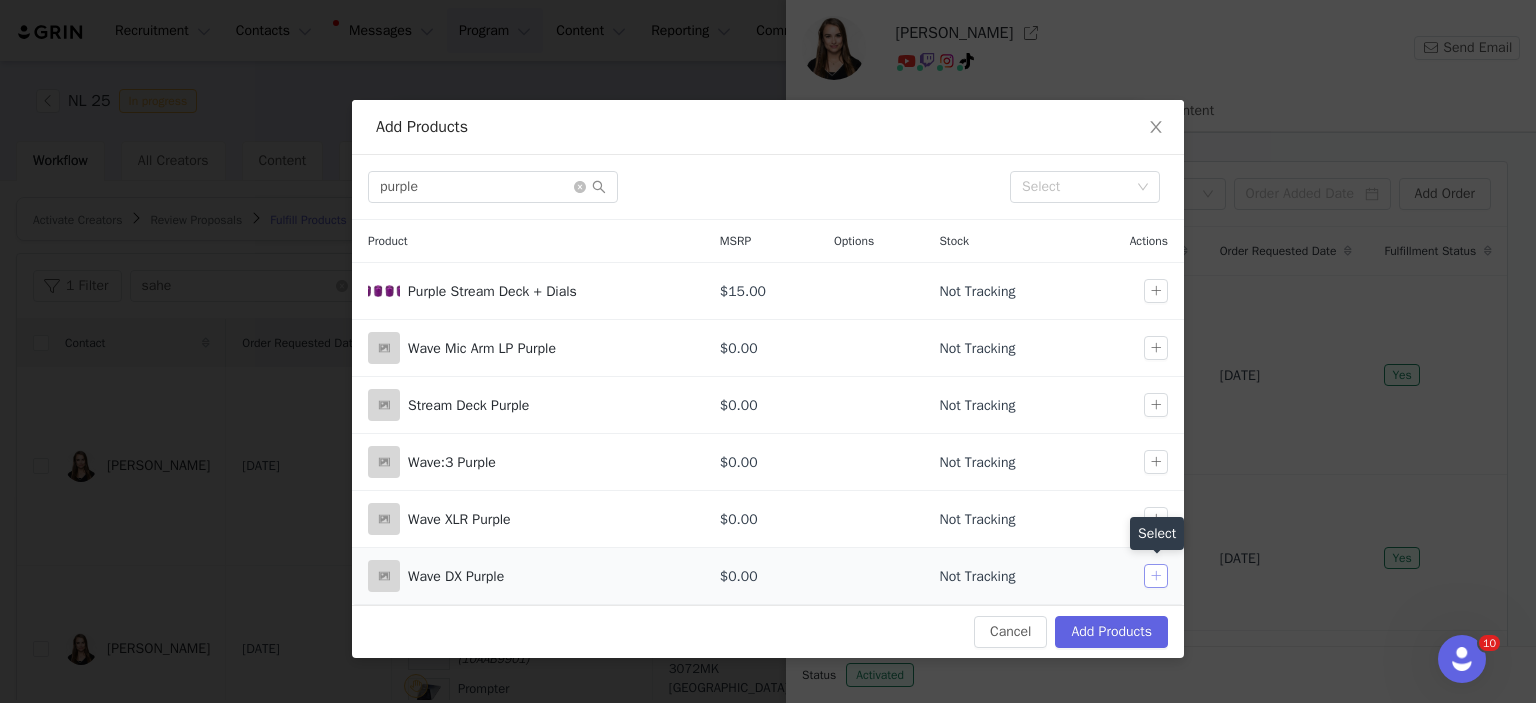 click at bounding box center (1156, 576) 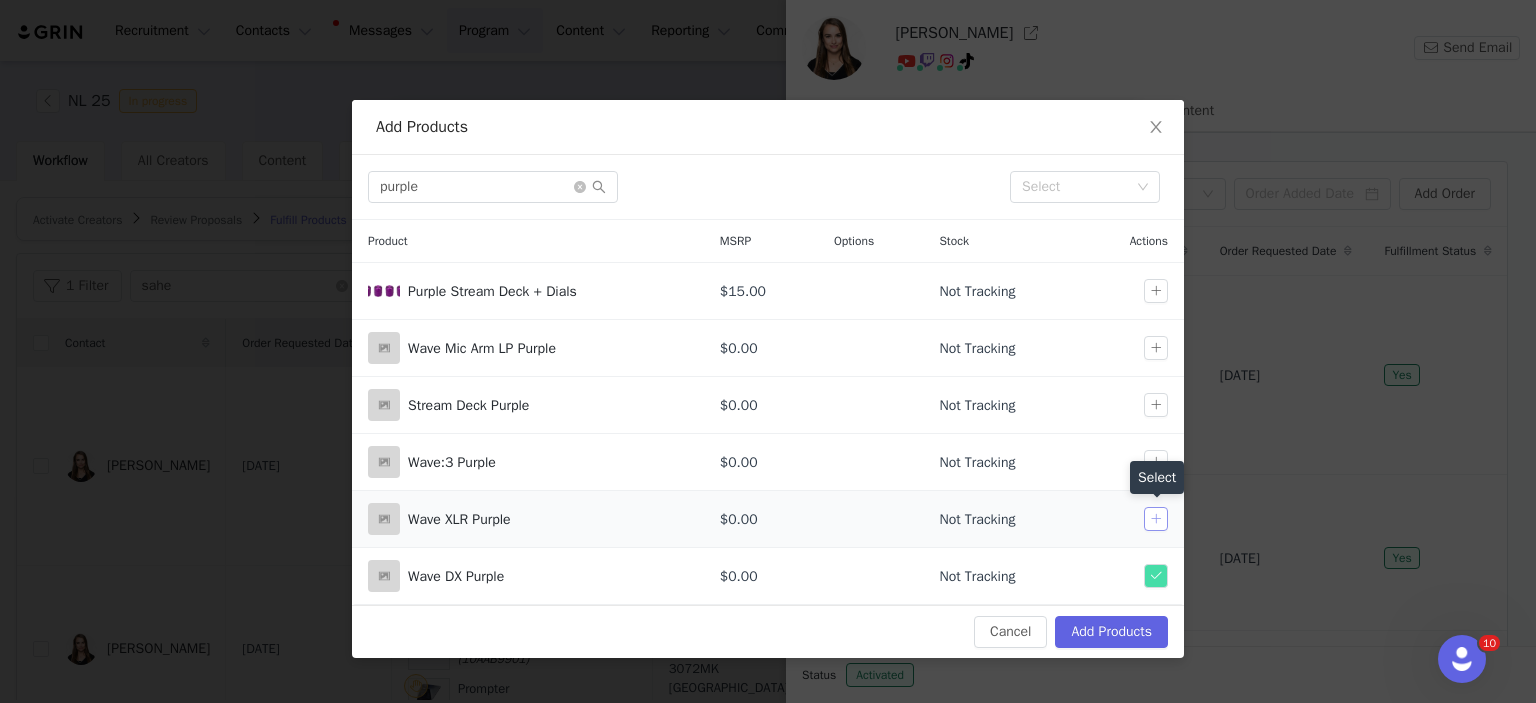 click at bounding box center [1156, 519] 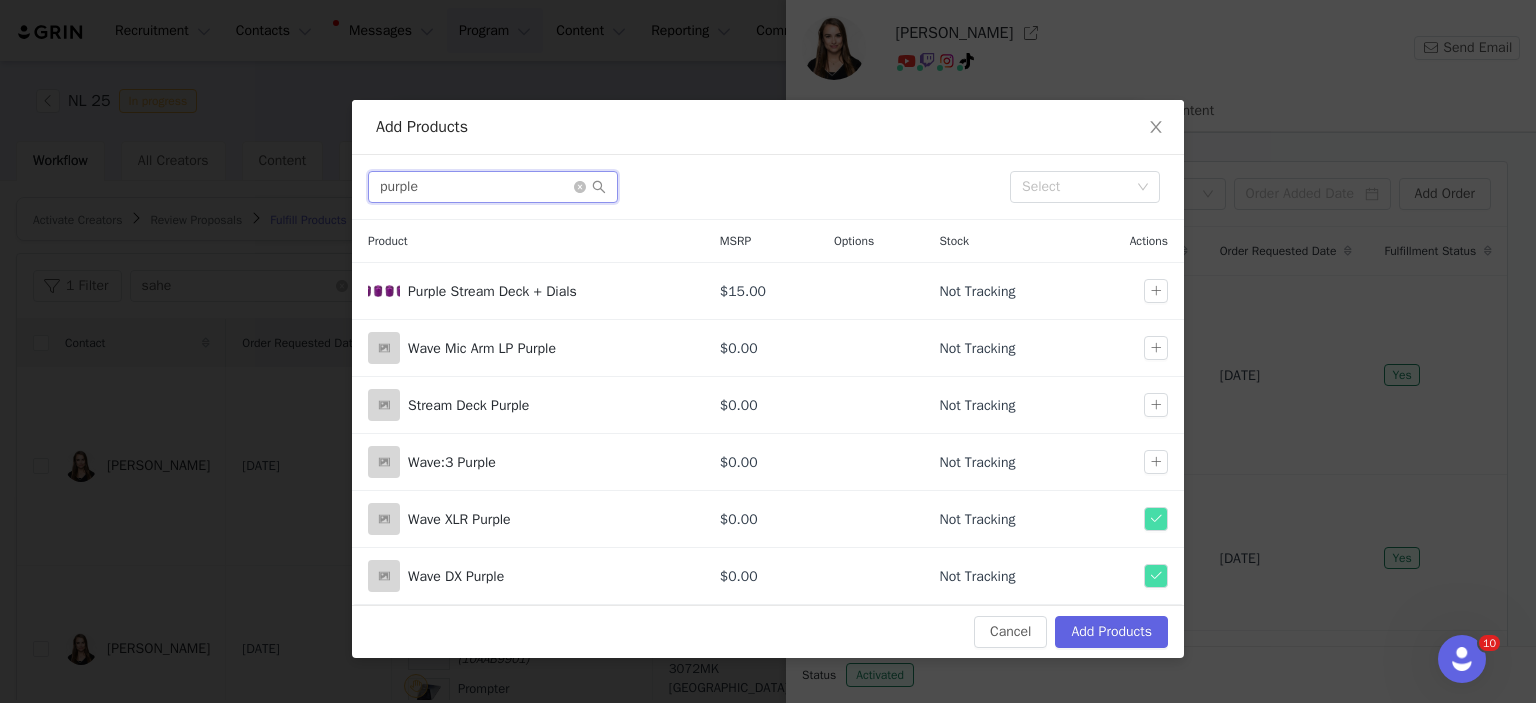 click on "purple" at bounding box center [493, 187] 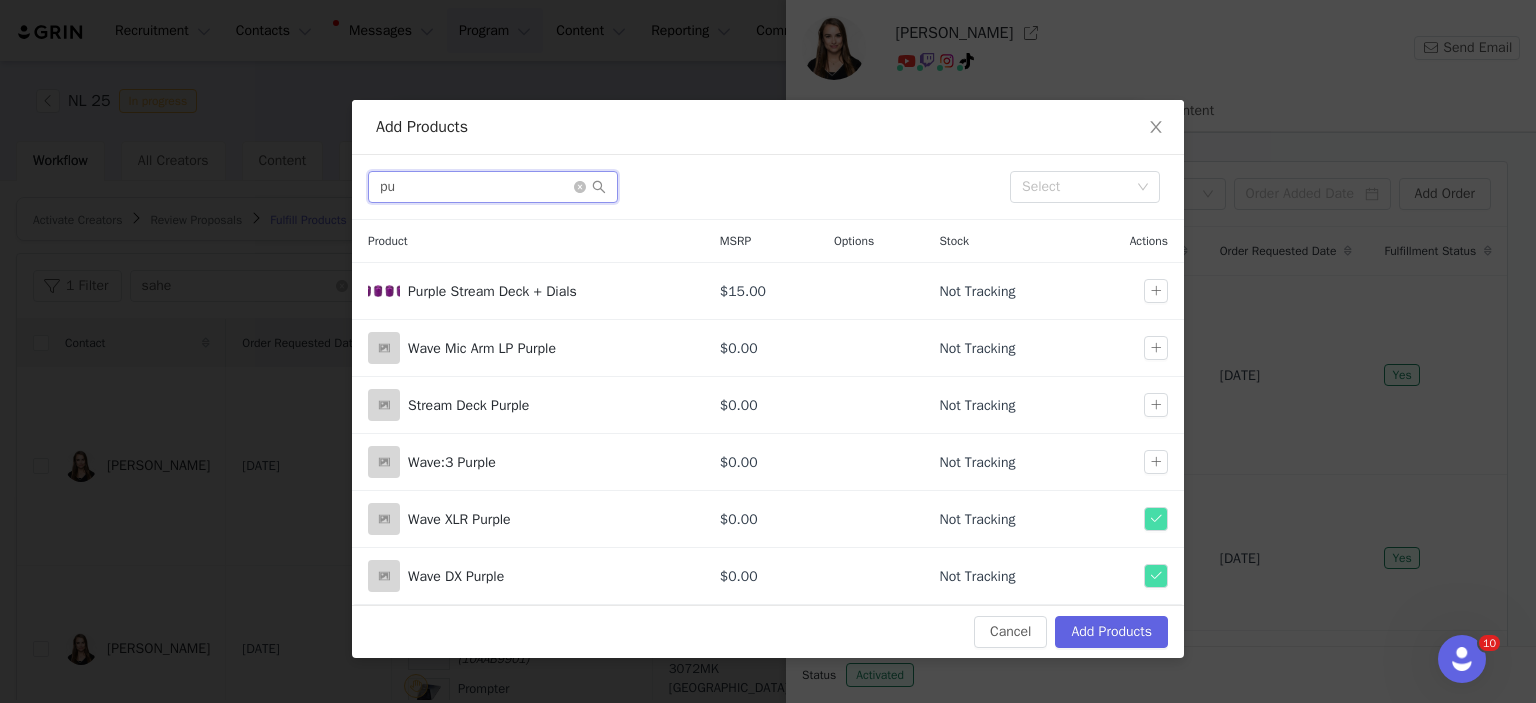 type on "p" 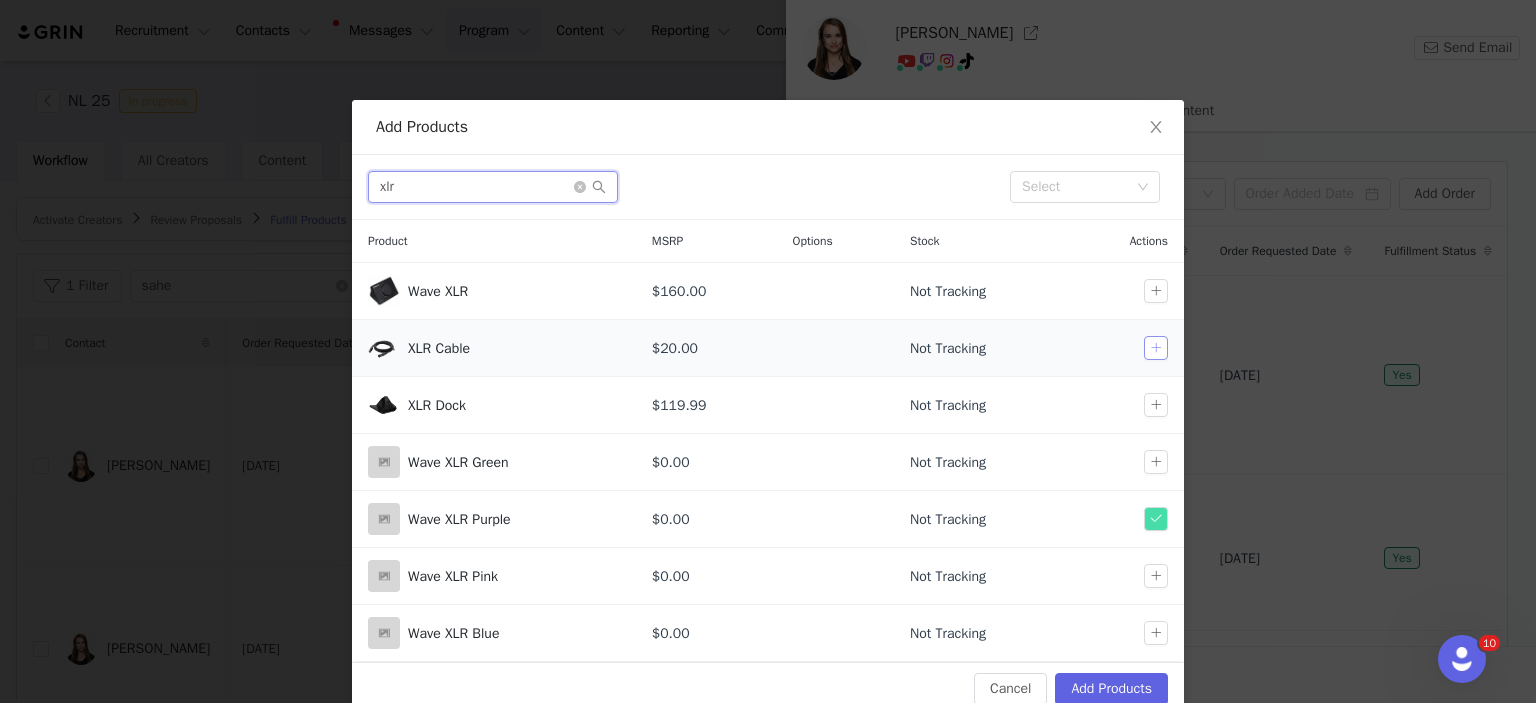 type on "xlr" 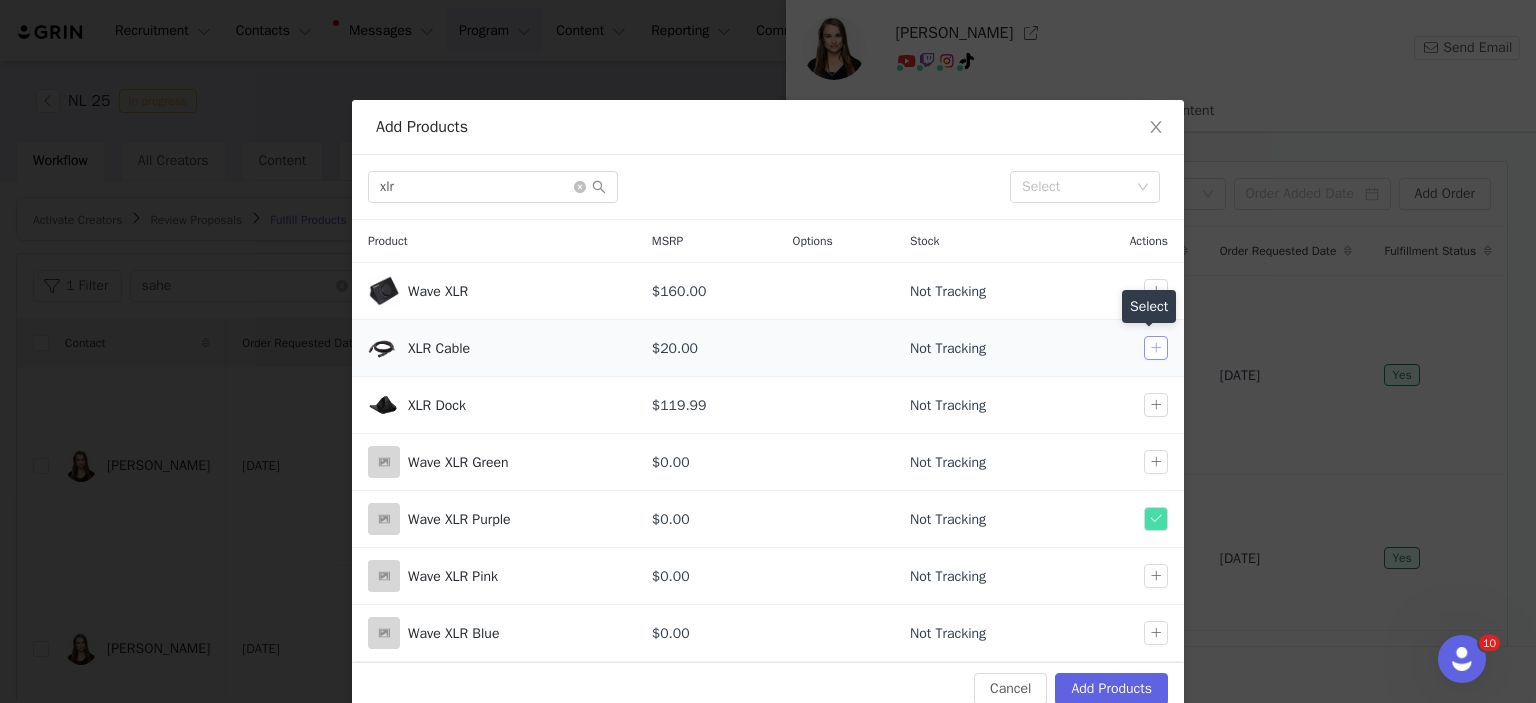 click at bounding box center [1156, 348] 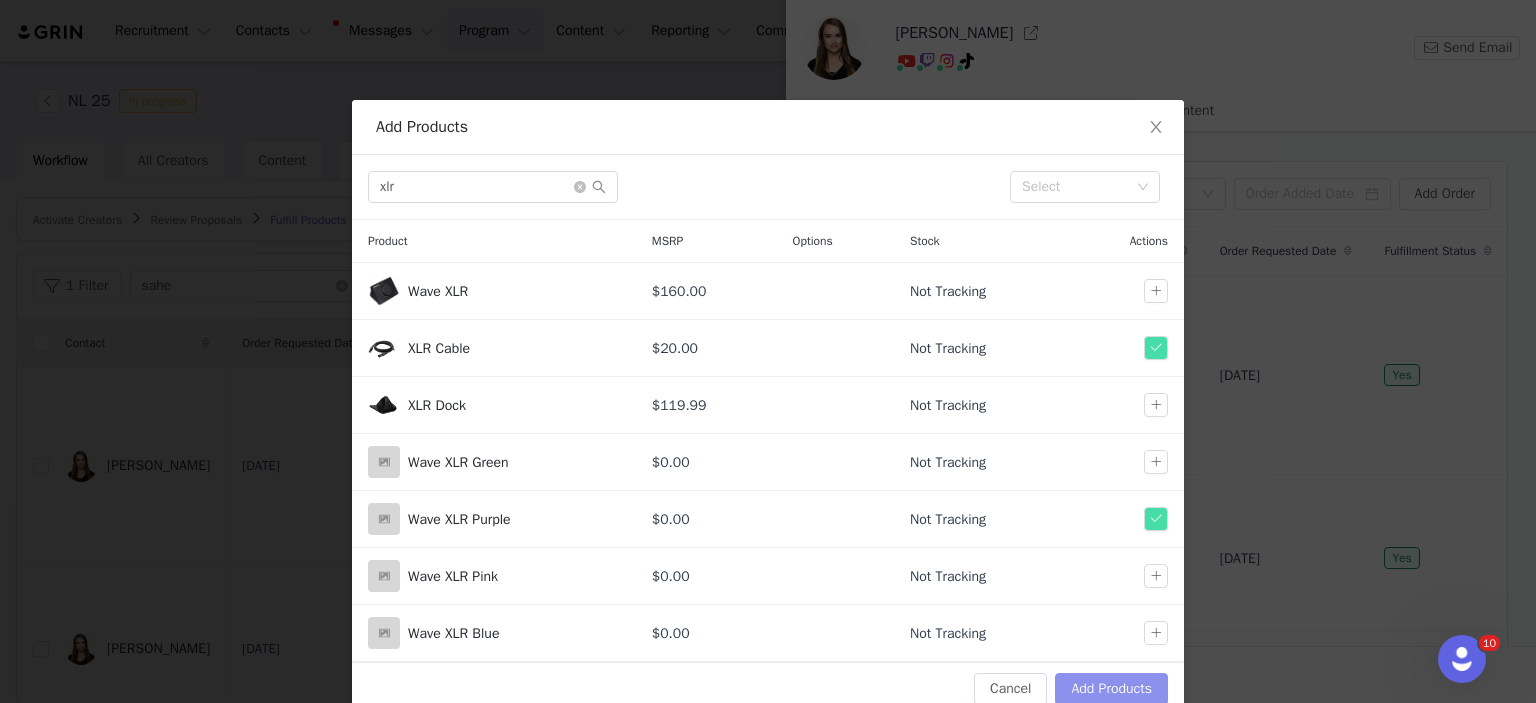 click on "Add Products" at bounding box center [1111, 689] 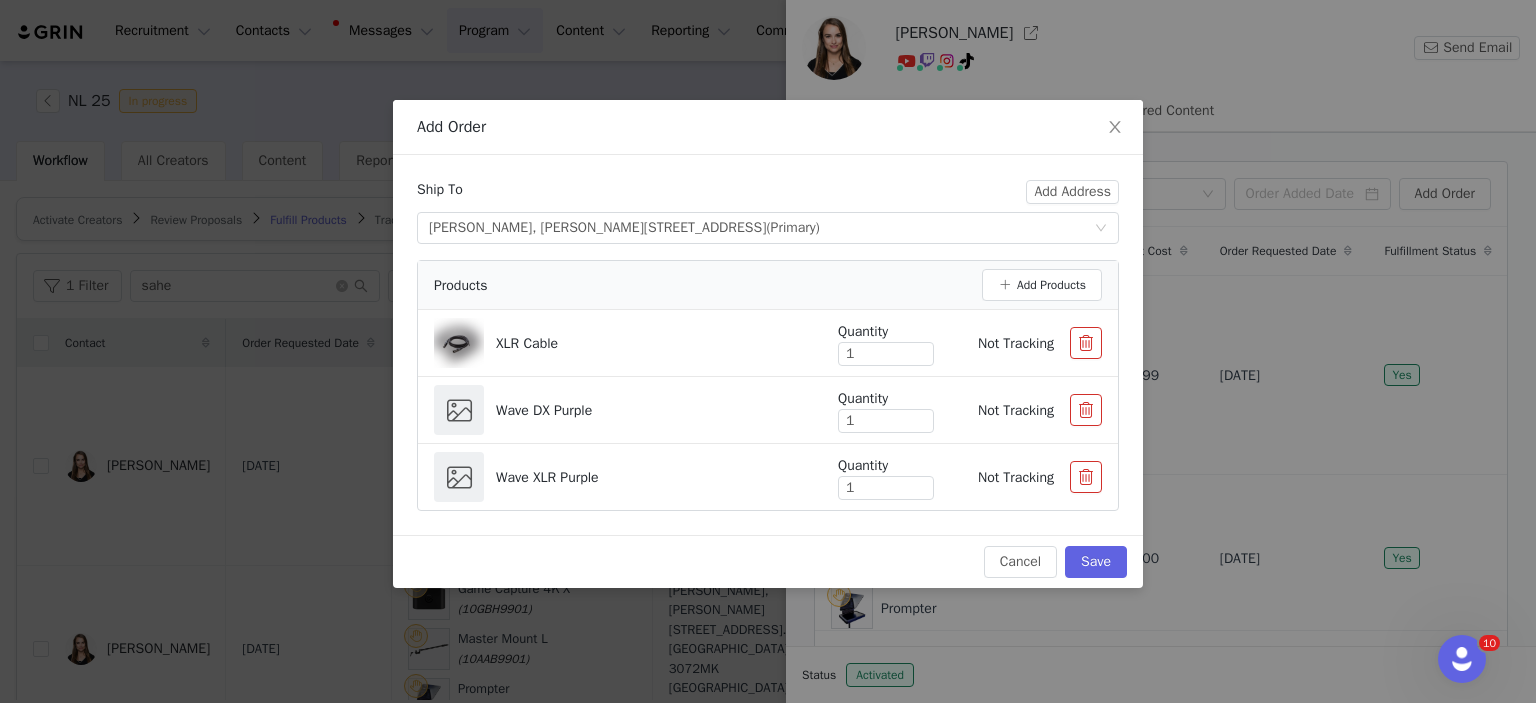 click at bounding box center [1086, 477] 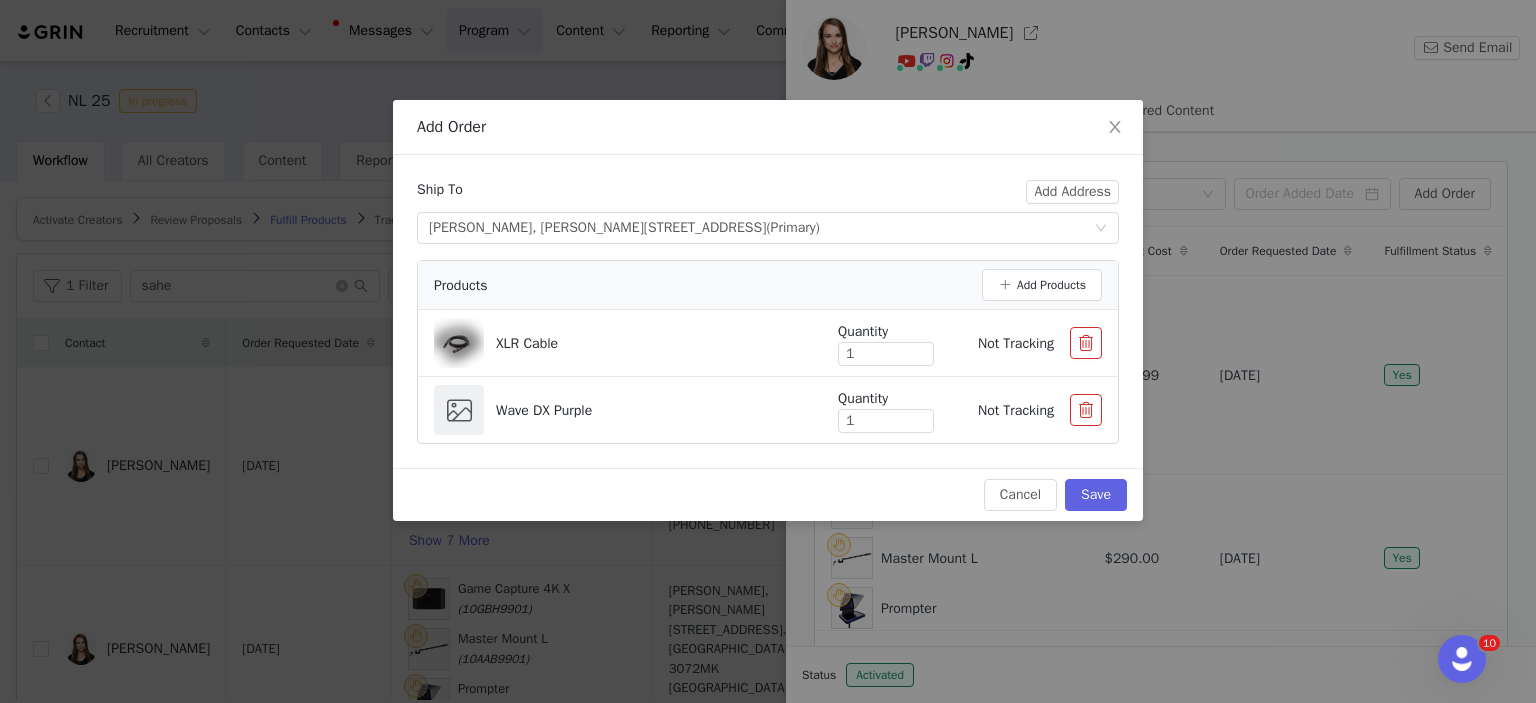 click at bounding box center [1086, 343] 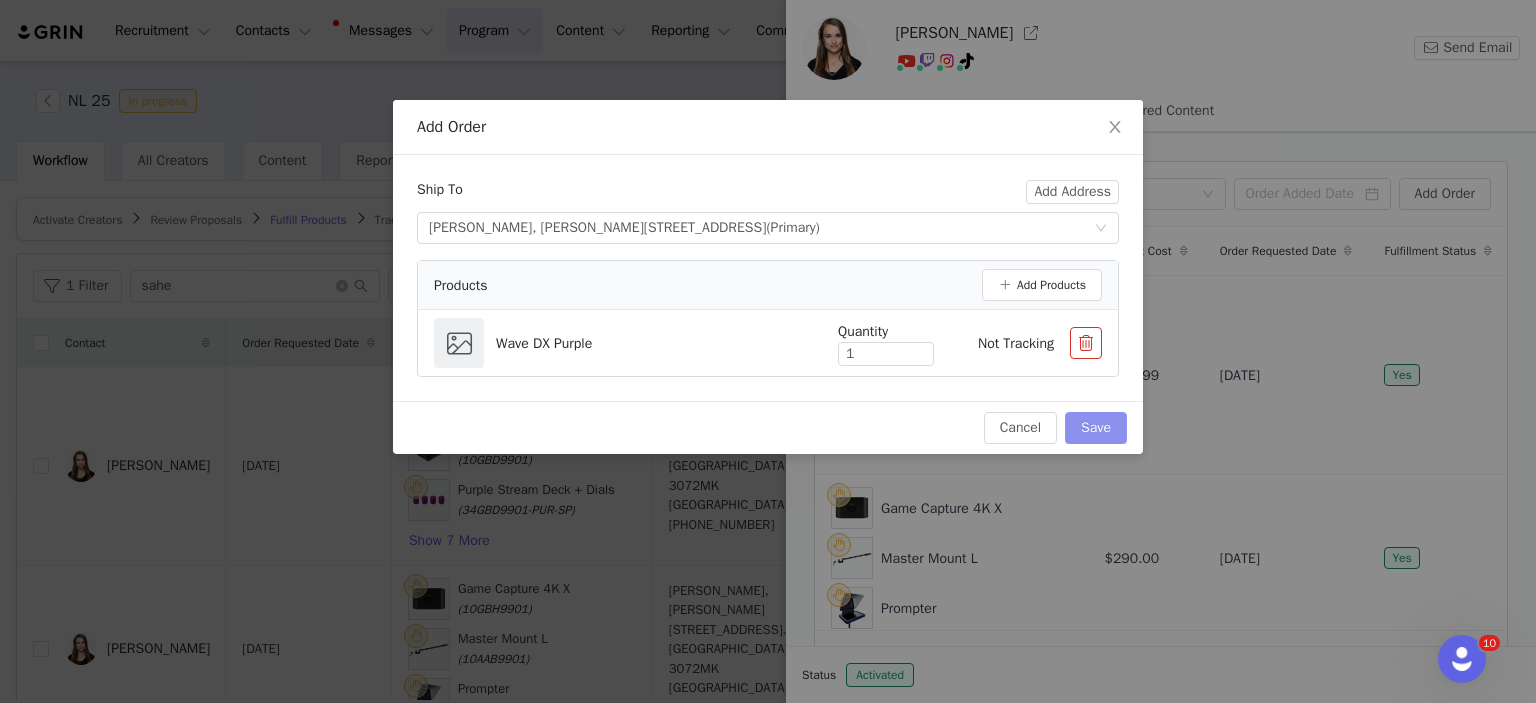click on "Save" at bounding box center (1096, 428) 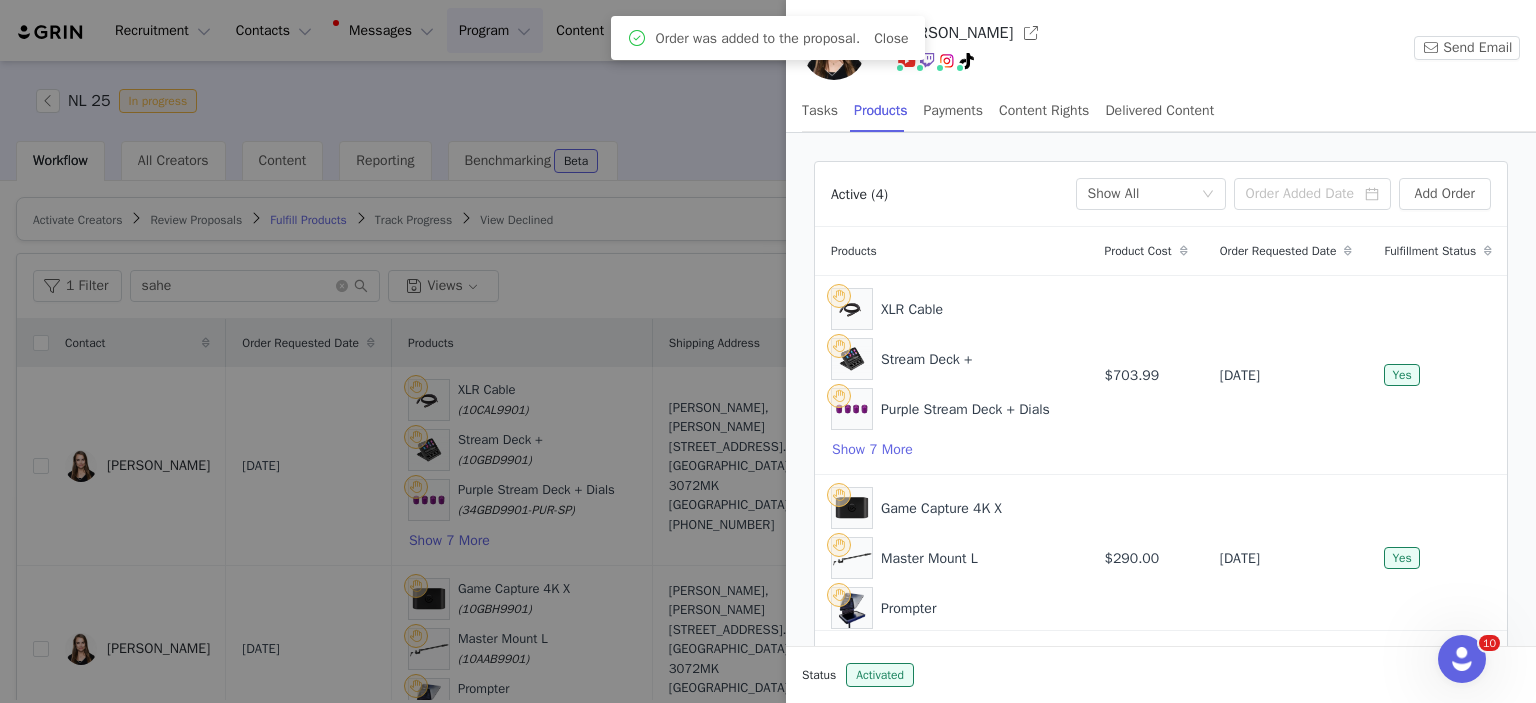 click at bounding box center (768, 351) 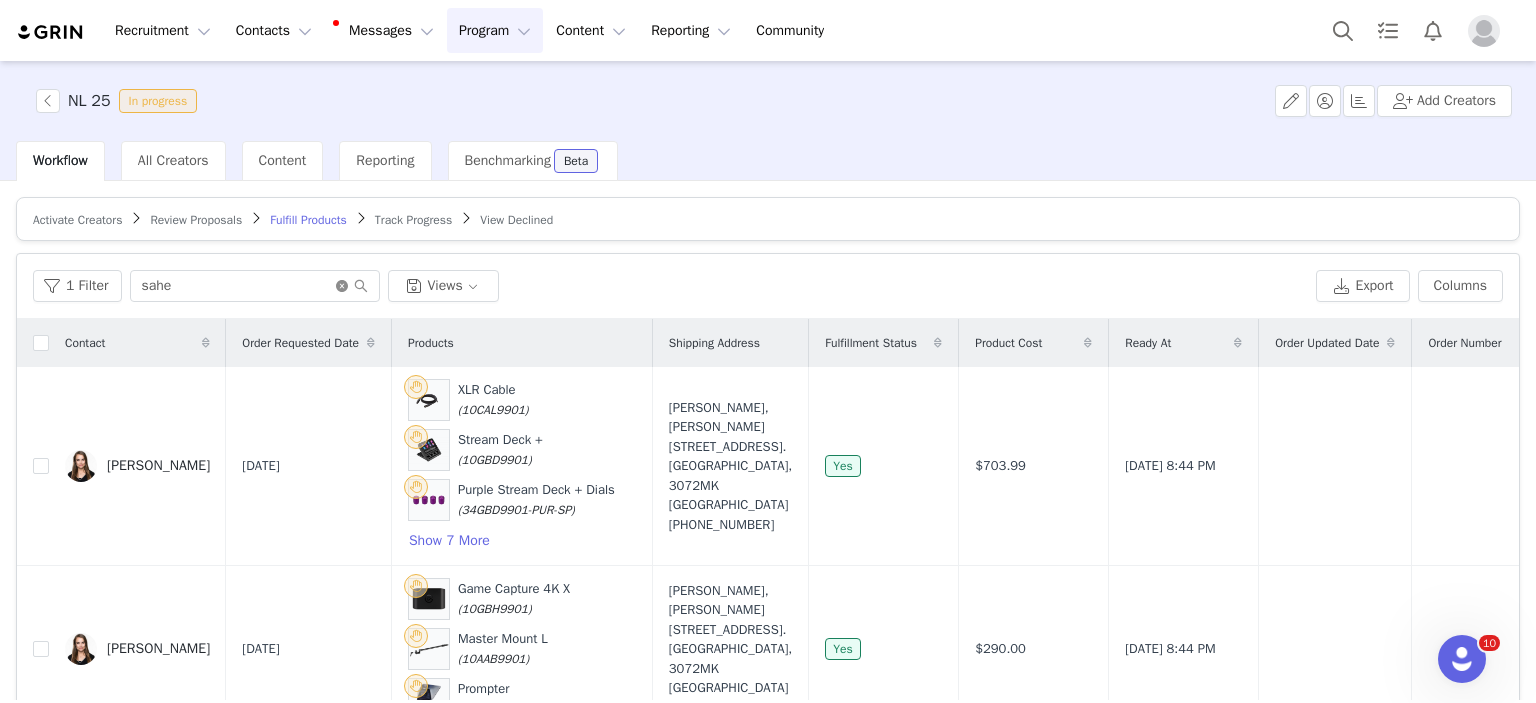 click 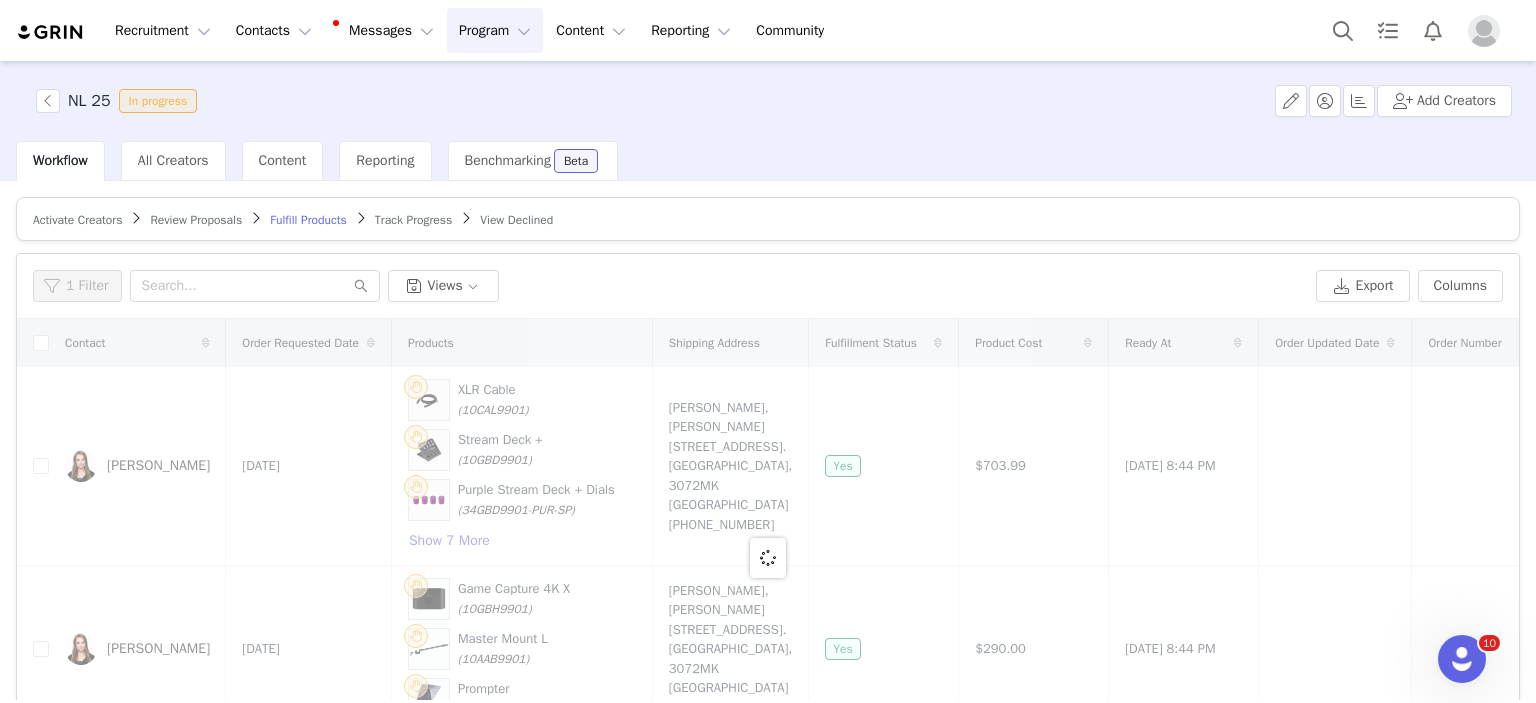 click on "NL 25 In progress     Add Creators" at bounding box center (768, 101) 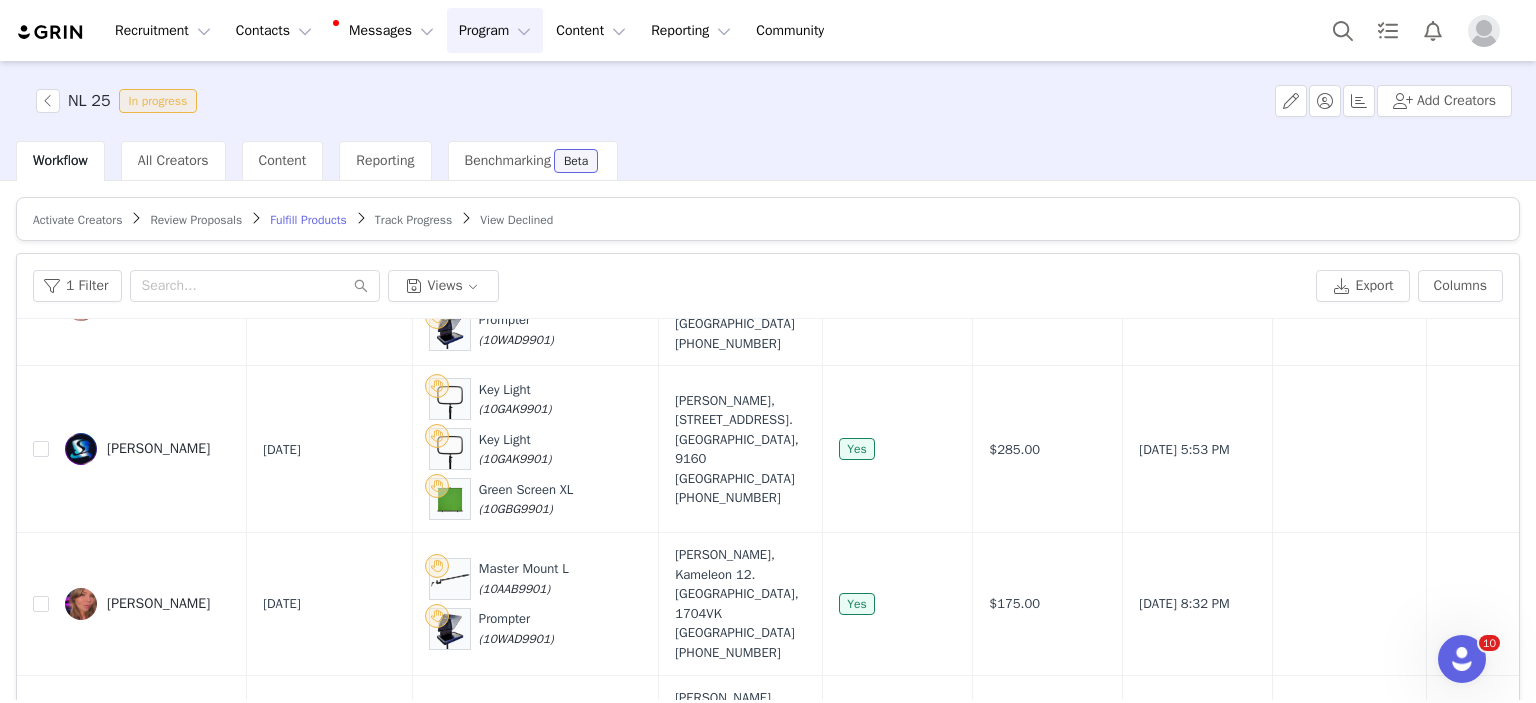 scroll, scrollTop: 3434, scrollLeft: 0, axis: vertical 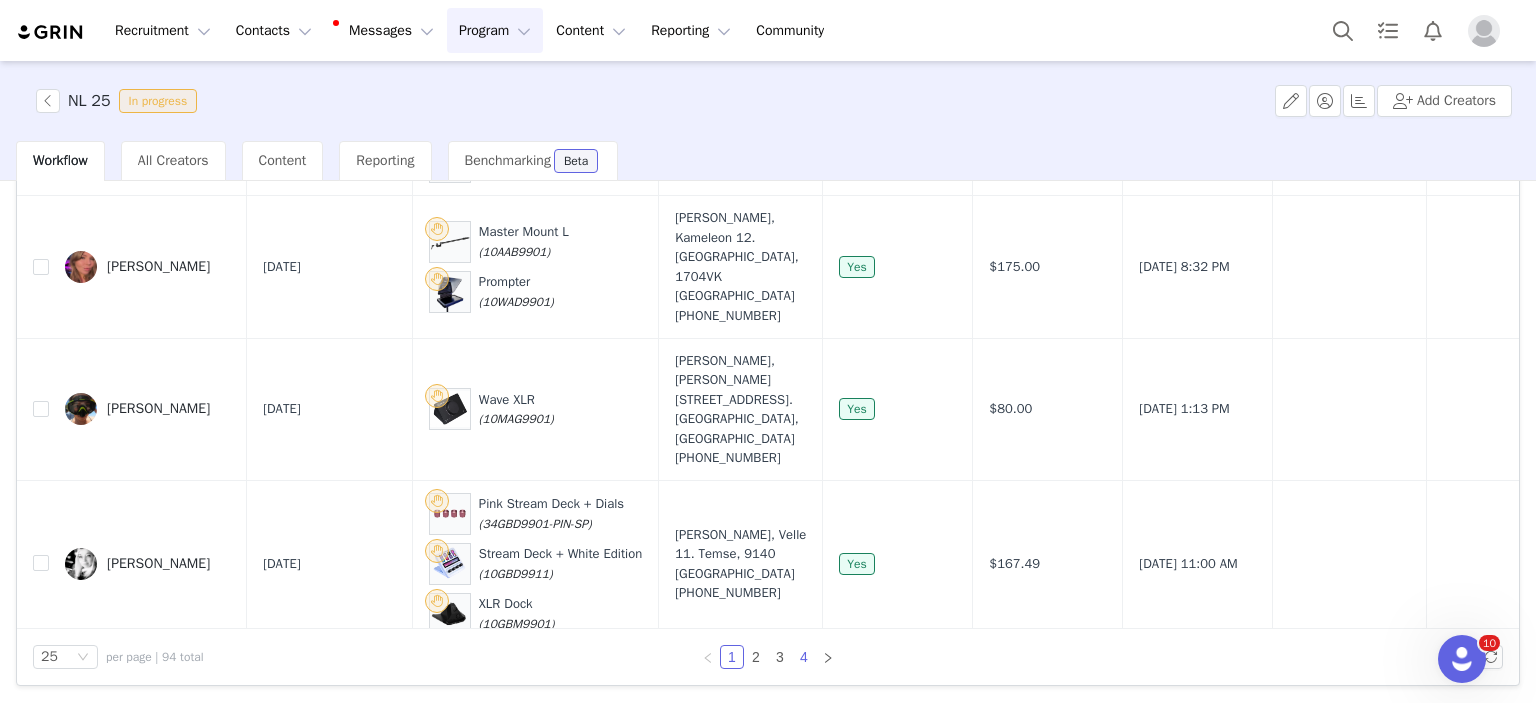 click on "4" at bounding box center (804, 657) 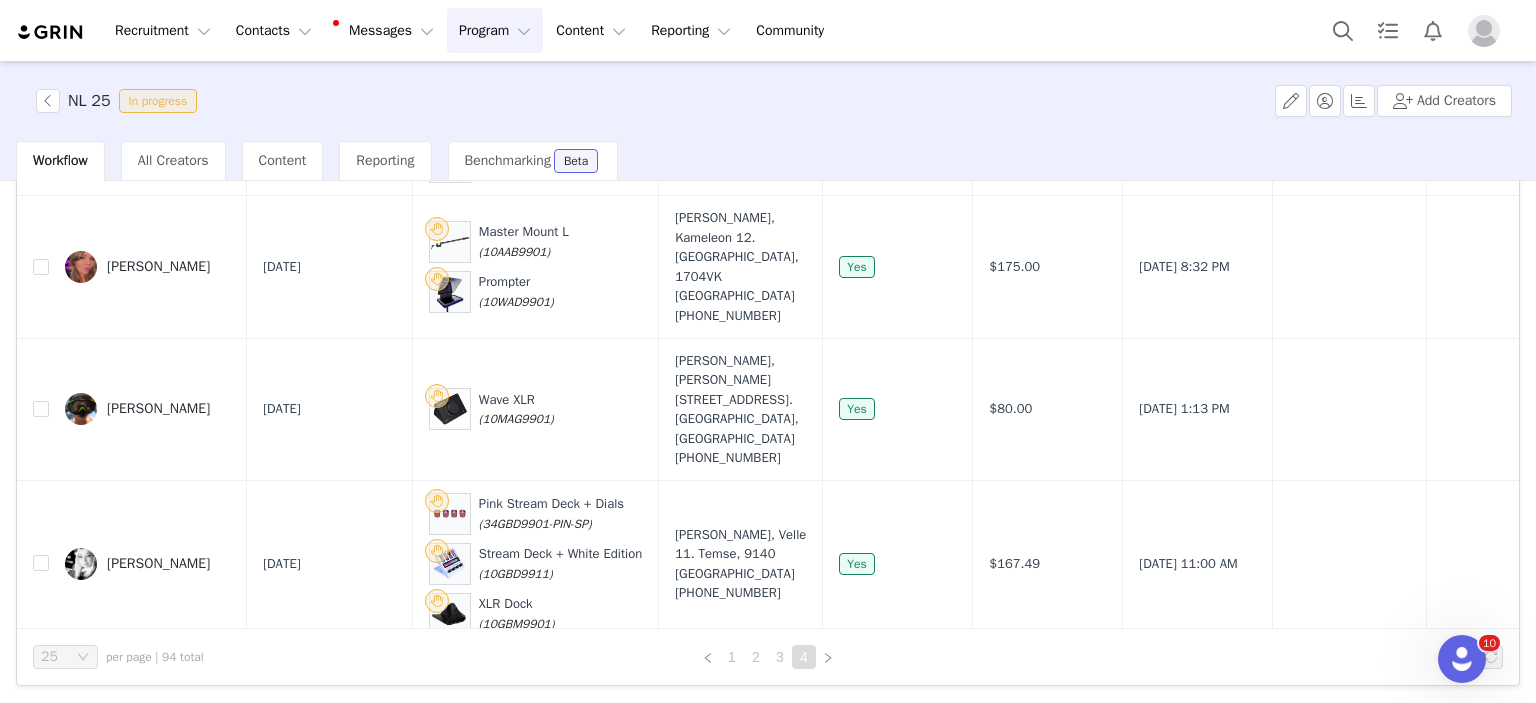 scroll, scrollTop: 0, scrollLeft: 0, axis: both 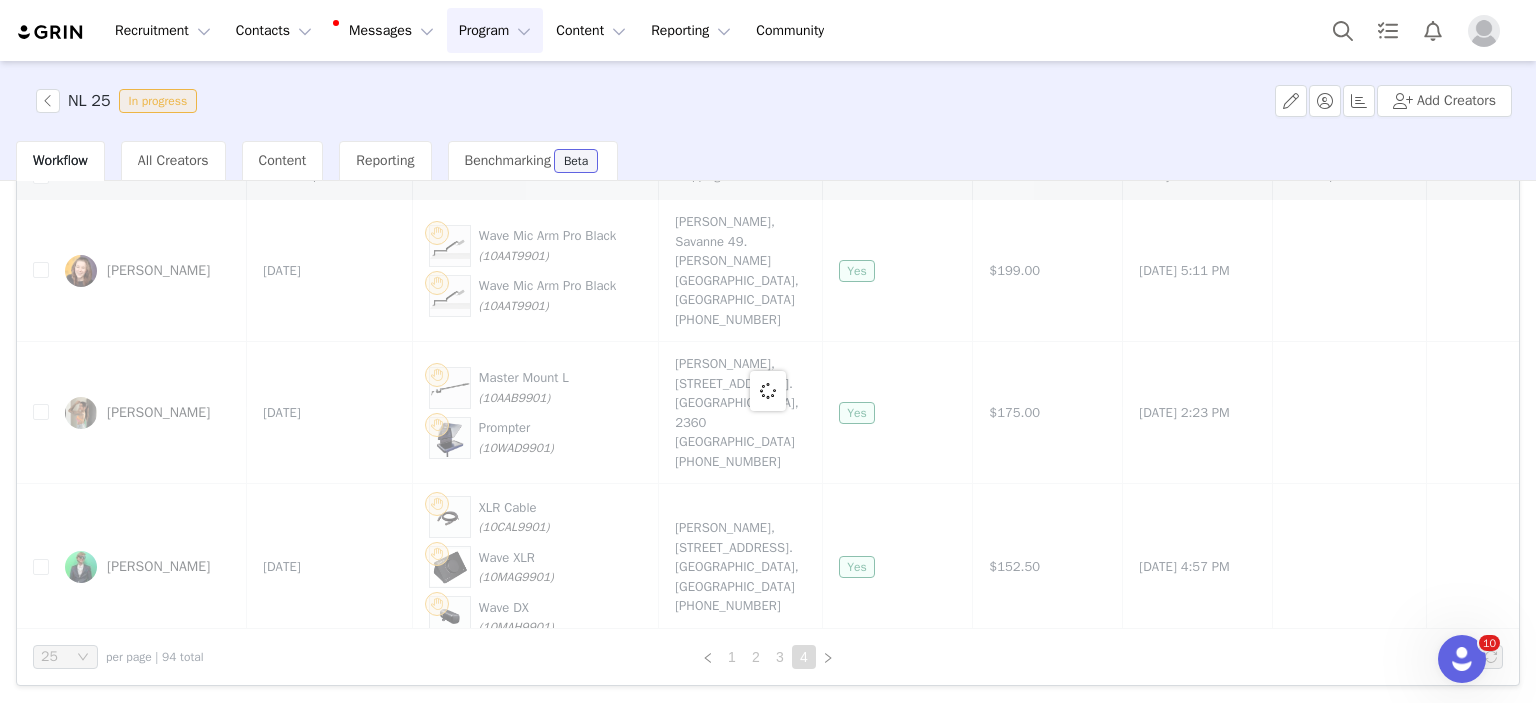 click on "NL 25 In progress     Add Creators" at bounding box center [768, 101] 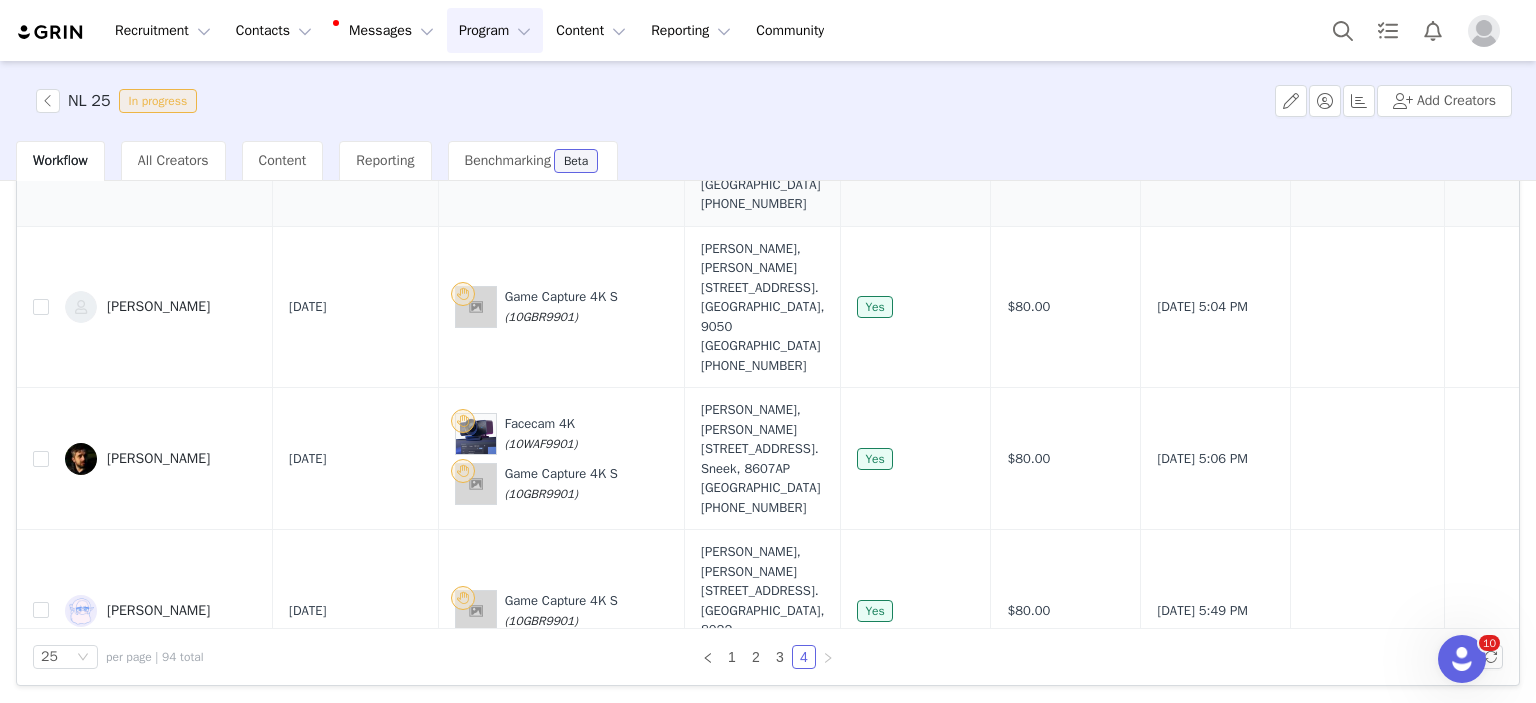 scroll, scrollTop: 0, scrollLeft: 0, axis: both 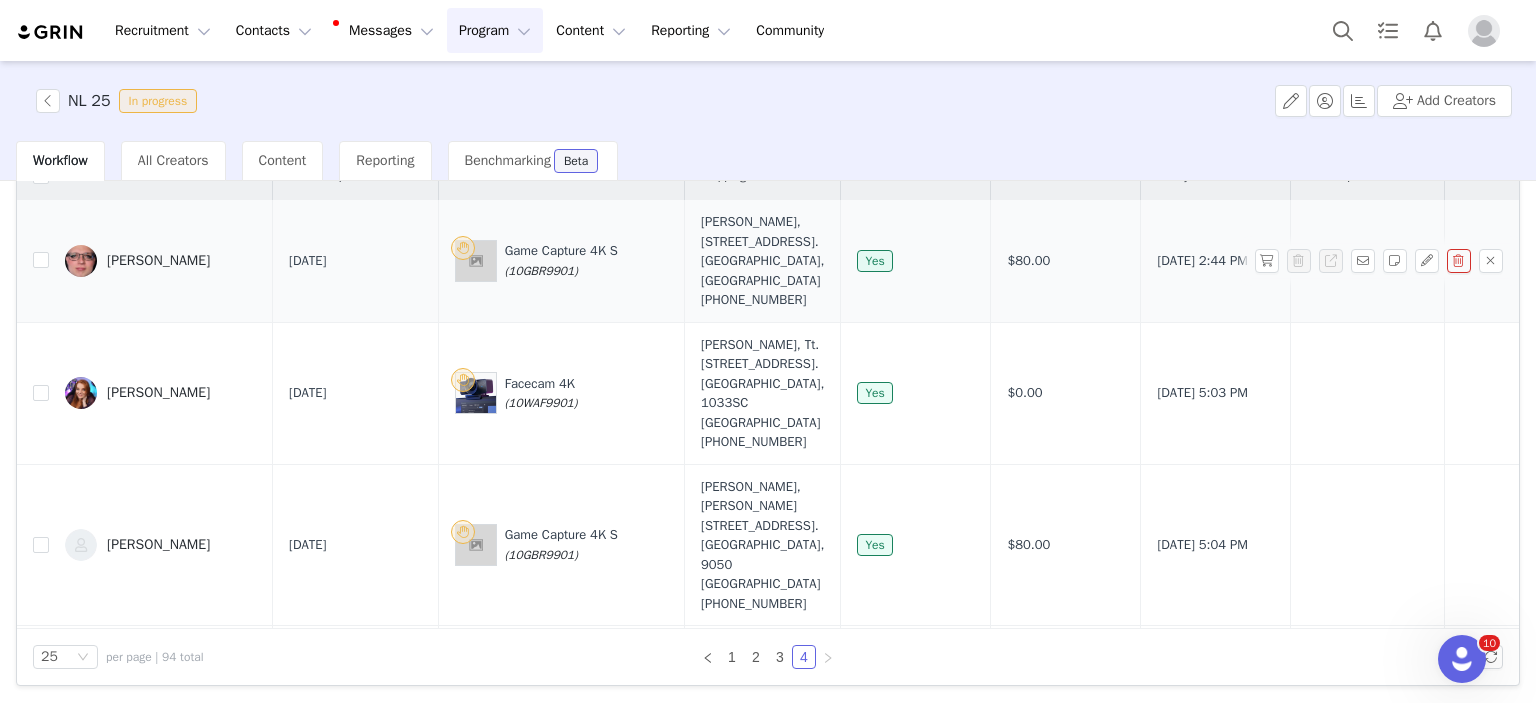 click on "[PERSON_NAME]" at bounding box center [158, 261] 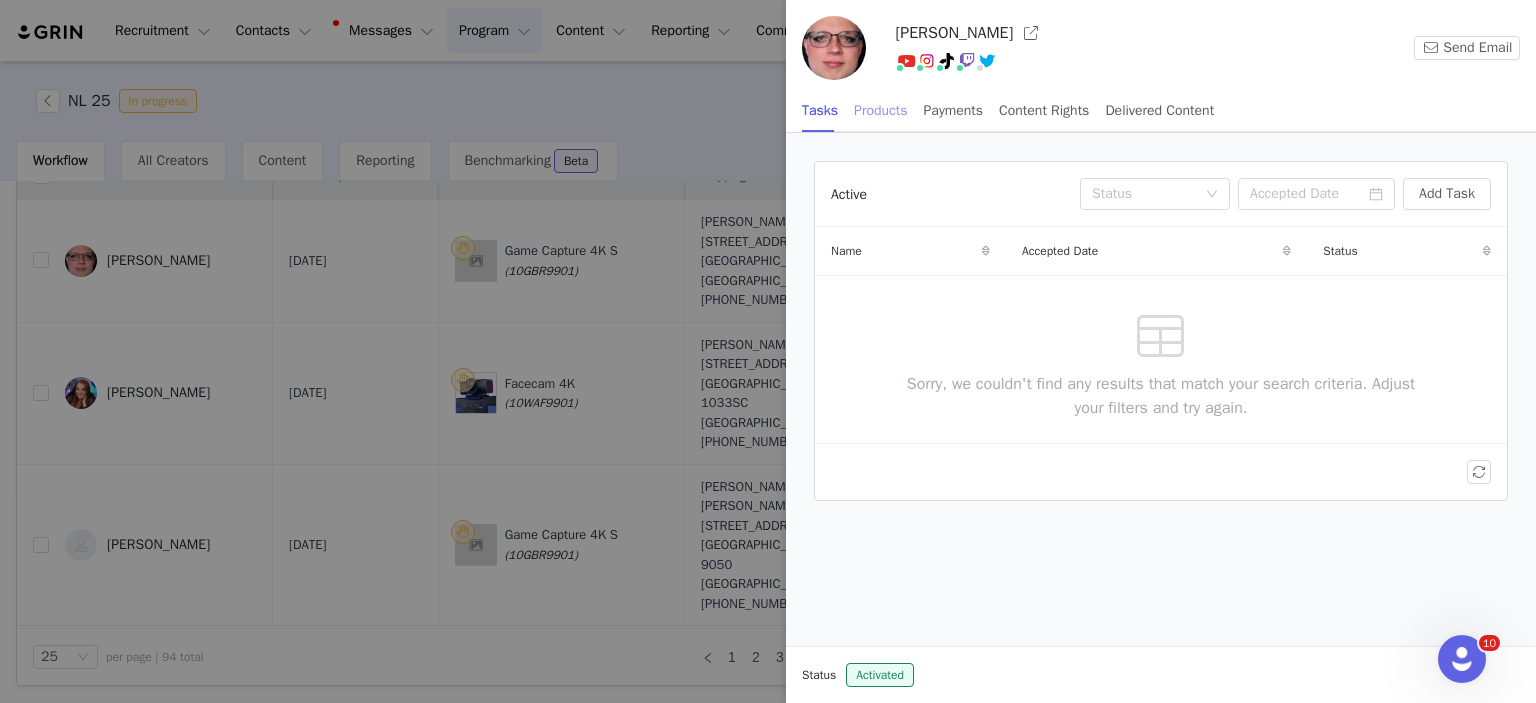 click on "Products" at bounding box center [880, 110] 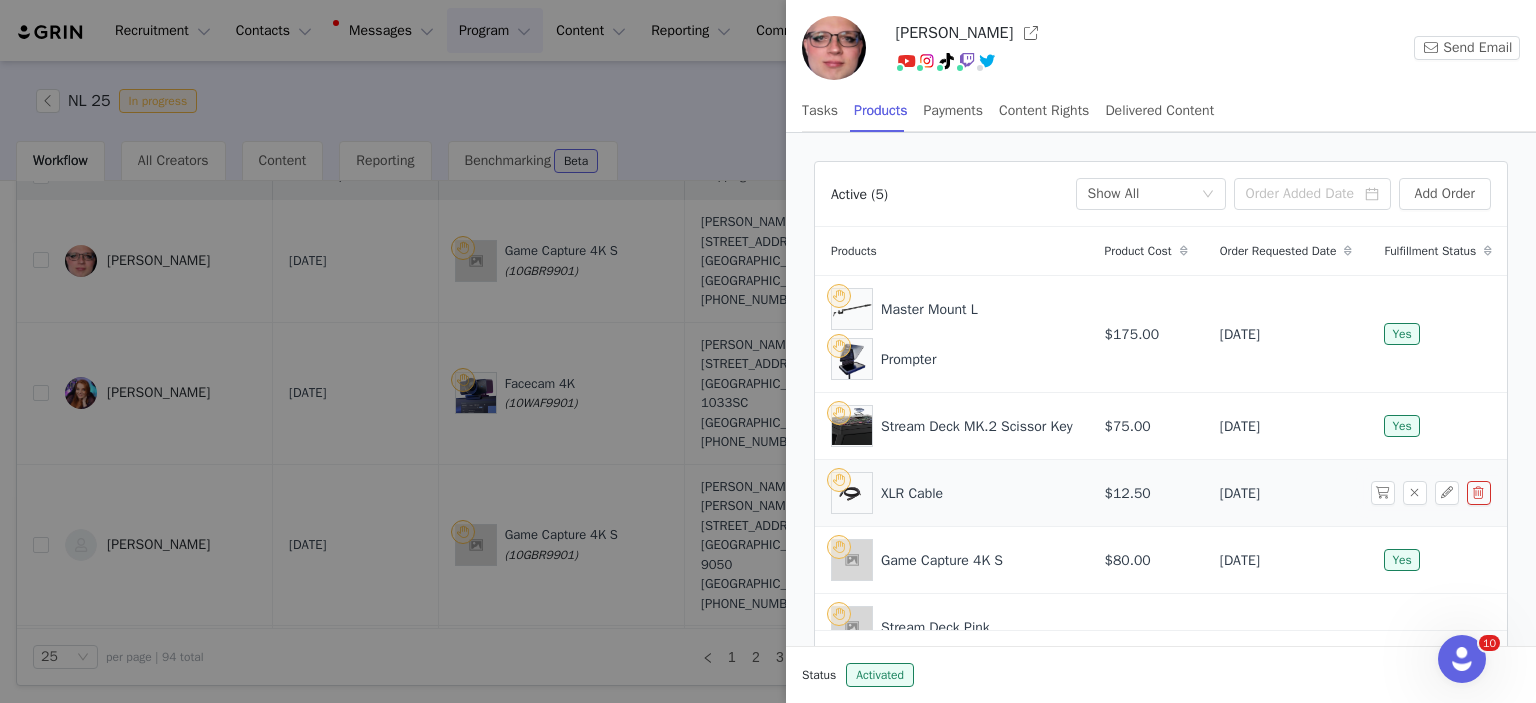 scroll, scrollTop: 140, scrollLeft: 0, axis: vertical 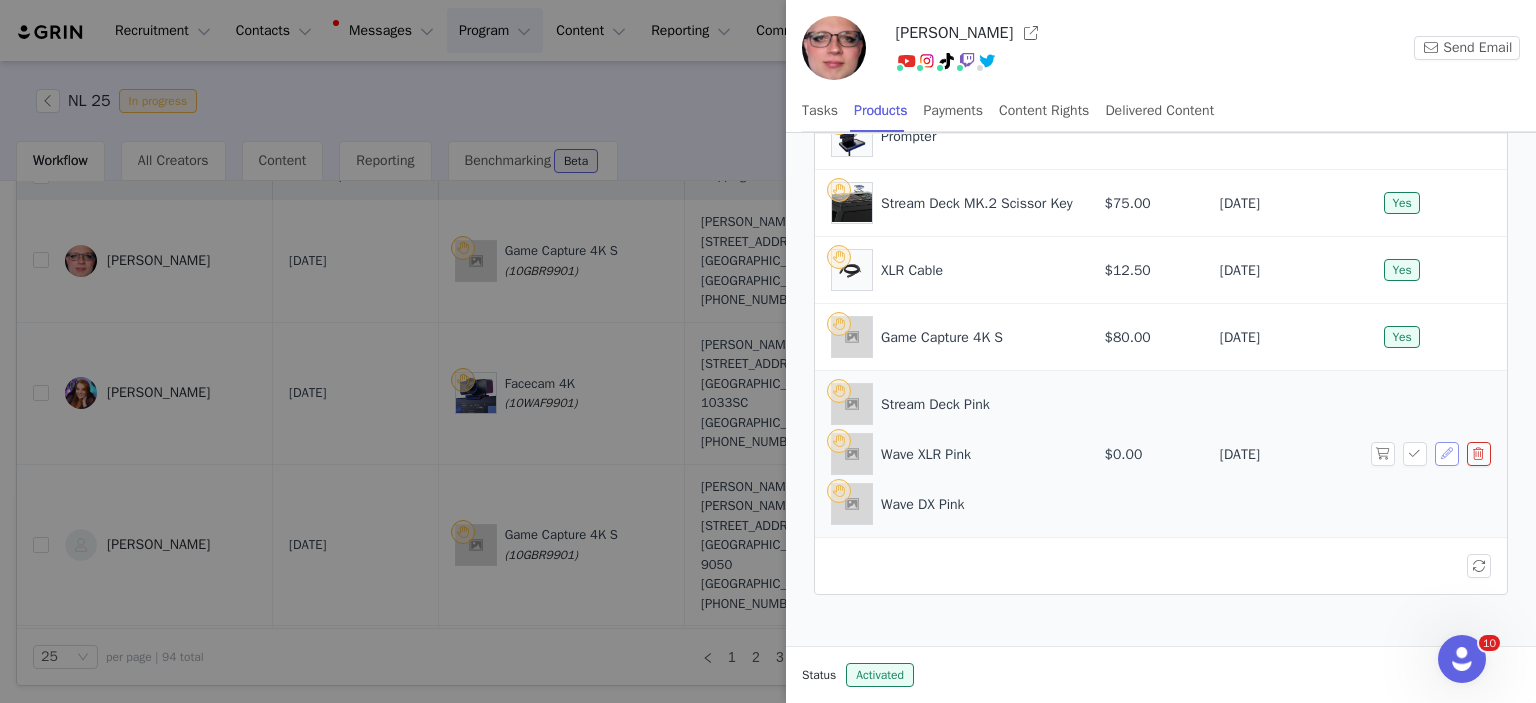 click at bounding box center [1447, 454] 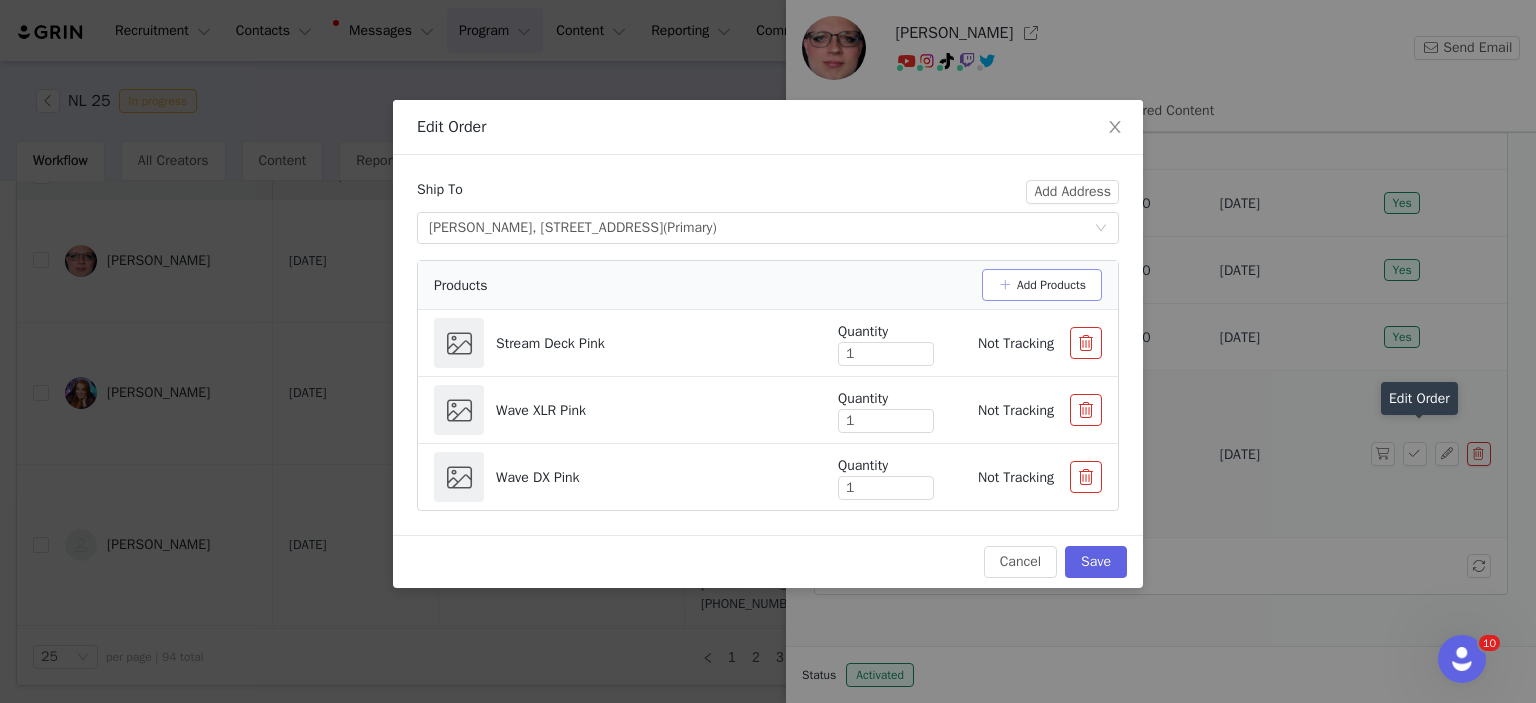 click on "Add Products" at bounding box center [1042, 285] 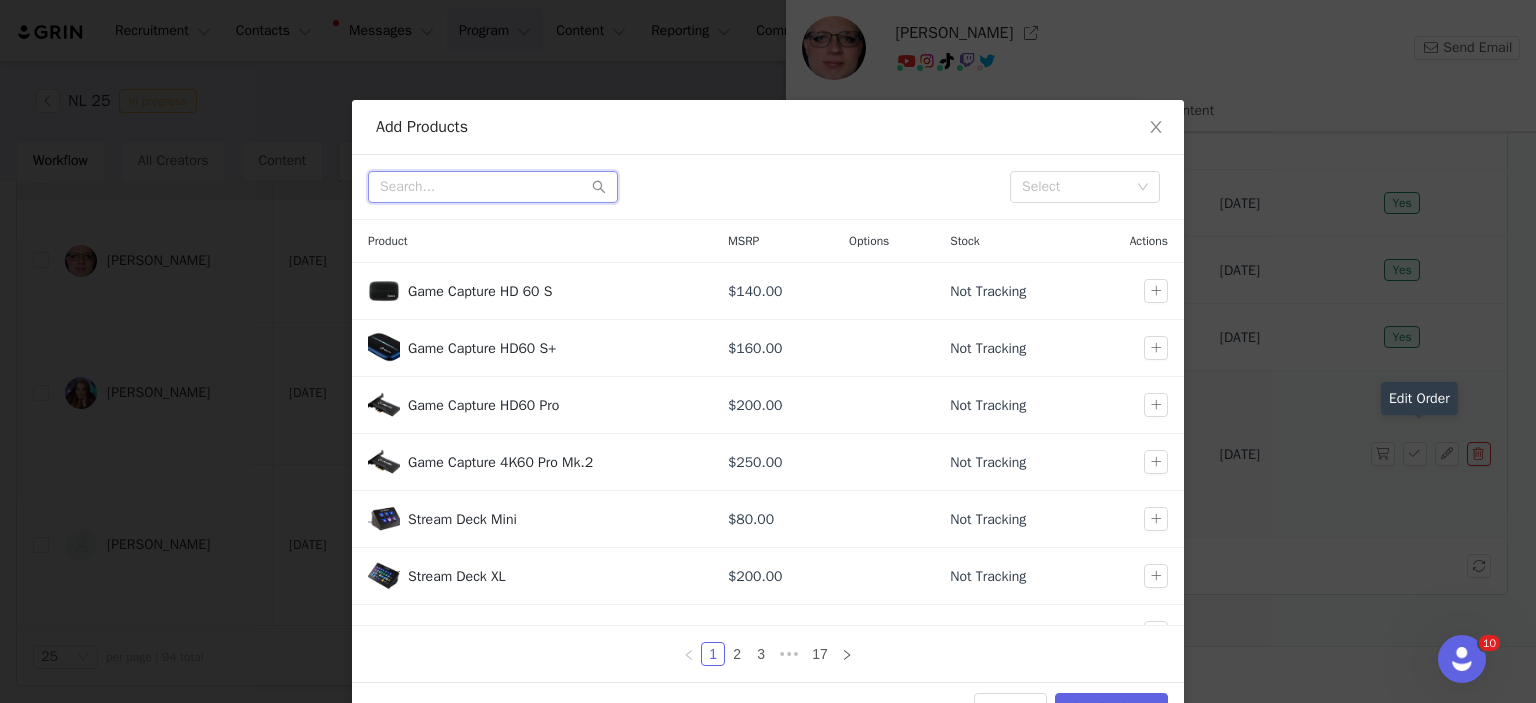 click at bounding box center [493, 187] 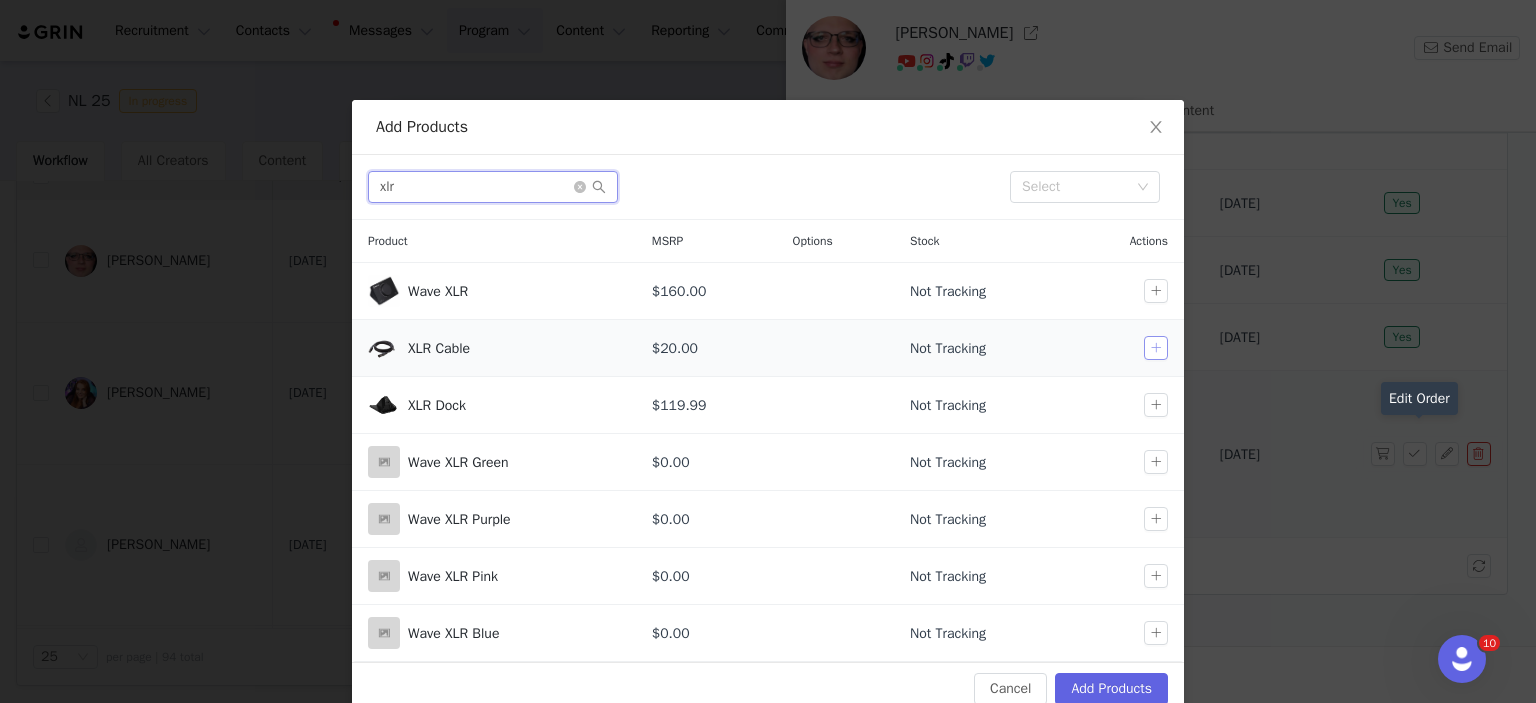 type on "xlr" 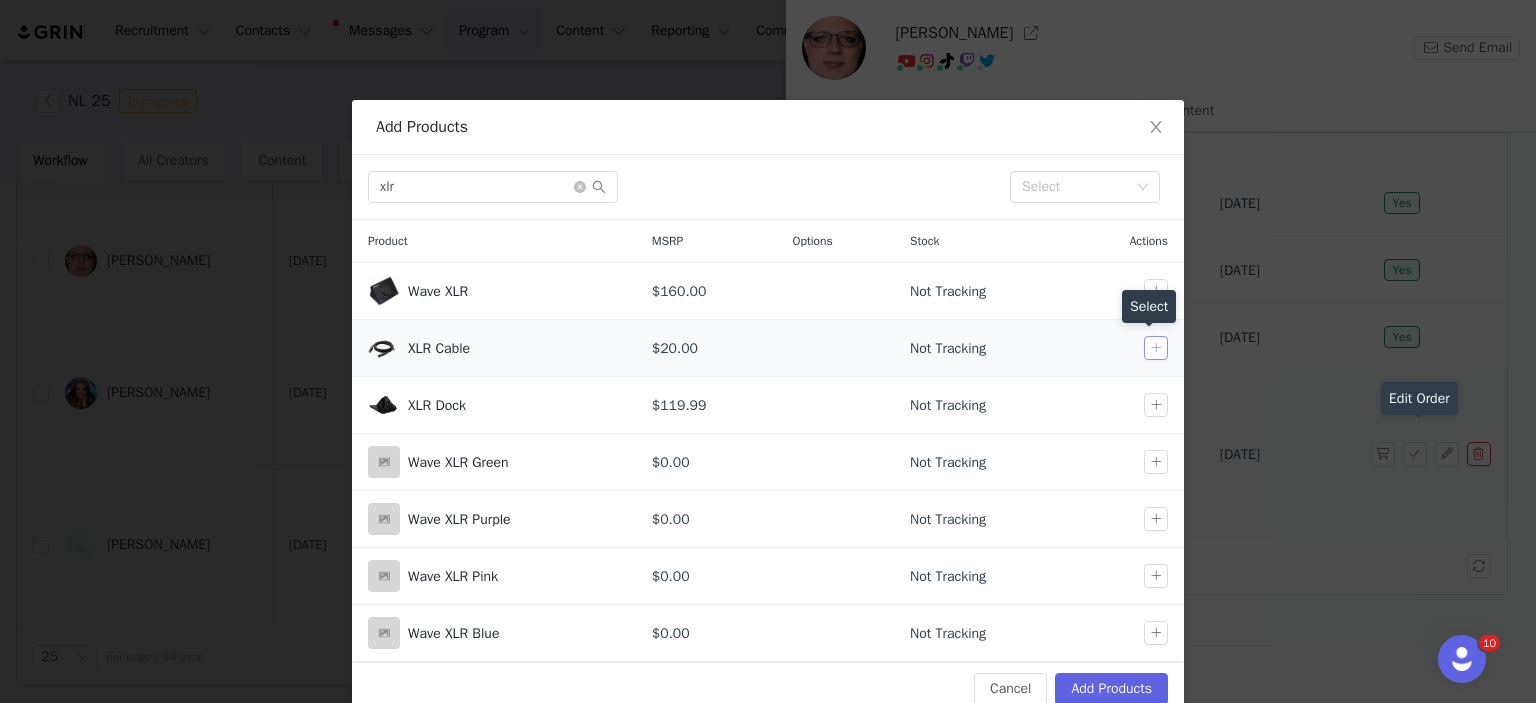 click at bounding box center [1156, 348] 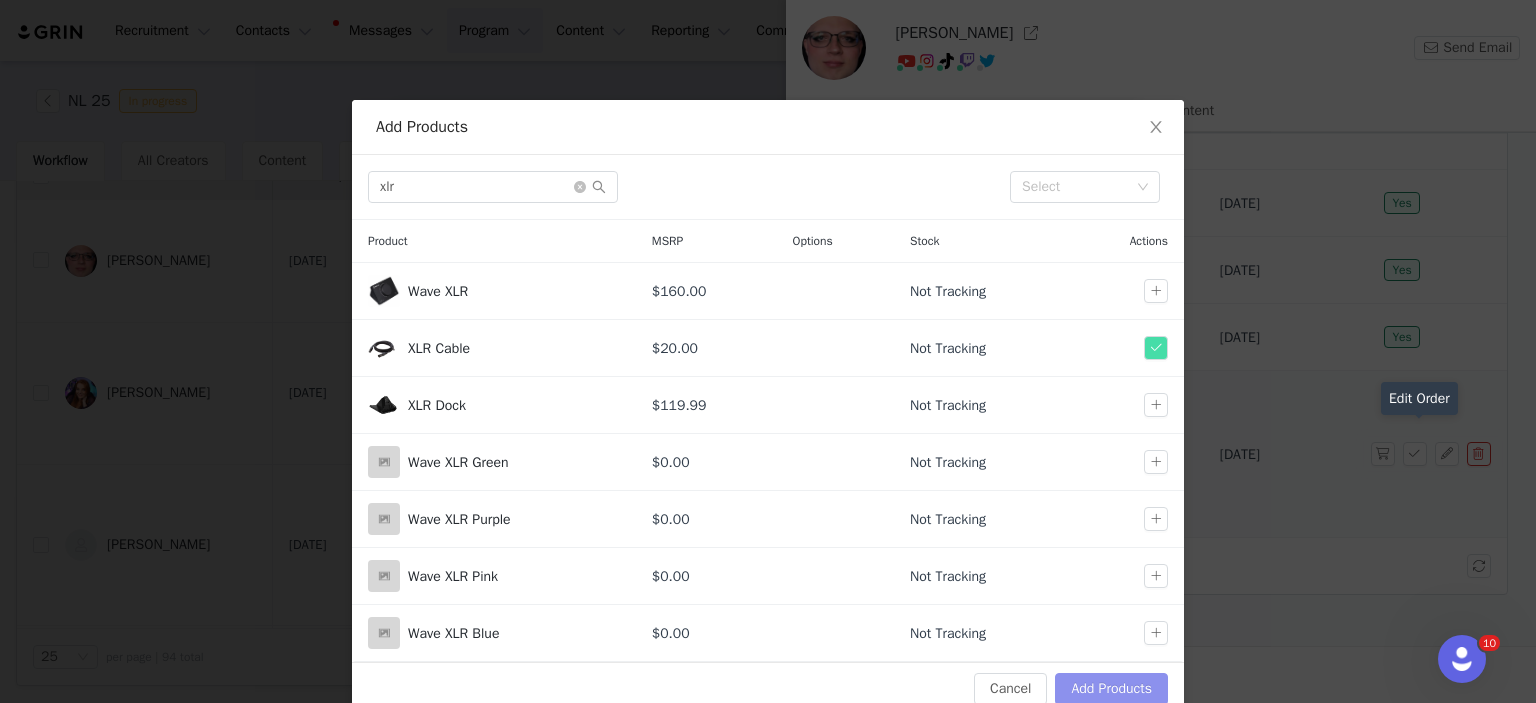 click on "Add Products" at bounding box center [1111, 689] 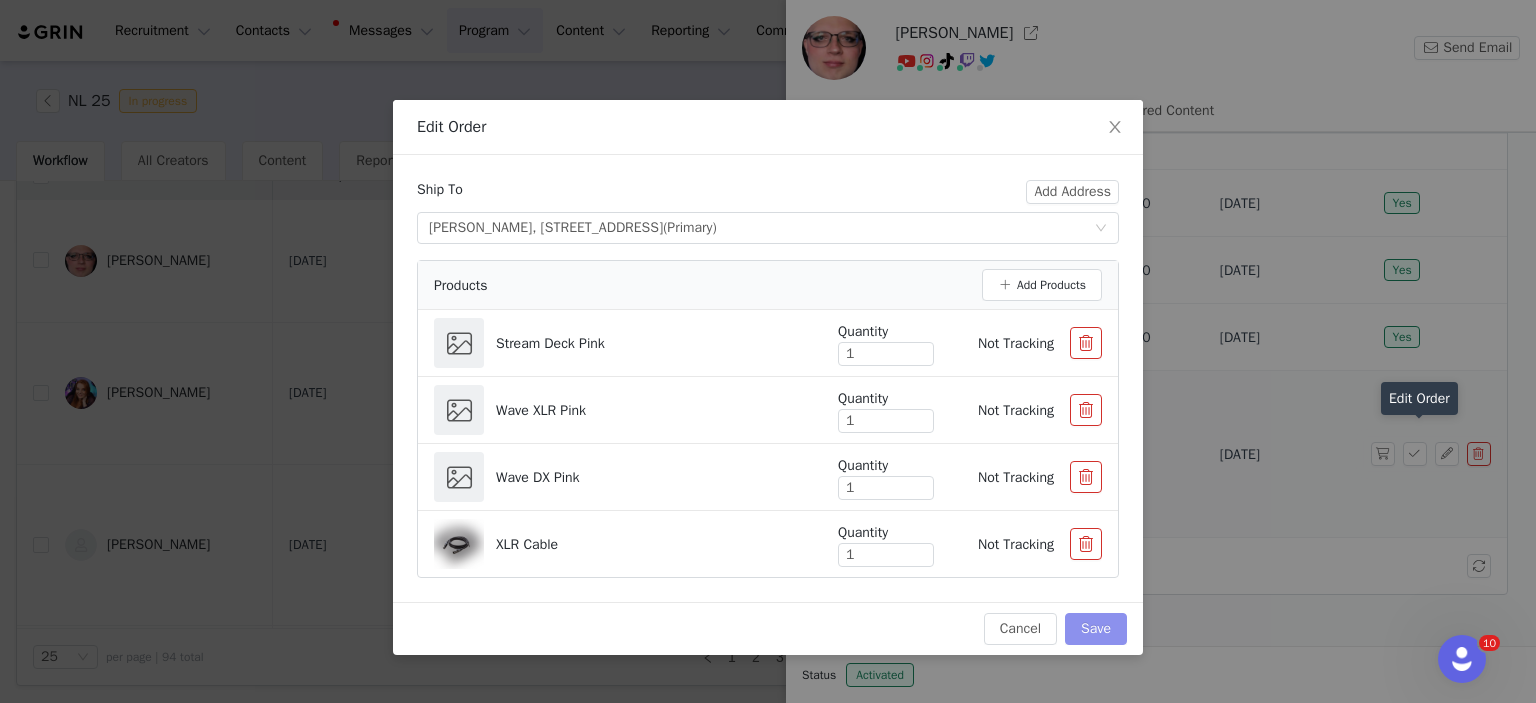 click on "Save" at bounding box center (1096, 629) 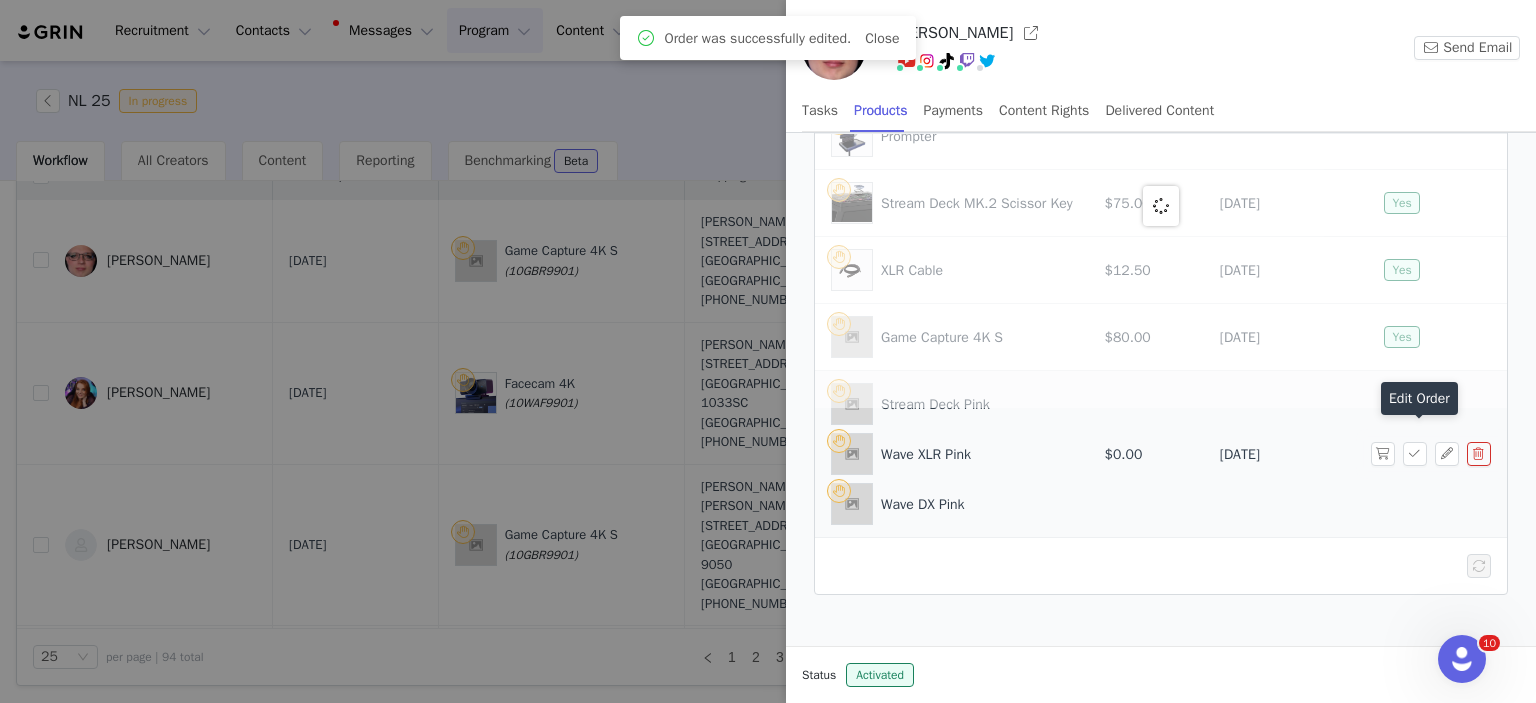 scroll, scrollTop: 0, scrollLeft: 0, axis: both 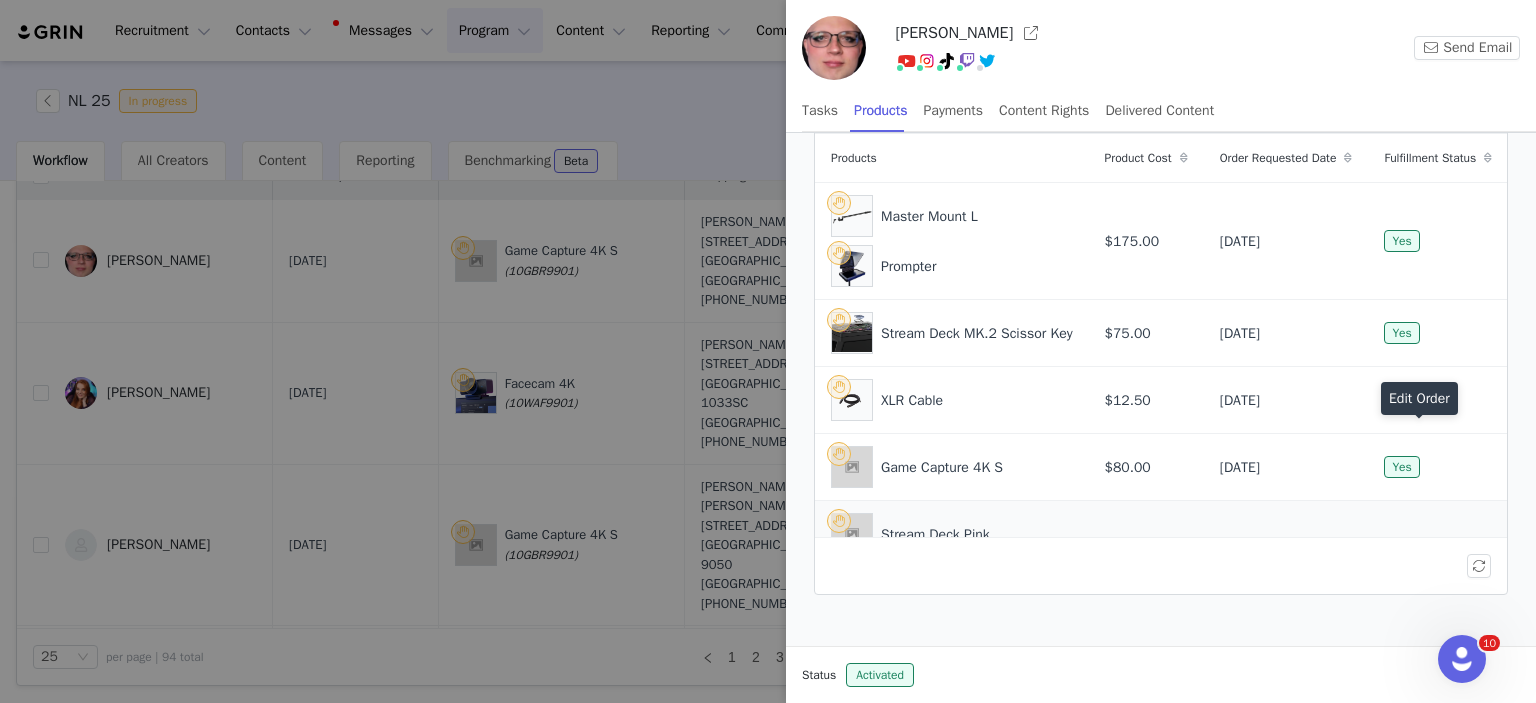 click at bounding box center [768, 351] 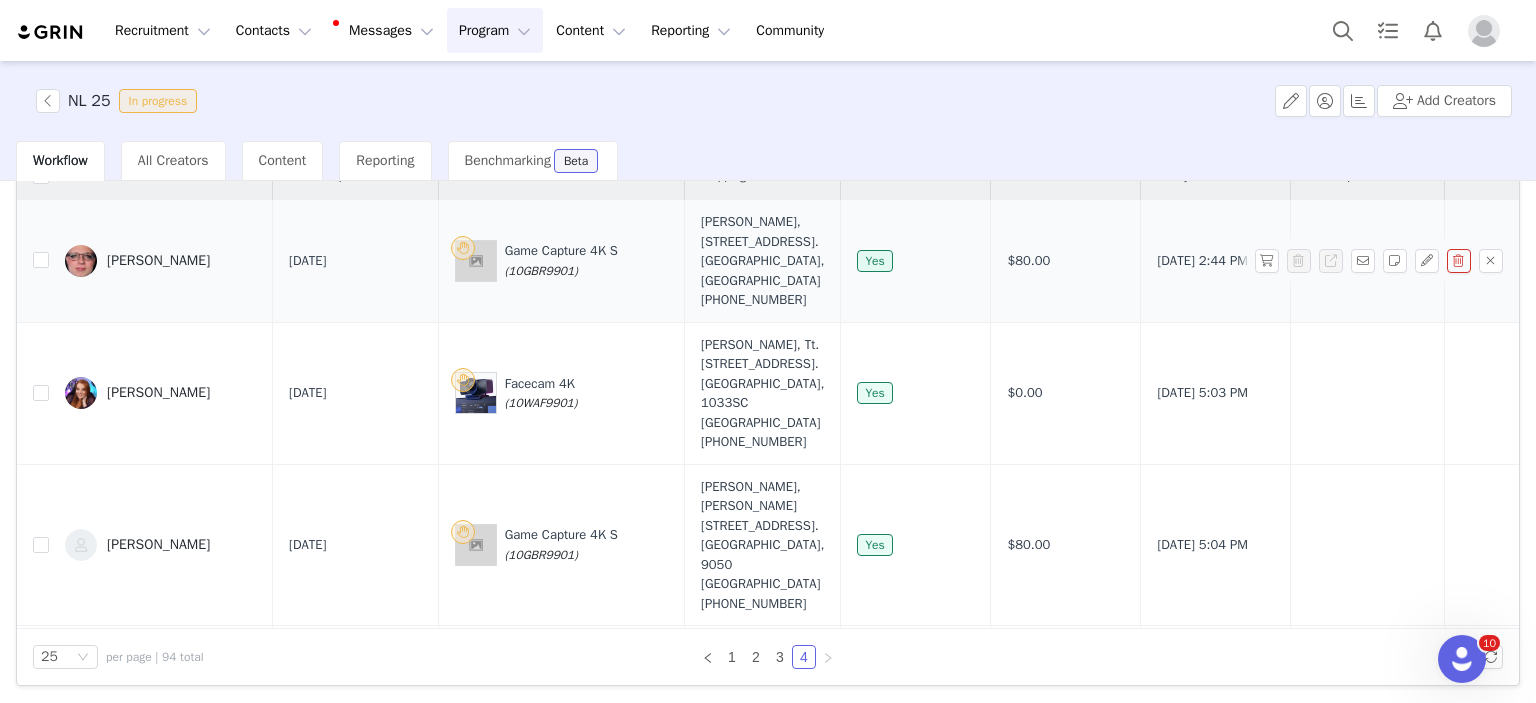 scroll, scrollTop: 0, scrollLeft: 0, axis: both 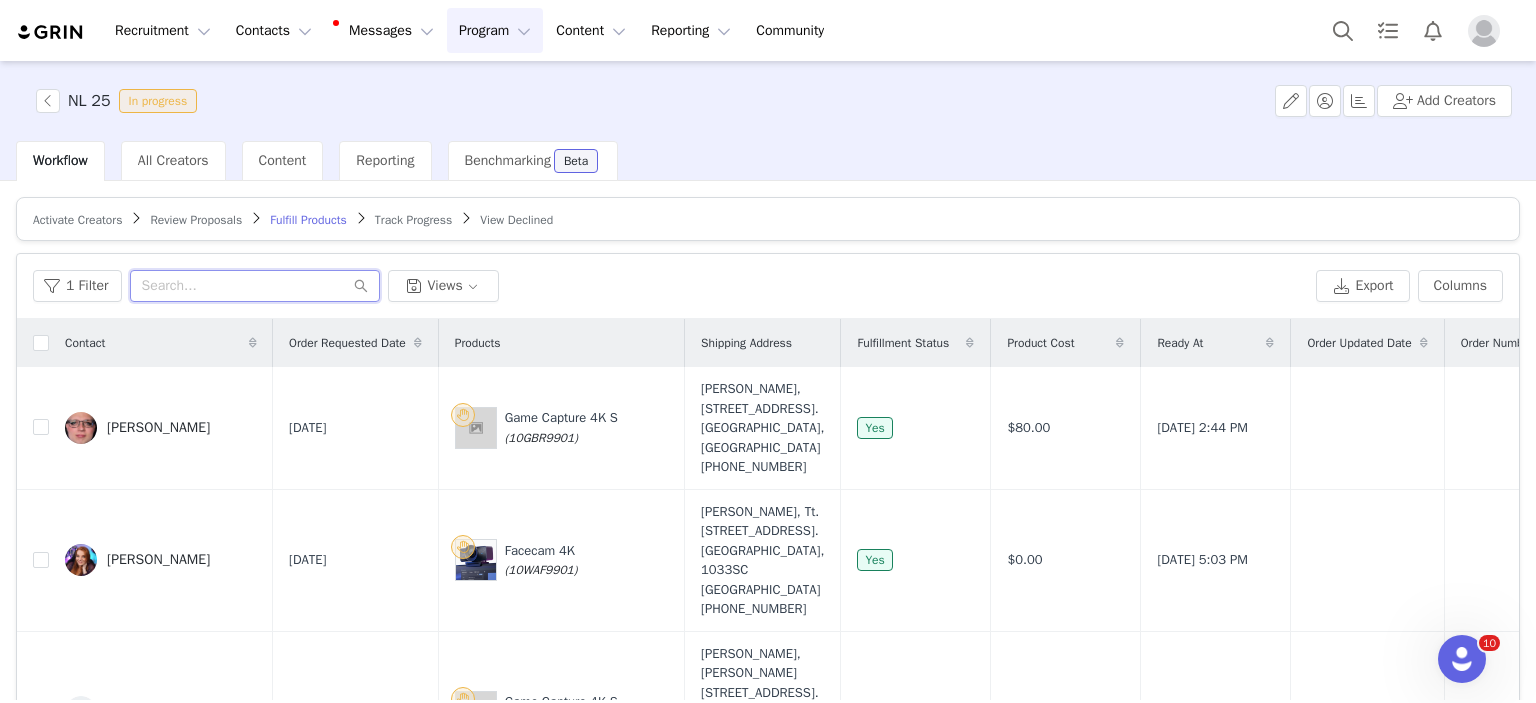 click at bounding box center [255, 286] 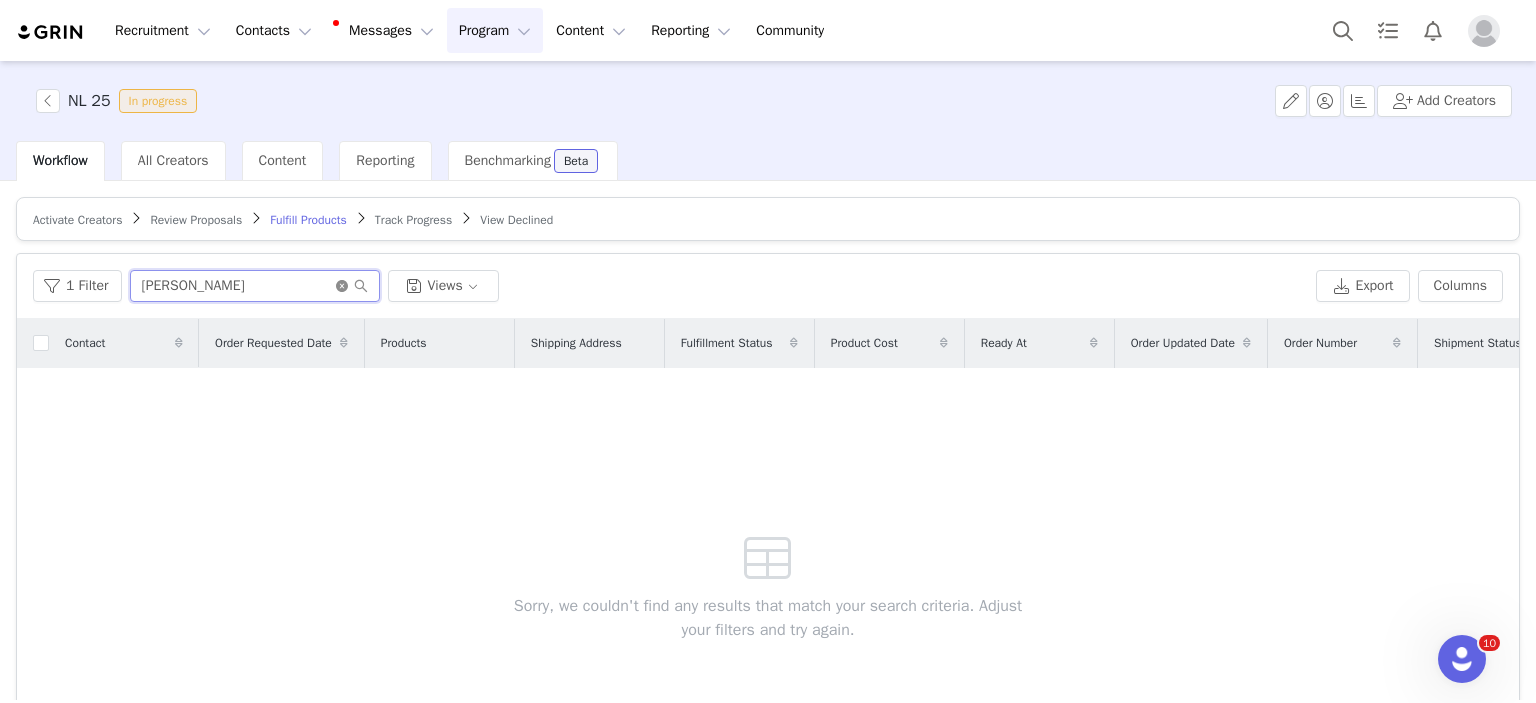 type on "[PERSON_NAME]" 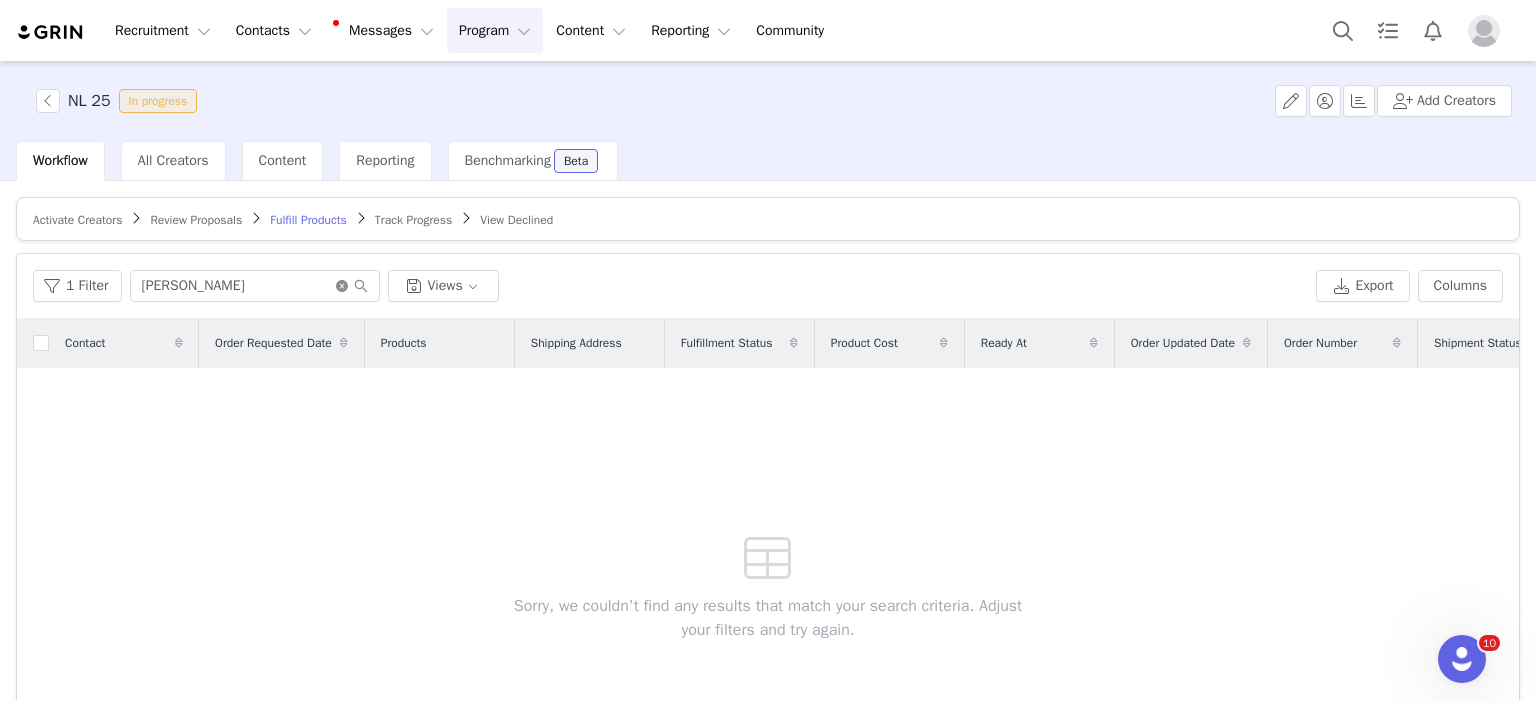 click 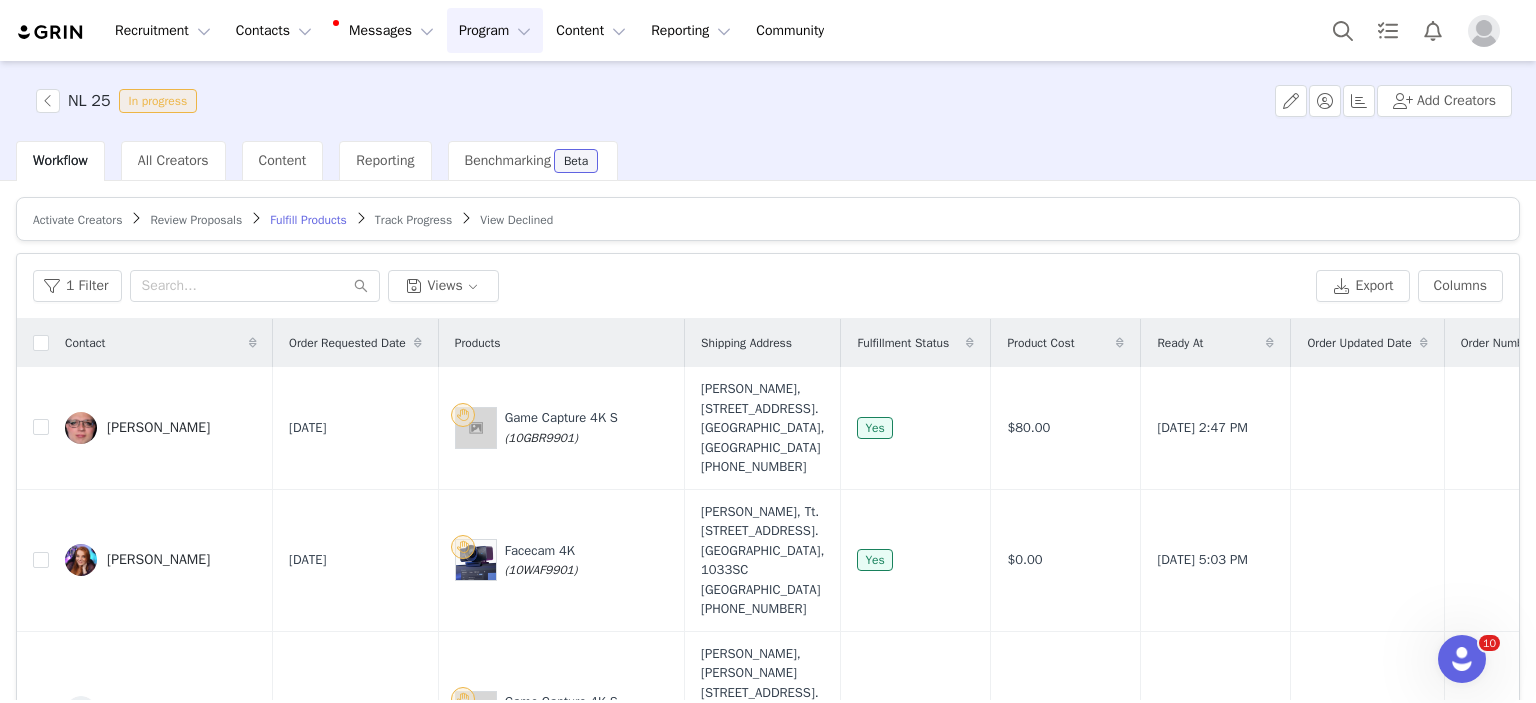 scroll, scrollTop: 167, scrollLeft: 0, axis: vertical 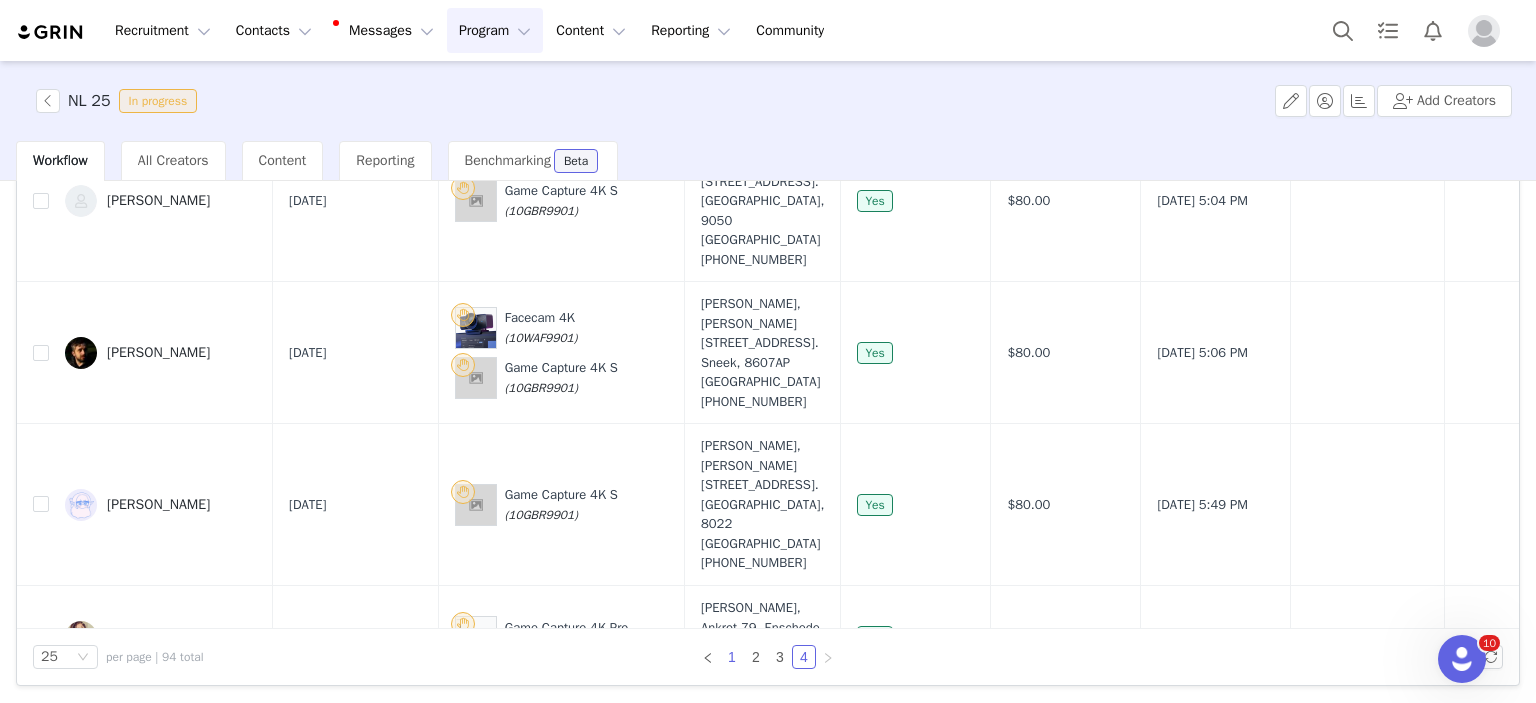 click on "1" at bounding box center (732, 657) 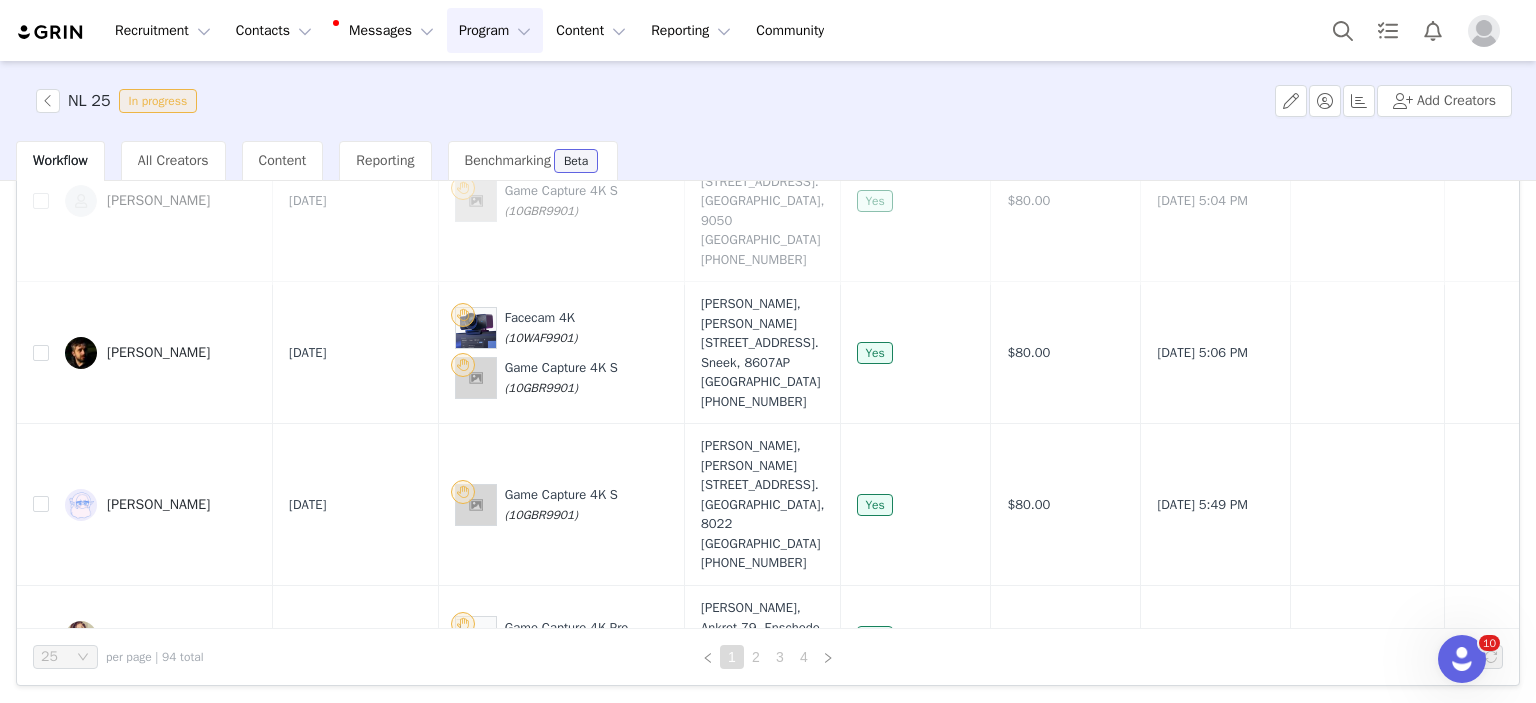 scroll, scrollTop: 0, scrollLeft: 0, axis: both 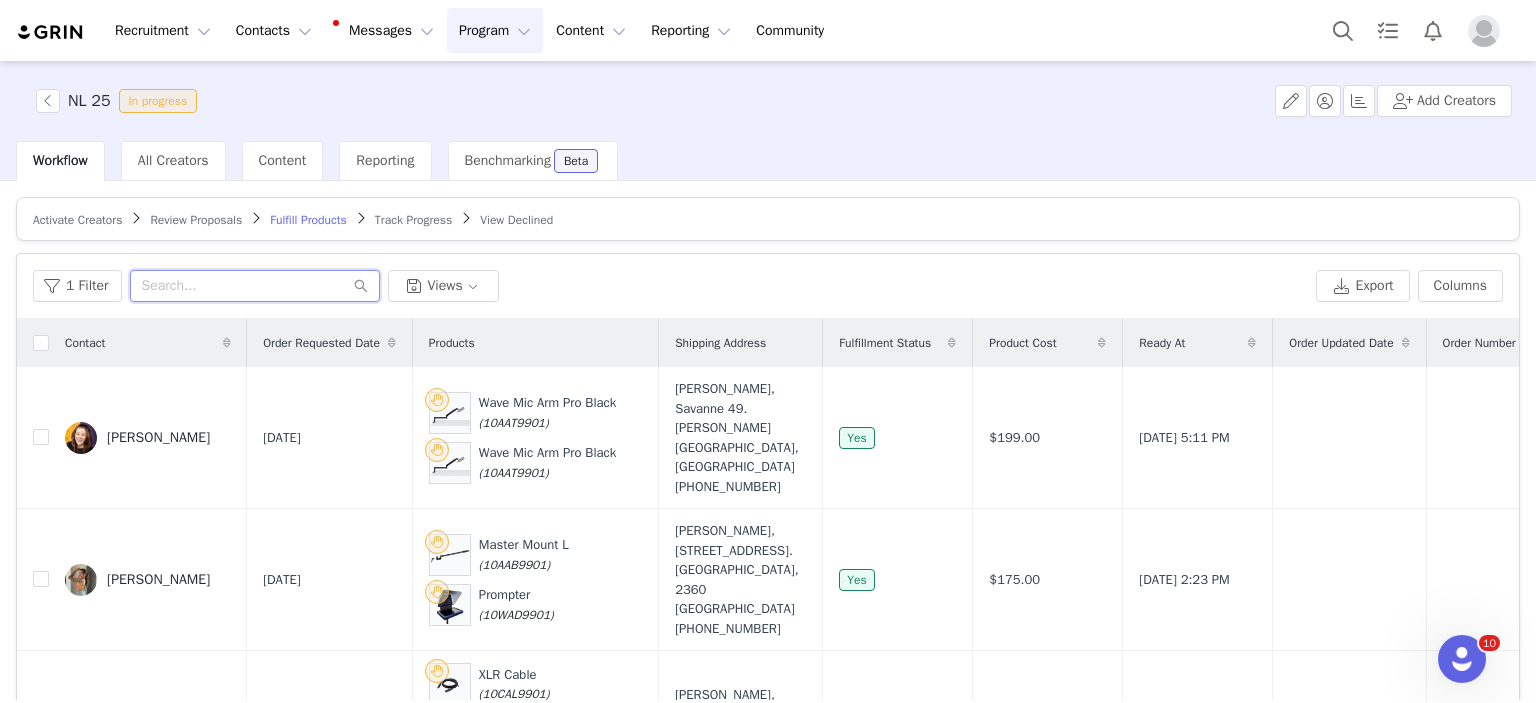click at bounding box center (255, 286) 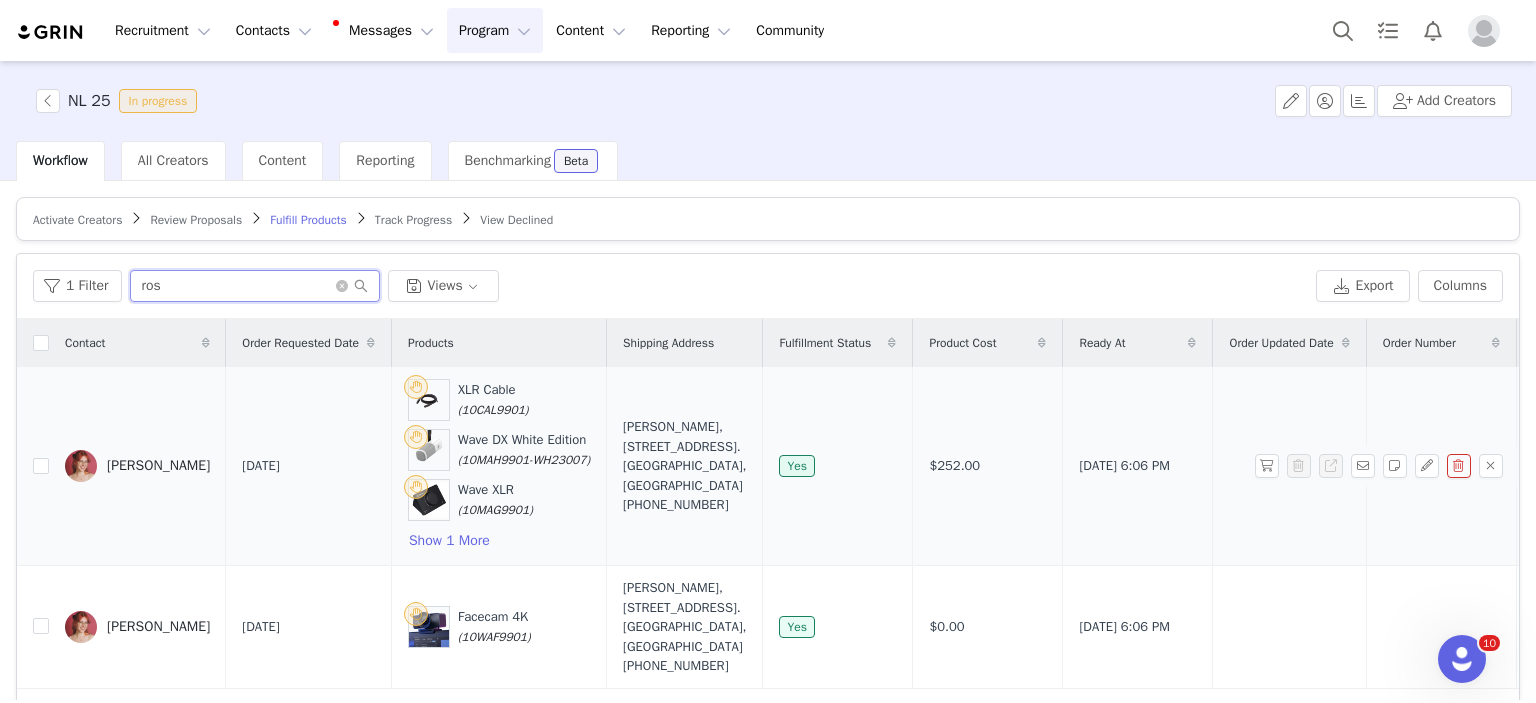 type on "ros" 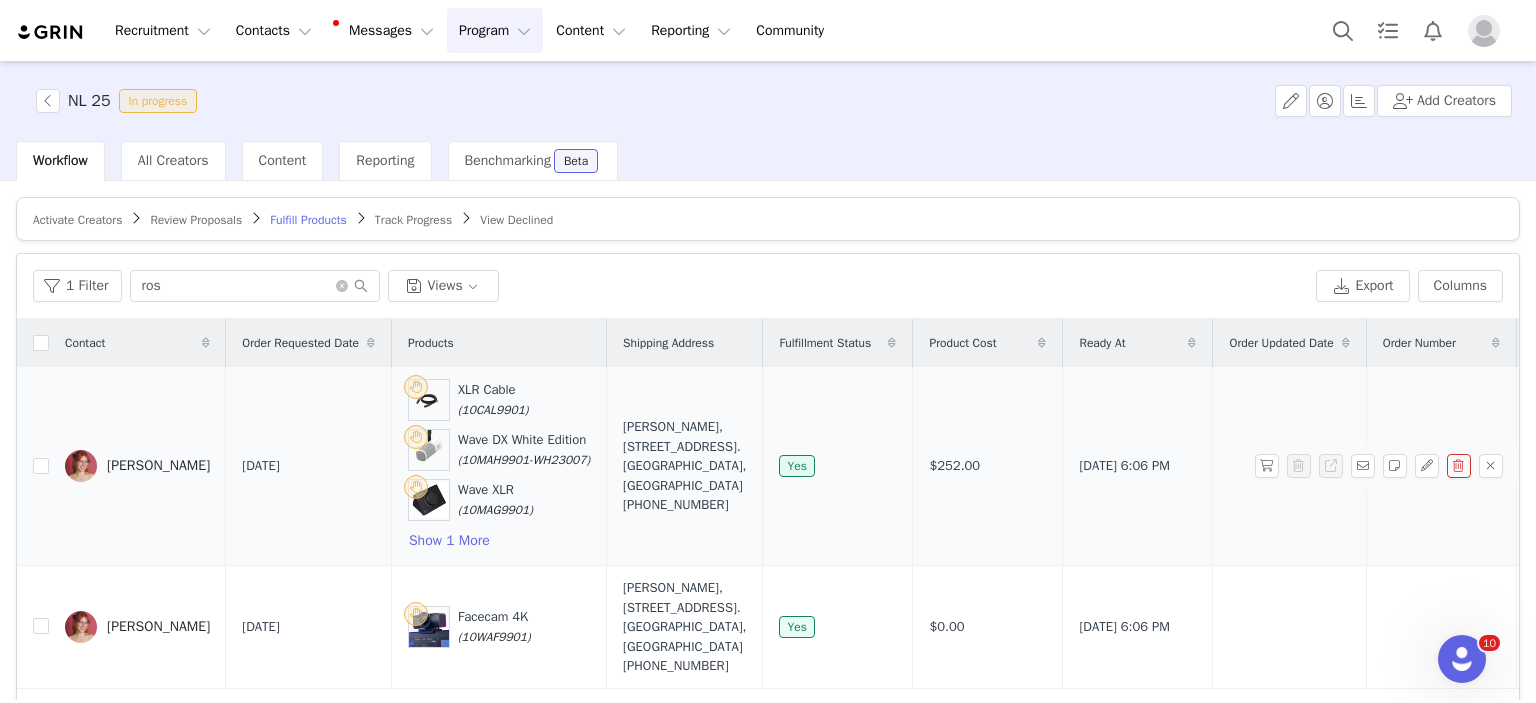 click on "[PERSON_NAME]" at bounding box center [158, 466] 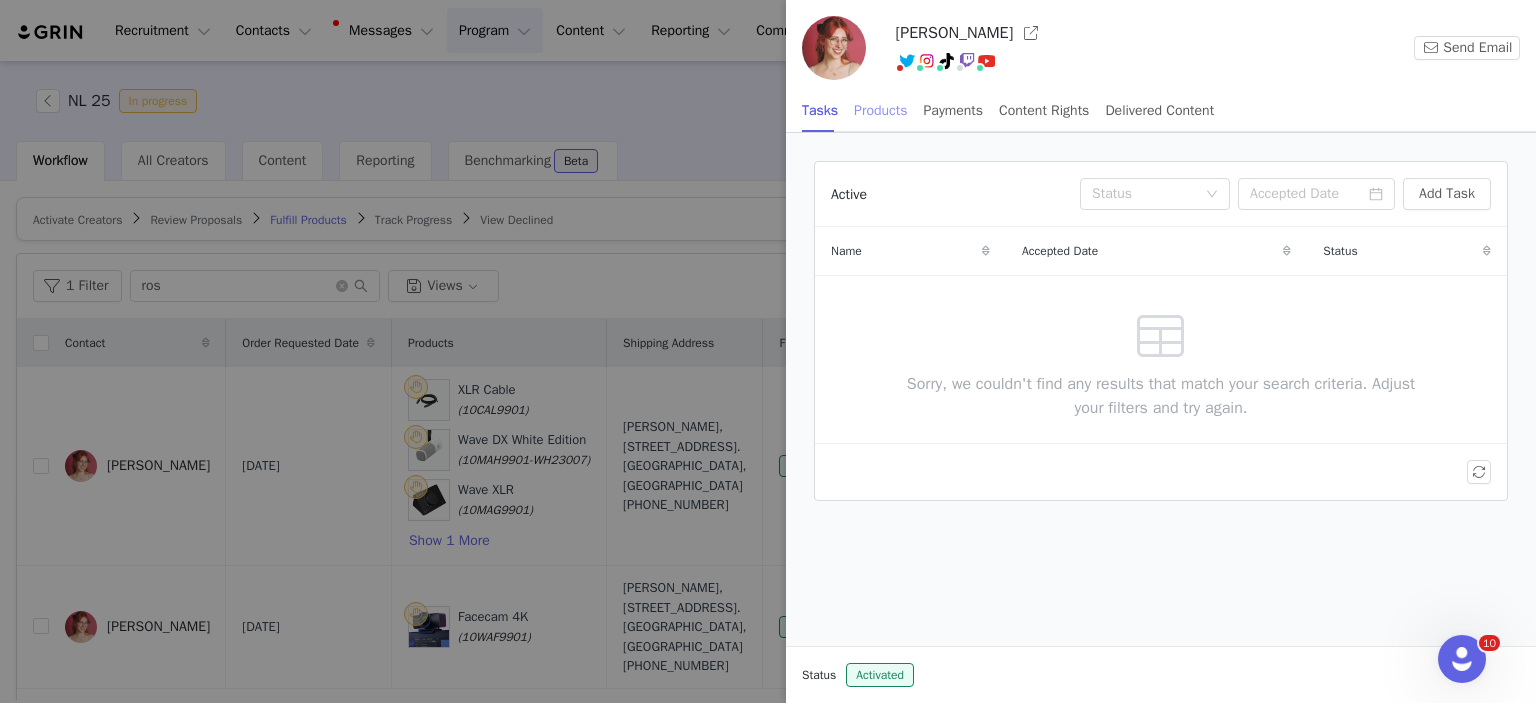 click on "Products" at bounding box center (880, 110) 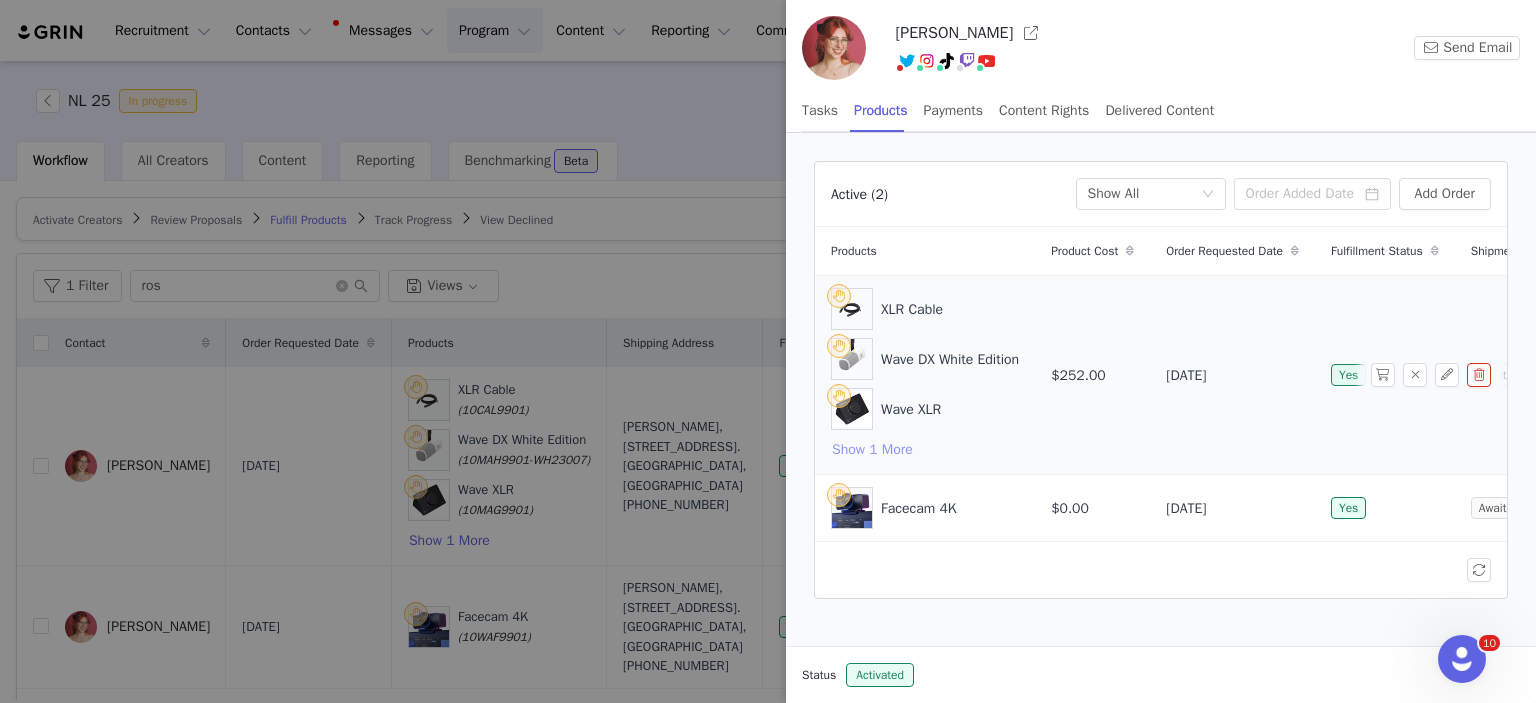 click on "Show 1 More" at bounding box center [872, 450] 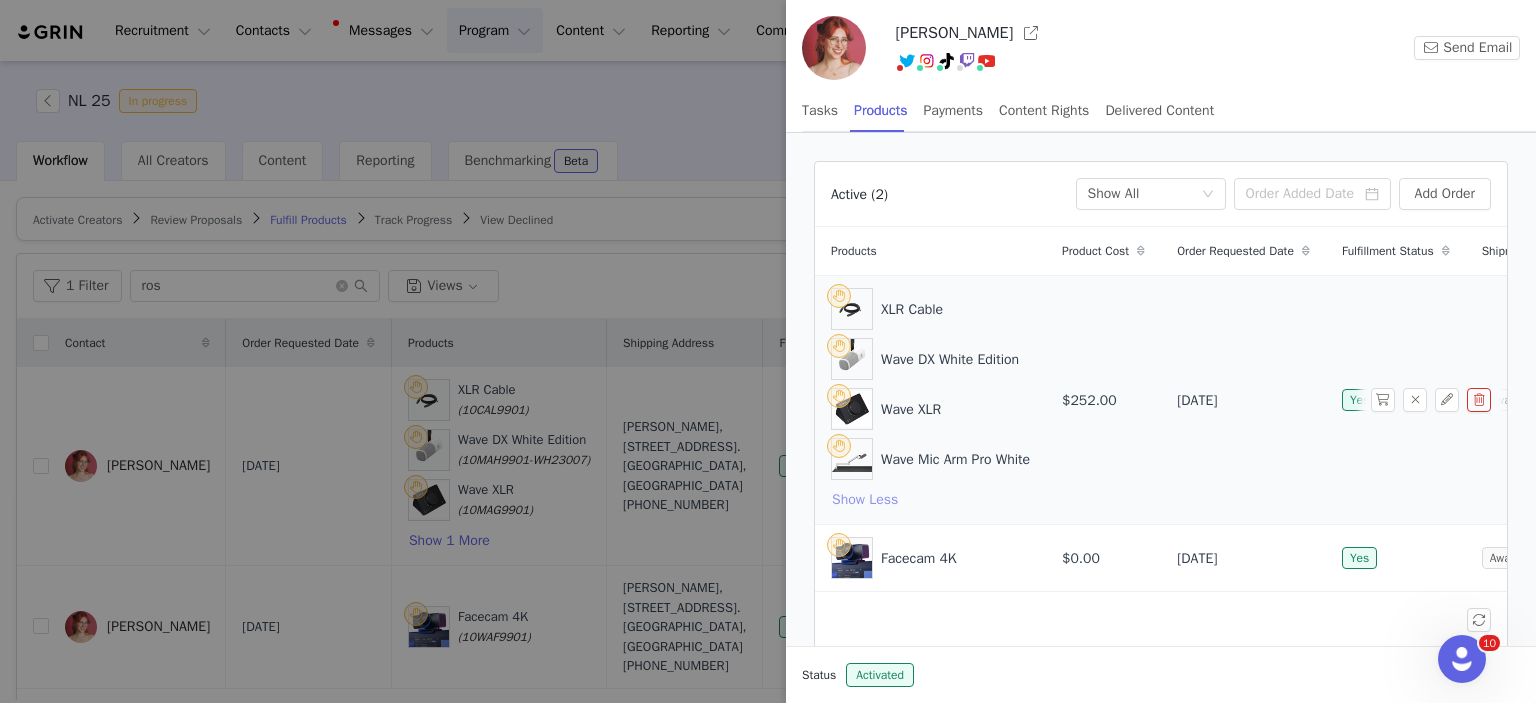 scroll, scrollTop: 66, scrollLeft: 0, axis: vertical 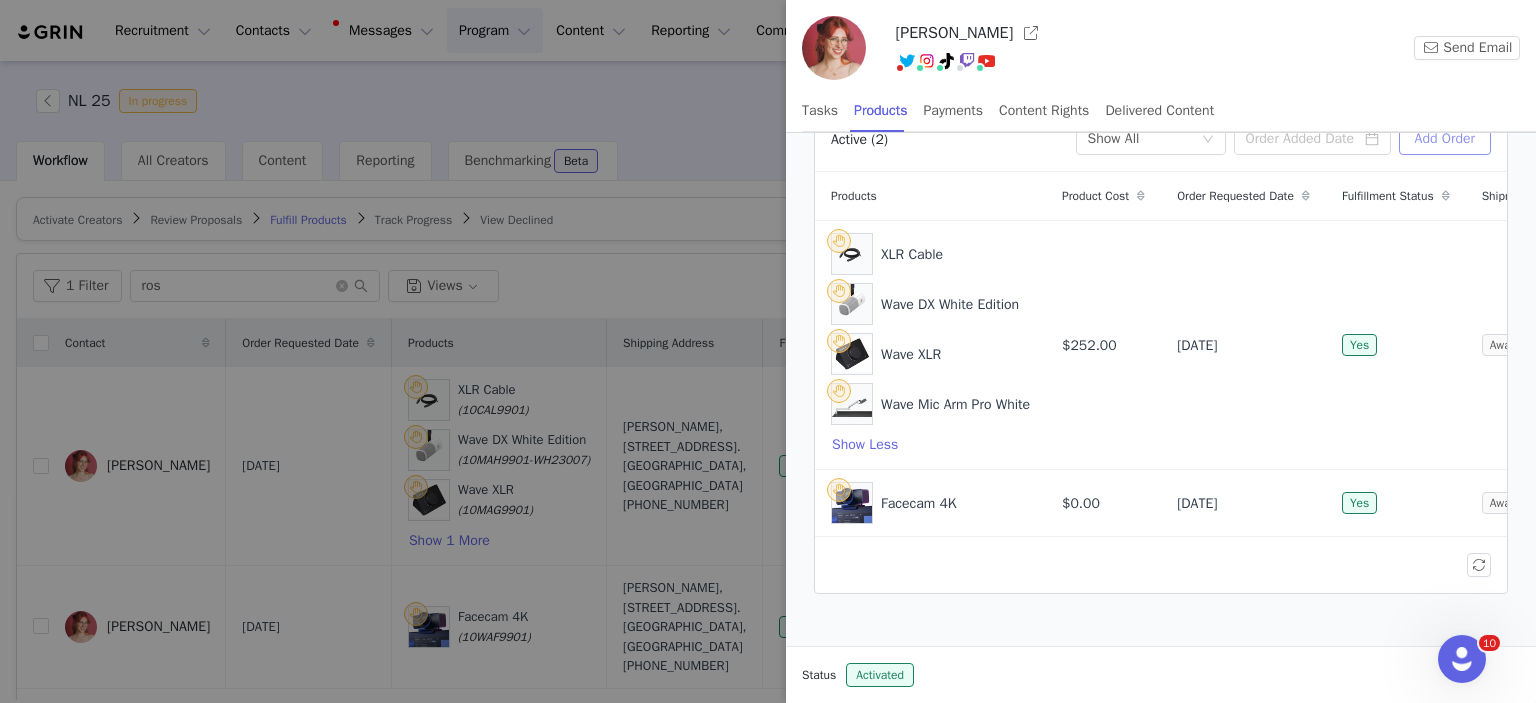 click on "Add Order" at bounding box center (1445, 139) 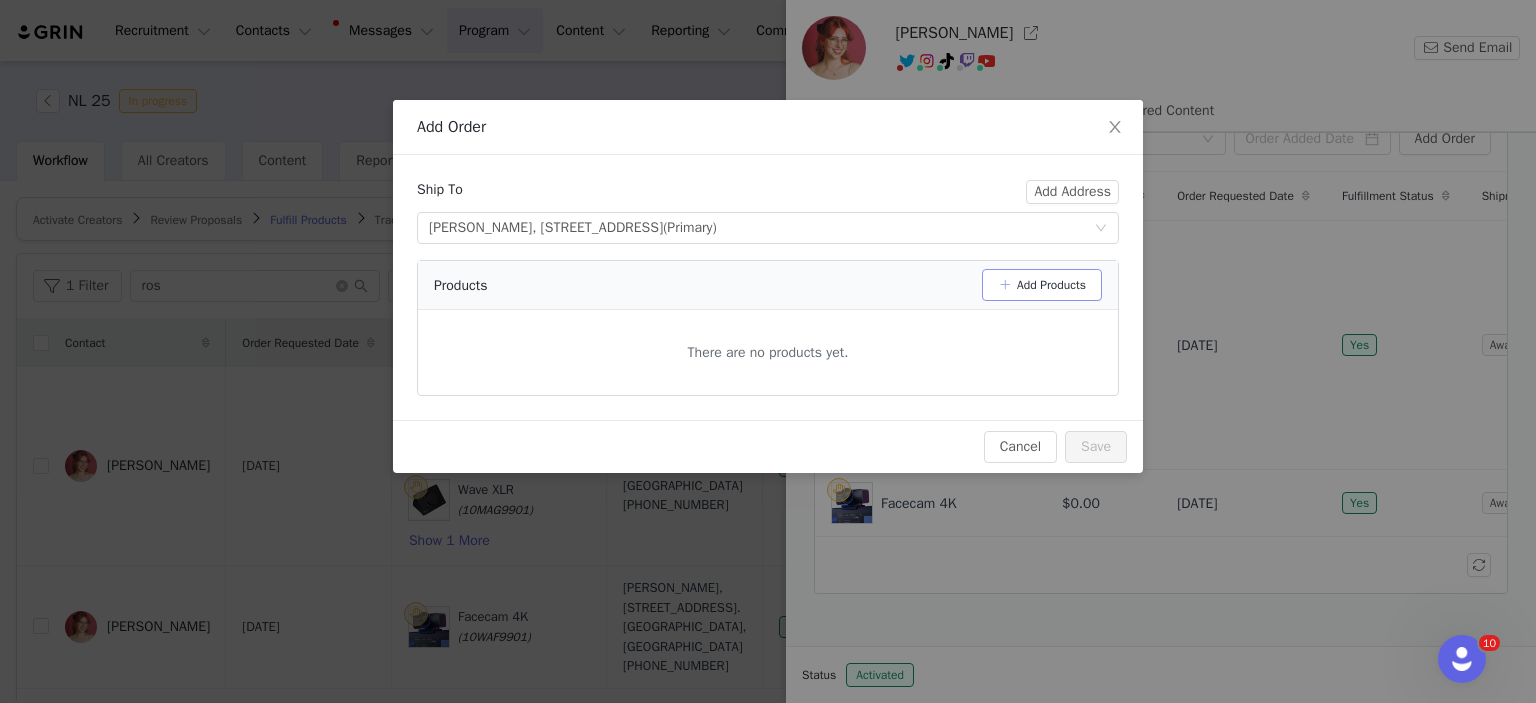 click on "Add Products" at bounding box center [1042, 285] 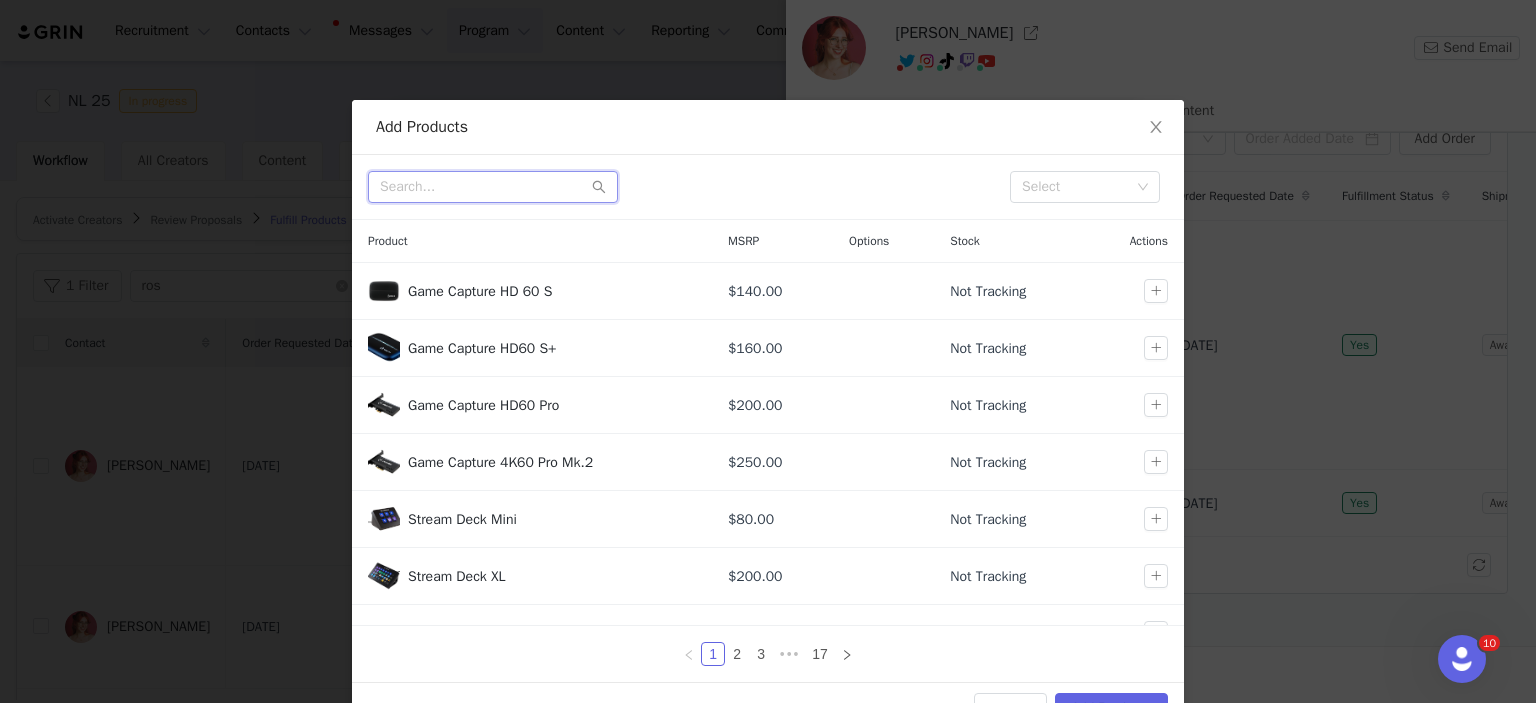 click at bounding box center (493, 187) 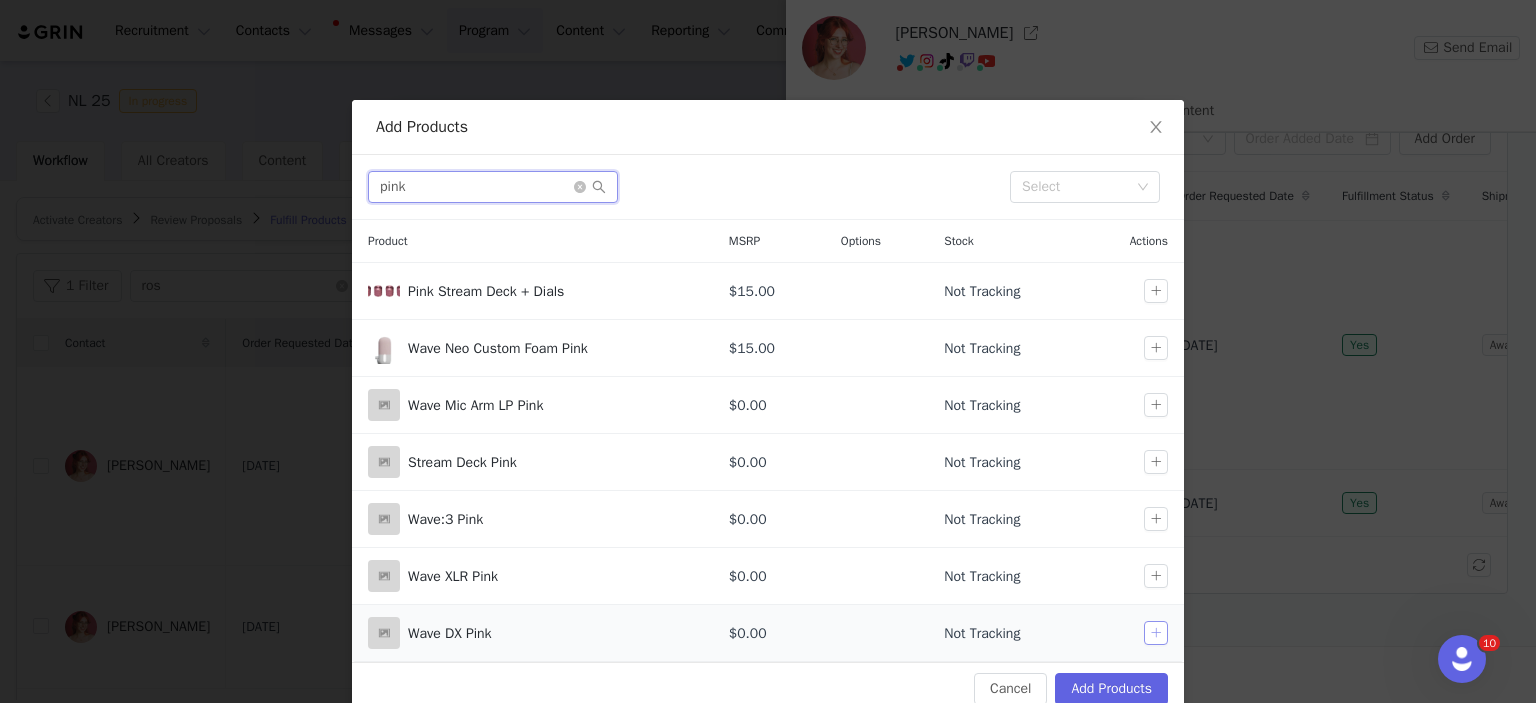 type on "pink" 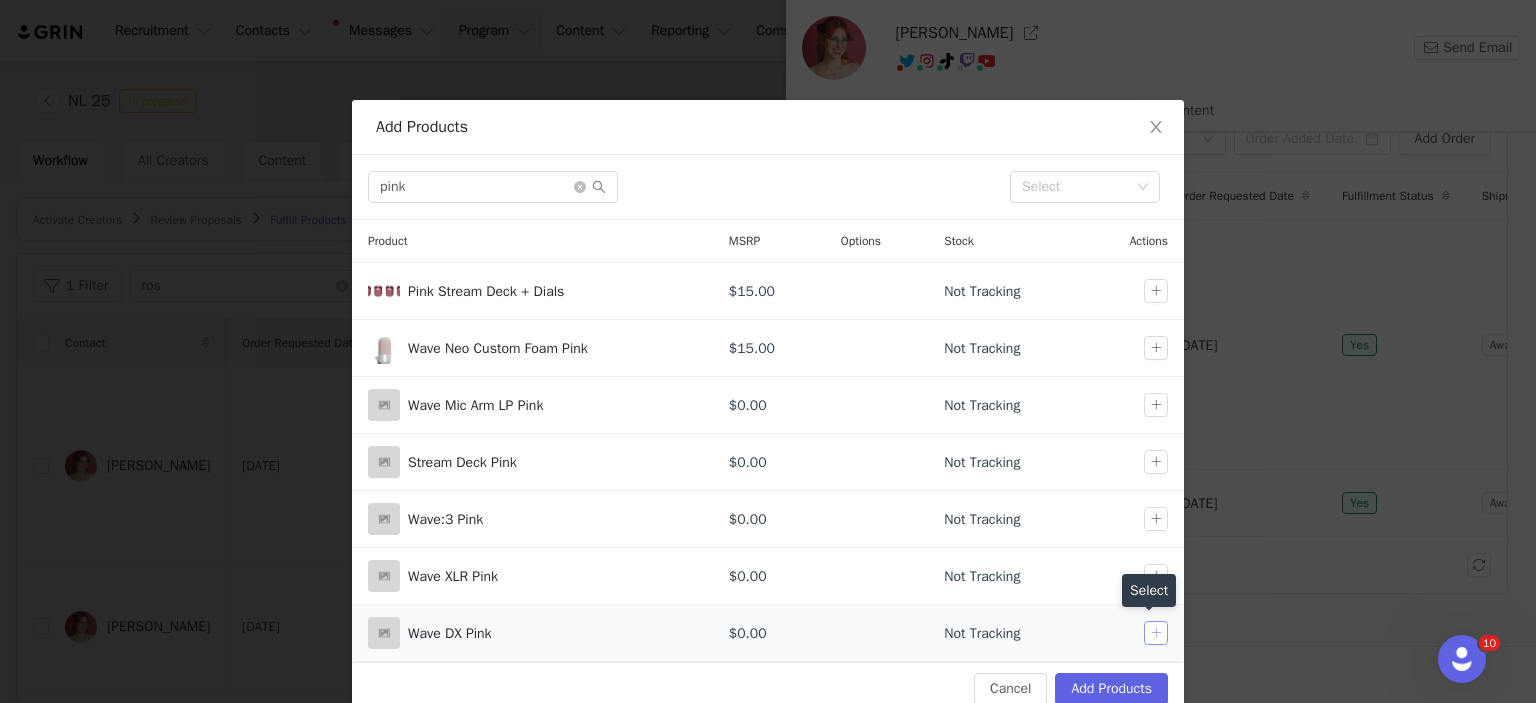 click at bounding box center (1156, 633) 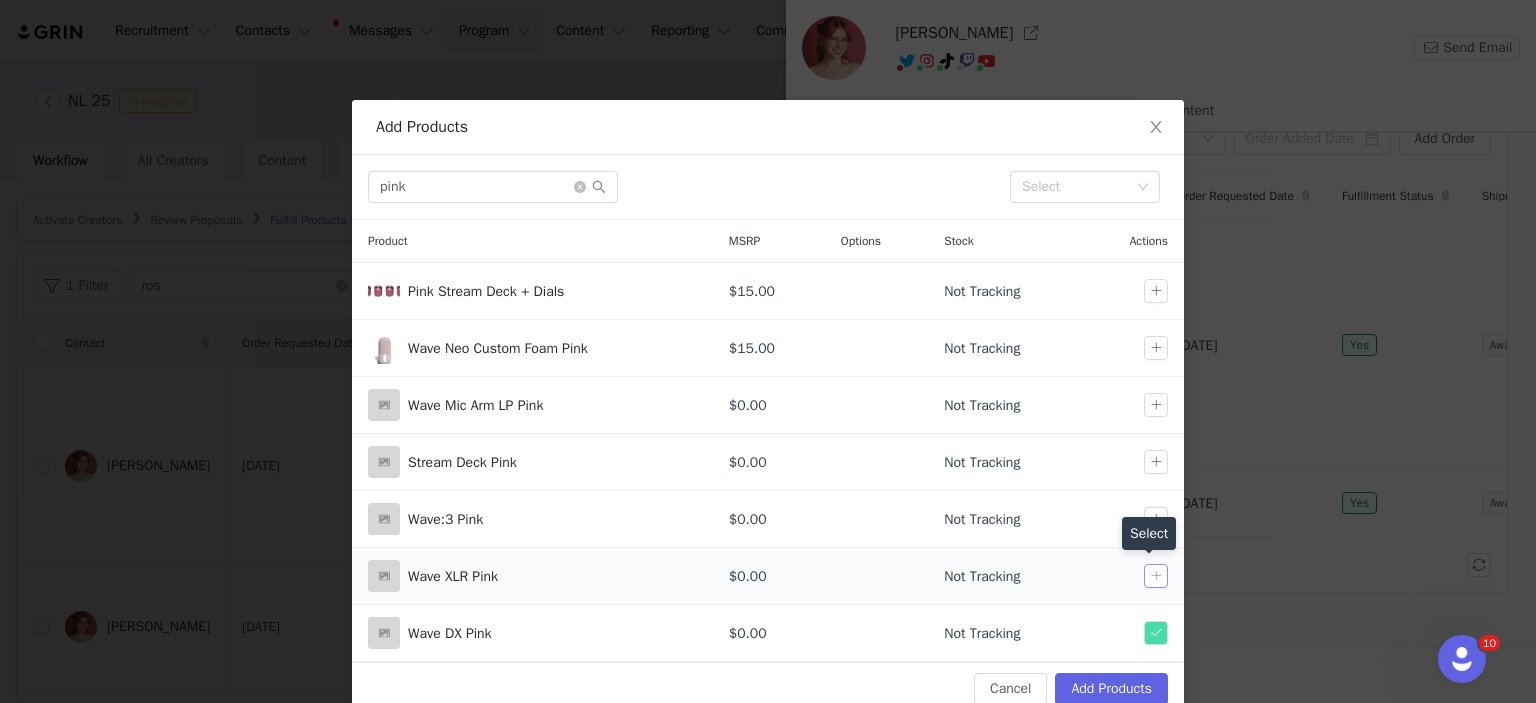 click at bounding box center (1156, 576) 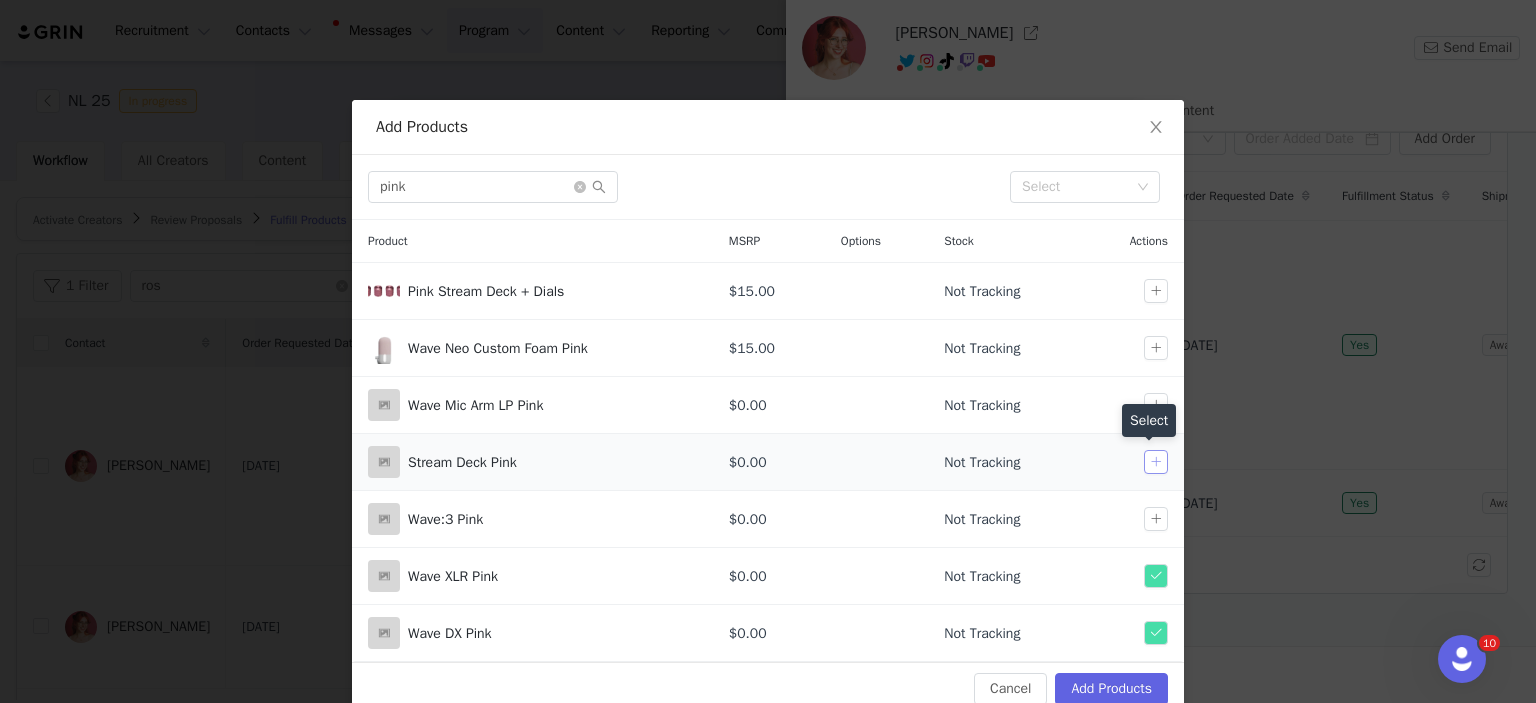 click at bounding box center (1156, 462) 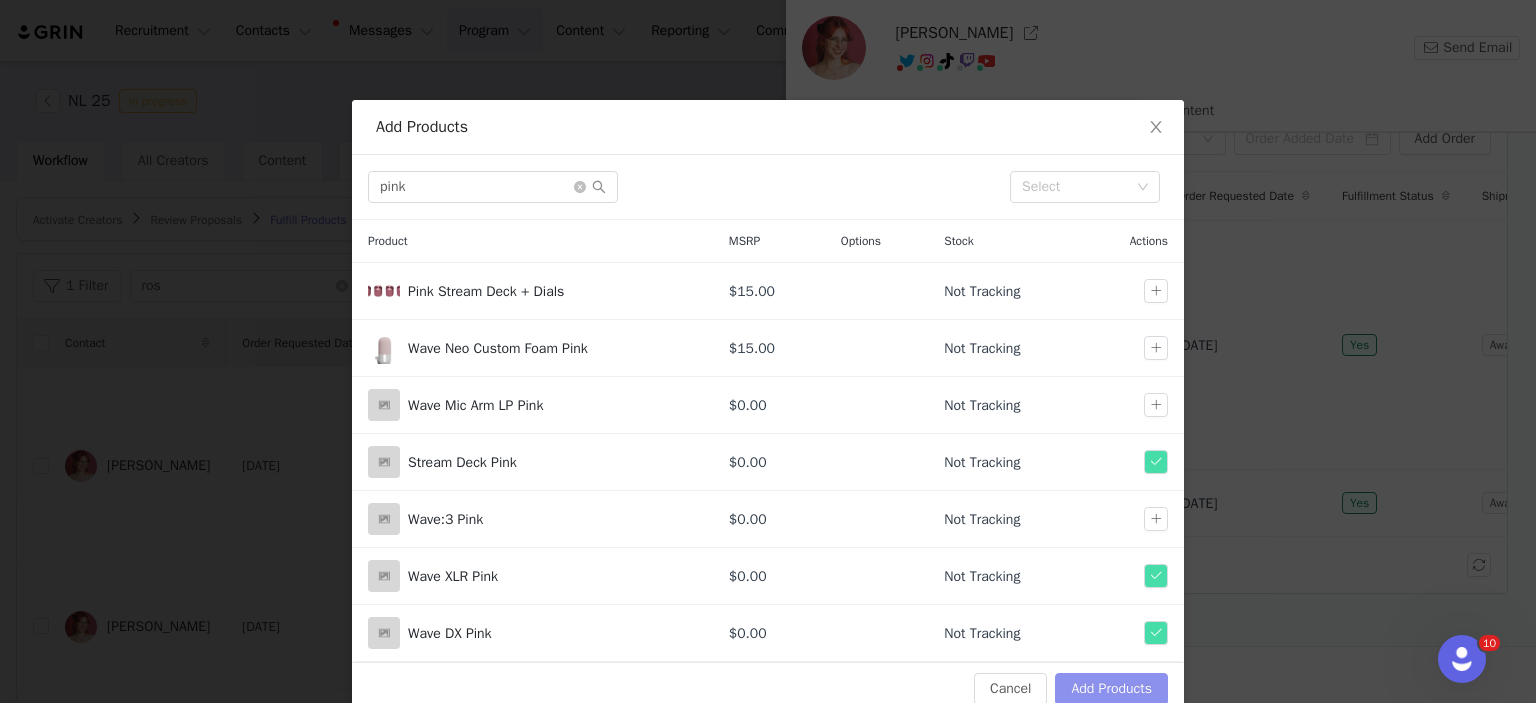 click on "Add Products" at bounding box center [1111, 689] 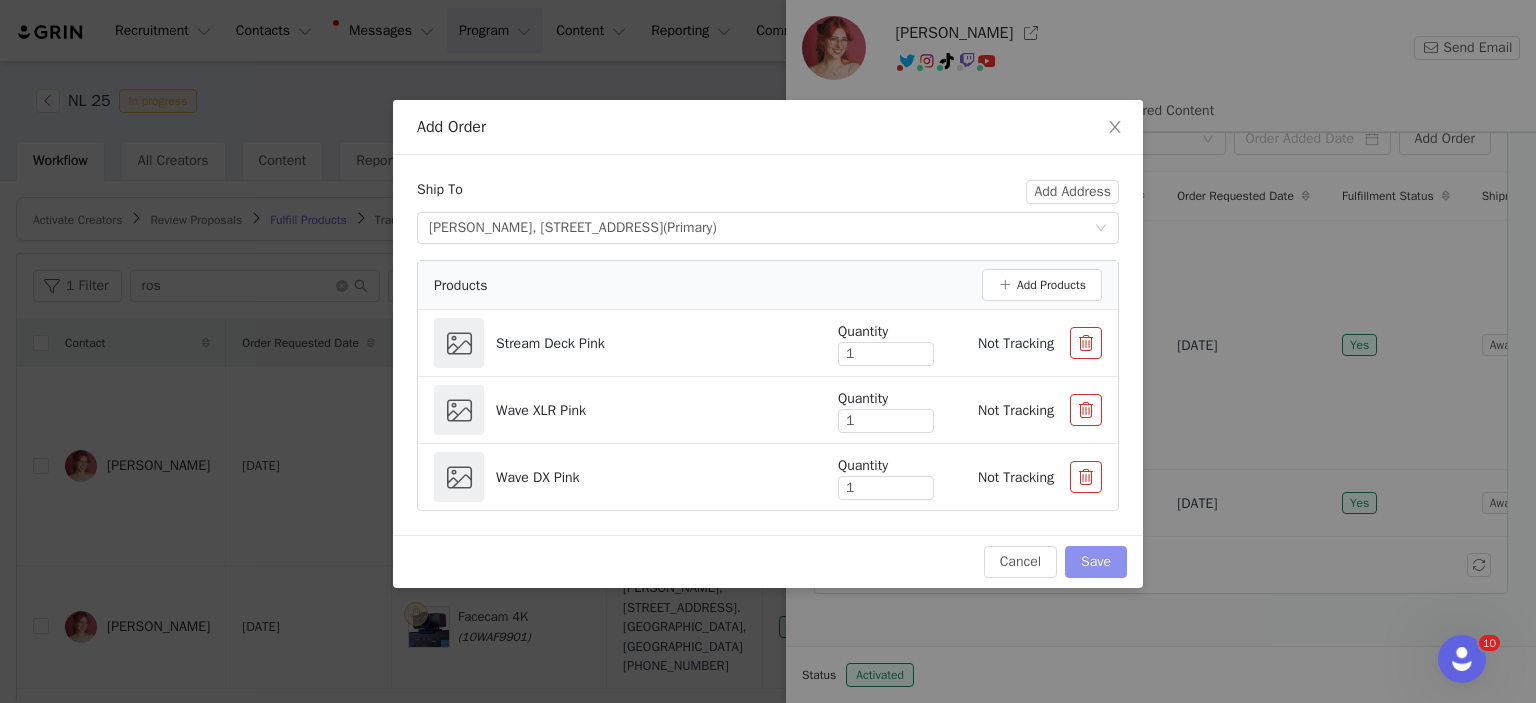 click on "Save" at bounding box center (1096, 562) 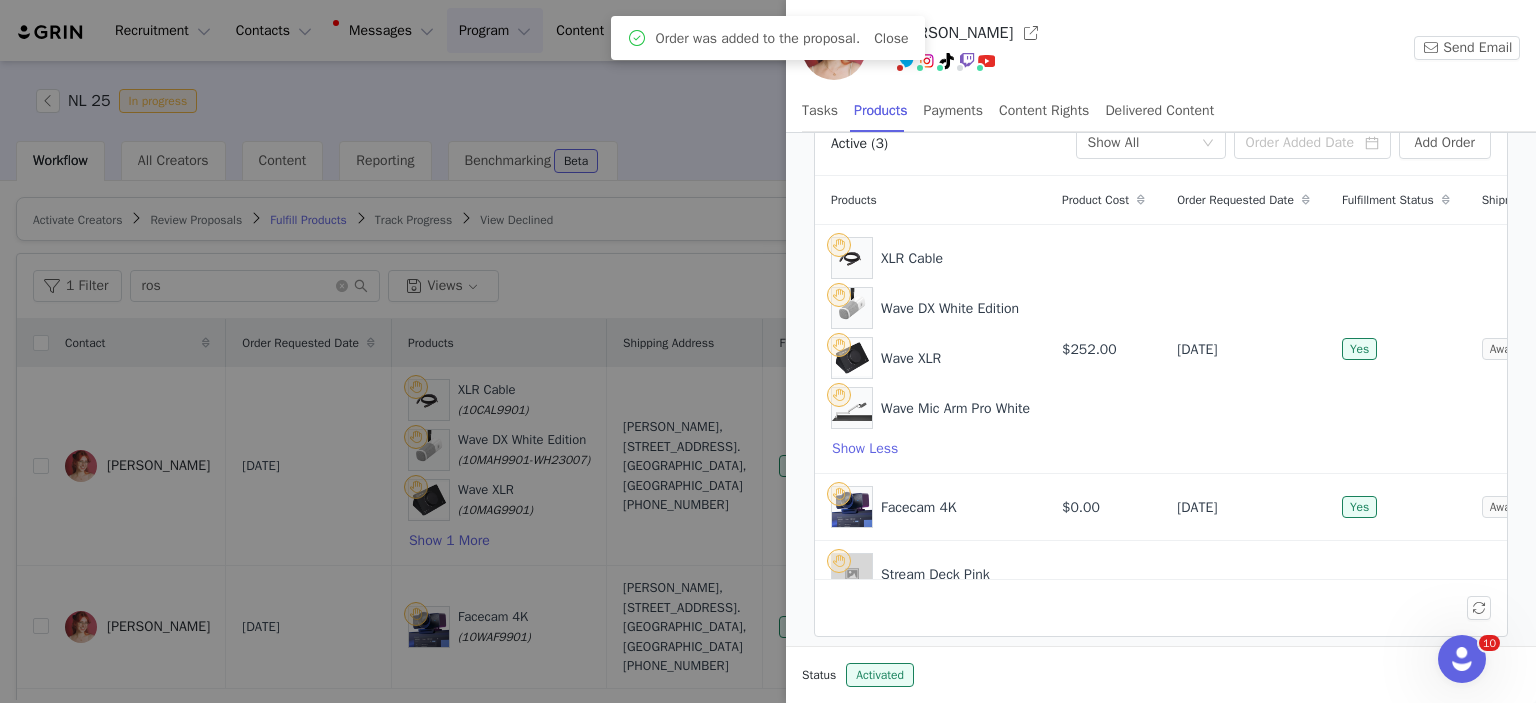 scroll, scrollTop: 66, scrollLeft: 0, axis: vertical 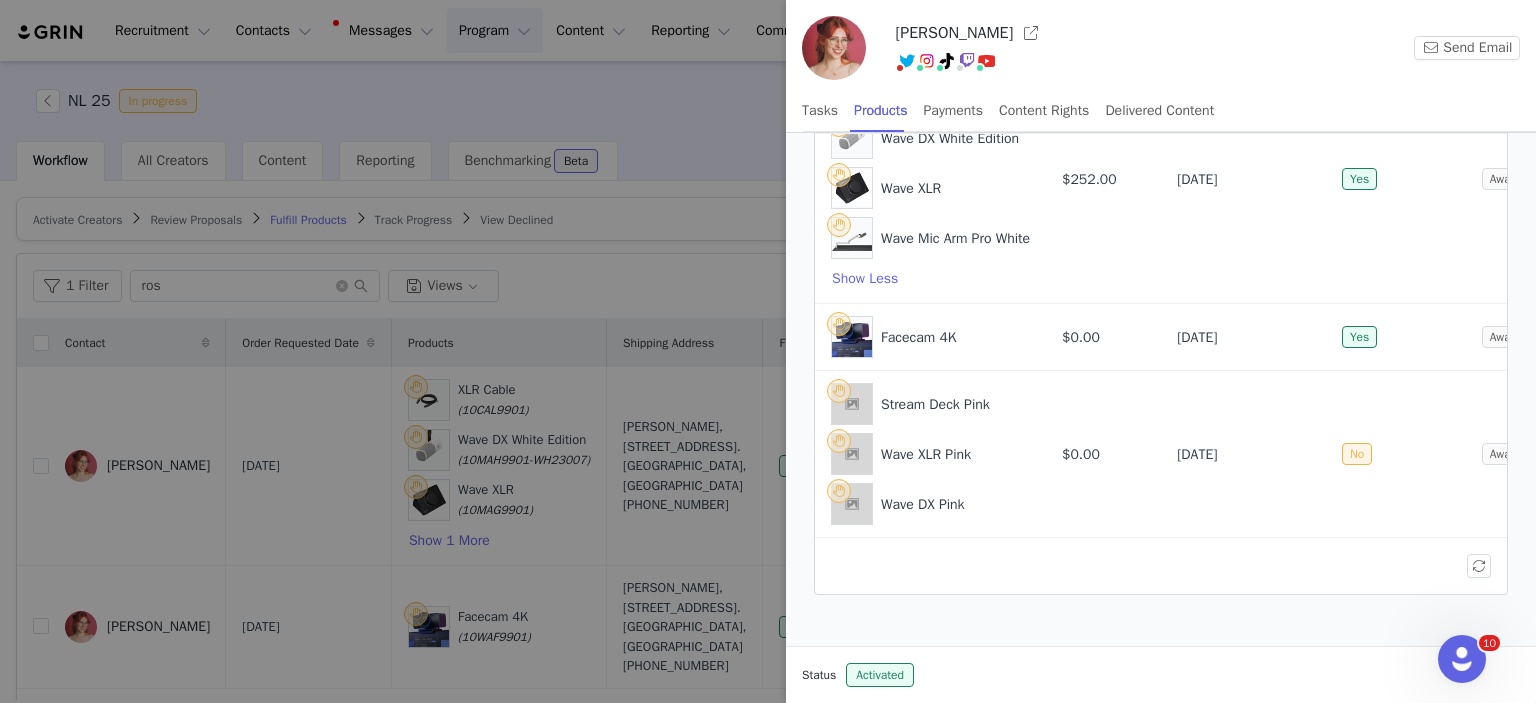 click at bounding box center [768, 351] 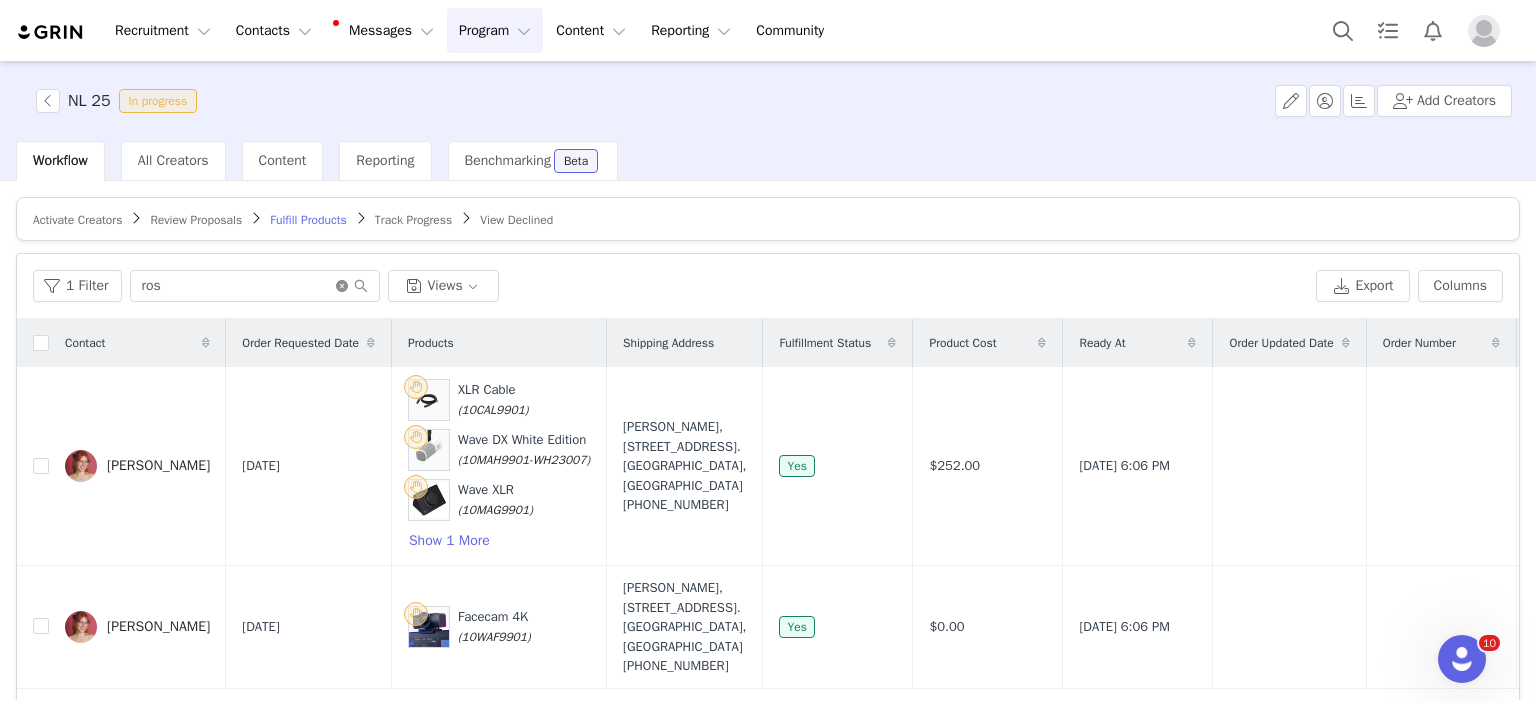 click 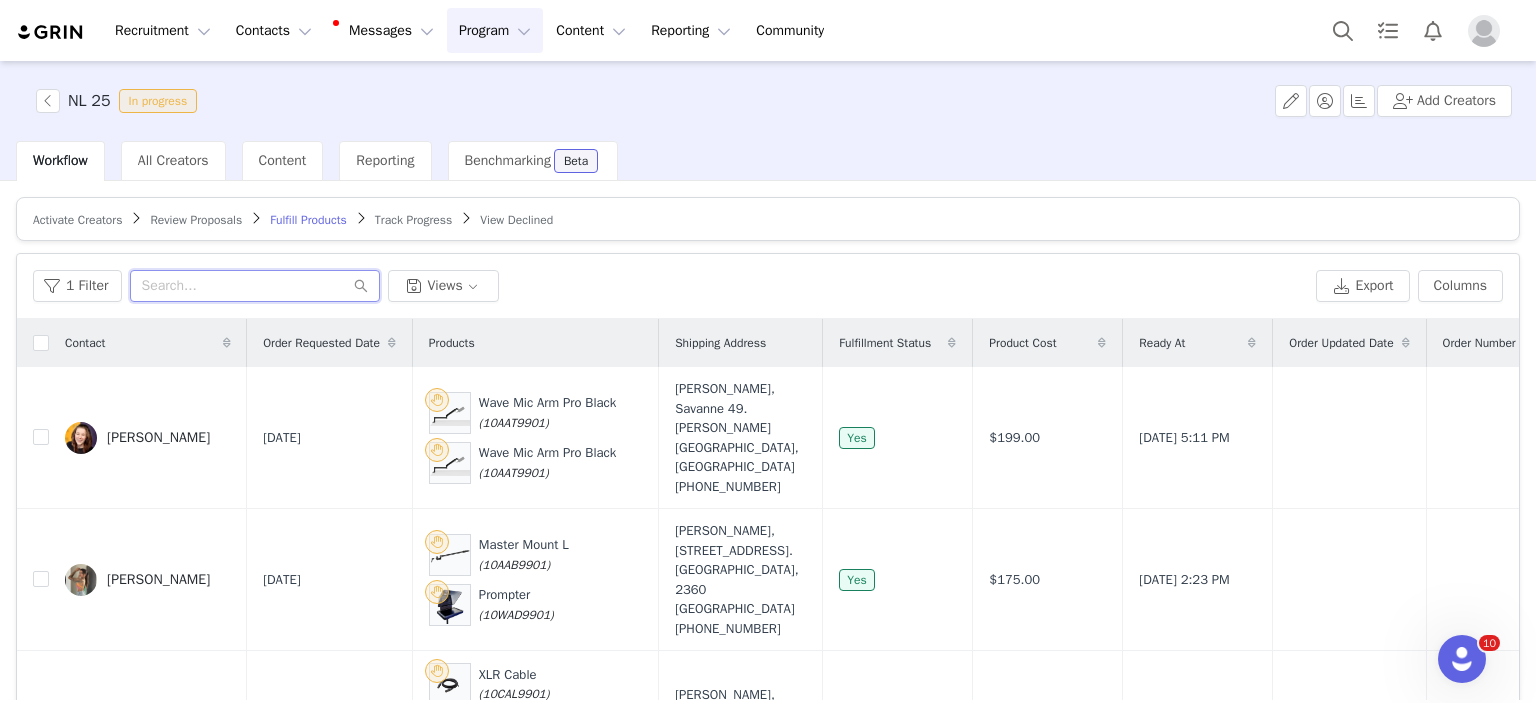 click at bounding box center [255, 286] 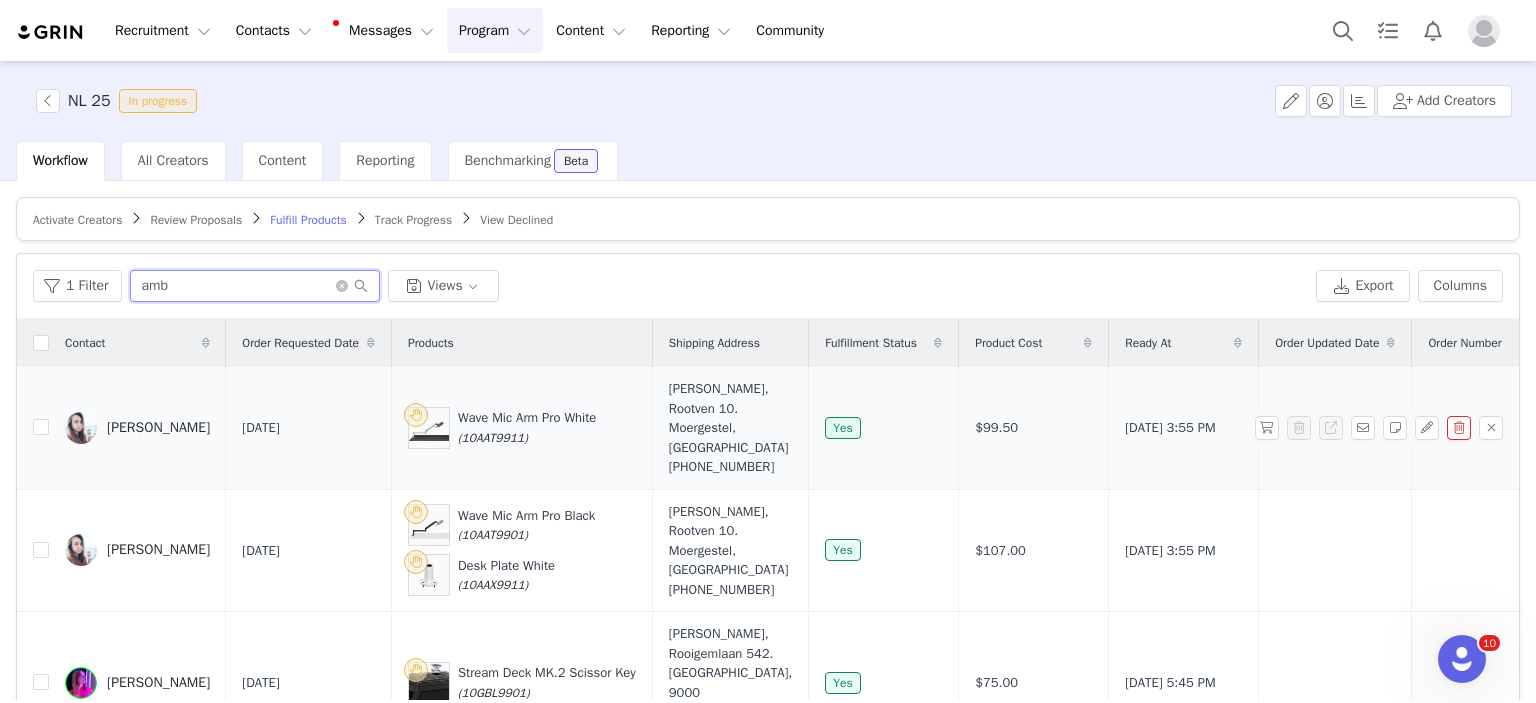 scroll, scrollTop: 241, scrollLeft: 0, axis: vertical 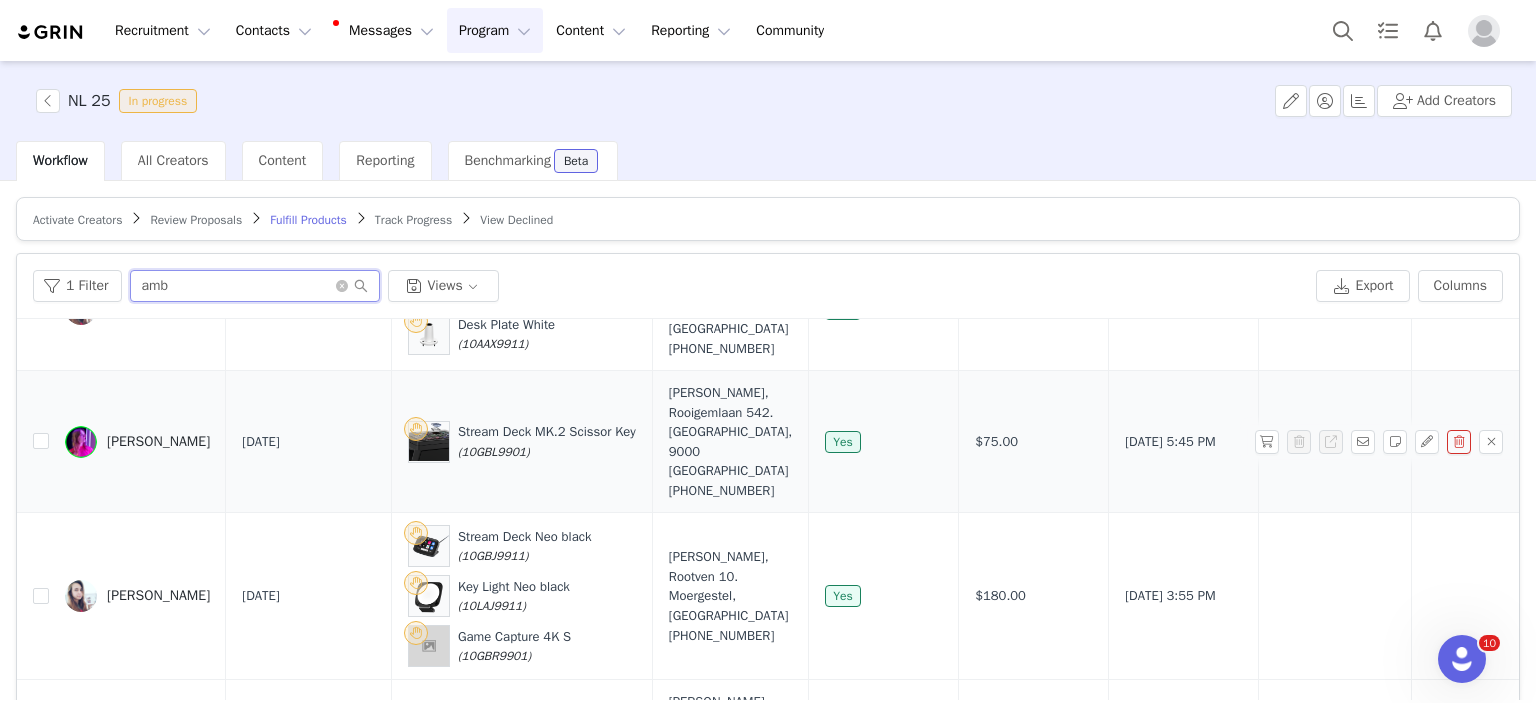 type on "amb" 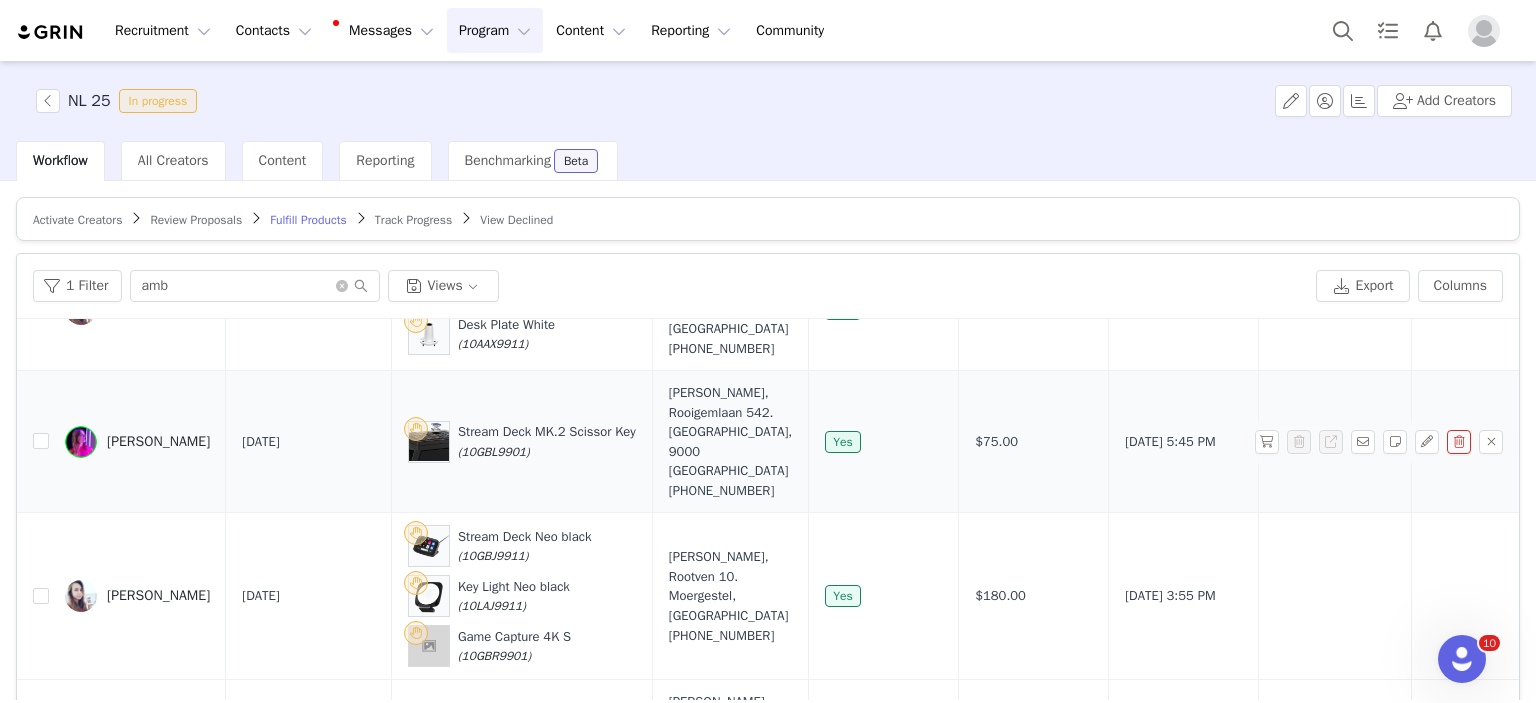 click on "[PERSON_NAME]" at bounding box center [158, 442] 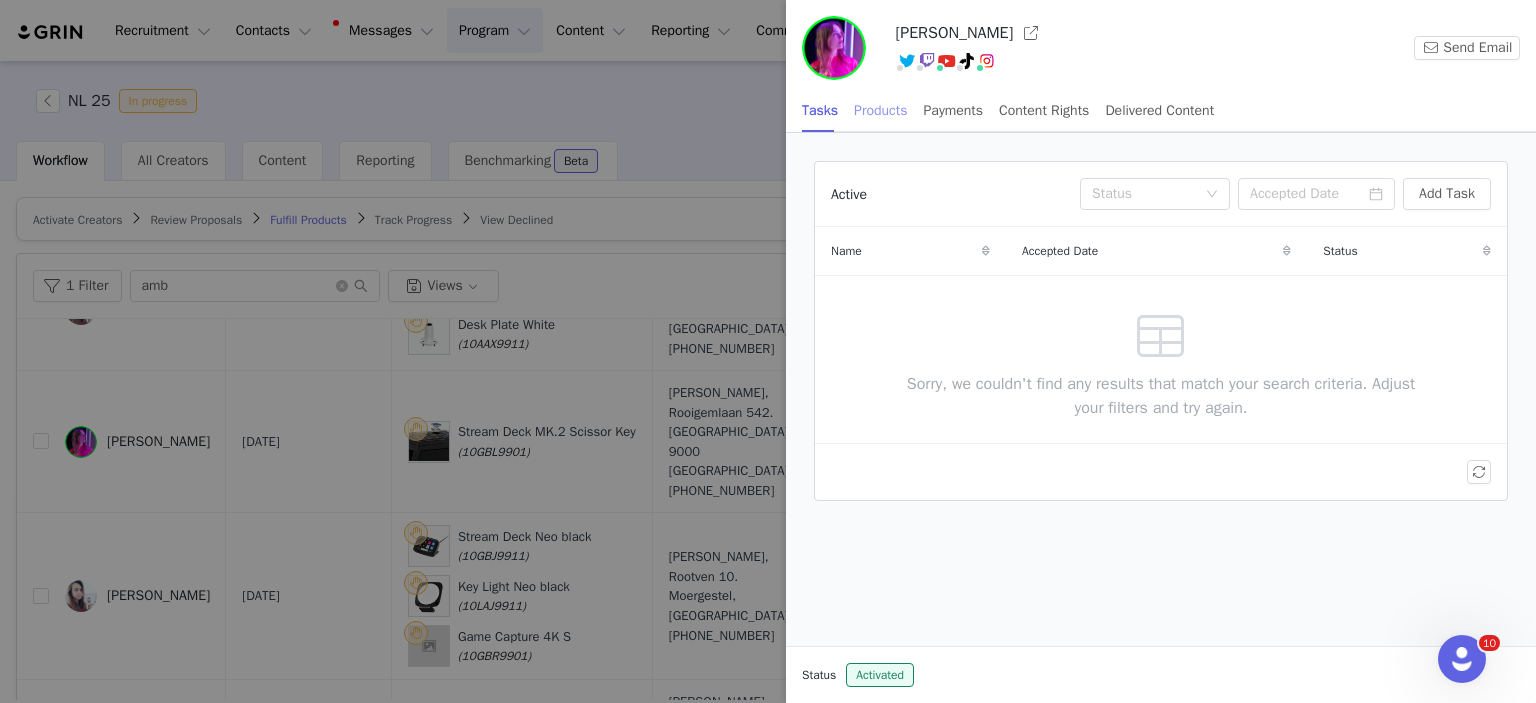 click on "Products" at bounding box center [880, 110] 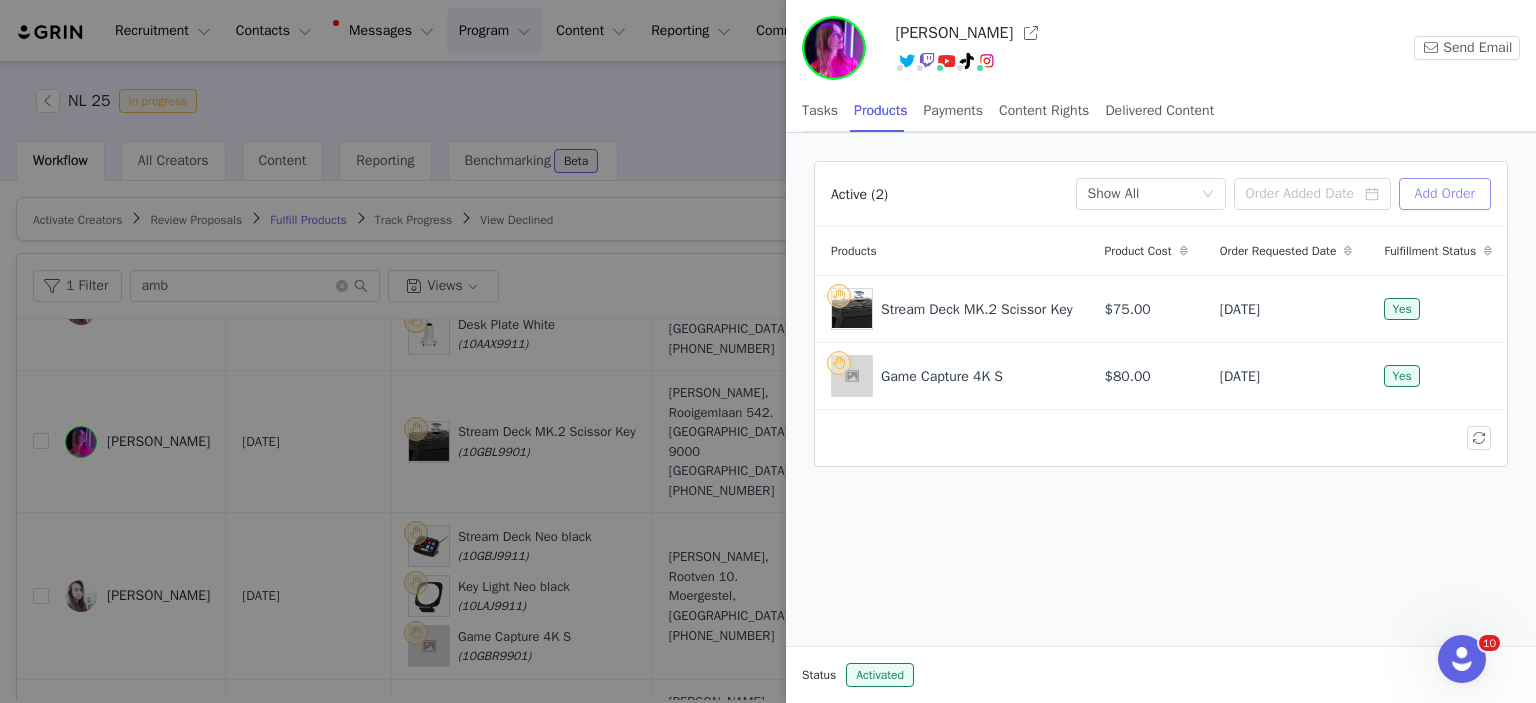 click on "Add Order" at bounding box center [1445, 194] 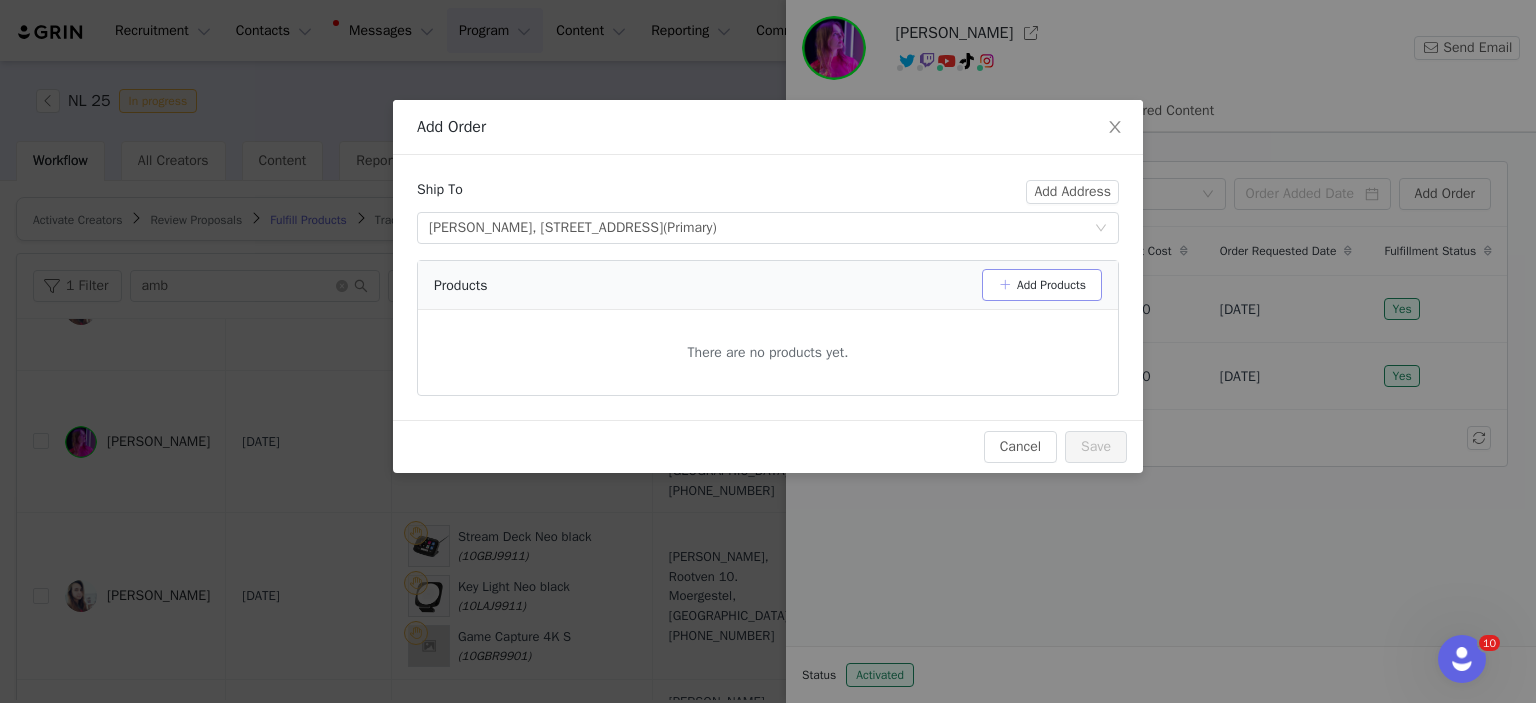 click on "Add Products" at bounding box center (1042, 285) 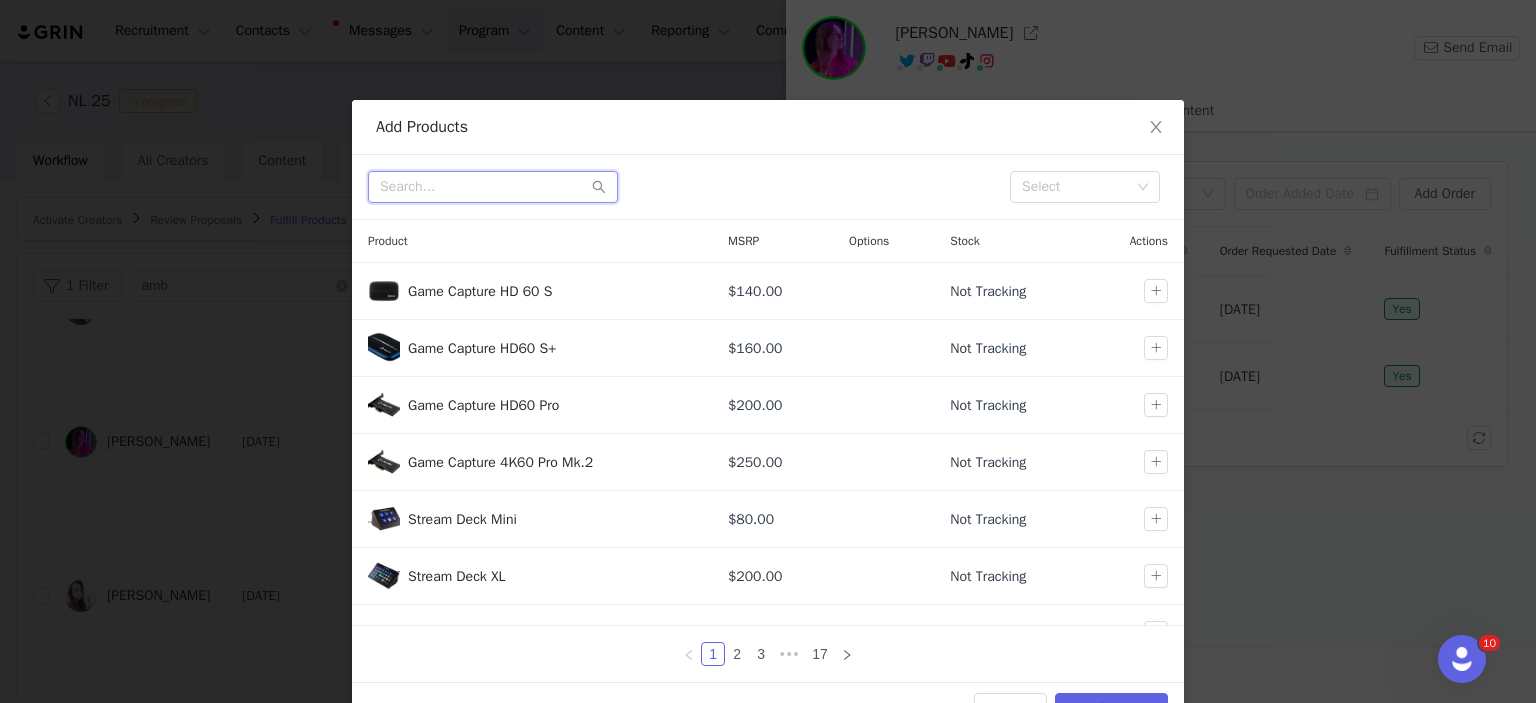 click at bounding box center [493, 187] 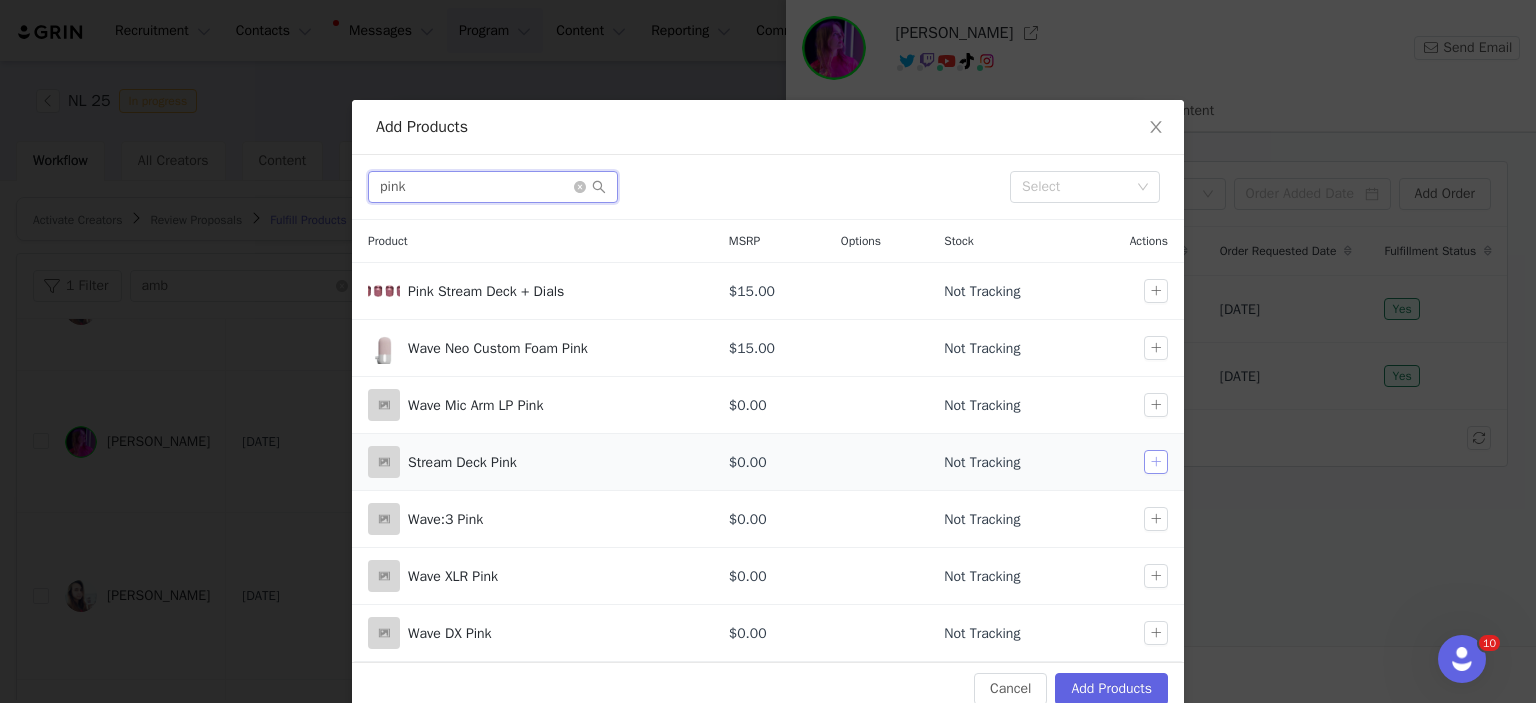 type on "pink" 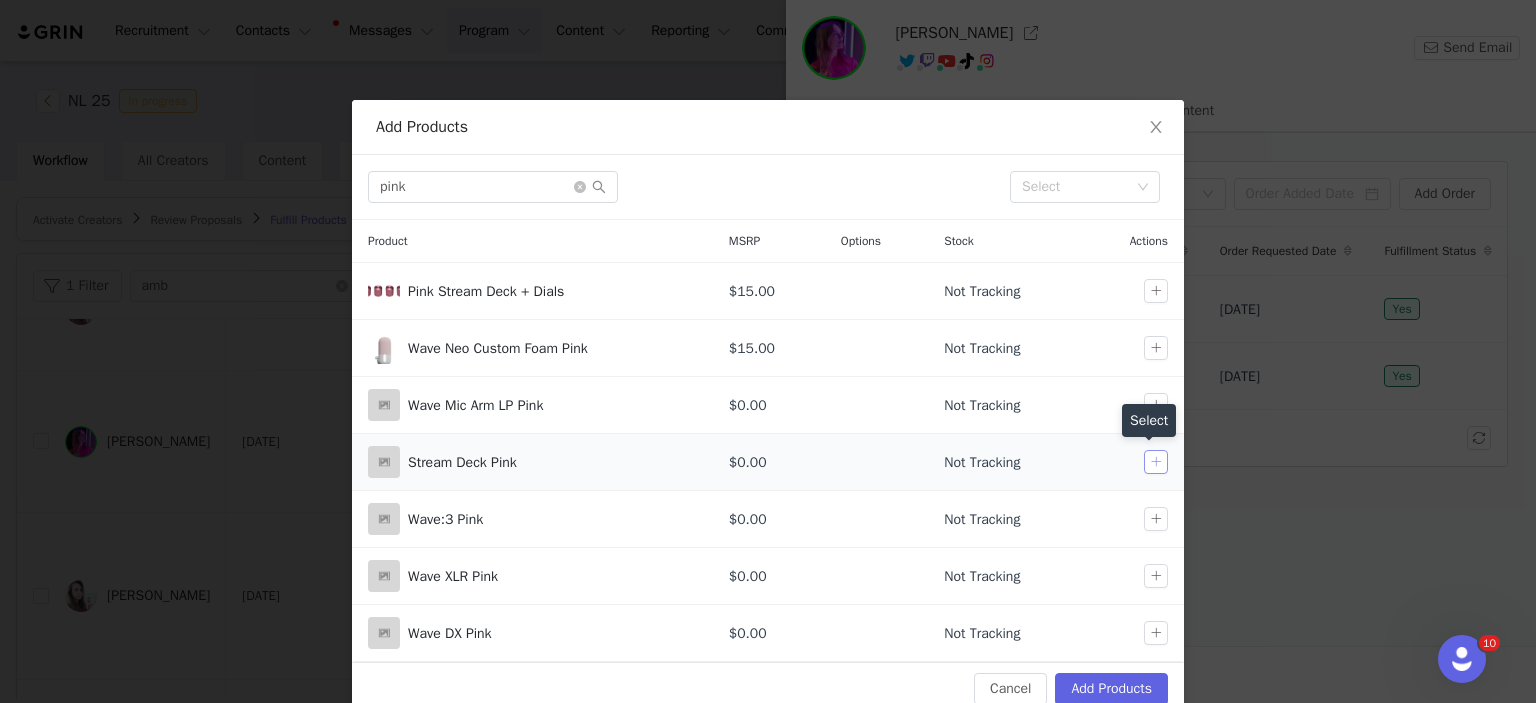 click at bounding box center [1156, 462] 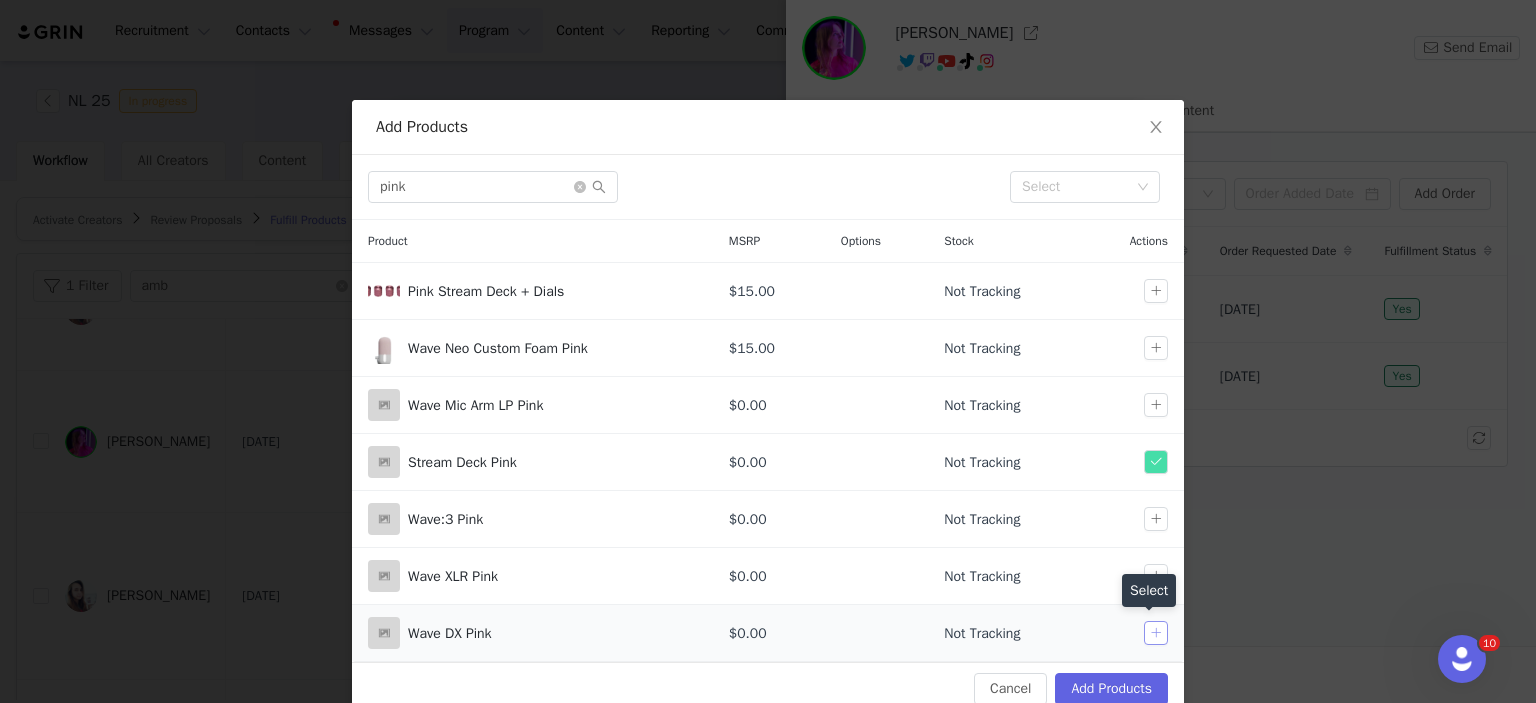 click at bounding box center (1156, 633) 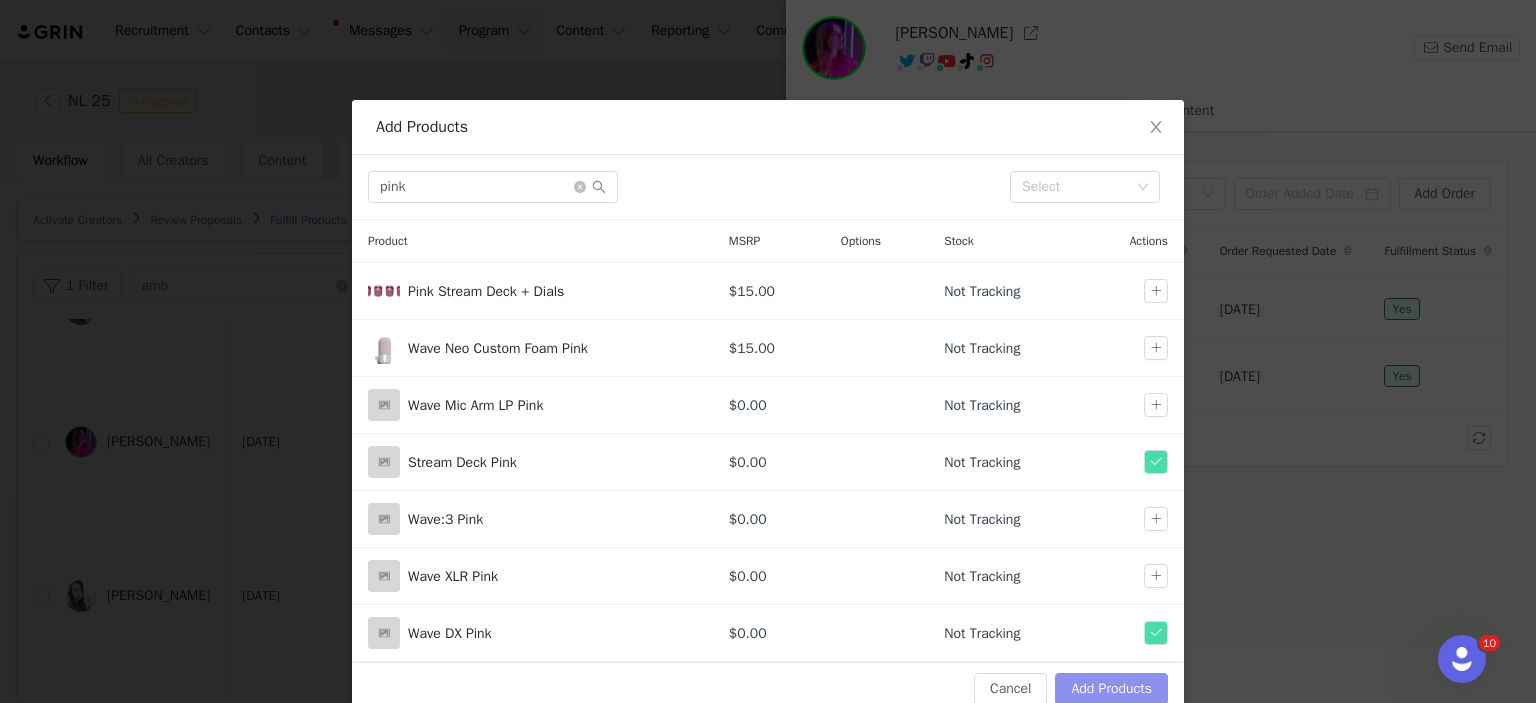 click on "Add Products" at bounding box center (1111, 689) 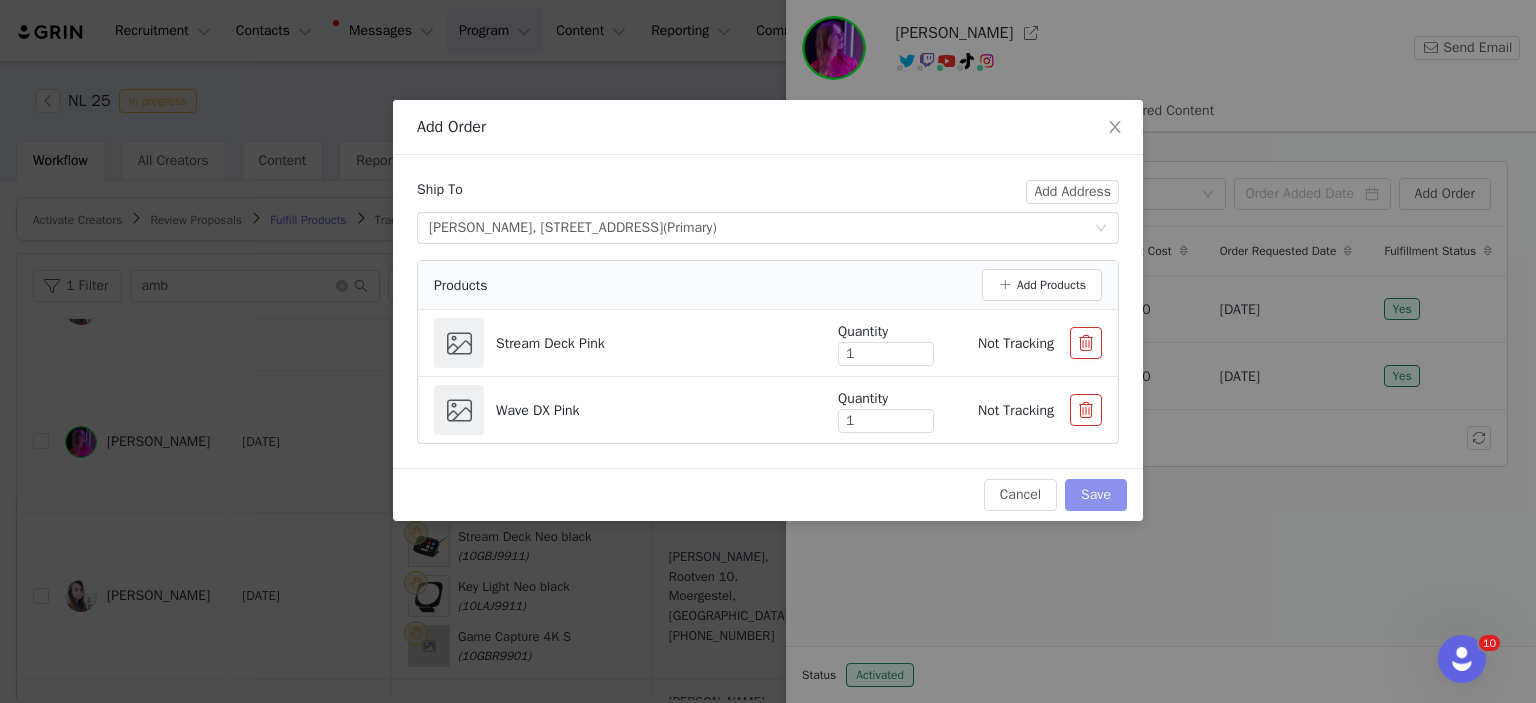 click on "Save" at bounding box center (1096, 495) 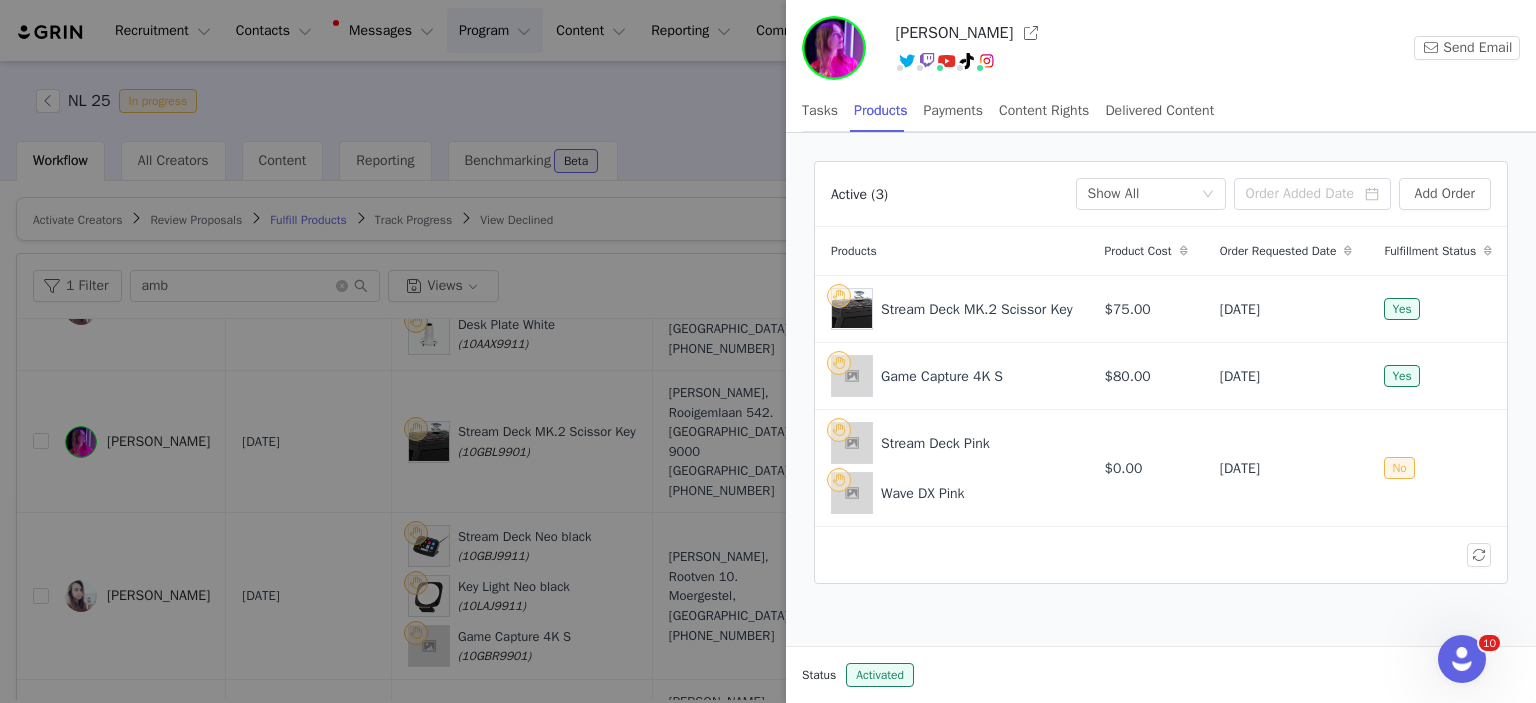 click at bounding box center (768, 351) 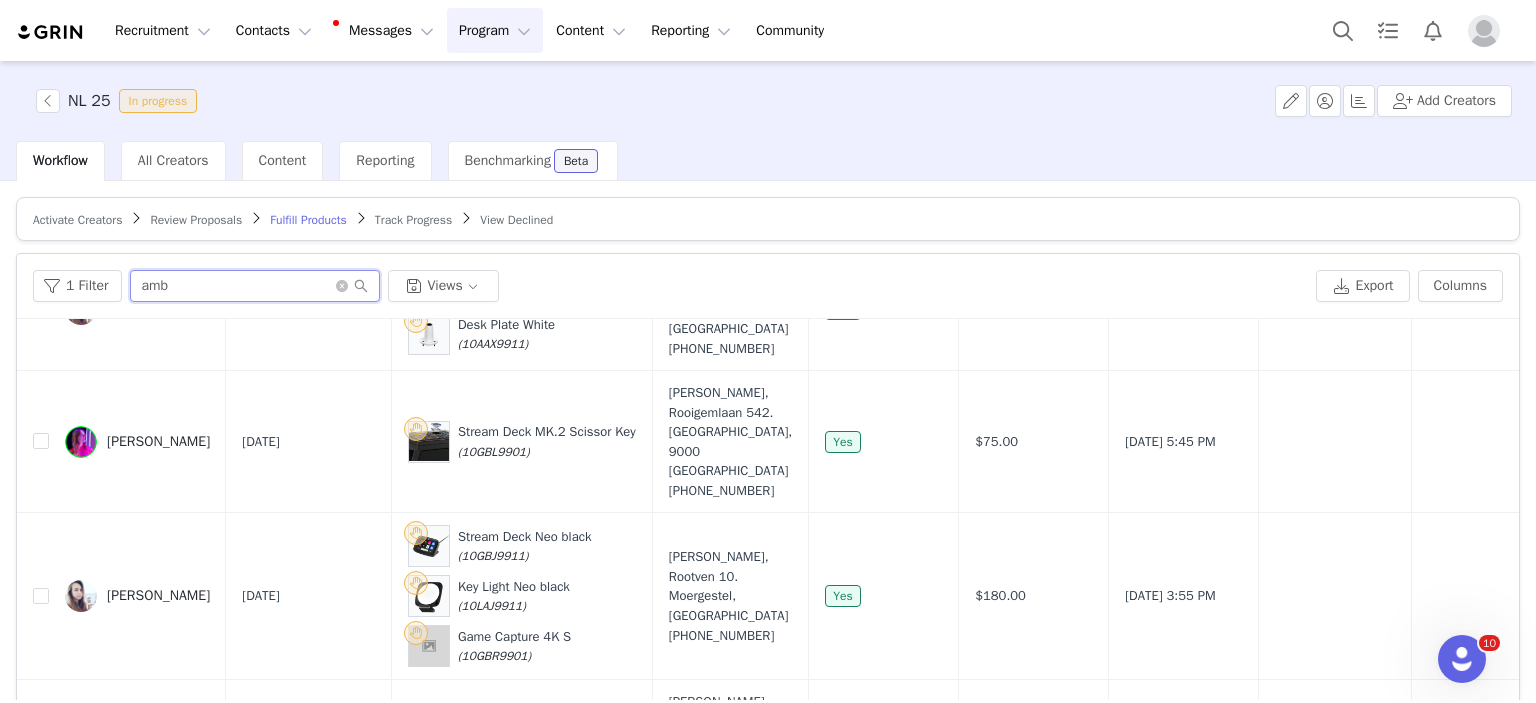 click on "amb" at bounding box center [255, 286] 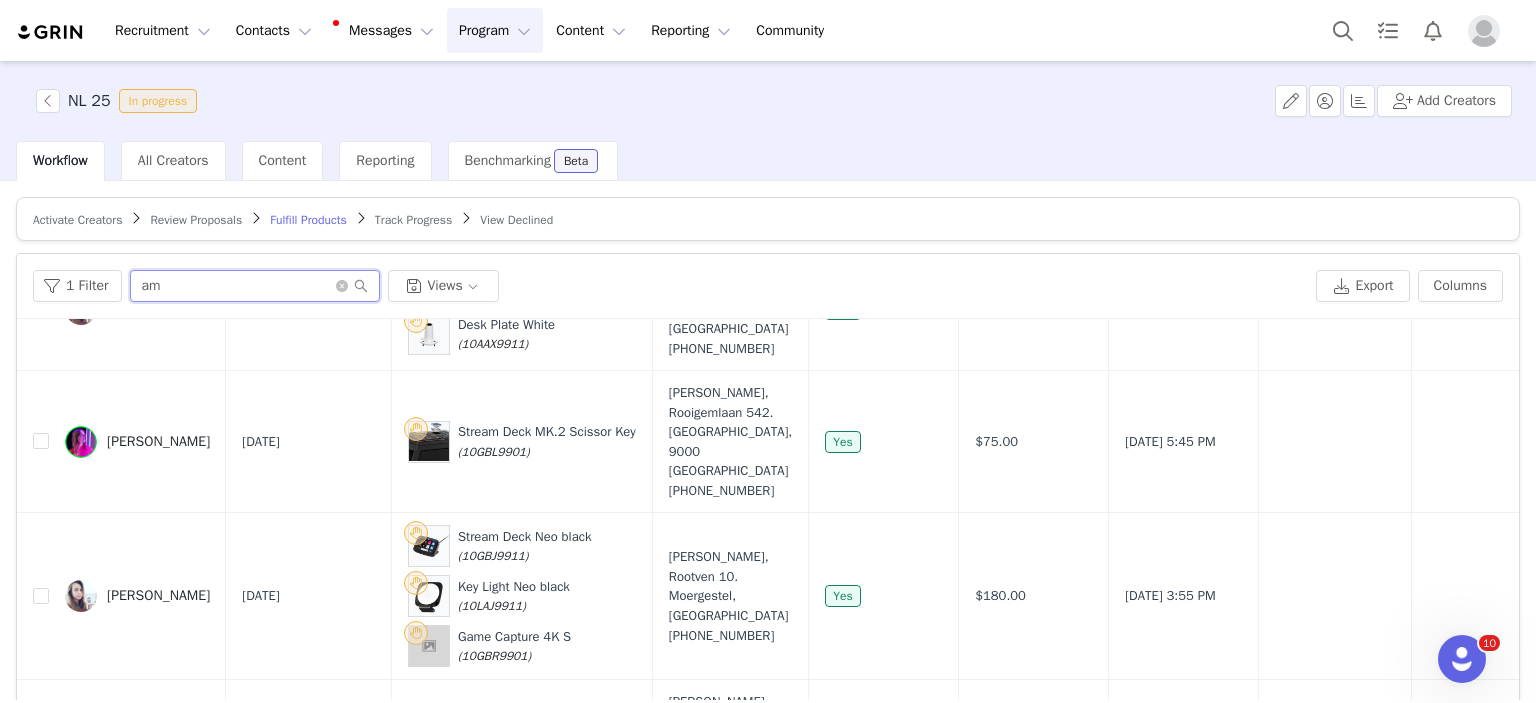 type on "a" 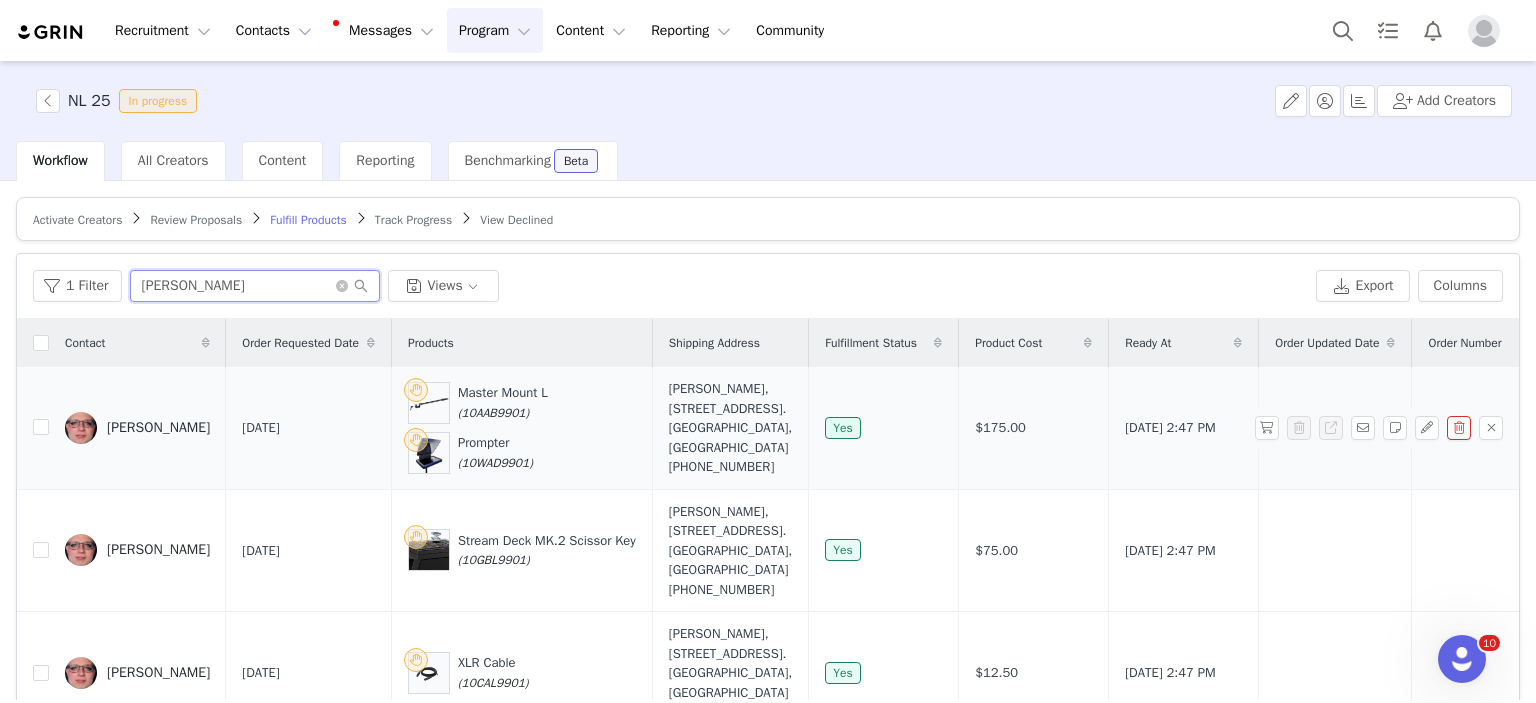 scroll, scrollTop: 351, scrollLeft: 0, axis: vertical 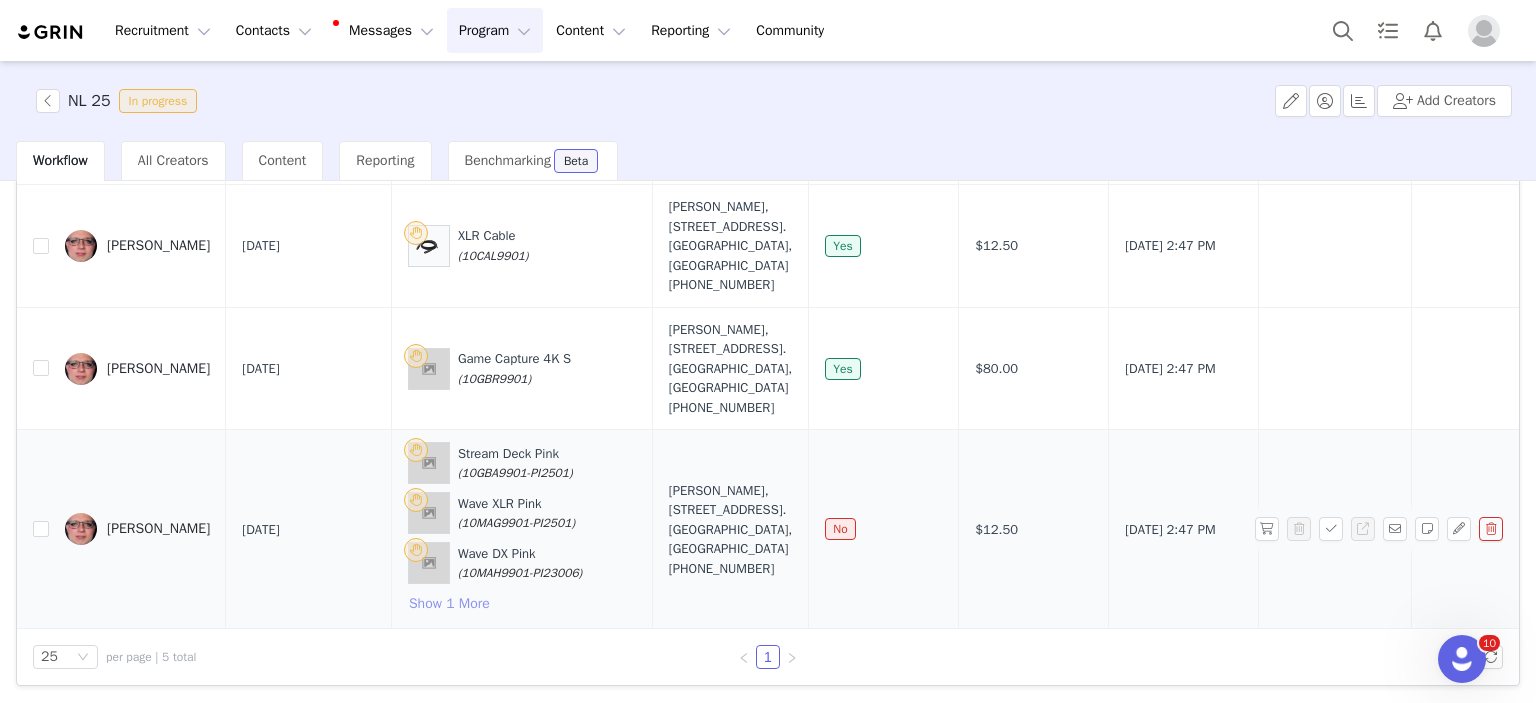 type on "[PERSON_NAME]" 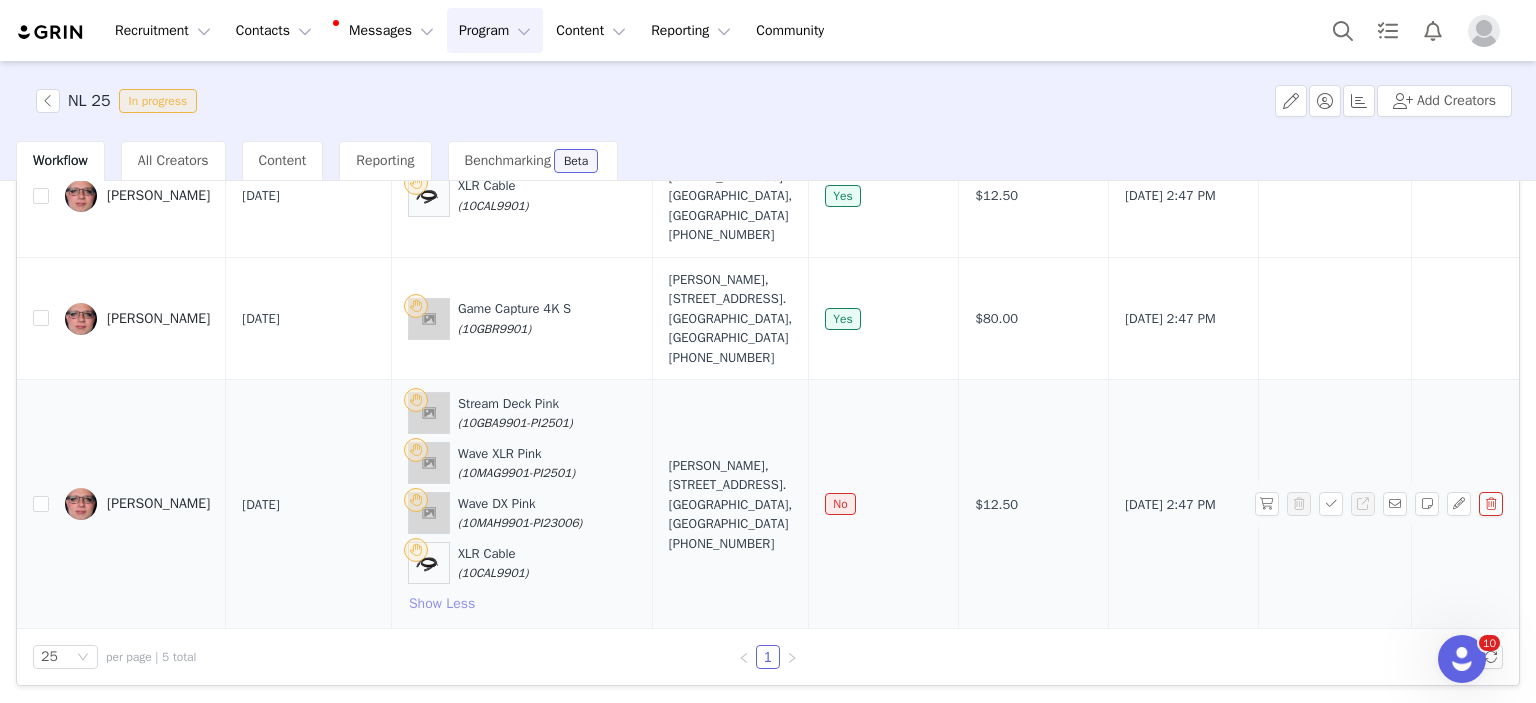 scroll, scrollTop: 400, scrollLeft: 0, axis: vertical 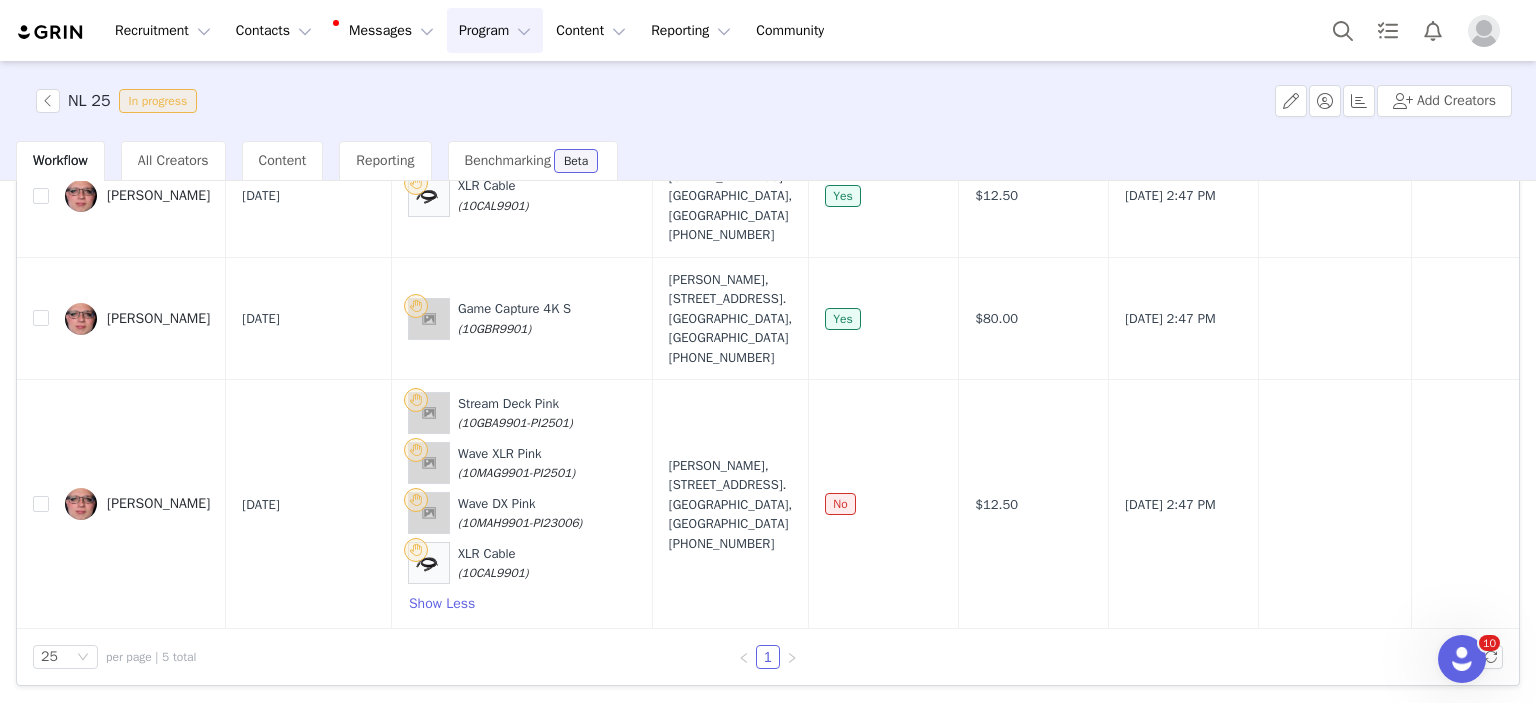 click on "NL 25 In progress     Add Creators" at bounding box center (768, 101) 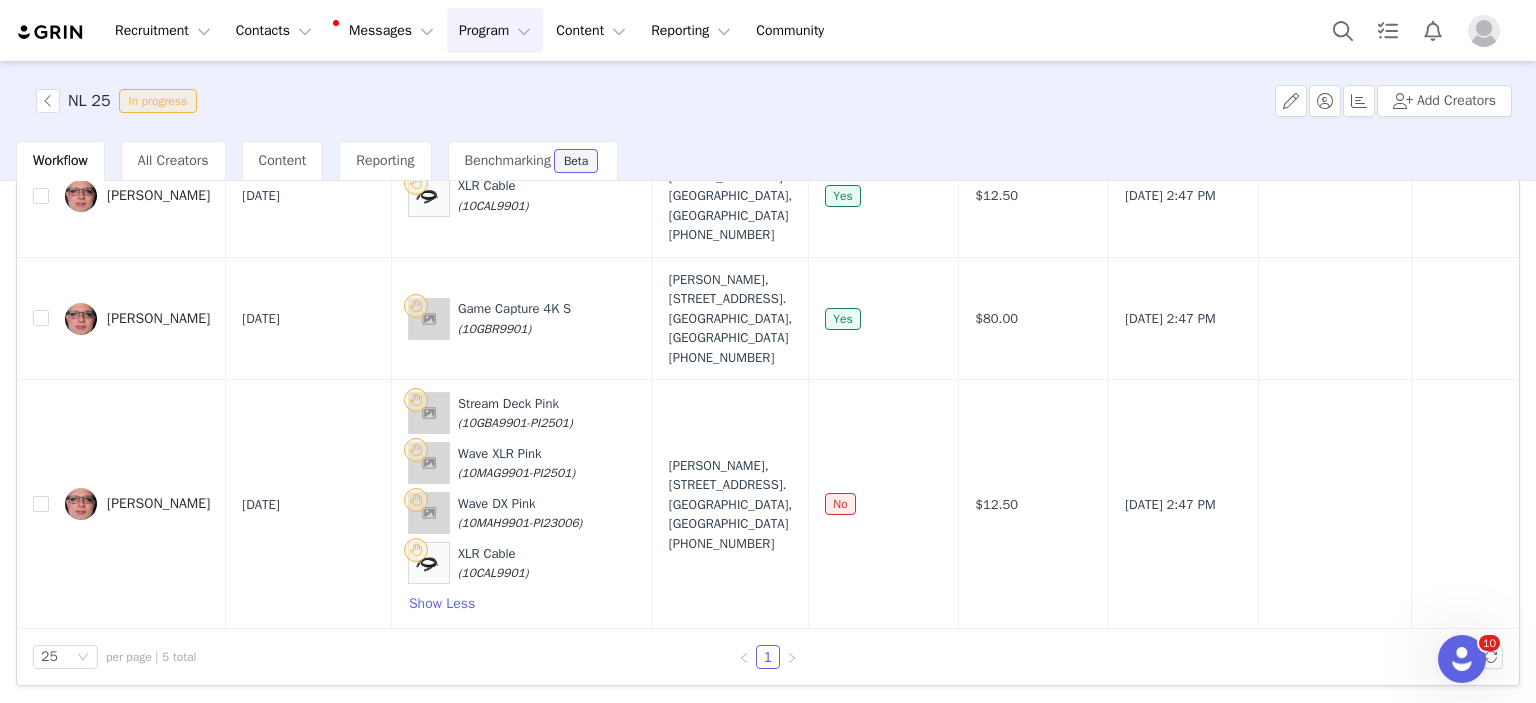 click on "NL 25 In progress     Add Creators" at bounding box center [768, 101] 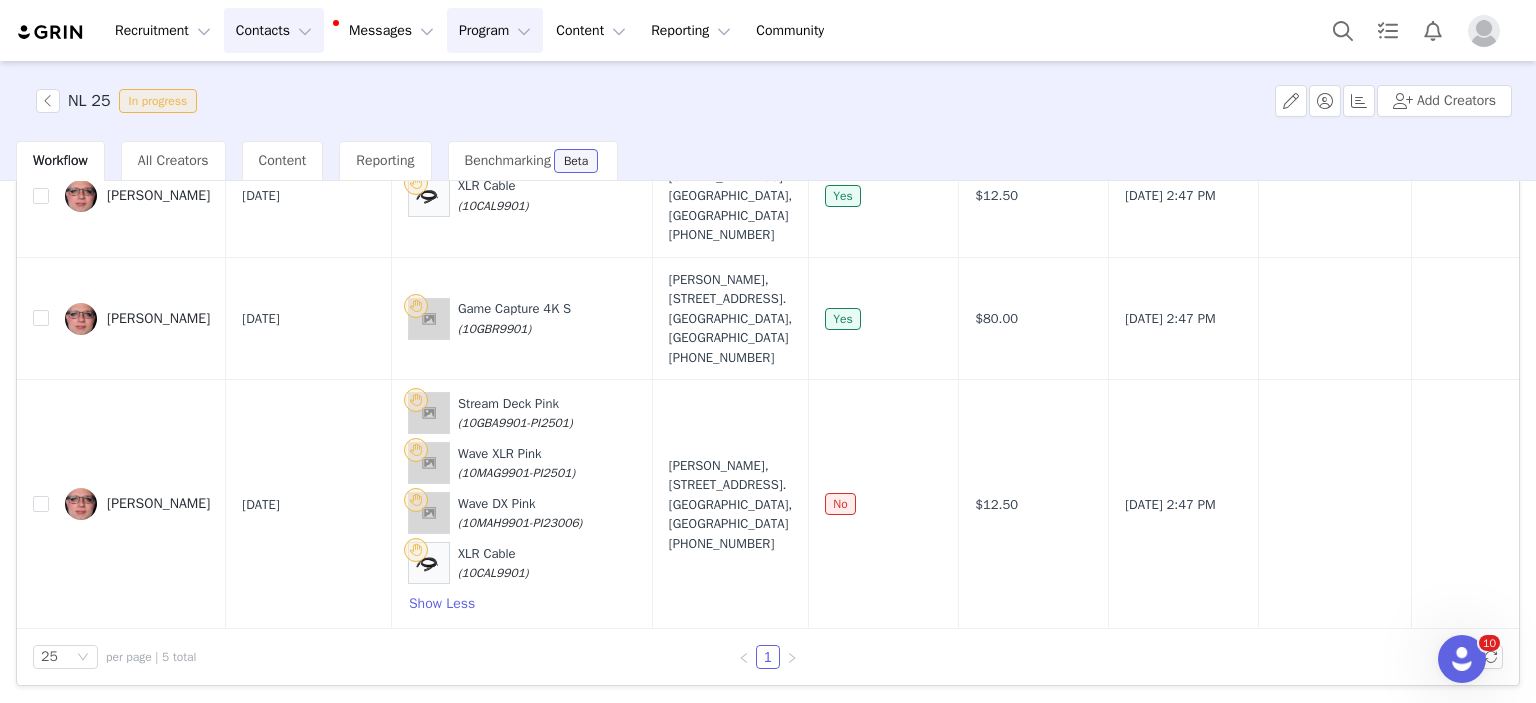 click on "Contacts Contacts" at bounding box center [274, 30] 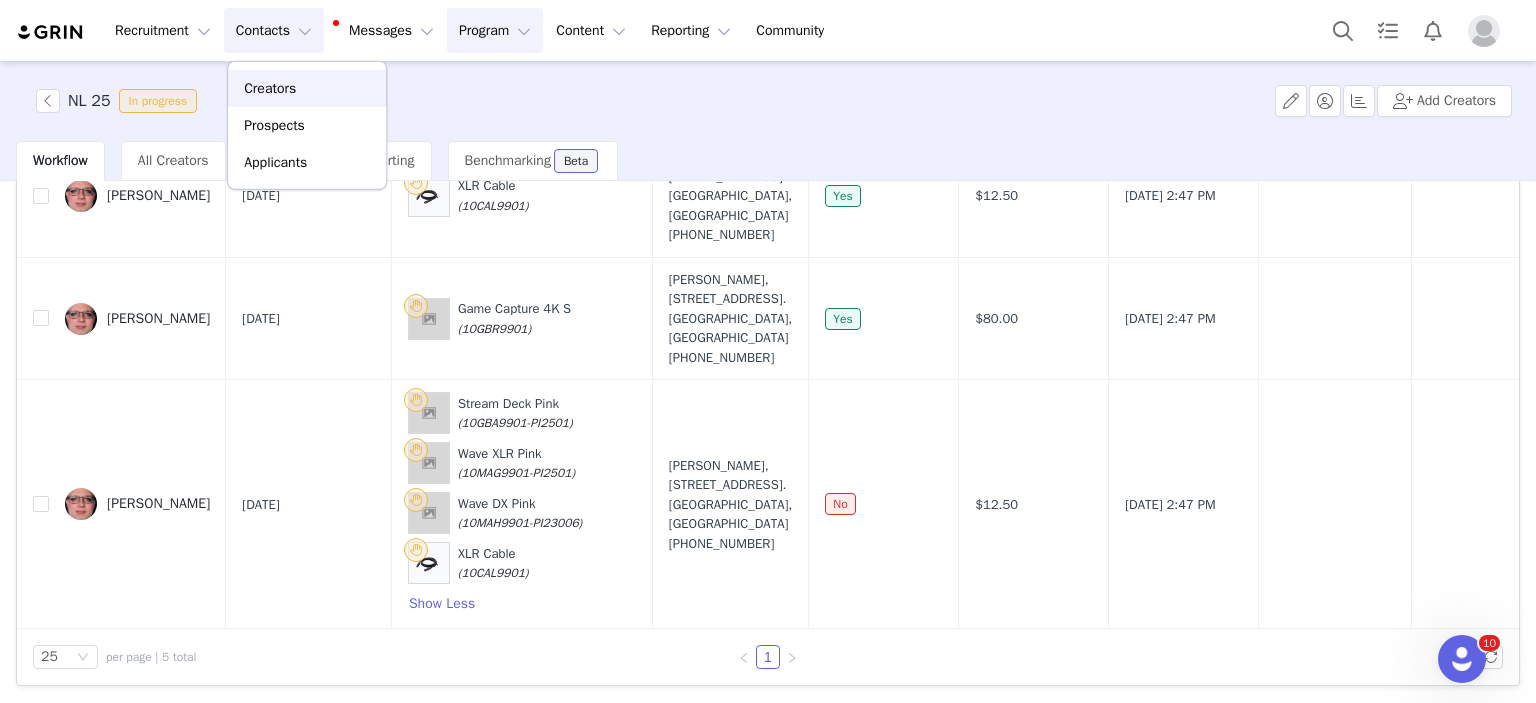 click on "Creators" at bounding box center [307, 88] 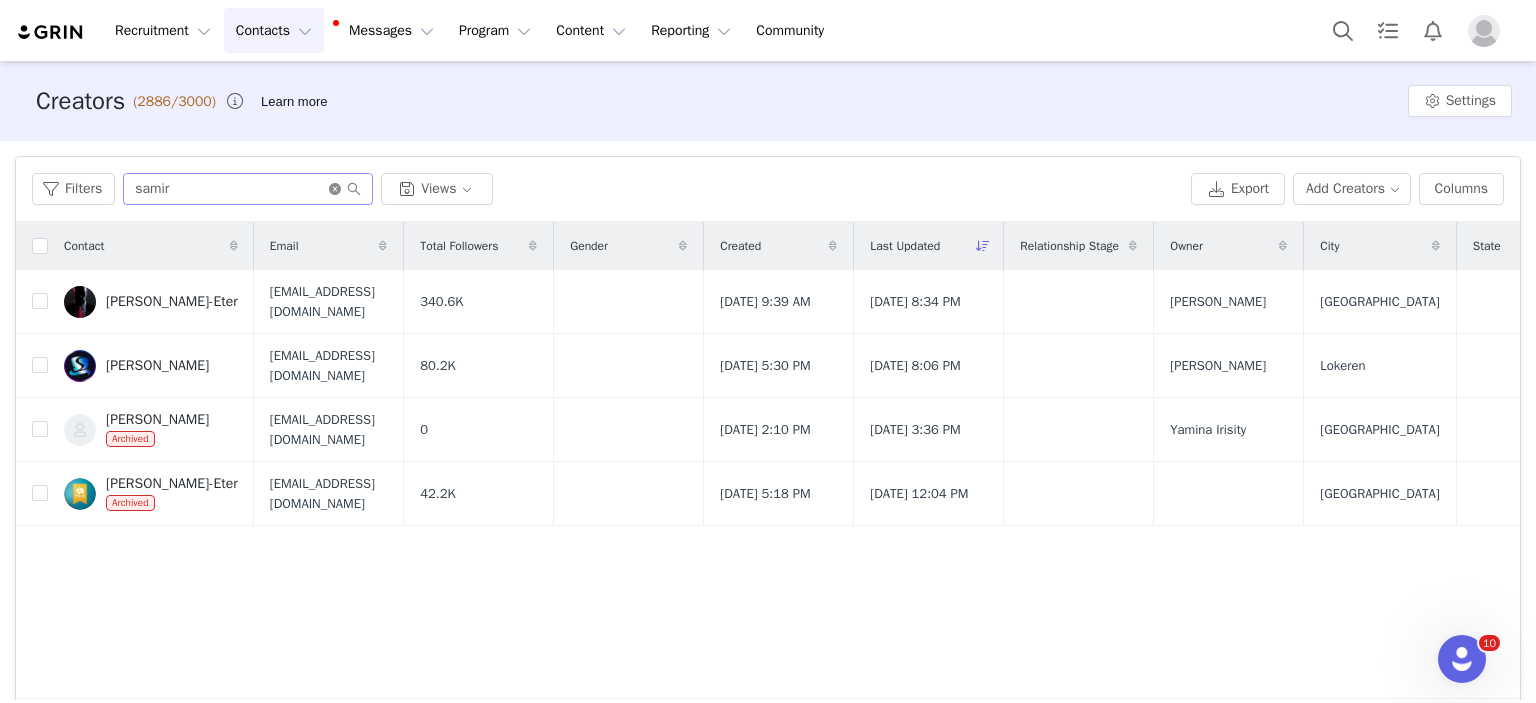 click 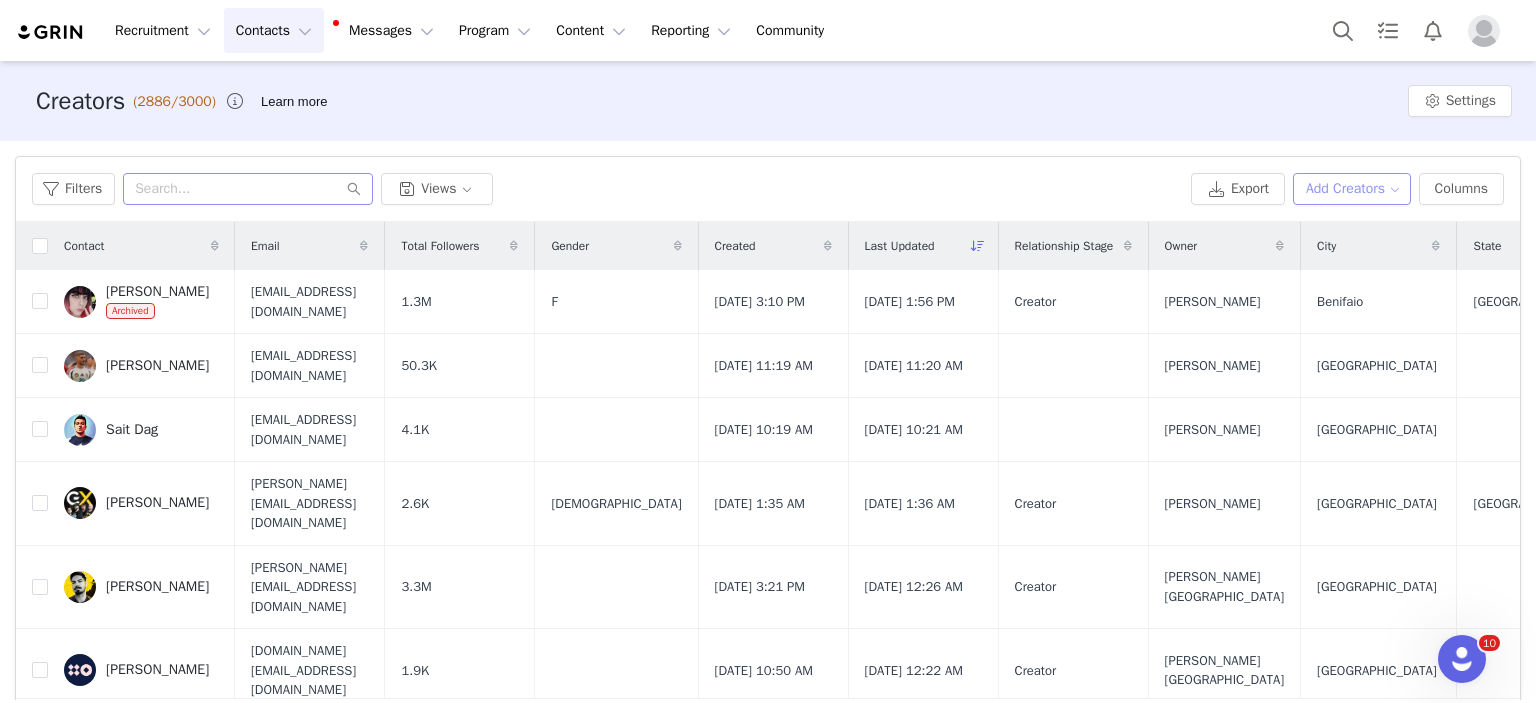 click on "Add Creators" at bounding box center (1352, 189) 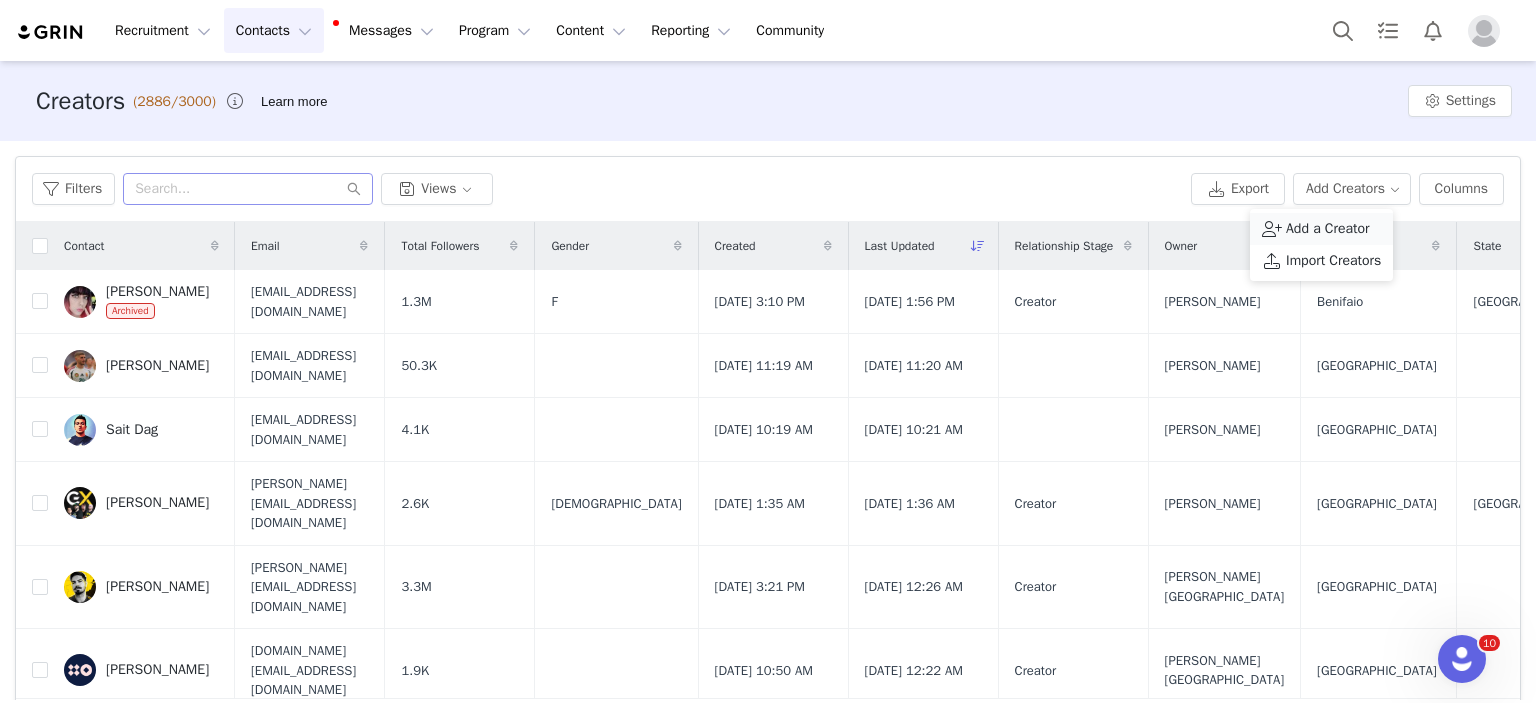 click on "Add a Creator" at bounding box center [1328, 229] 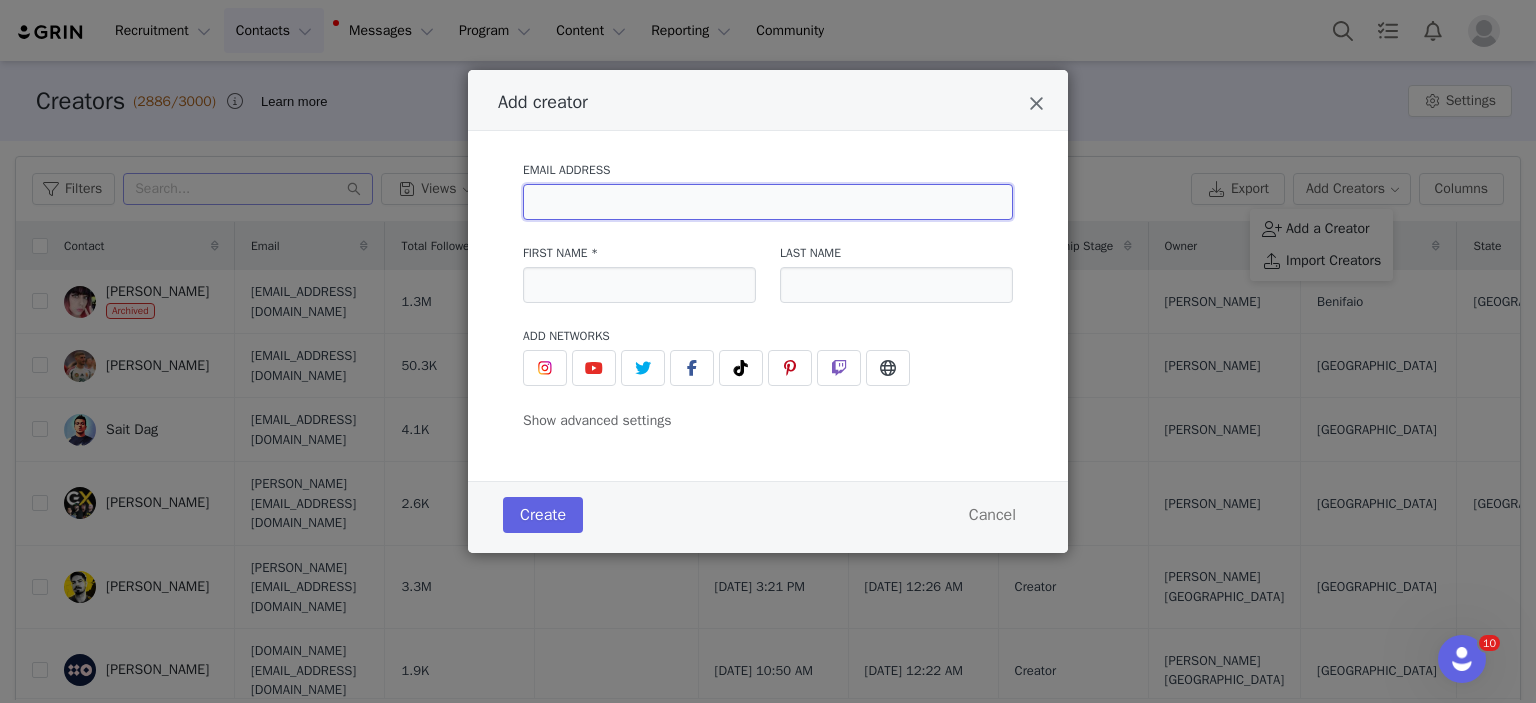 click at bounding box center [768, 202] 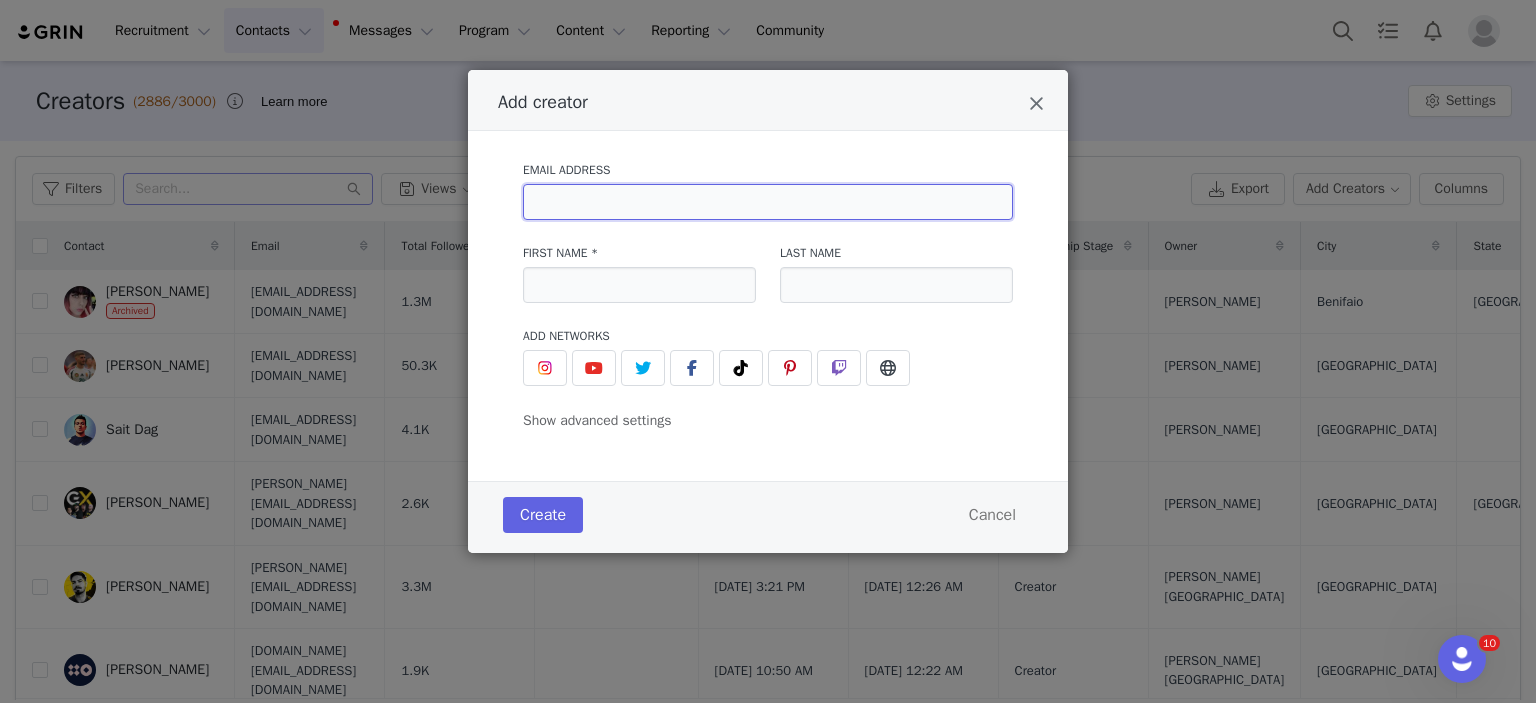 paste on "[EMAIL_ADDRESS][DOMAIN_NAME]" 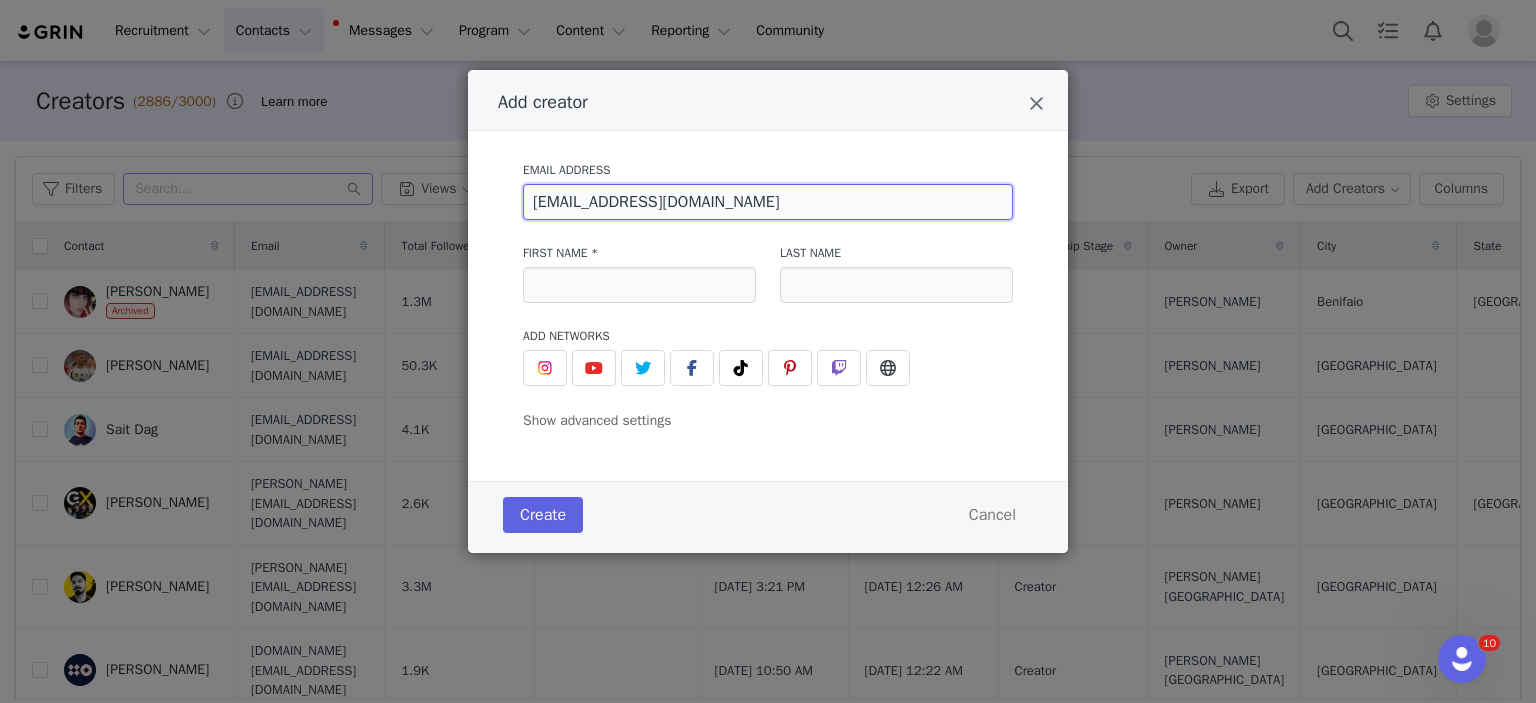 type on "[EMAIL_ADDRESS][DOMAIN_NAME]" 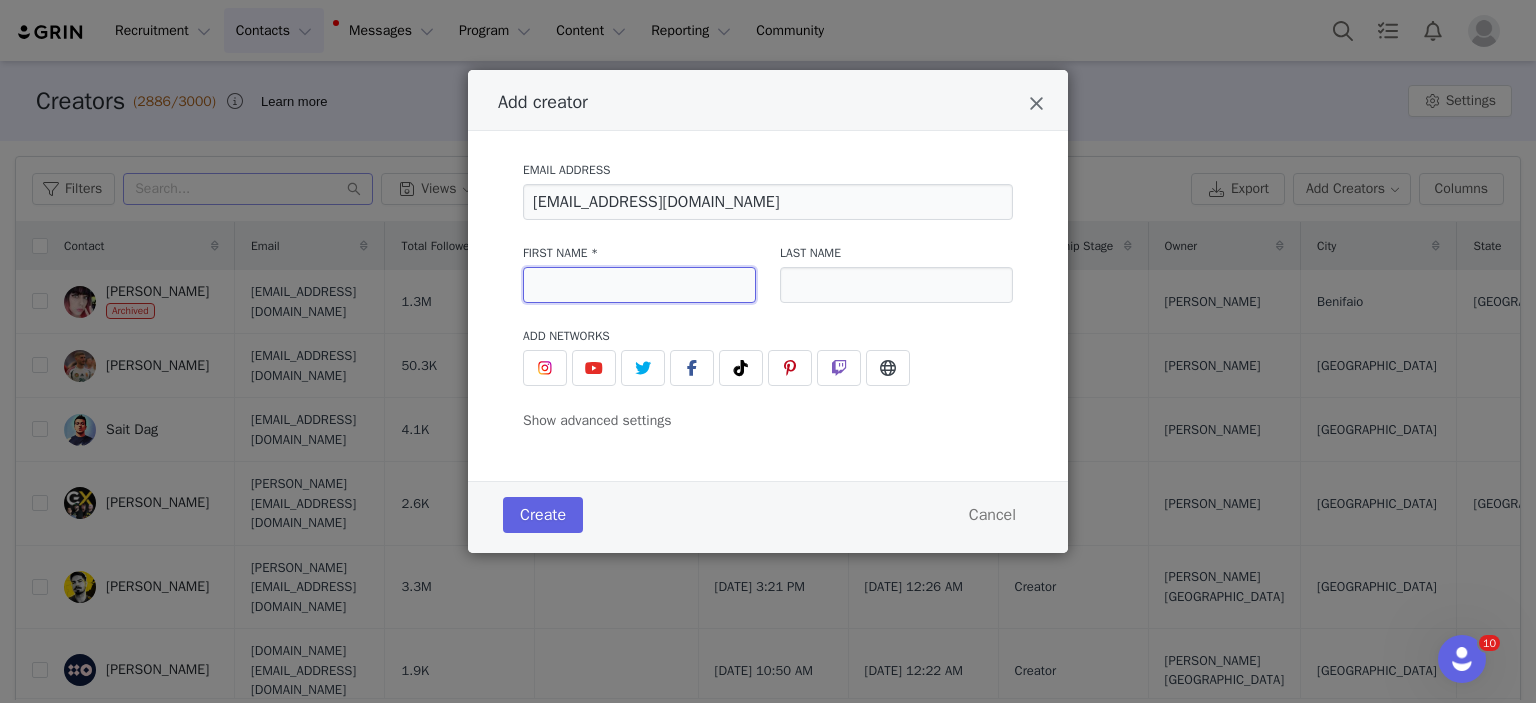 click at bounding box center [639, 285] 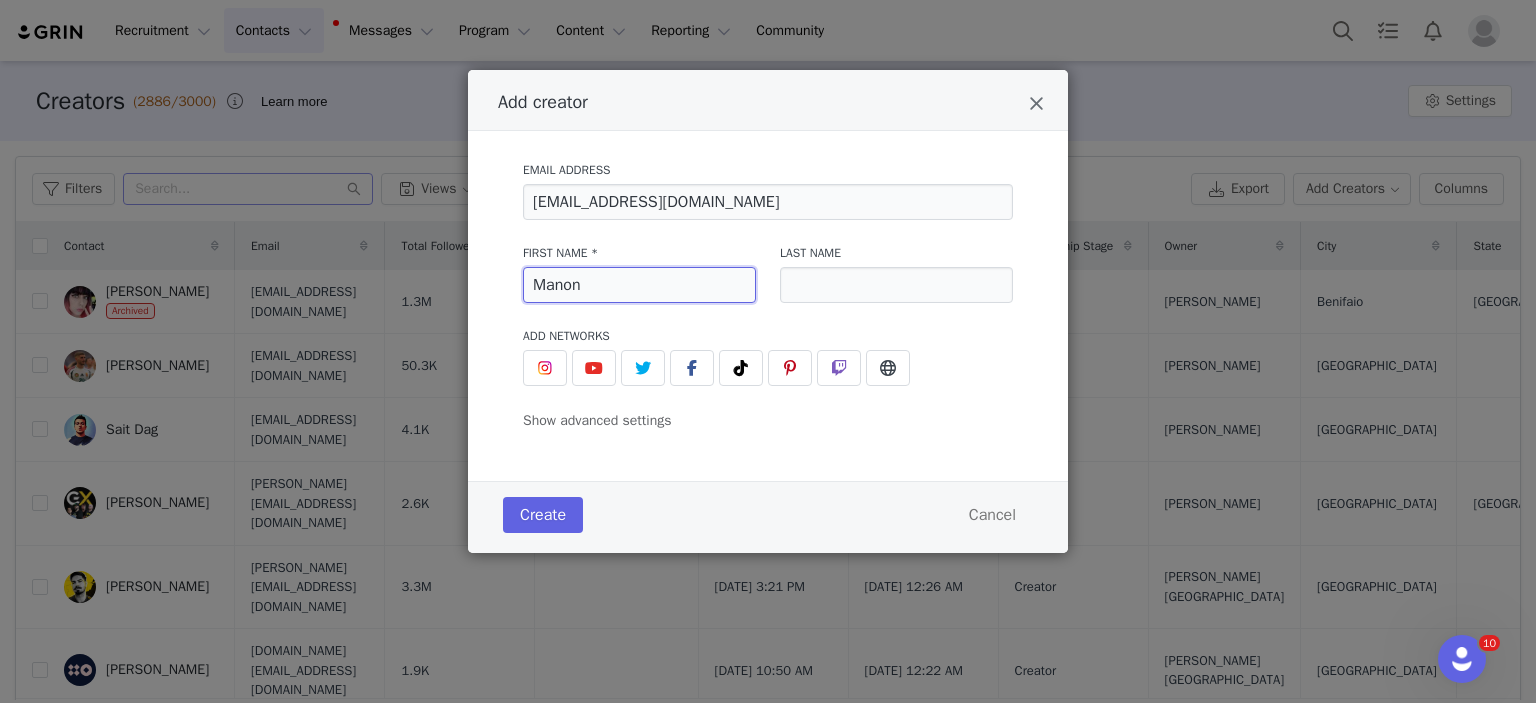 type on "Manon" 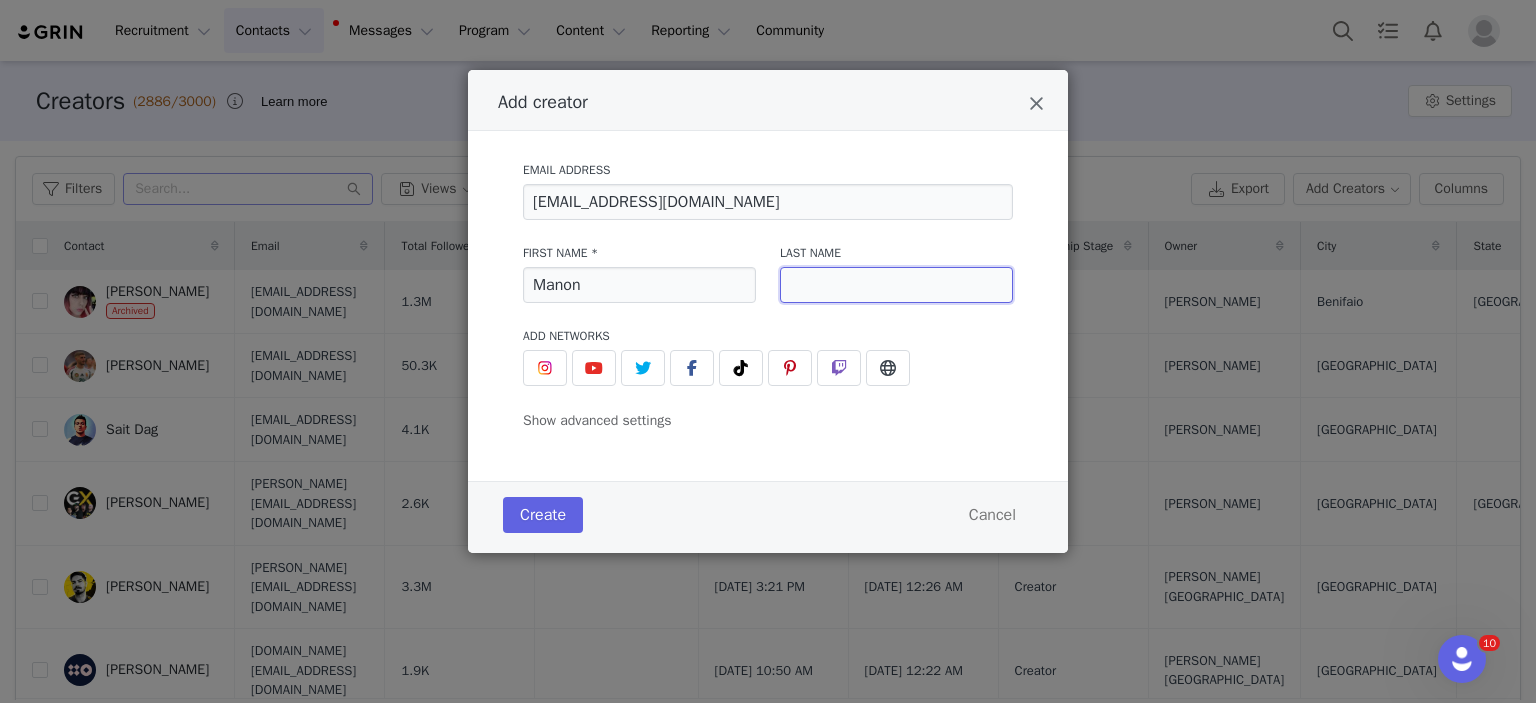 click at bounding box center (896, 285) 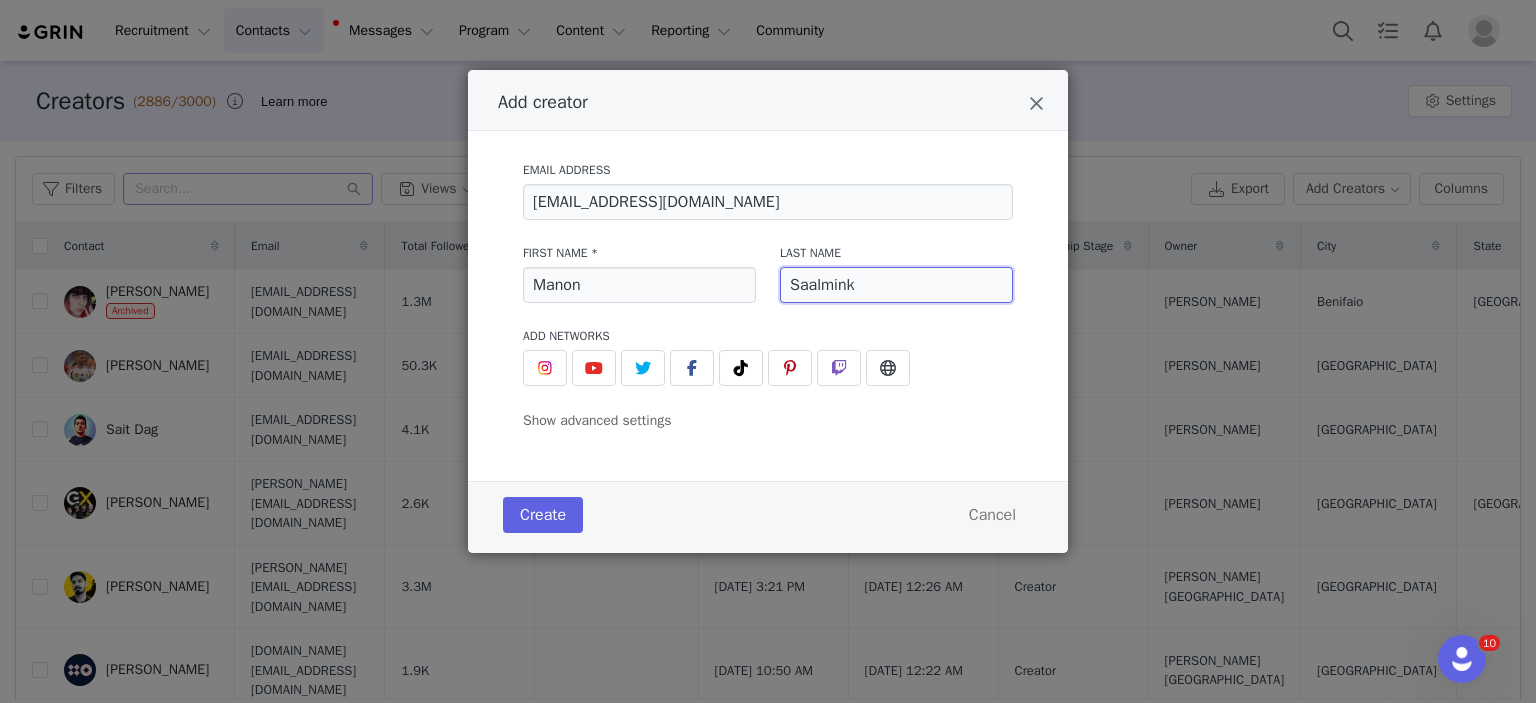type on "Saalmink" 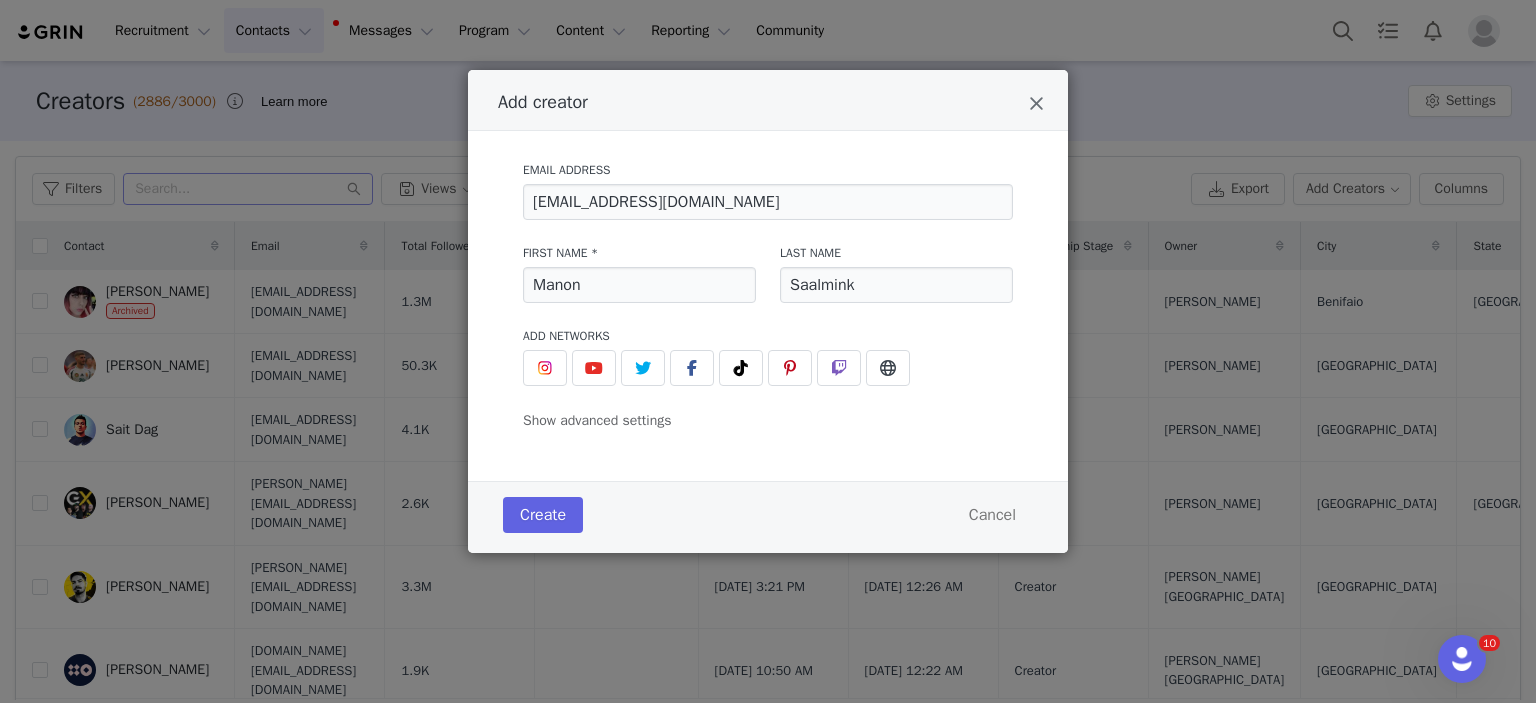 click on "Email Address  [EMAIL_ADDRESS][DOMAIN_NAME]  First Name *  [PERSON_NAME]  Last Name  Saalmink  Add Networks   instagram URL   youtube URL   twitter URL   facebook URL   tiktok URL   pinterest URL   twitch URL   website URL  Show advanced settings  Add to Activation  Select activation  Add to Campaign  Select campaign  Relationship Stage  Select stage  Initial Tag(s)  Select tag(s)    Add a manager or agent   [PERSON_NAME]   [PERSON_NAME]   [PERSON_NAME]   [PERSON_NAME] Wazifehdust   [PERSON_NAME]   [PERSON_NAME] [PERSON_NAME] [PERSON_NAME]   [PERSON_NAME]   [PERSON_NAME]   [PERSON_NAME]   [PERSON_NAME]   [PERSON_NAME]   [PERSON_NAME]" at bounding box center [768, 290] 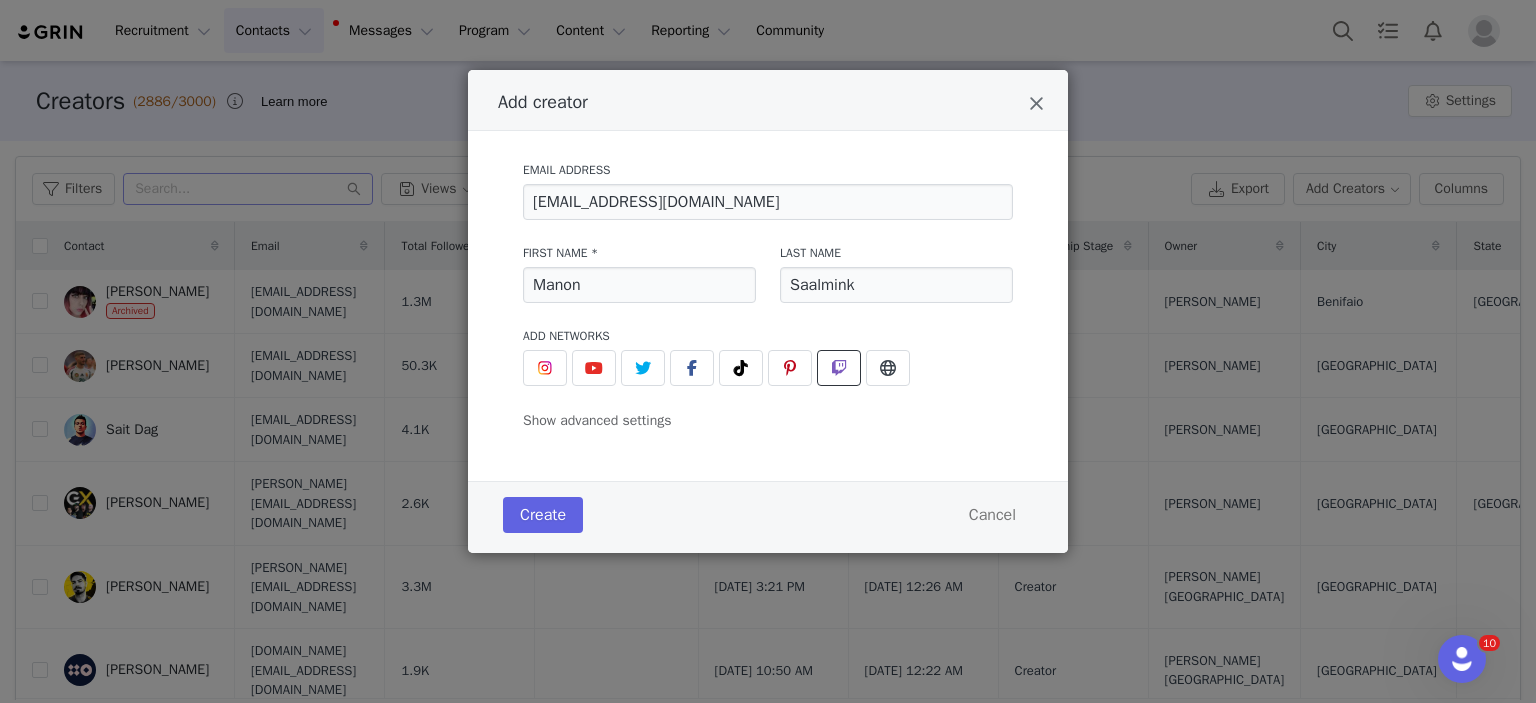 click at bounding box center (839, 368) 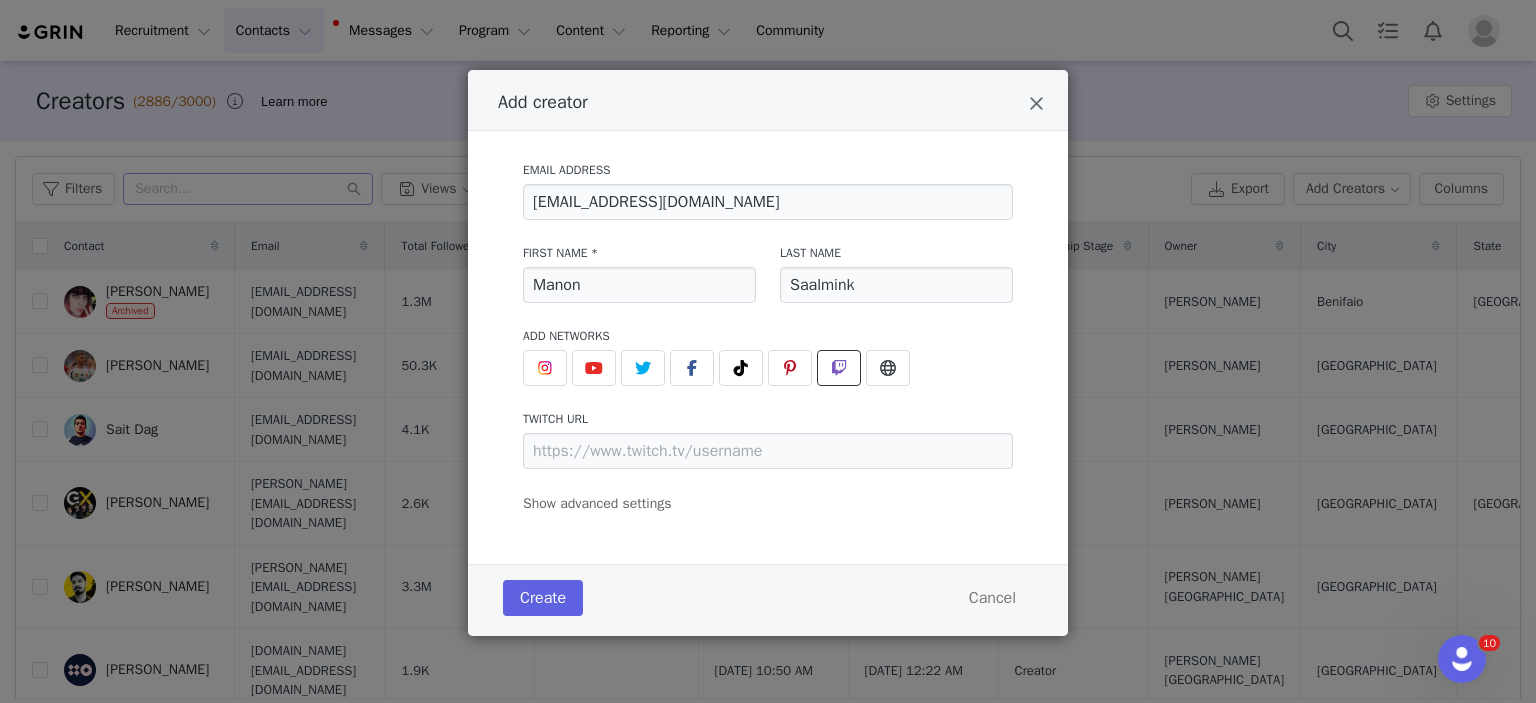 click on "twitch URL" at bounding box center (768, 439) 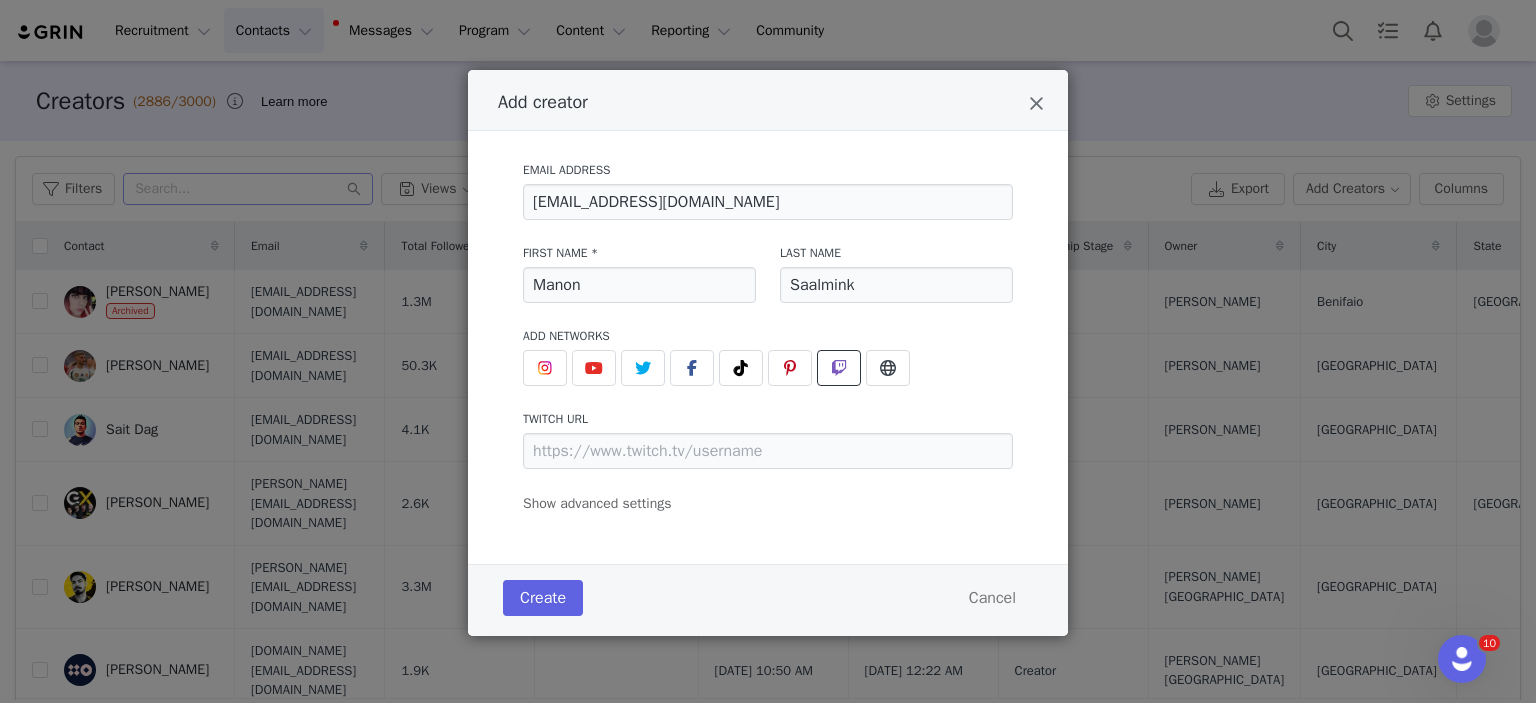 click on "twitch URL" at bounding box center [768, 439] 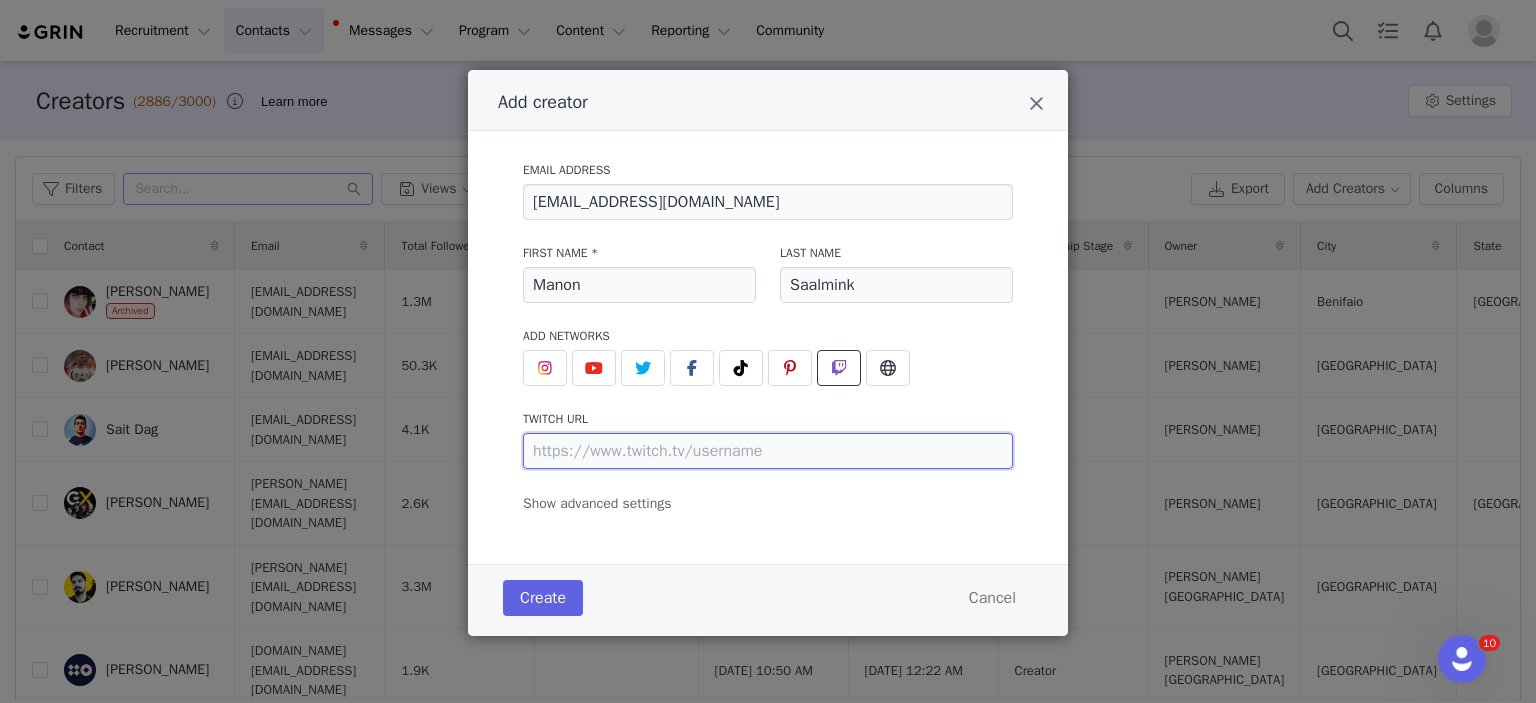 click at bounding box center [768, 451] 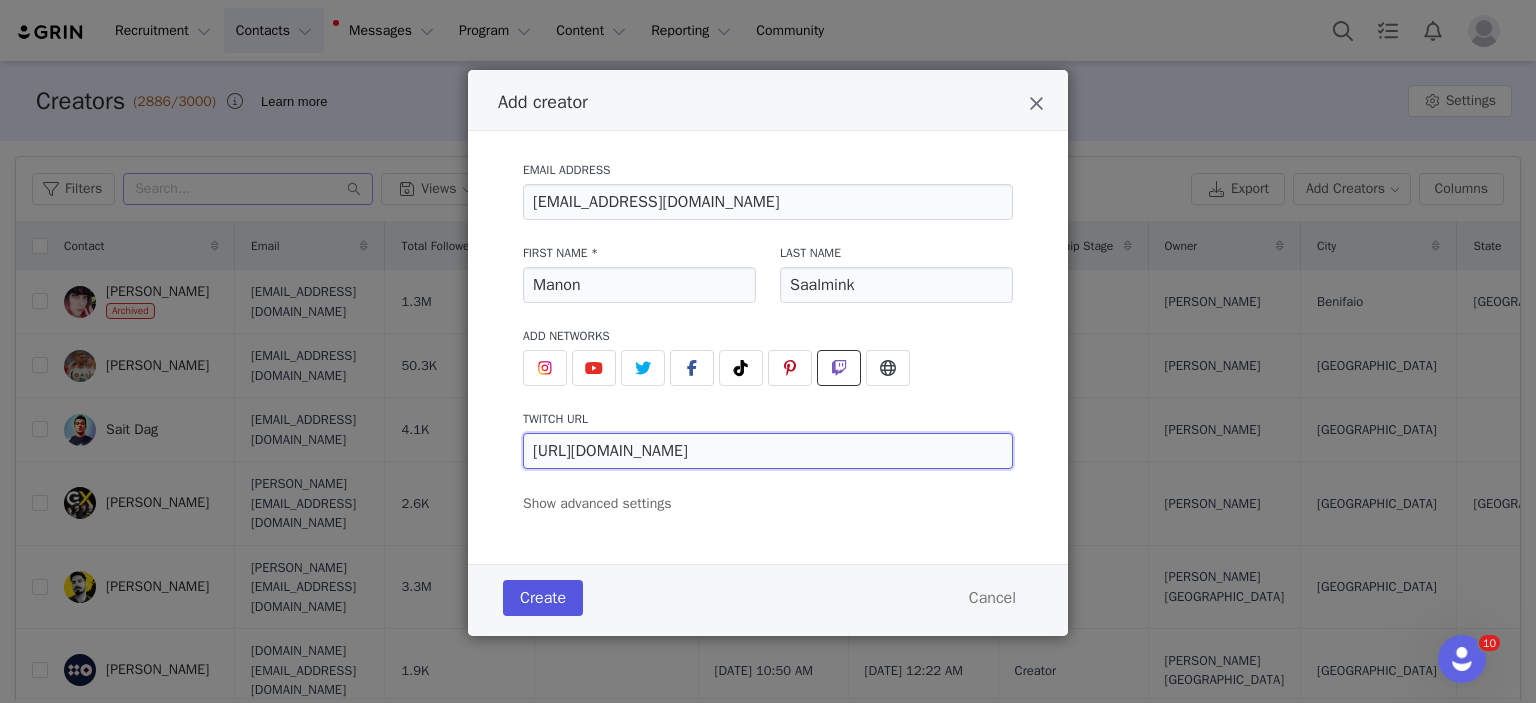 type on "[URL][DOMAIN_NAME]" 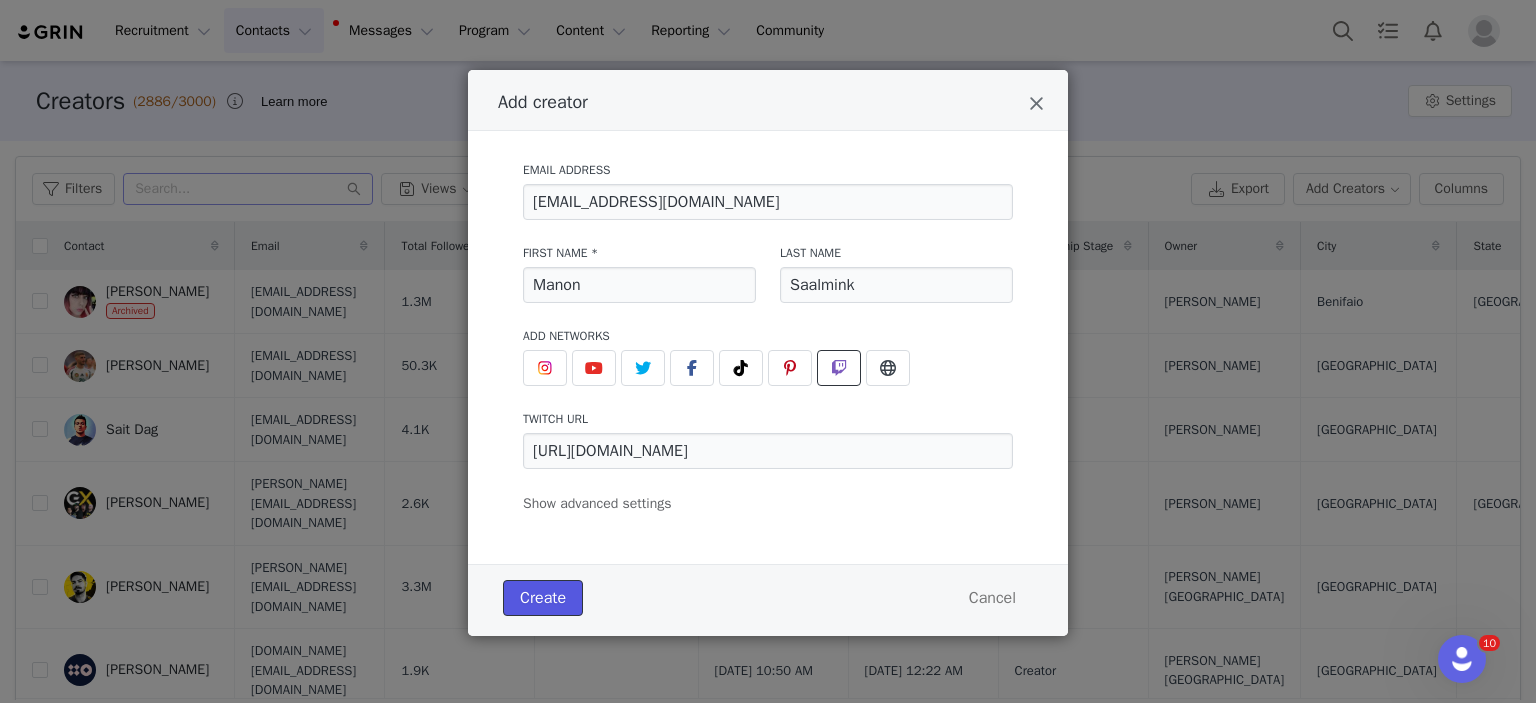 click on "Create" at bounding box center (543, 598) 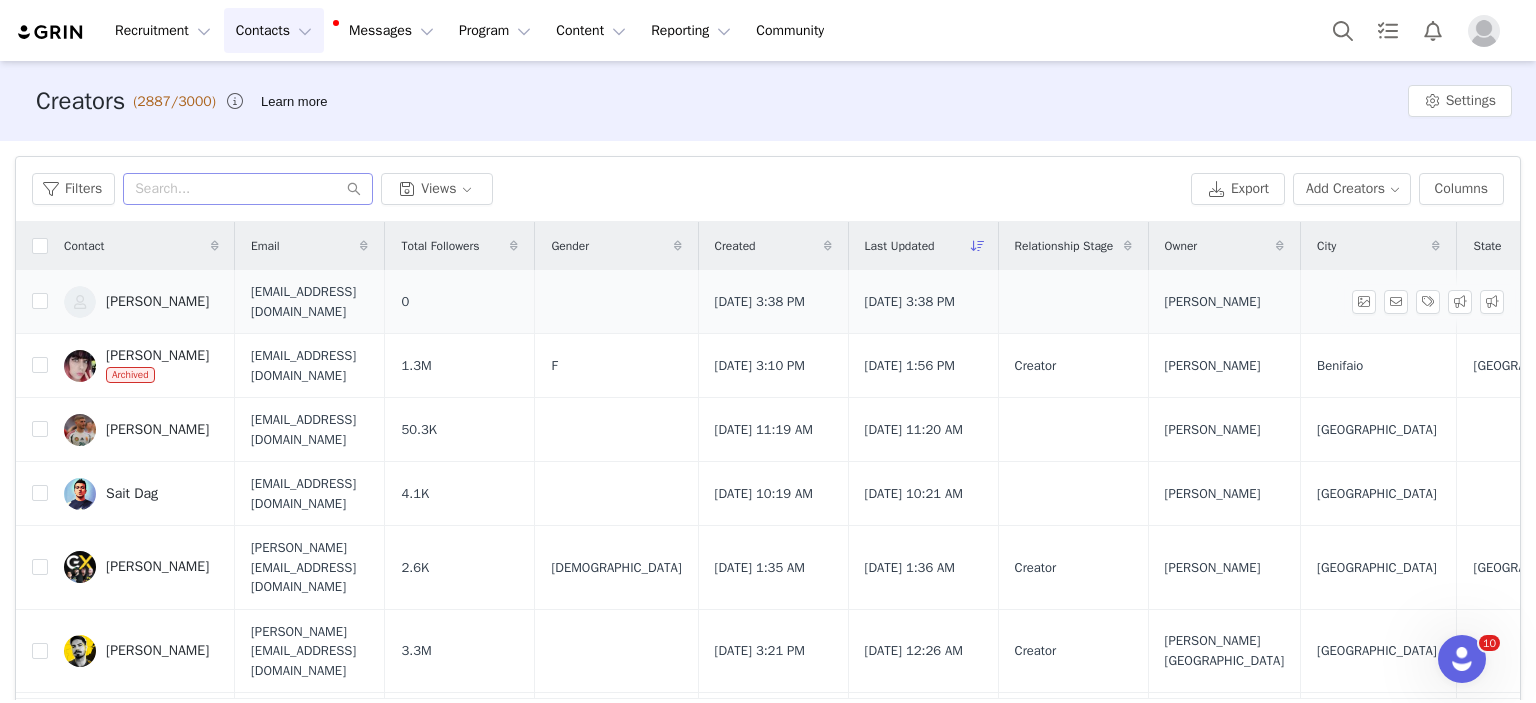 click on "[PERSON_NAME]" at bounding box center (157, 302) 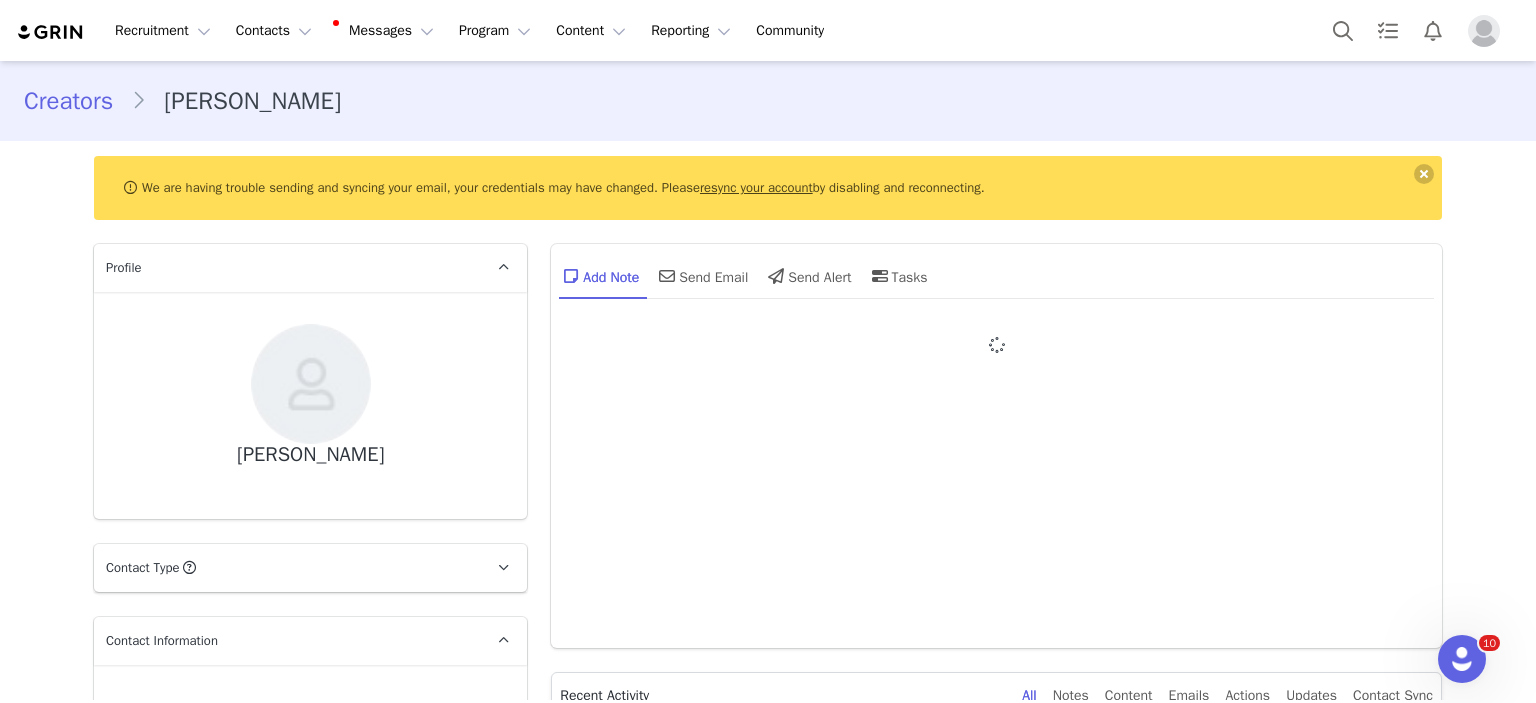 click on "Creators [PERSON_NAME]  We are having trouble sending and syncing your email, your credentials may have changed. Please  resync your account  by disabling and reconnecting.  Profile  [PERSON_NAME]     Contact Type  Contact type can be Creator, Prospect, Application, or Manager.   Creator  Demote this Creator? This will remove all accepted proposals attached to this creator.  Yes, demote  Demote to Prospect Archive this Creator? Important:  marking a creator as "Archived" will stop conversion and content tracking. Previous conversions and content will still be available for reporting purposes. Are you sure you want to continue?   Yes, archive  Archive Creator Contact Information  First Name  Manon  Last Name  Saalmink Email Address [EMAIL_ADDRESS][DOMAIN_NAME]  Phone Number  +1 ([GEOGRAPHIC_DATA]) +93 ([GEOGRAPHIC_DATA]) +358 ([GEOGRAPHIC_DATA]) +355 ([GEOGRAPHIC_DATA]) +213 ([GEOGRAPHIC_DATA]) +376 ([GEOGRAPHIC_DATA]) +244 ([GEOGRAPHIC_DATA]) +1264 ([GEOGRAPHIC_DATA]) +1268 ([GEOGRAPHIC_DATA]) +54 ([GEOGRAPHIC_DATA]) +374 ([GEOGRAPHIC_DATA]) +297 ([GEOGRAPHIC_DATA]) +61 ([GEOGRAPHIC_DATA]) +43 ([GEOGRAPHIC_DATA]) +1 ([GEOGRAPHIC_DATA])" at bounding box center (768, 2493) 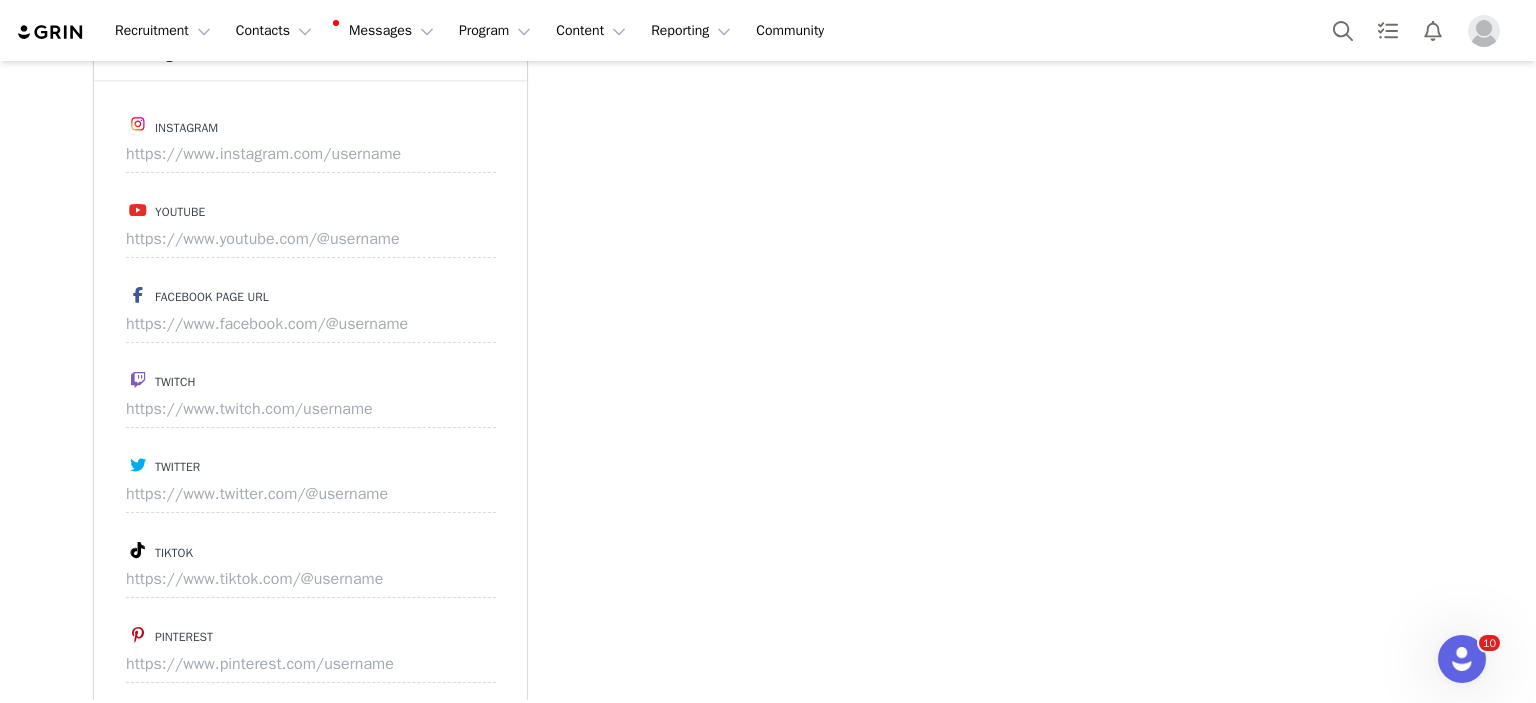 scroll, scrollTop: 0, scrollLeft: 0, axis: both 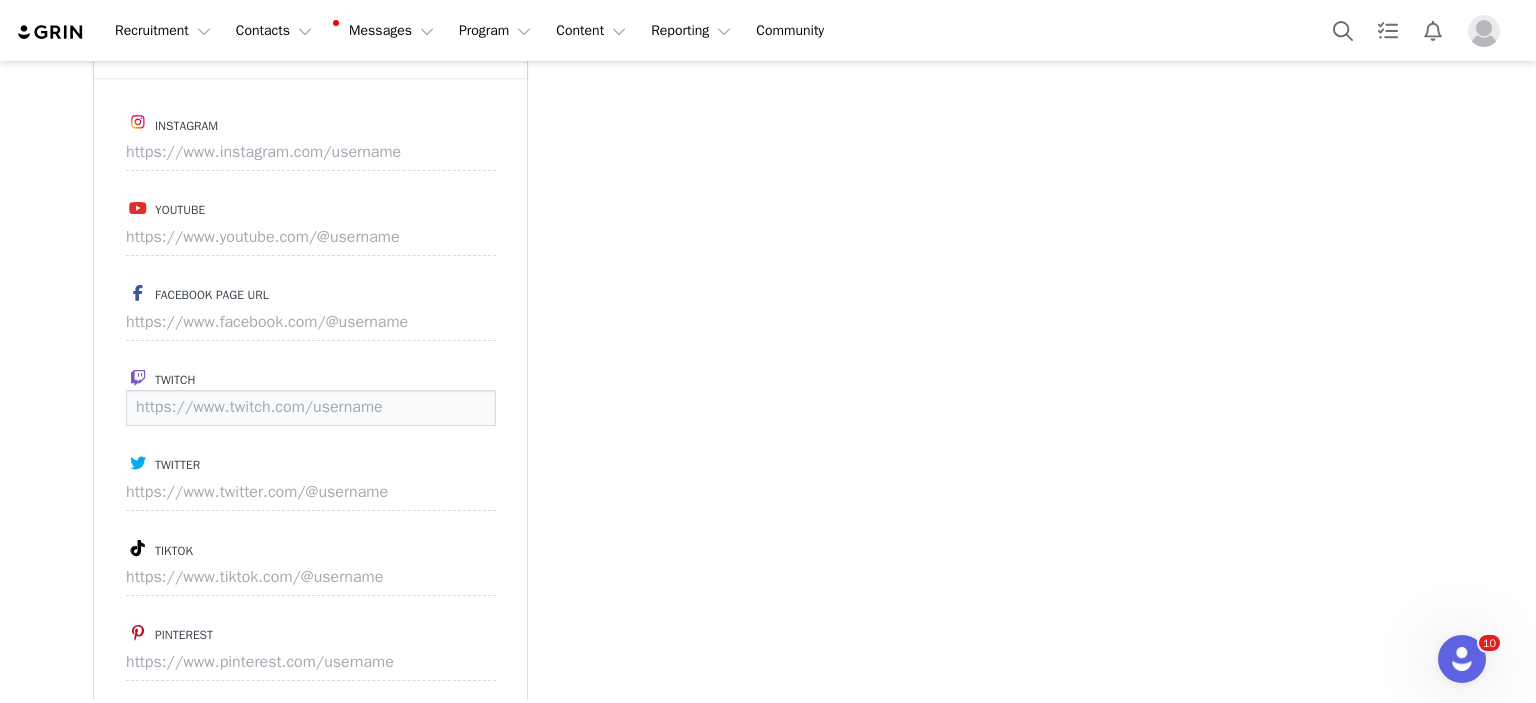 click at bounding box center (311, 408) 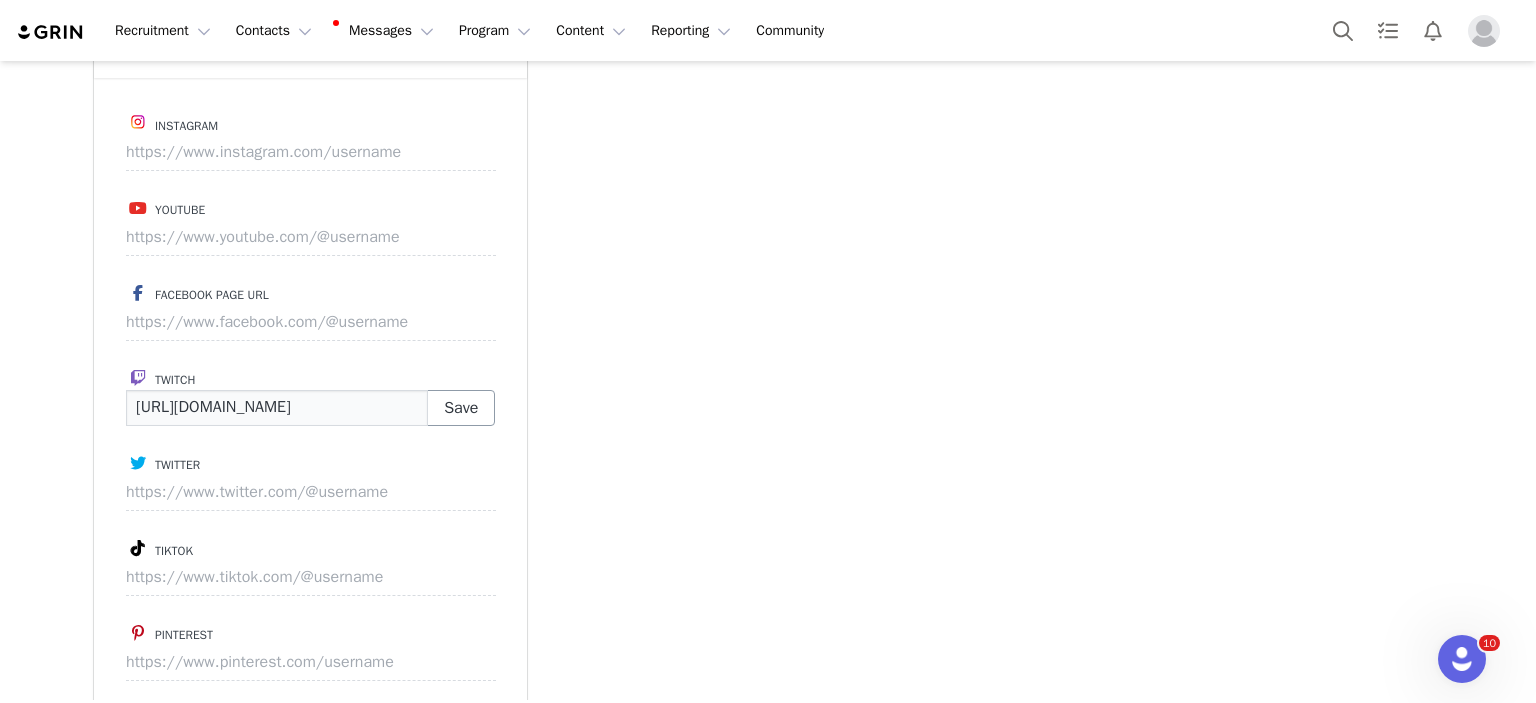 type on "[URL][DOMAIN_NAME]" 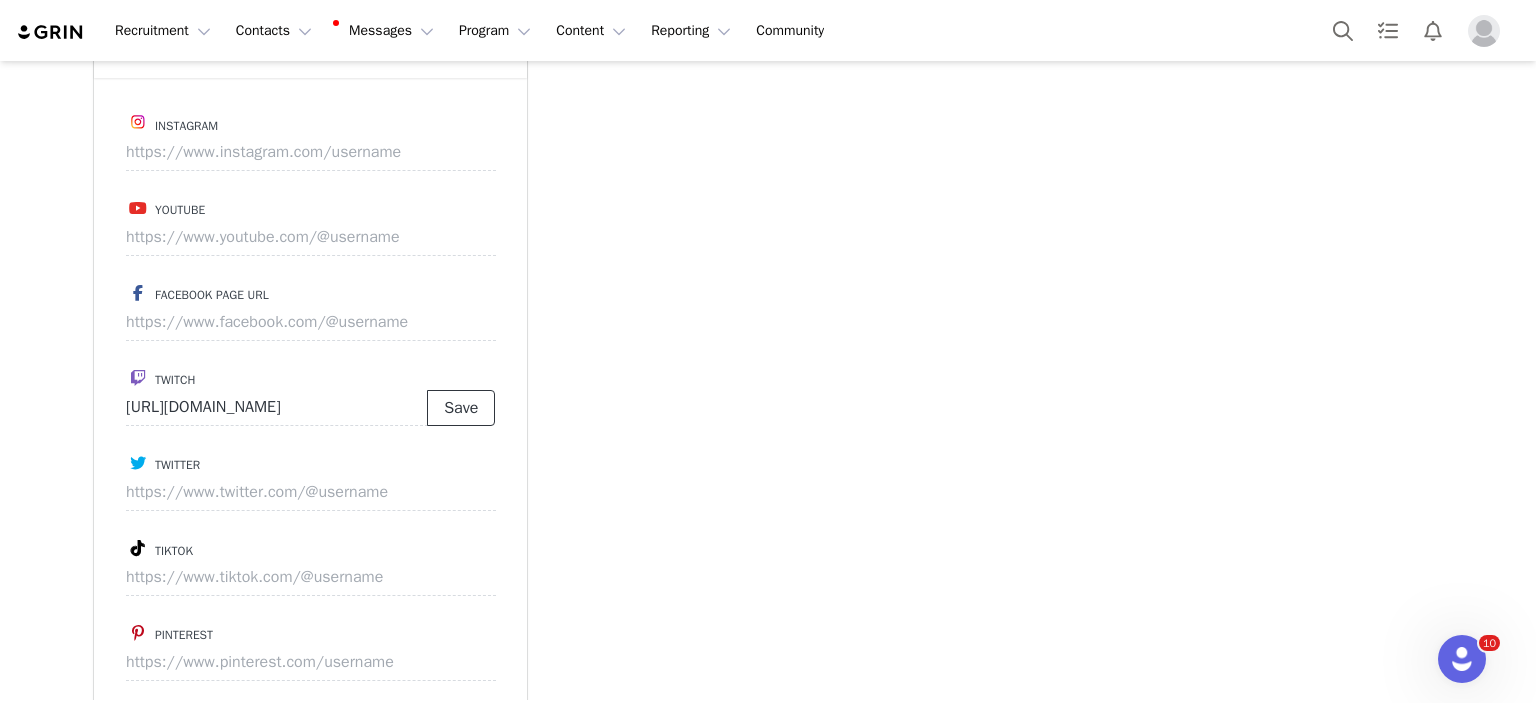 click on "Save" at bounding box center (461, 408) 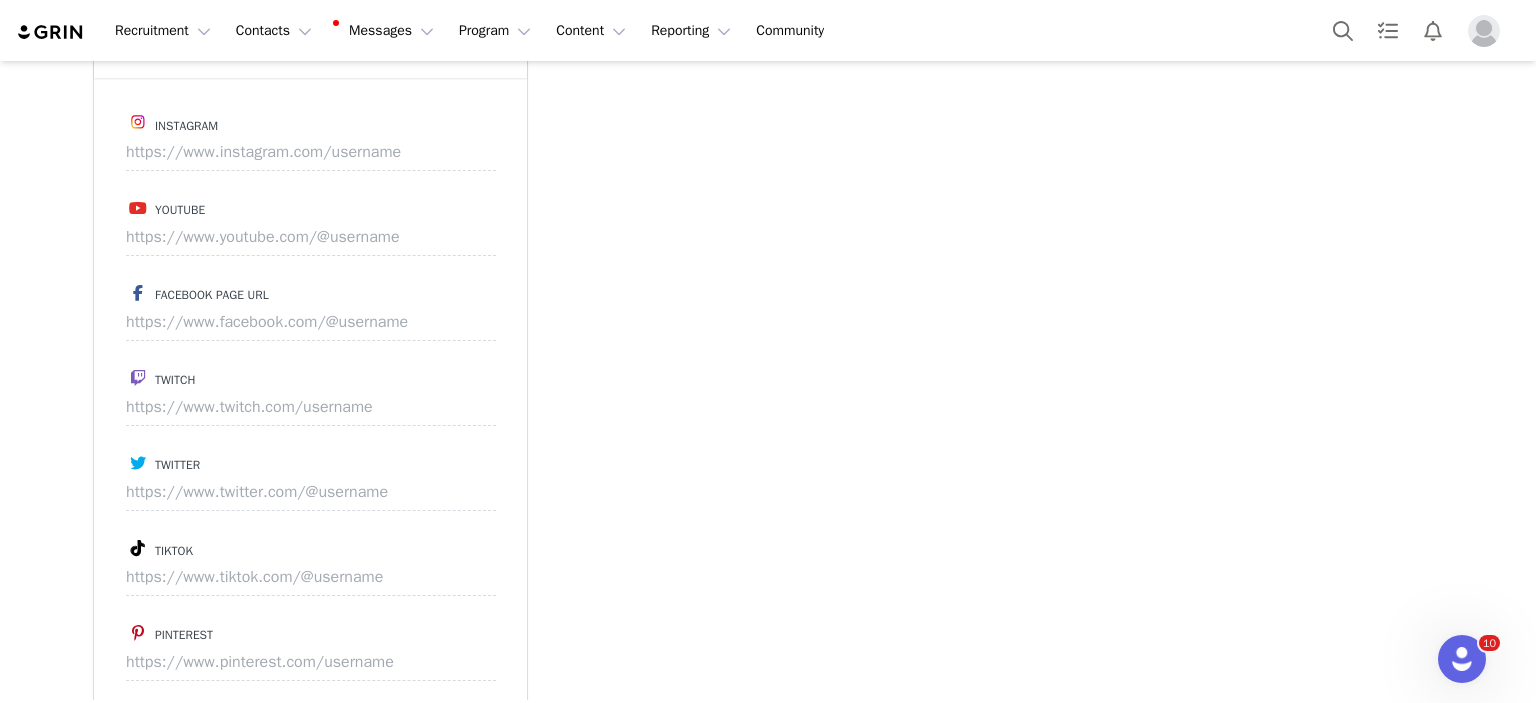 click on "Creators [PERSON_NAME]  We are having trouble sending and syncing your email, your credentials may have changed. Please  resync your account  by disabling and reconnecting.  Profile  [PERSON_NAME]     Contact Type  Contact type can be Creator, Prospect, Application, or Manager.   Creator  Demote this Creator? This will remove all accepted proposals attached to this creator.  Yes, demote  Demote to Prospect Archive this Creator? Important:  marking a creator as "Archived" will stop conversion and content tracking. Previous conversions and content will still be available for reporting purposes. Are you sure you want to continue?   Yes, archive  Archive Creator Contact Information  First Name  Manon  Last Name  Saalmink Email Address [EMAIL_ADDRESS][DOMAIN_NAME]  Phone Number  +1 ([GEOGRAPHIC_DATA]) +93 ([GEOGRAPHIC_DATA]) +358 ([GEOGRAPHIC_DATA]) +355 ([GEOGRAPHIC_DATA]) +213 ([GEOGRAPHIC_DATA]) +376 ([GEOGRAPHIC_DATA]) +244 ([GEOGRAPHIC_DATA]) +1264 ([GEOGRAPHIC_DATA]) +1268 ([GEOGRAPHIC_DATA]) +54 ([GEOGRAPHIC_DATA]) +374 ([GEOGRAPHIC_DATA]) +297 ([GEOGRAPHIC_DATA]) +61 ([GEOGRAPHIC_DATA]) +43 ([GEOGRAPHIC_DATA]) +1 ([GEOGRAPHIC_DATA])" at bounding box center [768, -191] 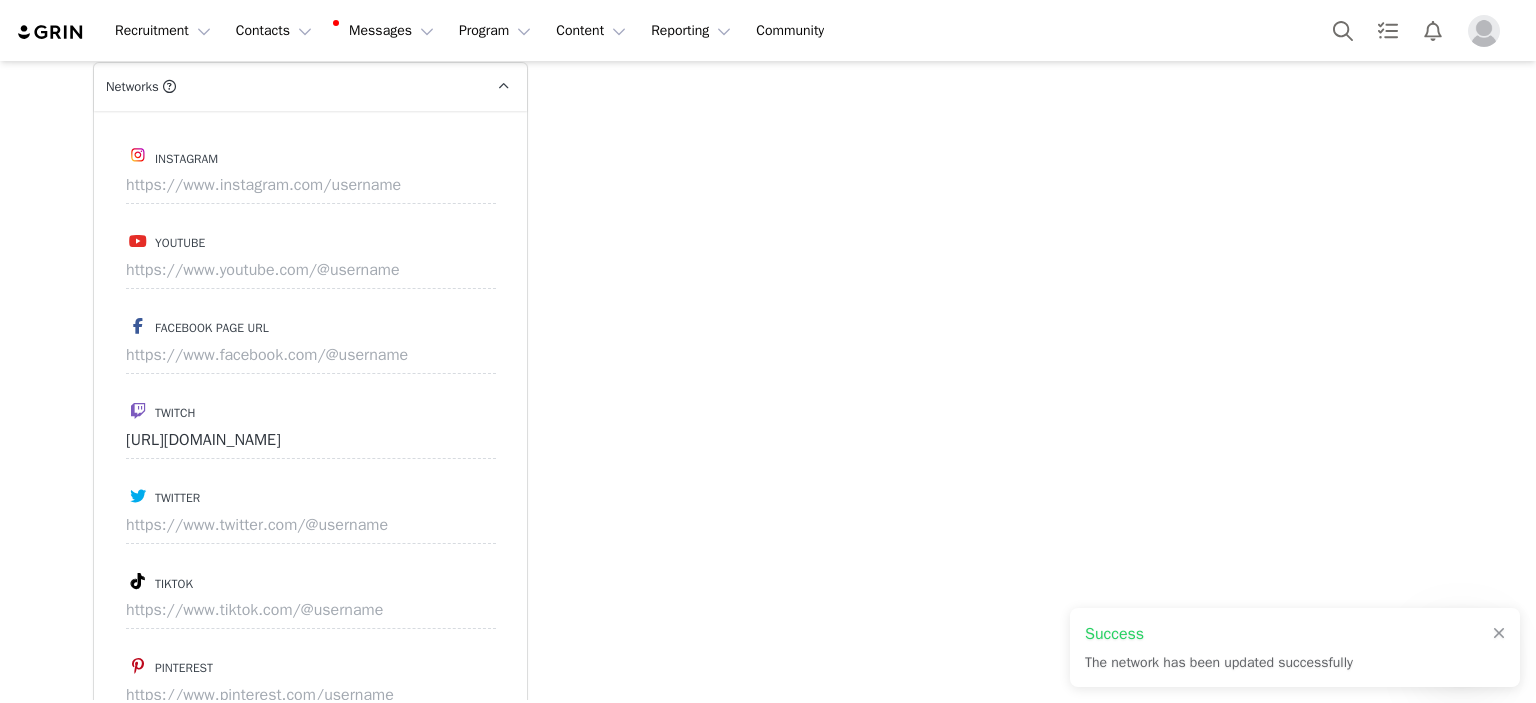 scroll, scrollTop: 2712, scrollLeft: 0, axis: vertical 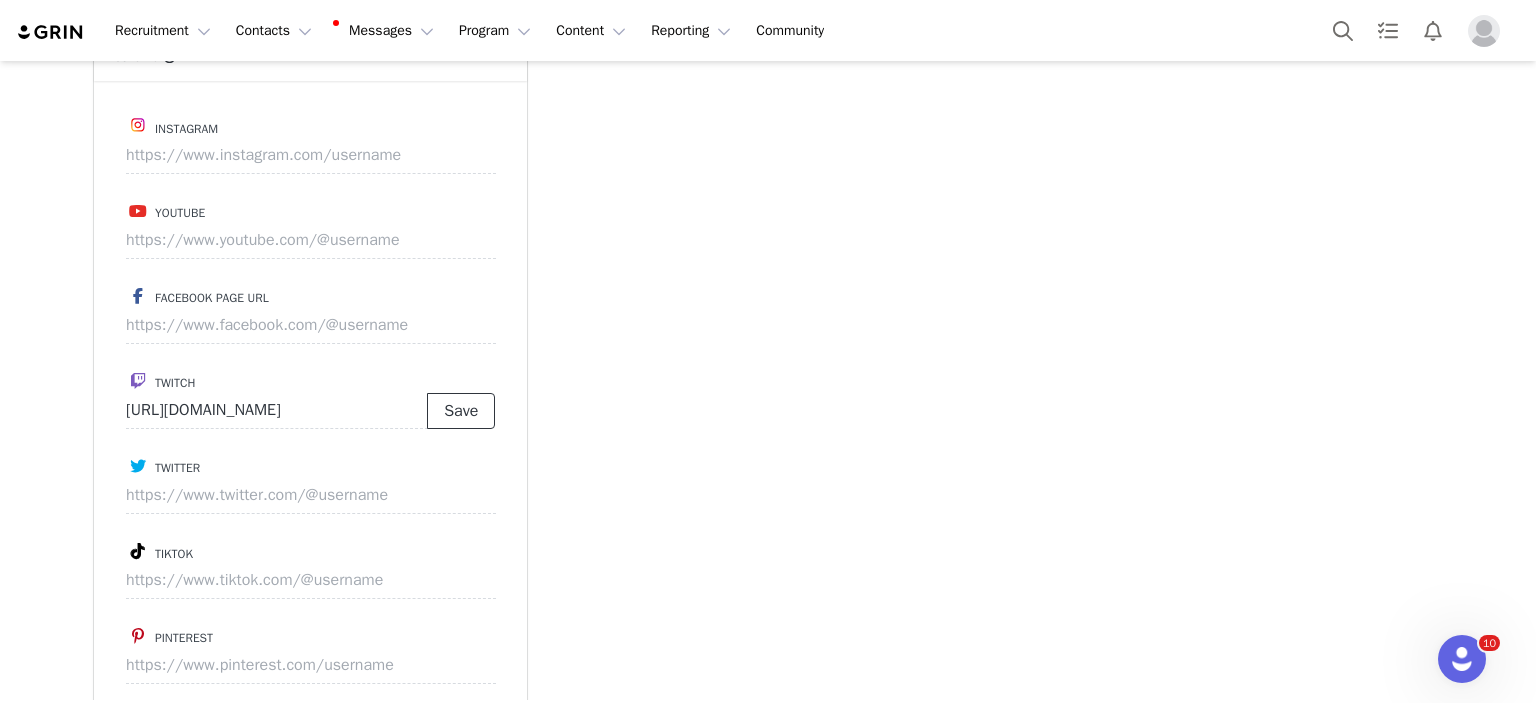 click on "Save" at bounding box center (461, 411) 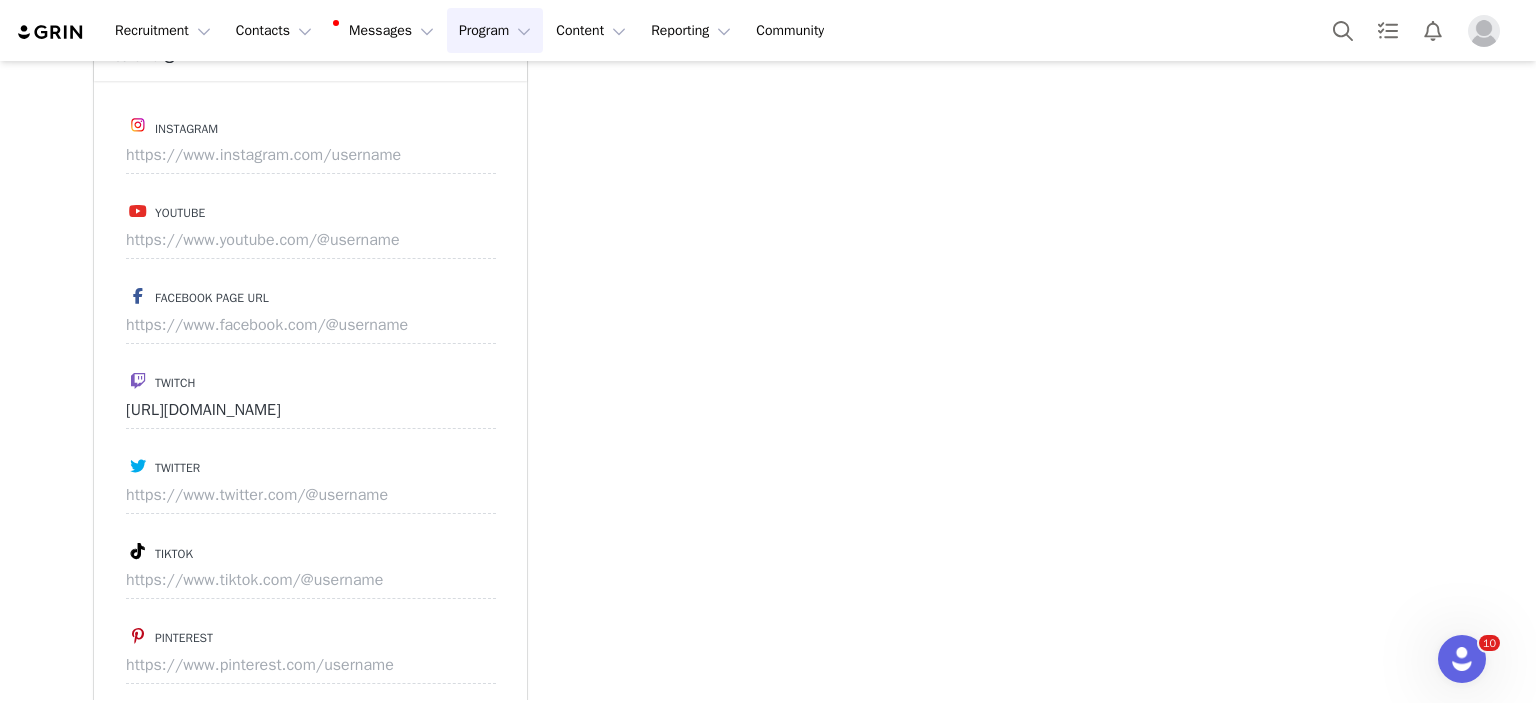 type on "[URL][DOMAIN_NAME]" 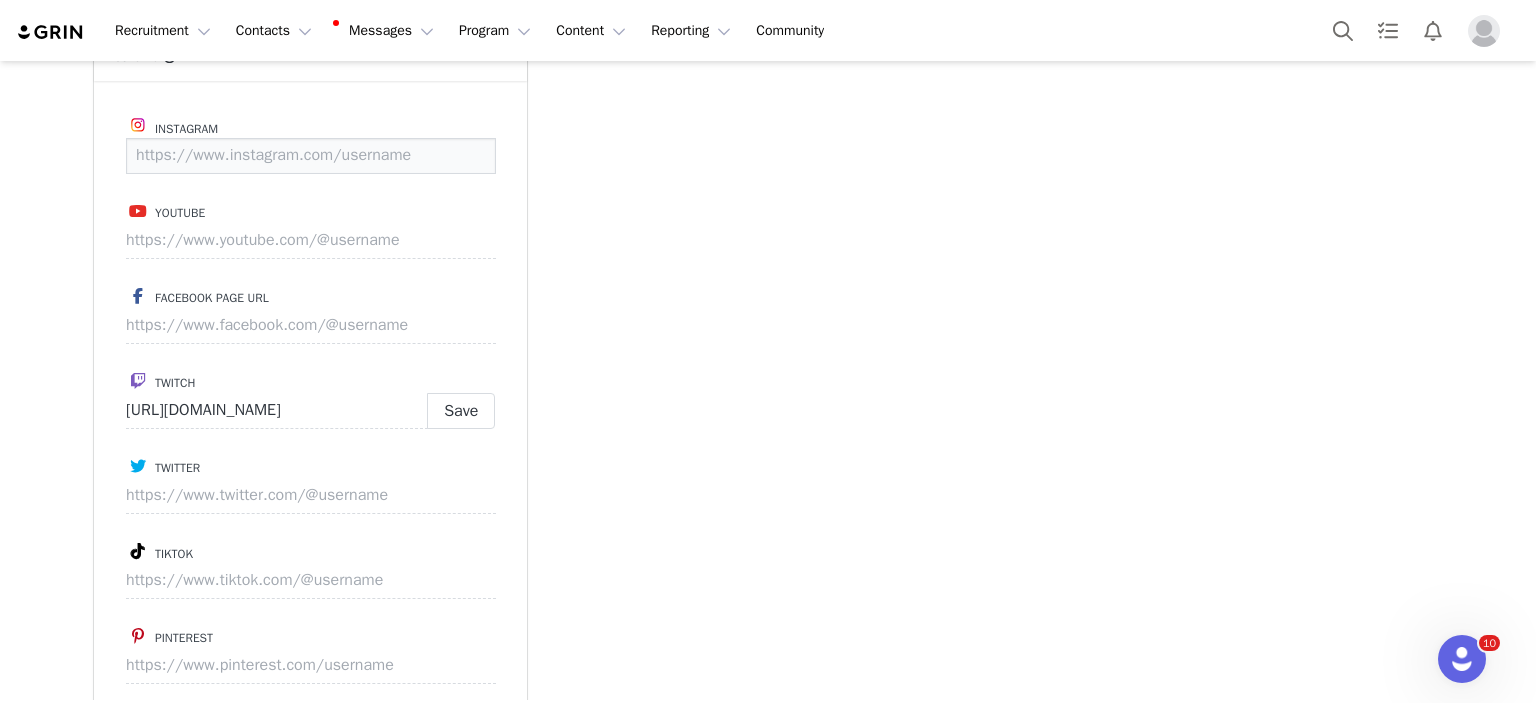 click at bounding box center (311, 156) 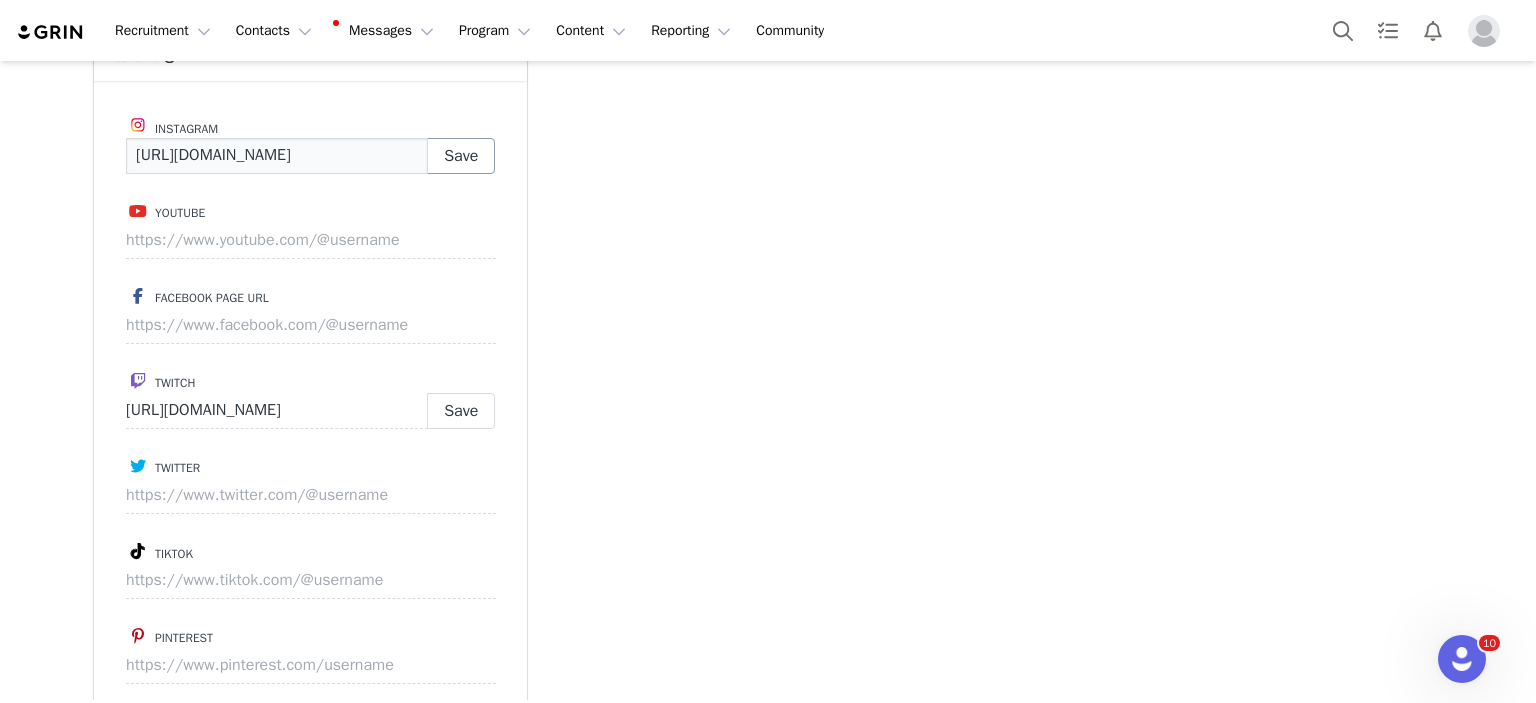 type on "[URL][DOMAIN_NAME]" 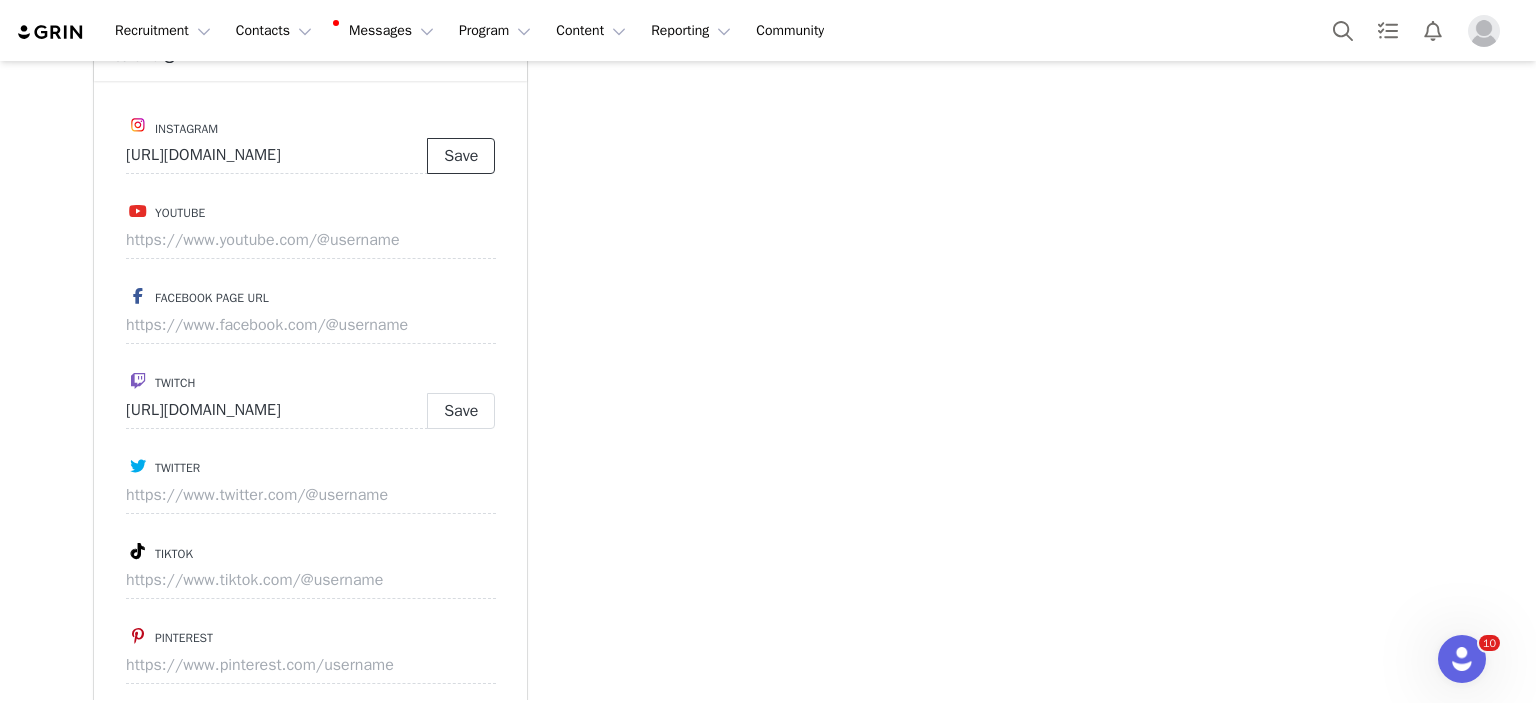 click on "Save" at bounding box center [461, 156] 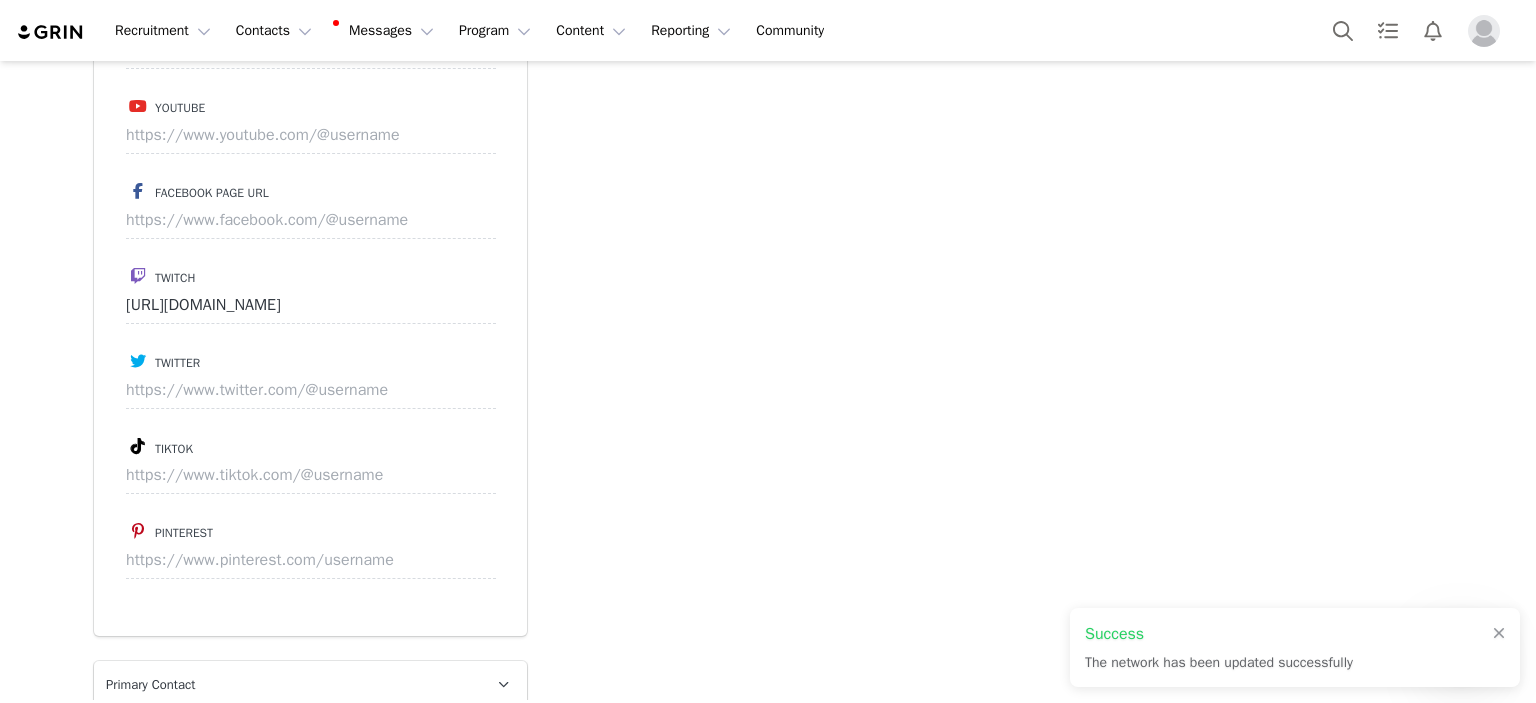 scroll, scrollTop: 2896, scrollLeft: 0, axis: vertical 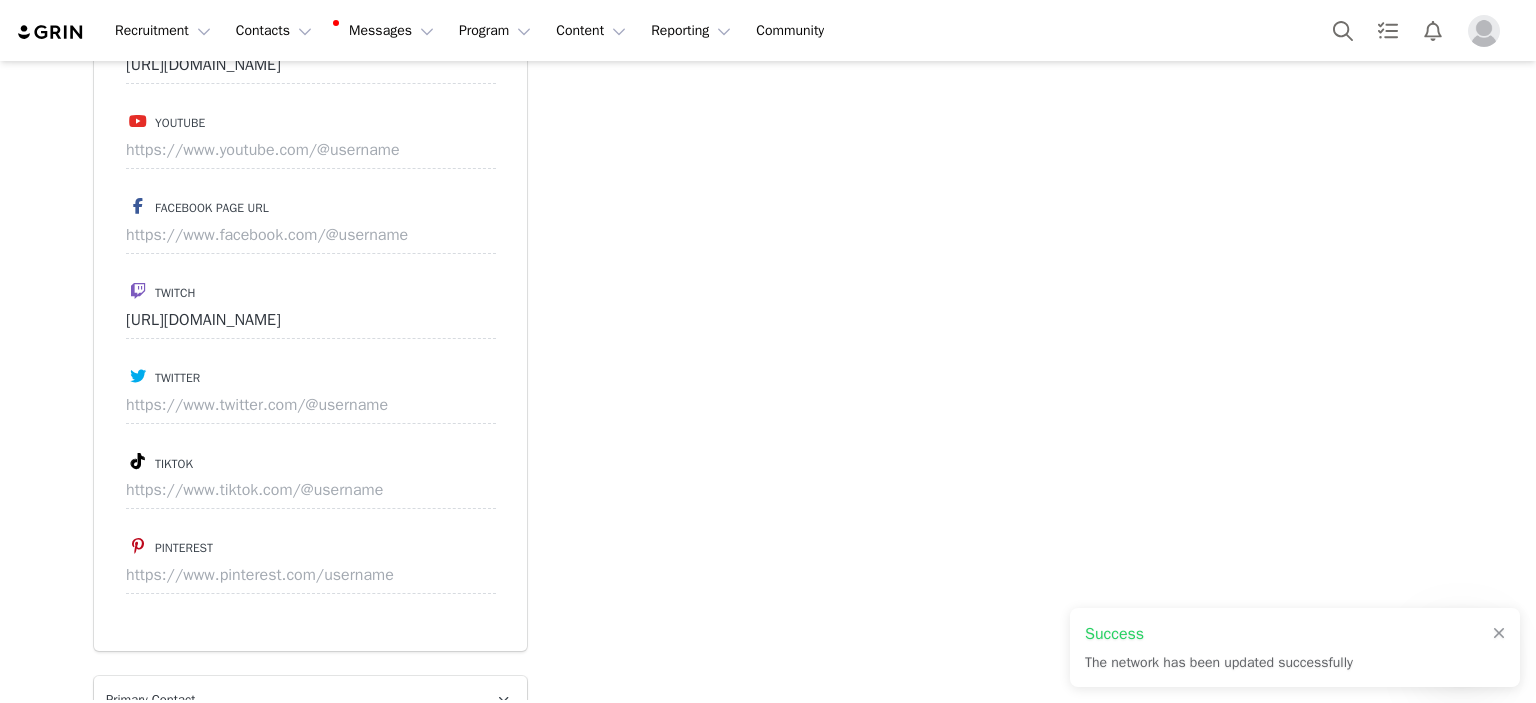 type on "[URL][DOMAIN_NAME]" 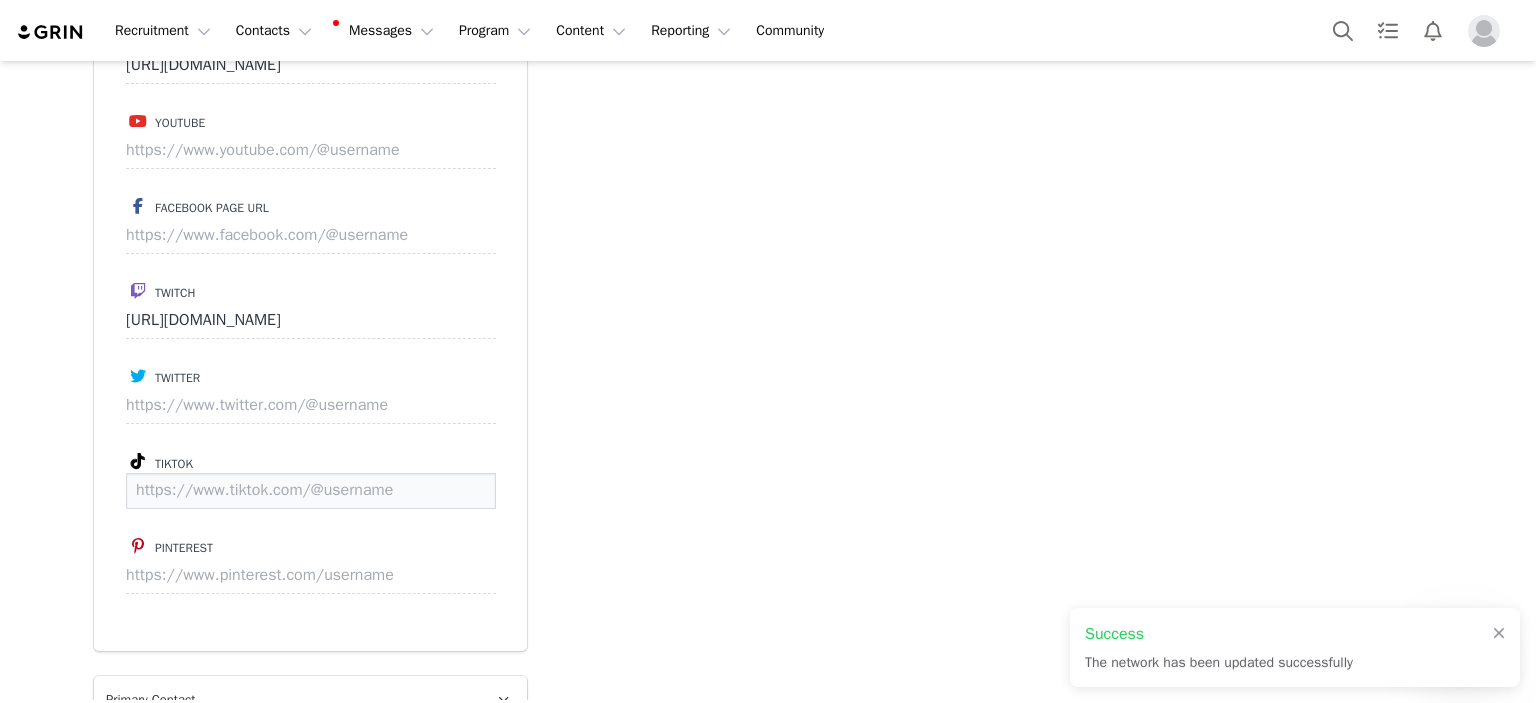 click at bounding box center (311, 491) 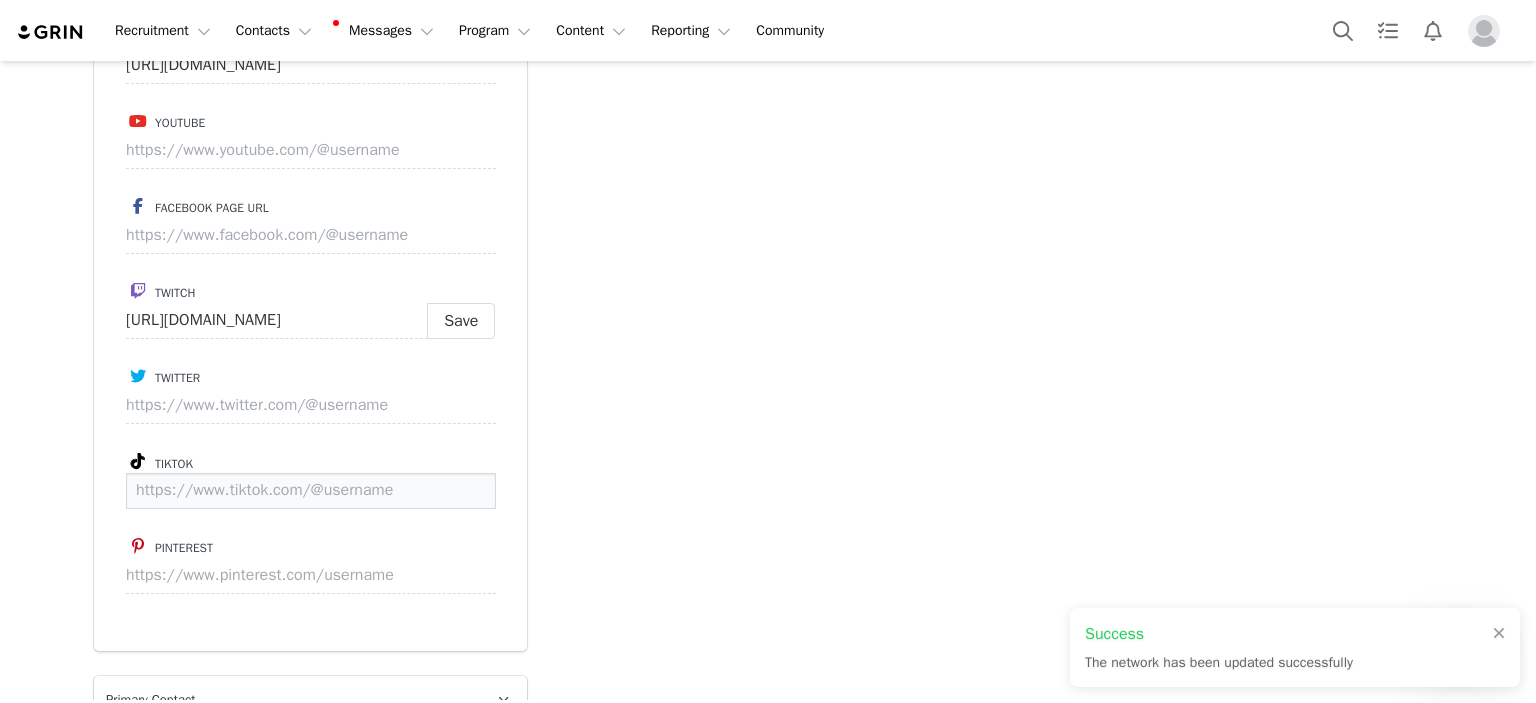 paste on "[URL][DOMAIN_NAME]" 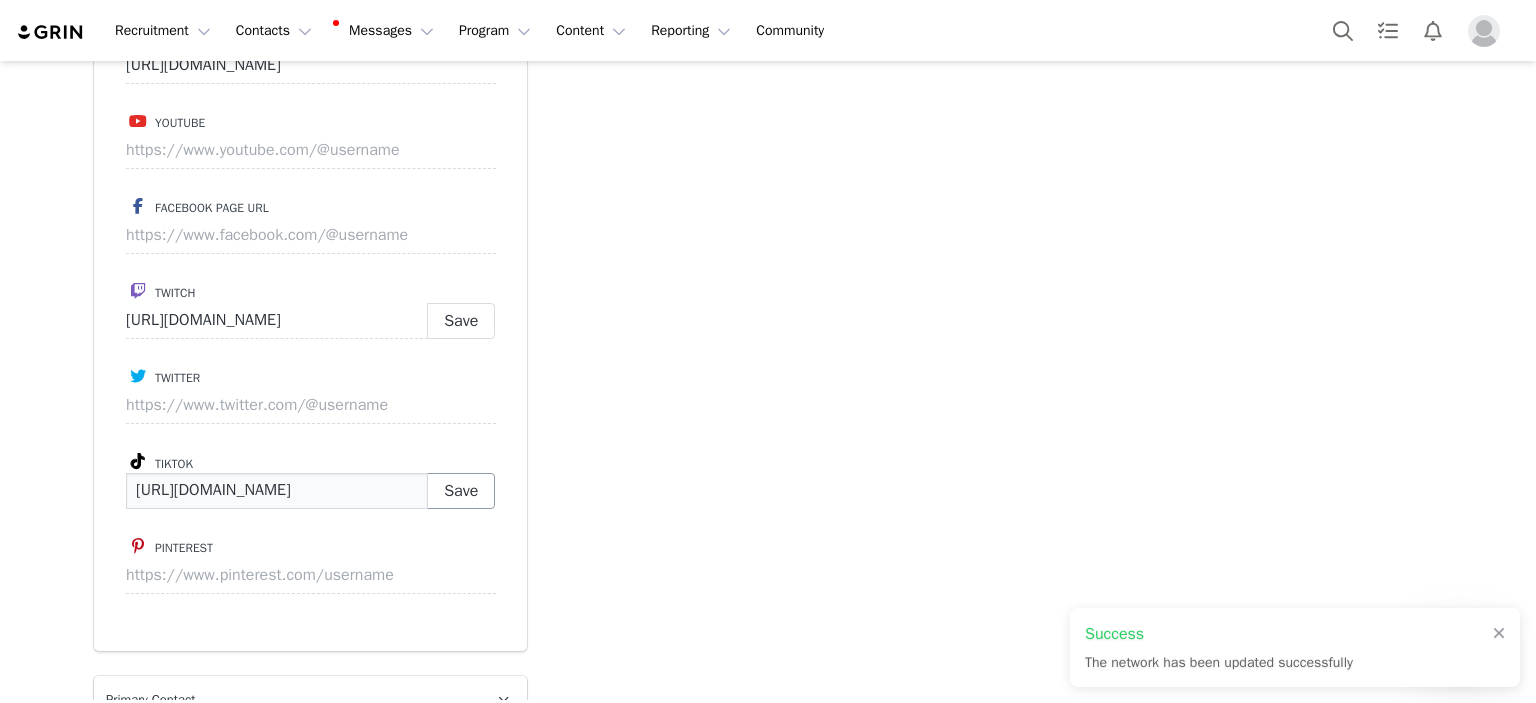 type on "[URL][DOMAIN_NAME]" 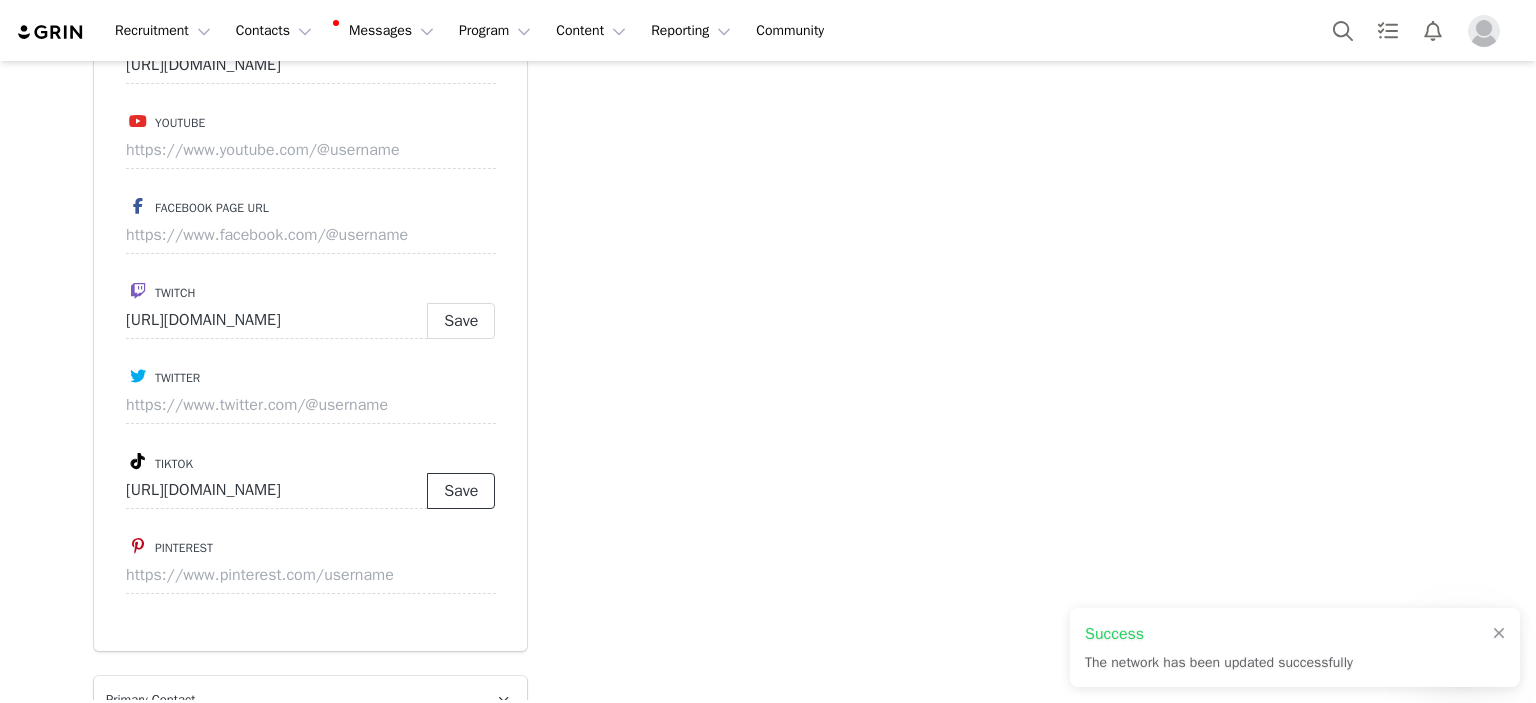 click on "Save" at bounding box center (461, 491) 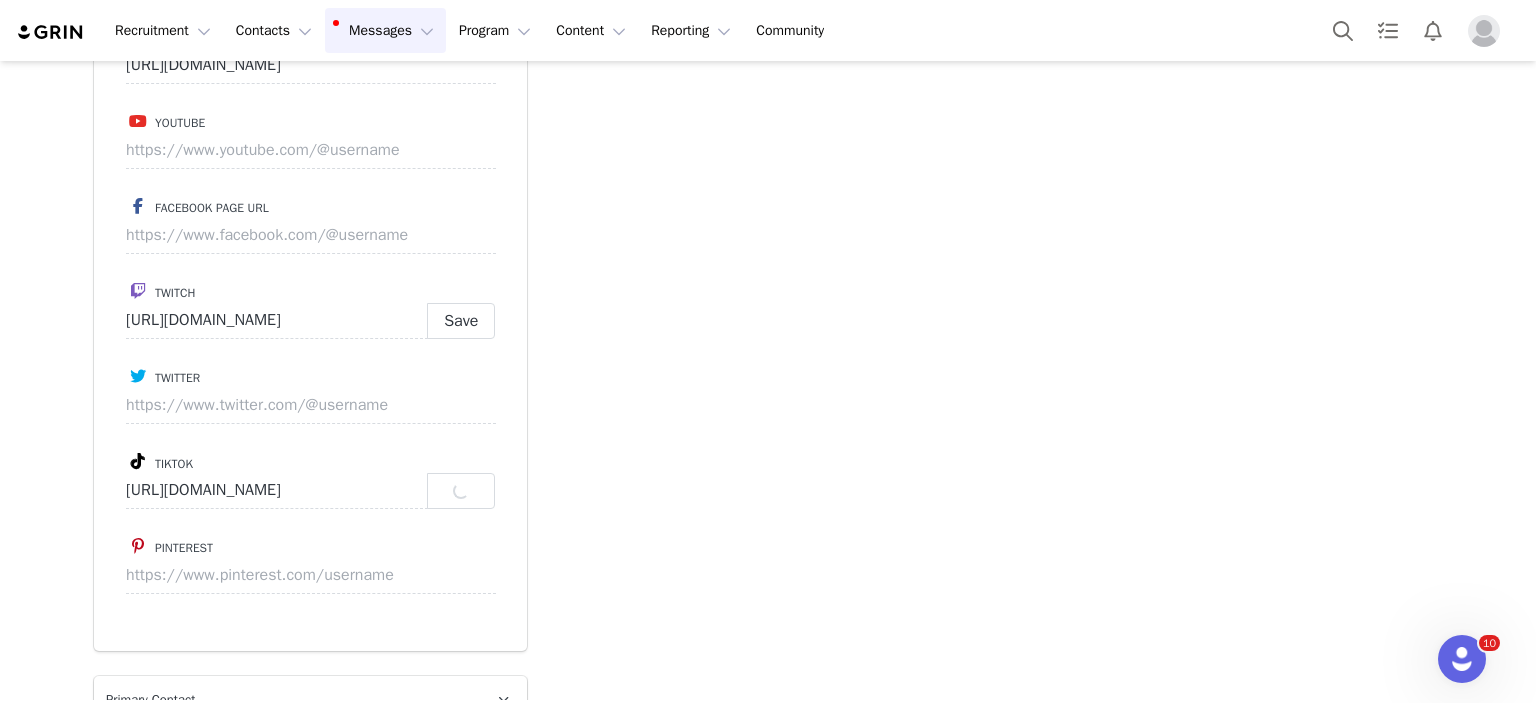type on "[URL][DOMAIN_NAME]" 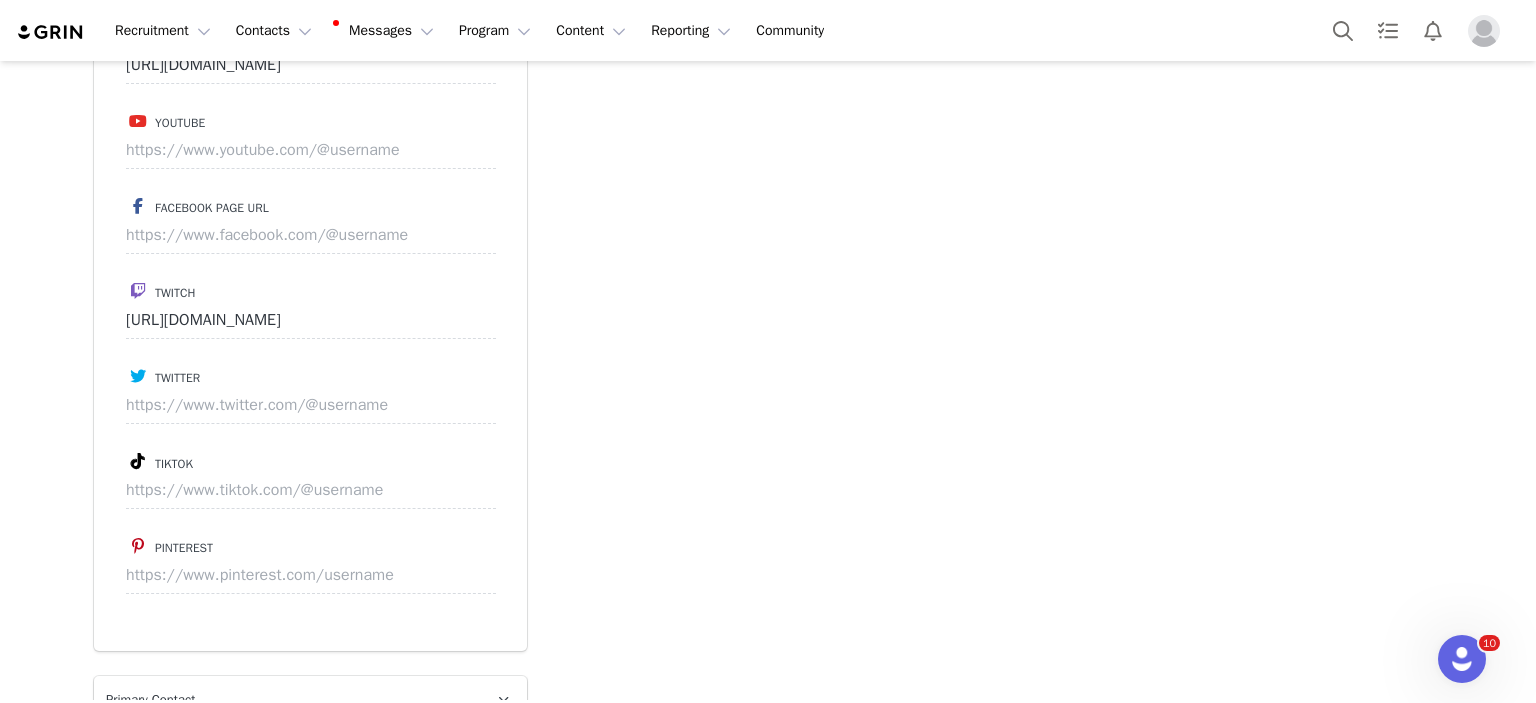 click on "Creators [PERSON_NAME]  We are having trouble sending and syncing your email, your credentials may have changed. Please  resync your account  by disabling and reconnecting.  Profile  [PERSON_NAME]      847 followers  Audience Reports  Request a detailed report of this creator's audience demographics and content performance for each social channel. Limit 100 reports per month.  0 / 100 reports used this month  Instagram          Request Report Contact Type  Contact type can be Creator, Prospect, Application, or Manager.   Creator  Demote this Creator? This will remove all accepted proposals attached to this creator.  Yes, demote  Demote to Prospect Archive this Creator? Important:  marking a creator as "Archived" will stop conversion and content tracking. Previous conversions and content will still be available for reporting purposes. Are you sure you want to continue?   Yes, archive  Archive Creator Contact Information  First Name  Manon  Last Name  Saalmink Email Address [EMAIL_ADDRESS][DOMAIN_NAME]  Phone Number" at bounding box center [768, -342] 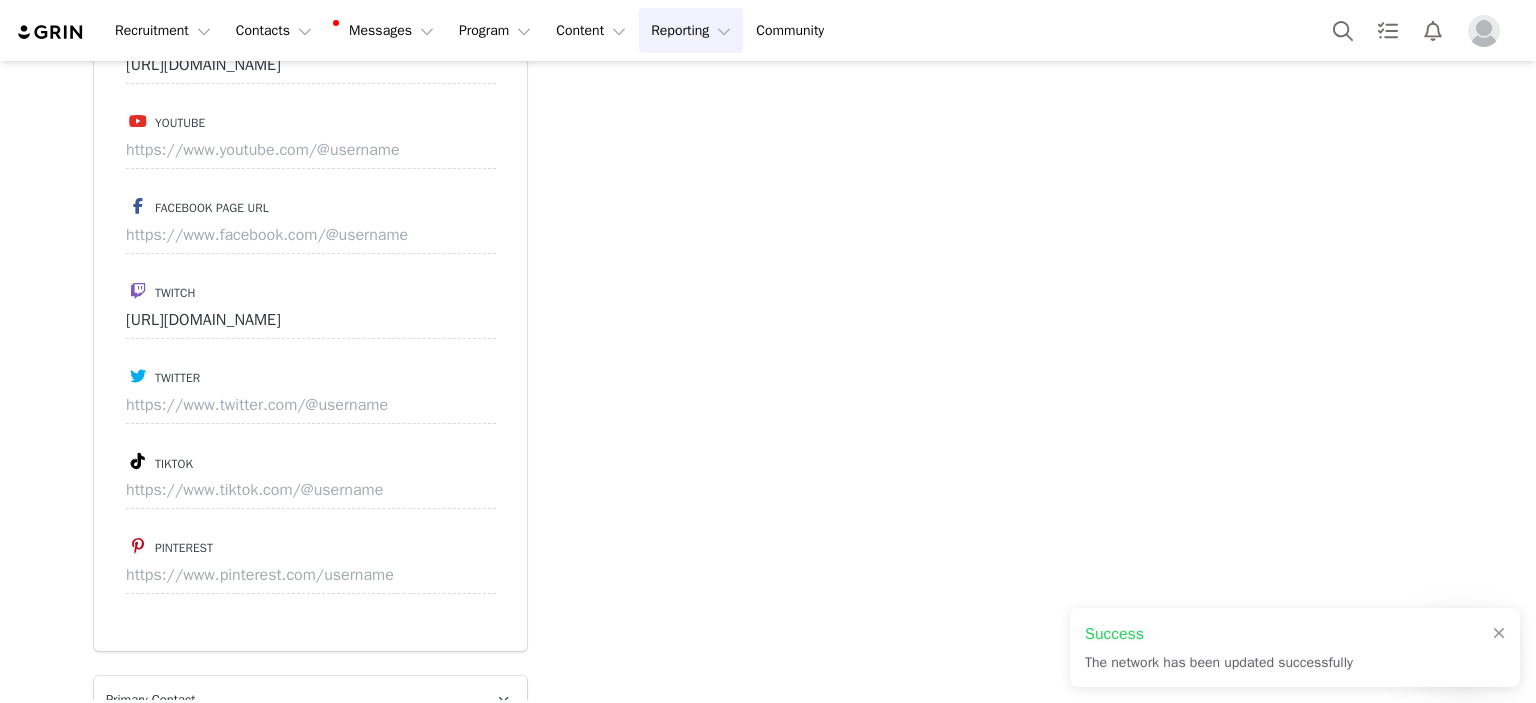 type on "[URL][DOMAIN_NAME]" 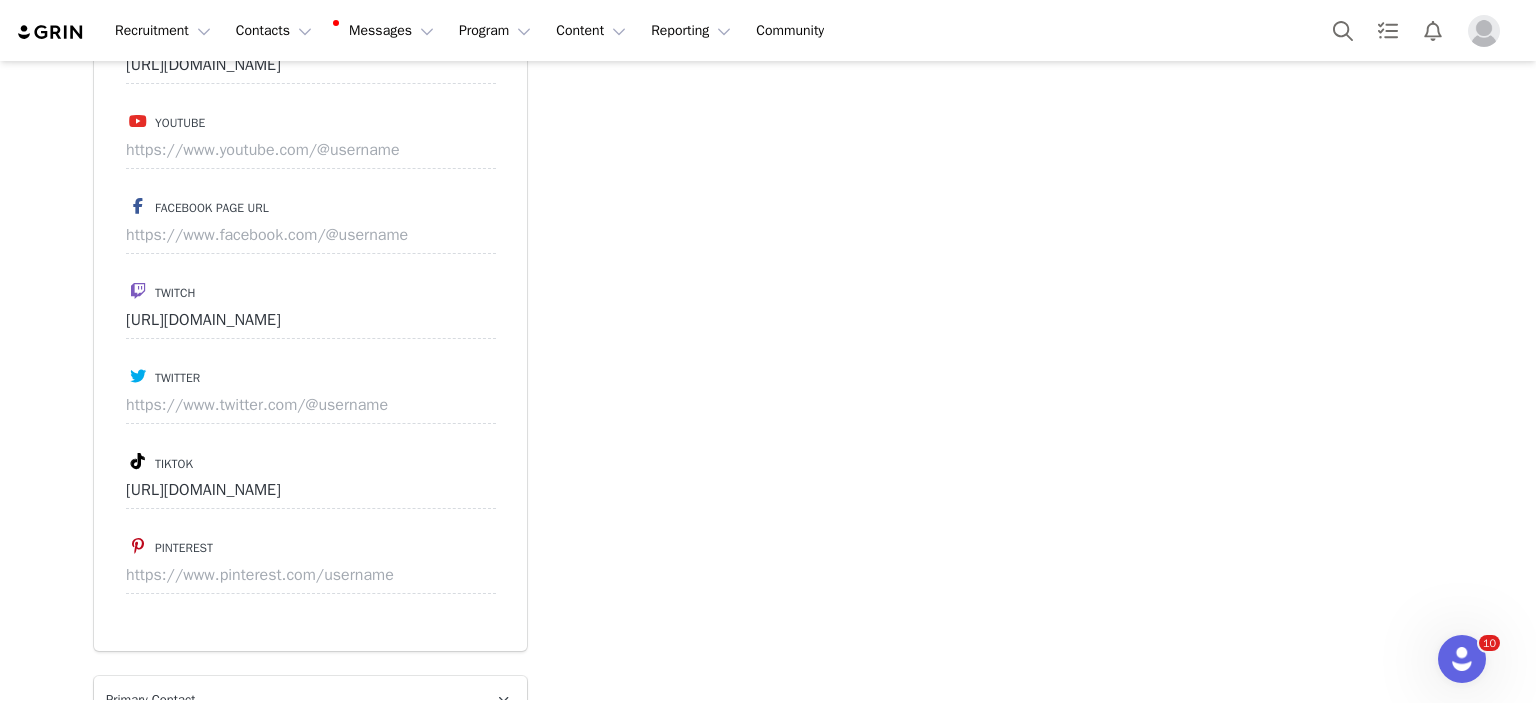 scroll, scrollTop: 2812, scrollLeft: 0, axis: vertical 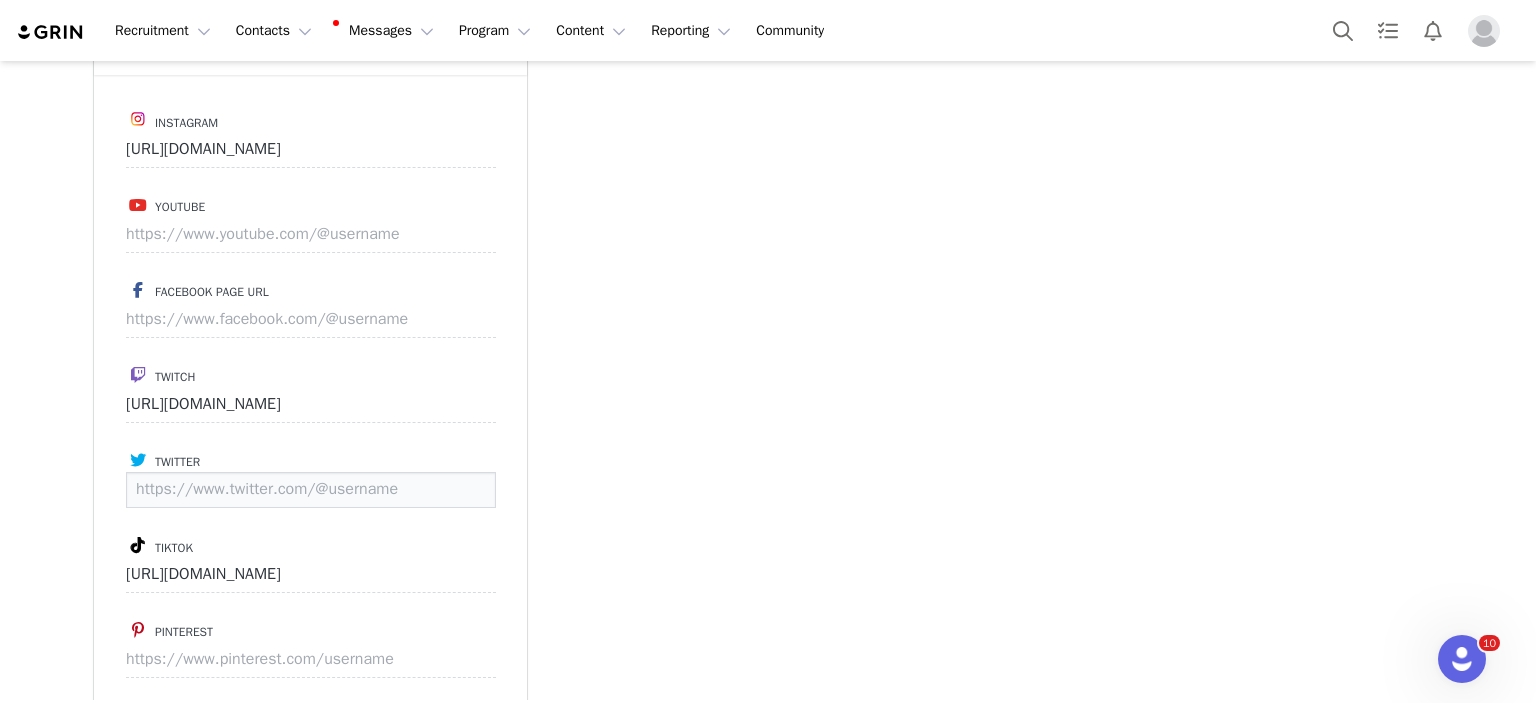 click at bounding box center [311, 490] 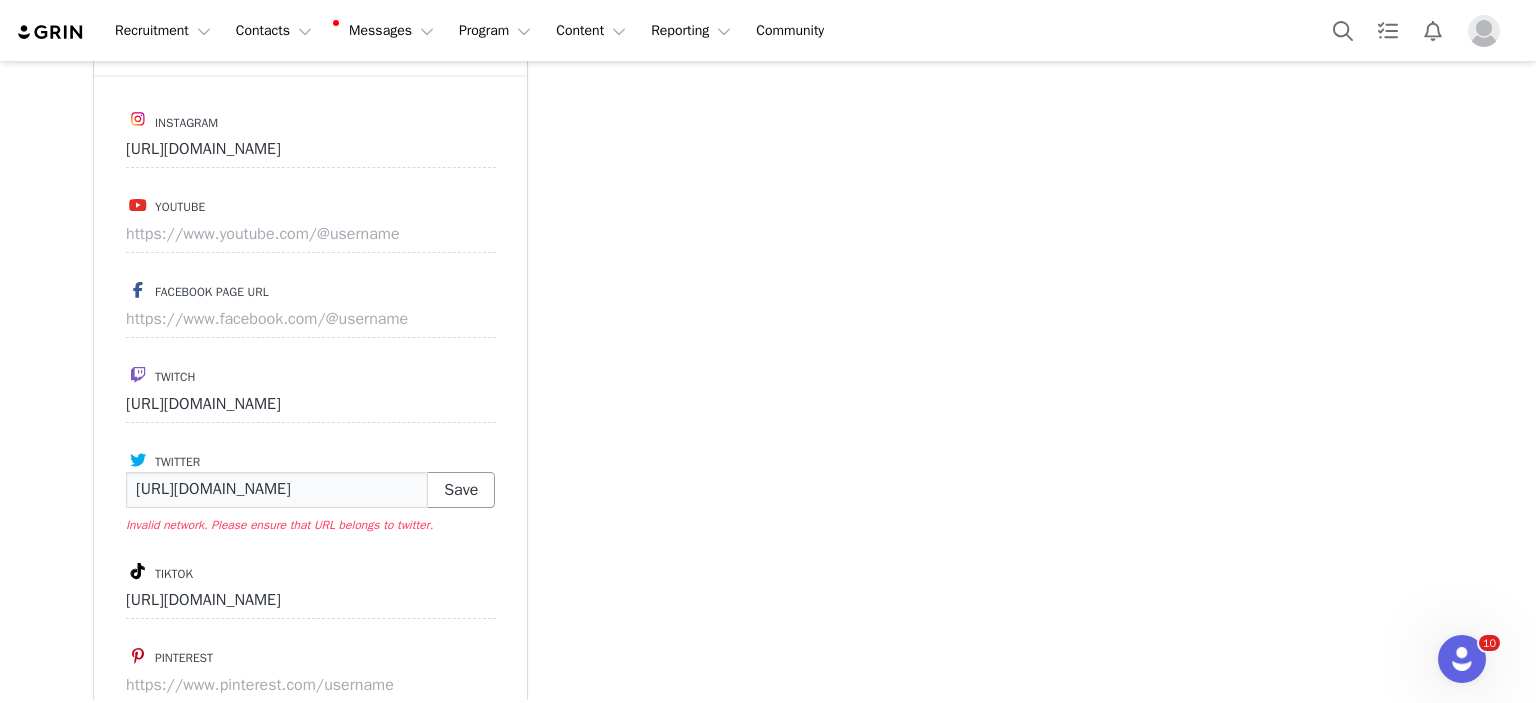 type on "[URL][DOMAIN_NAME]" 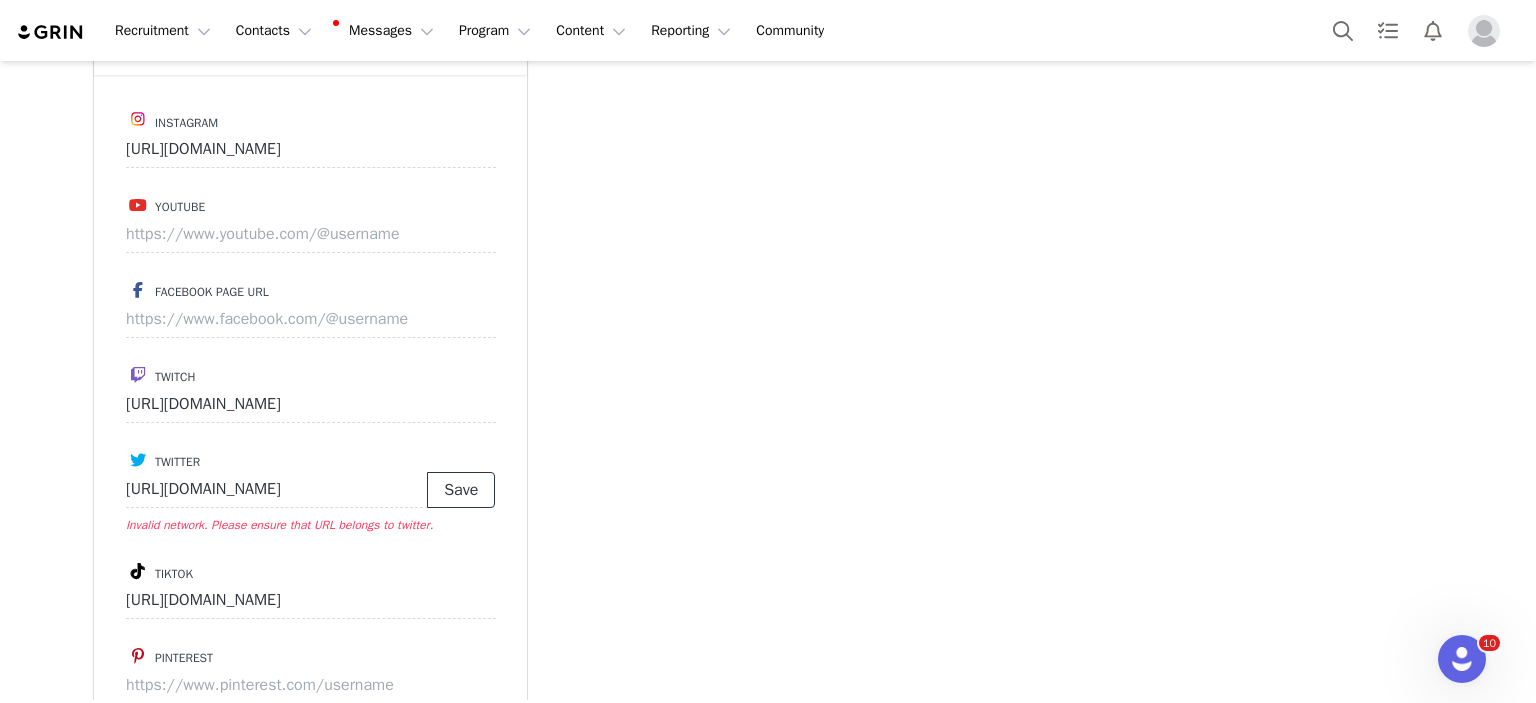 click on "Save" at bounding box center (461, 490) 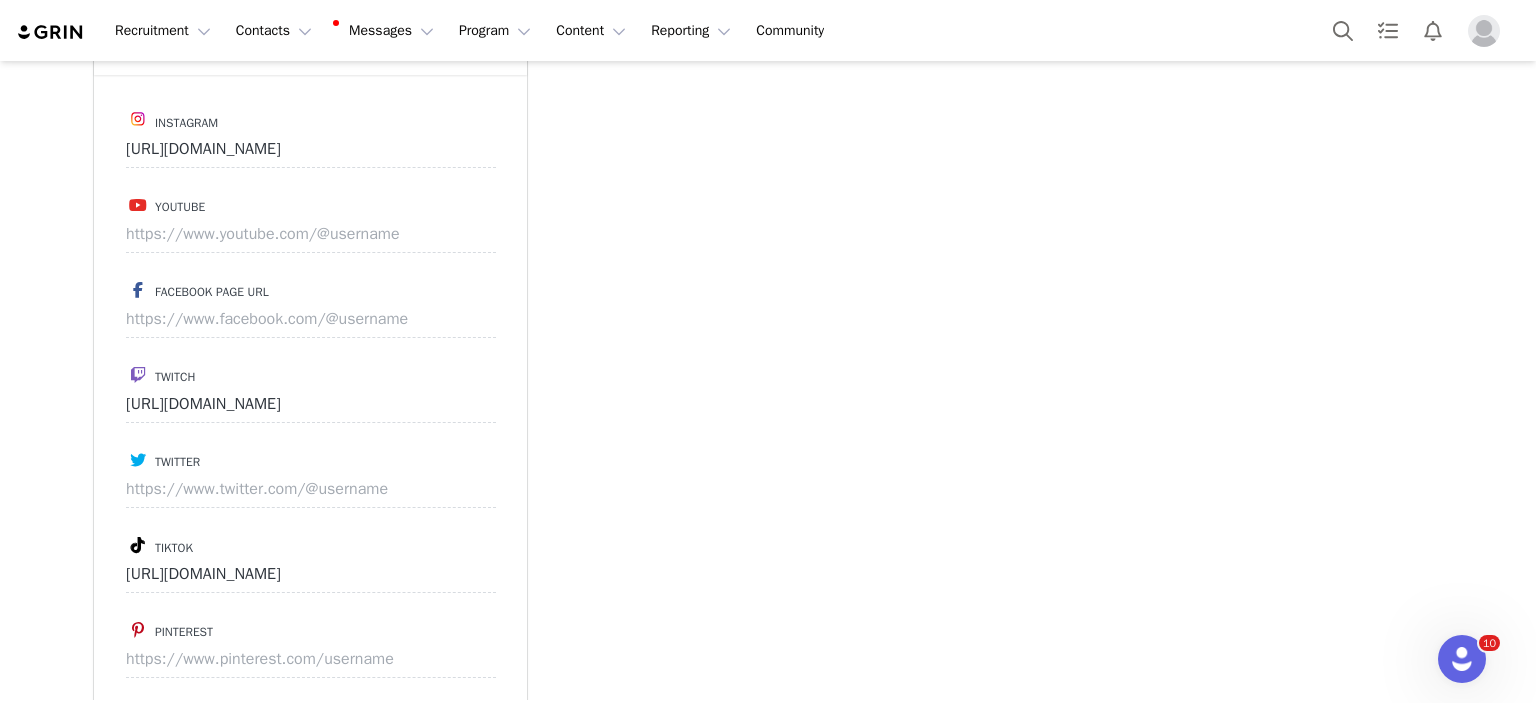 click on "Creators [PERSON_NAME]  We are having trouble sending and syncing your email, your credentials may have changed. Please  resync your account  by disabling and reconnecting.  Profile  [PERSON_NAME]      1.5K followers  Audience Reports  Request a detailed report of this creator's audience demographics and content performance for each social channel. Limit 100 reports per month.  0 / 100 reports used this month  Instagram          Request Report  TikTok          Request Report Contact Type  Contact type can be Creator, Prospect, Application, or Manager.   Creator  Demote this Creator? This will remove all accepted proposals attached to this creator.  Yes, demote  Demote to Prospect Archive this Creator? Important:  marking a creator as "Archived" will stop conversion and content tracking. Previous conversions and content will still be available for reporting purposes. Are you sure you want to continue?   Yes, archive  Archive Creator Contact Information  First Name  Manon  Last Name  Saalmink Email Address" at bounding box center [768, -258] 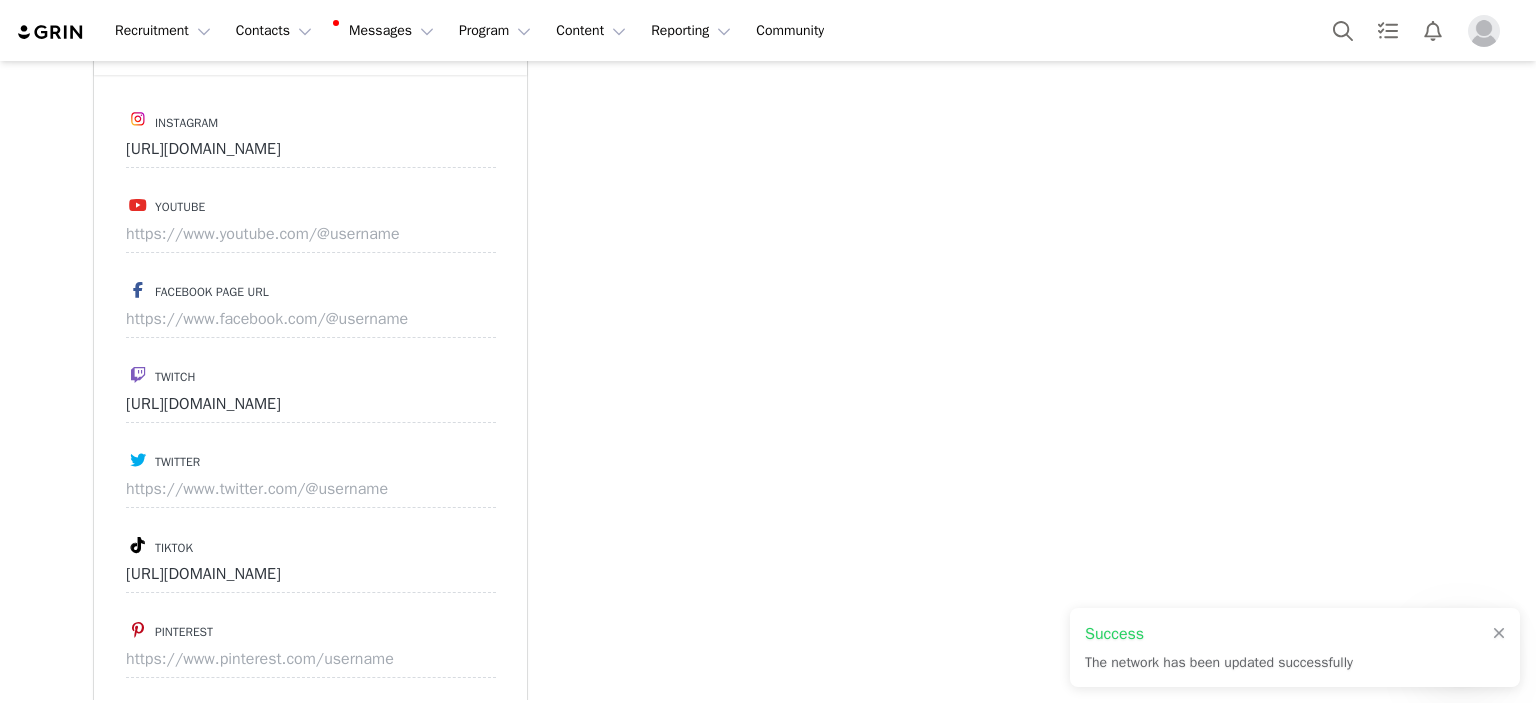 type on "[URL][DOMAIN_NAME]" 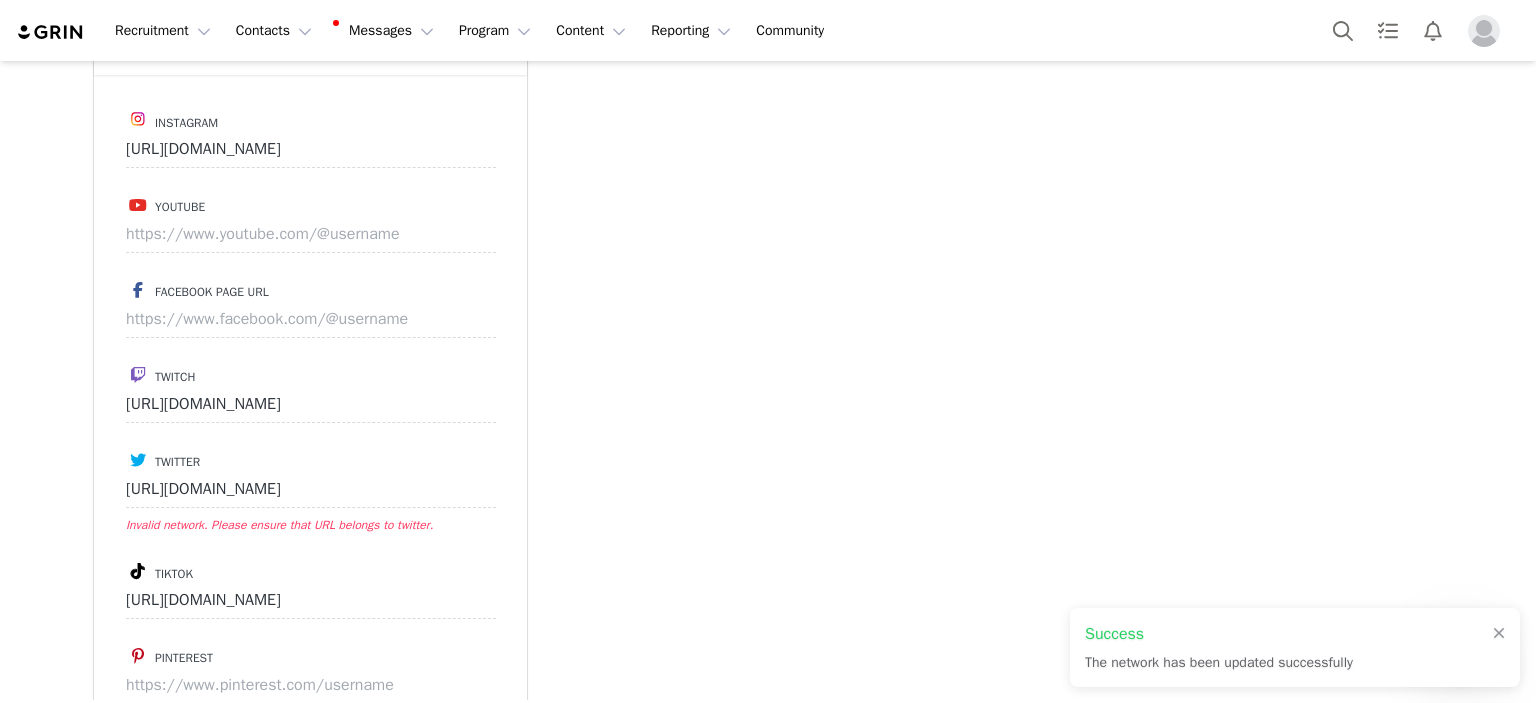 click on "Creators [PERSON_NAME]  We are having trouble sending and syncing your email, your credentials may have changed. Please  resync your account  by disabling and reconnecting.  Profile  [PERSON_NAME]      1.5K followers  Audience Reports  Request a detailed report of this creator's audience demographics and content performance for each social channel. Limit 100 reports per month.  0 / 100 reports used this month  Instagram          Request Report  TikTok          Request Report Contact Type  Contact type can be Creator, Prospect, Application, or Manager.   Creator  Demote this Creator? This will remove all accepted proposals attached to this creator.  Yes, demote  Demote to Prospect Archive this Creator? Important:  marking a creator as "Archived" will stop conversion and content tracking. Previous conversions and content will still be available for reporting purposes. Are you sure you want to continue?   Yes, archive  Archive Creator Contact Information  First Name  Manon  Last Name  Saalmink Email Address" at bounding box center [768, -245] 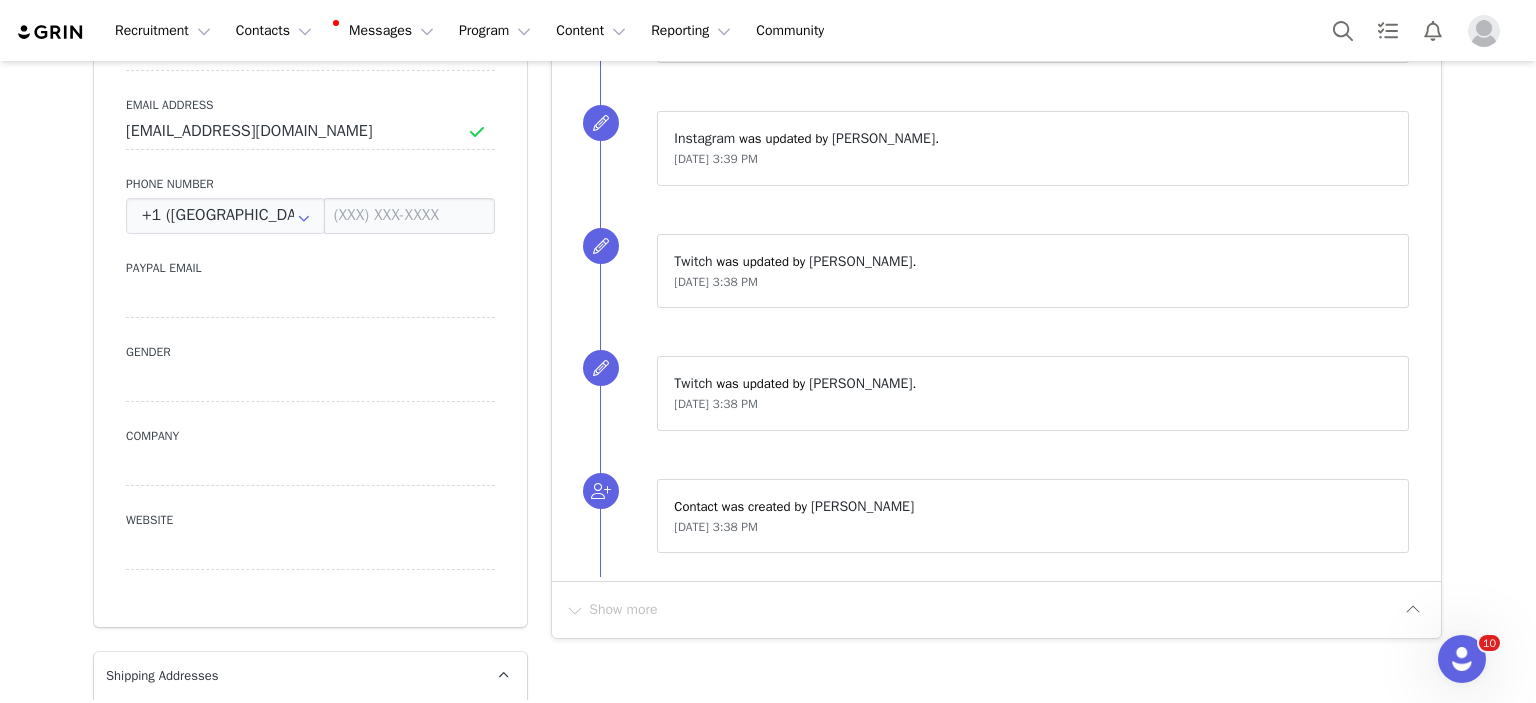scroll, scrollTop: 892, scrollLeft: 0, axis: vertical 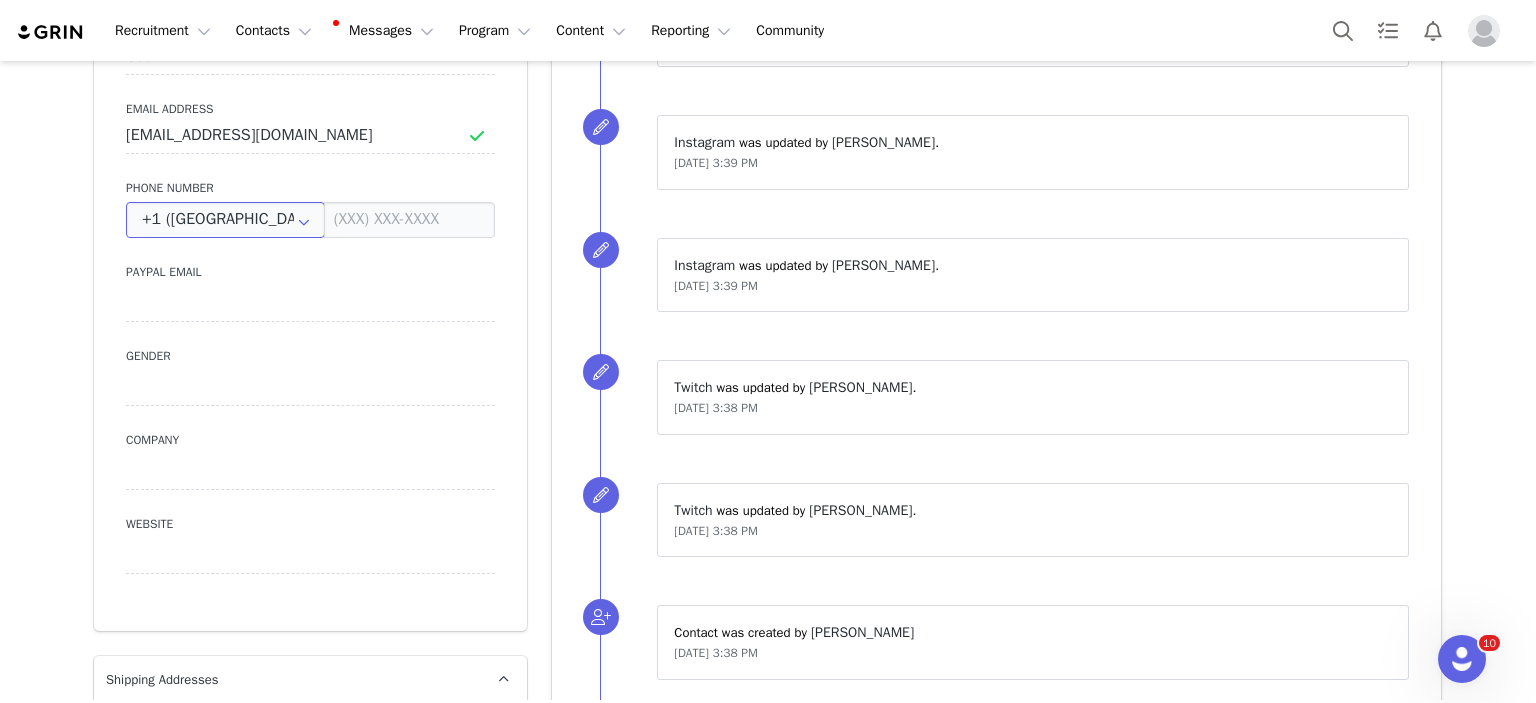 click on "+1 ([GEOGRAPHIC_DATA])" at bounding box center (225, 220) 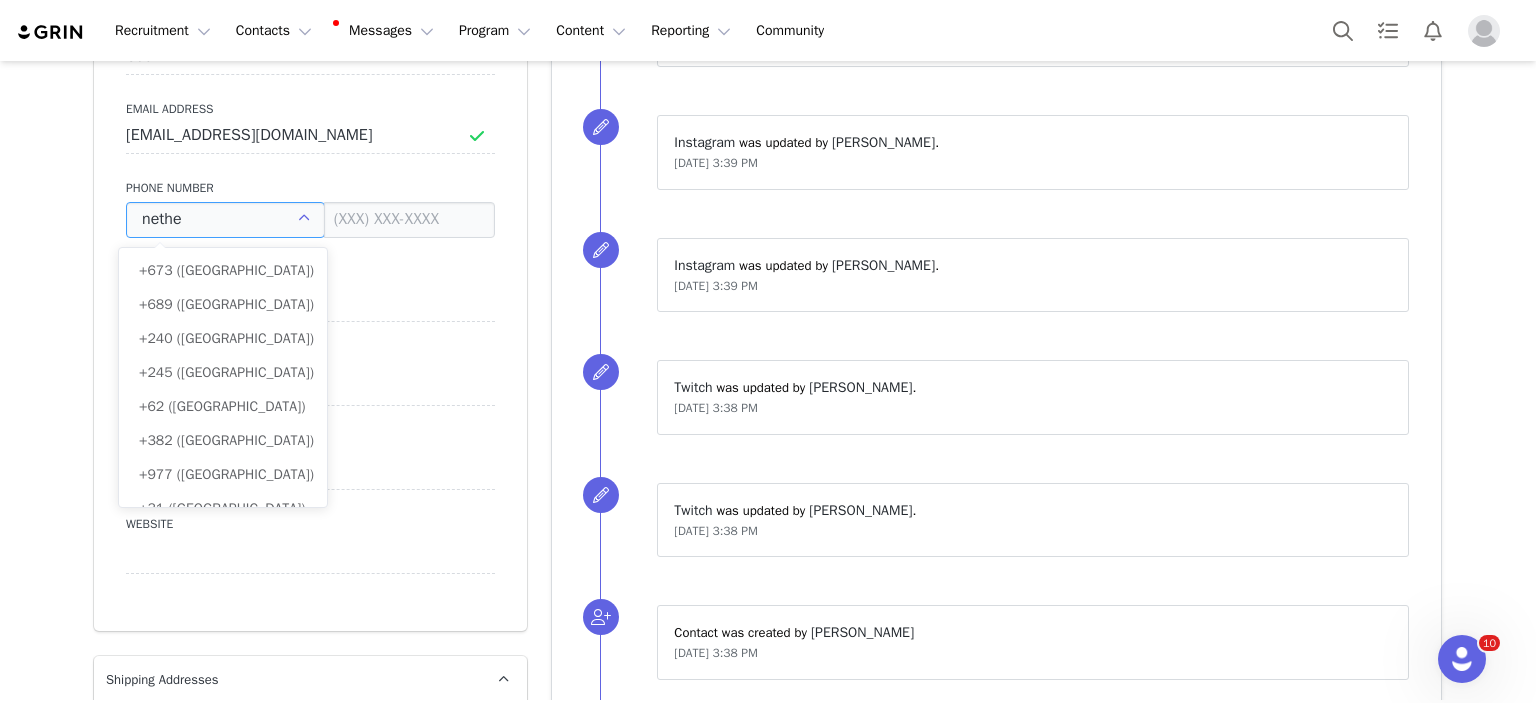 scroll, scrollTop: 0, scrollLeft: 0, axis: both 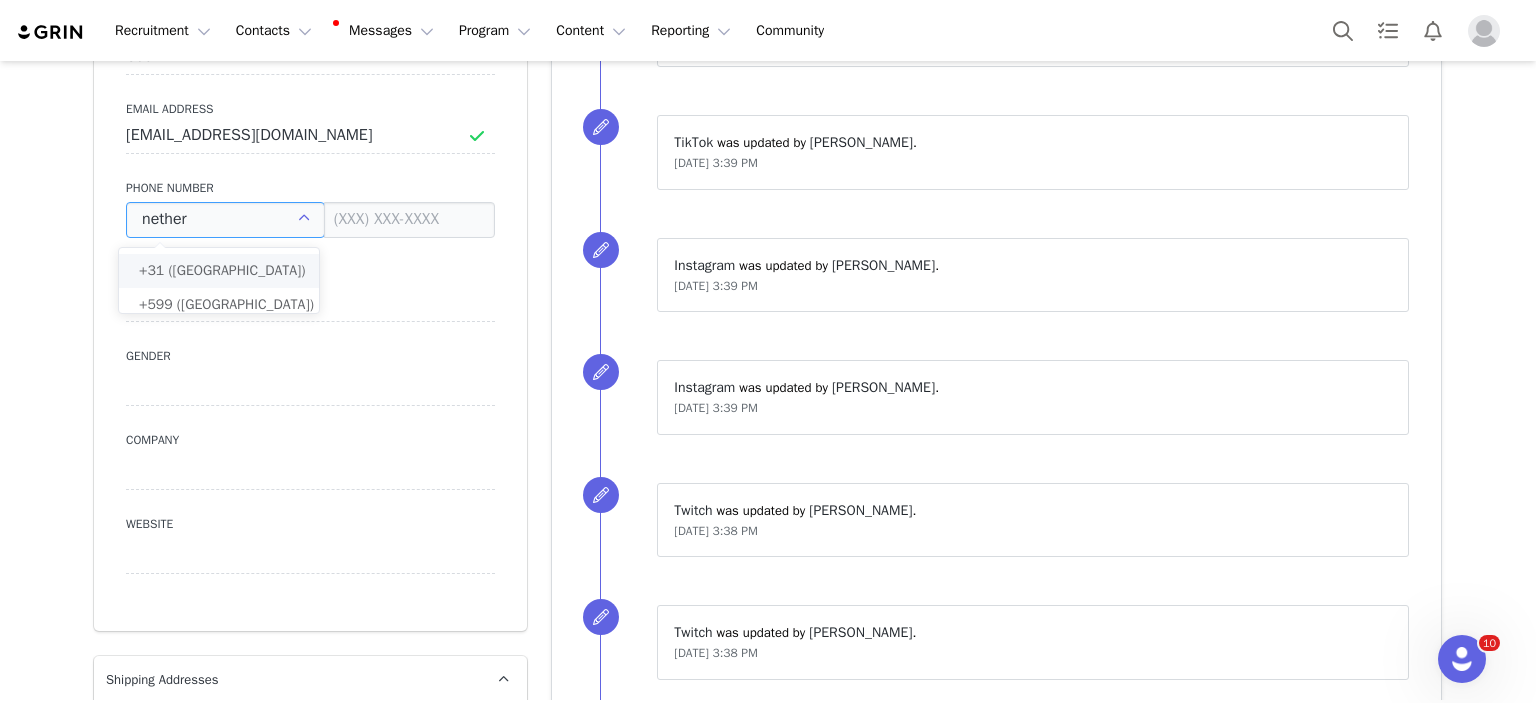 click on "+31 ([GEOGRAPHIC_DATA])" at bounding box center (226, 271) 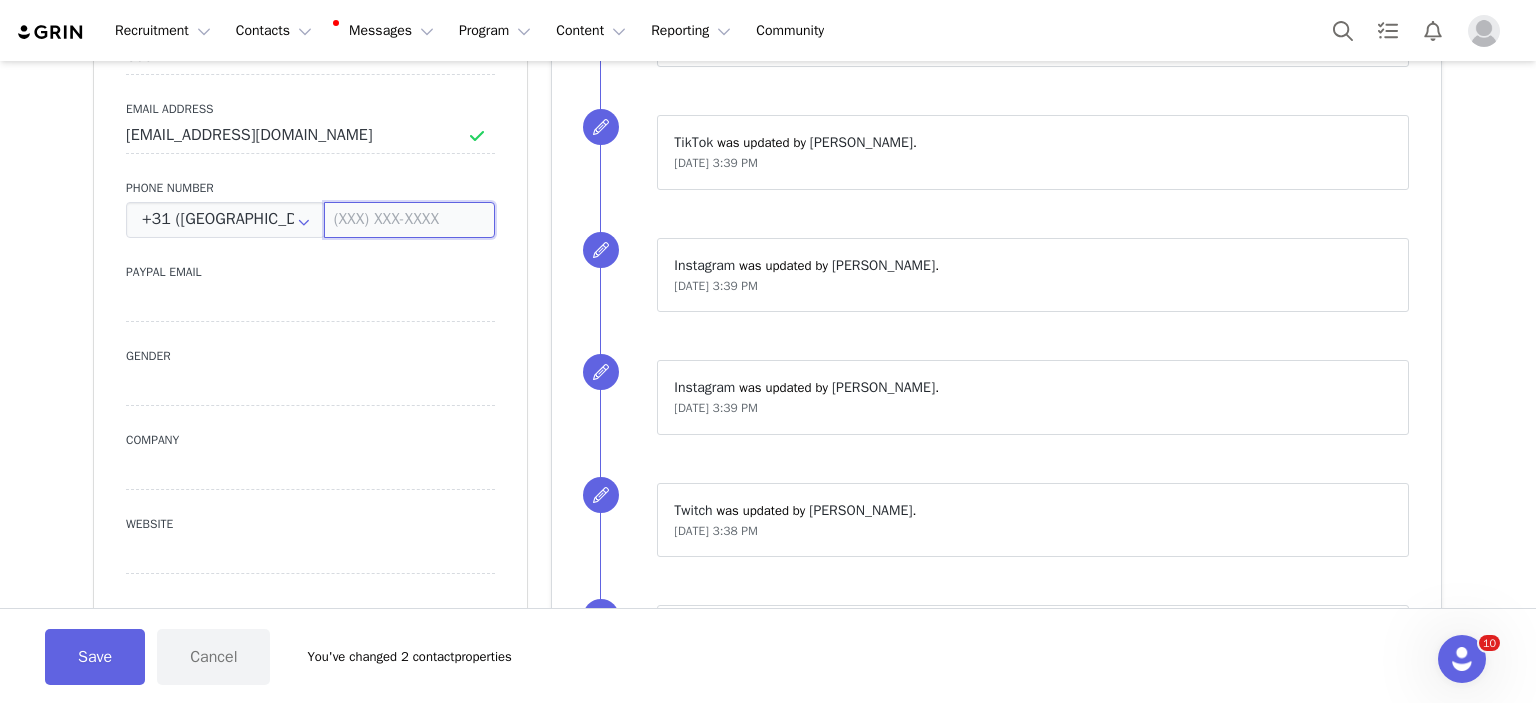 click at bounding box center (410, 220) 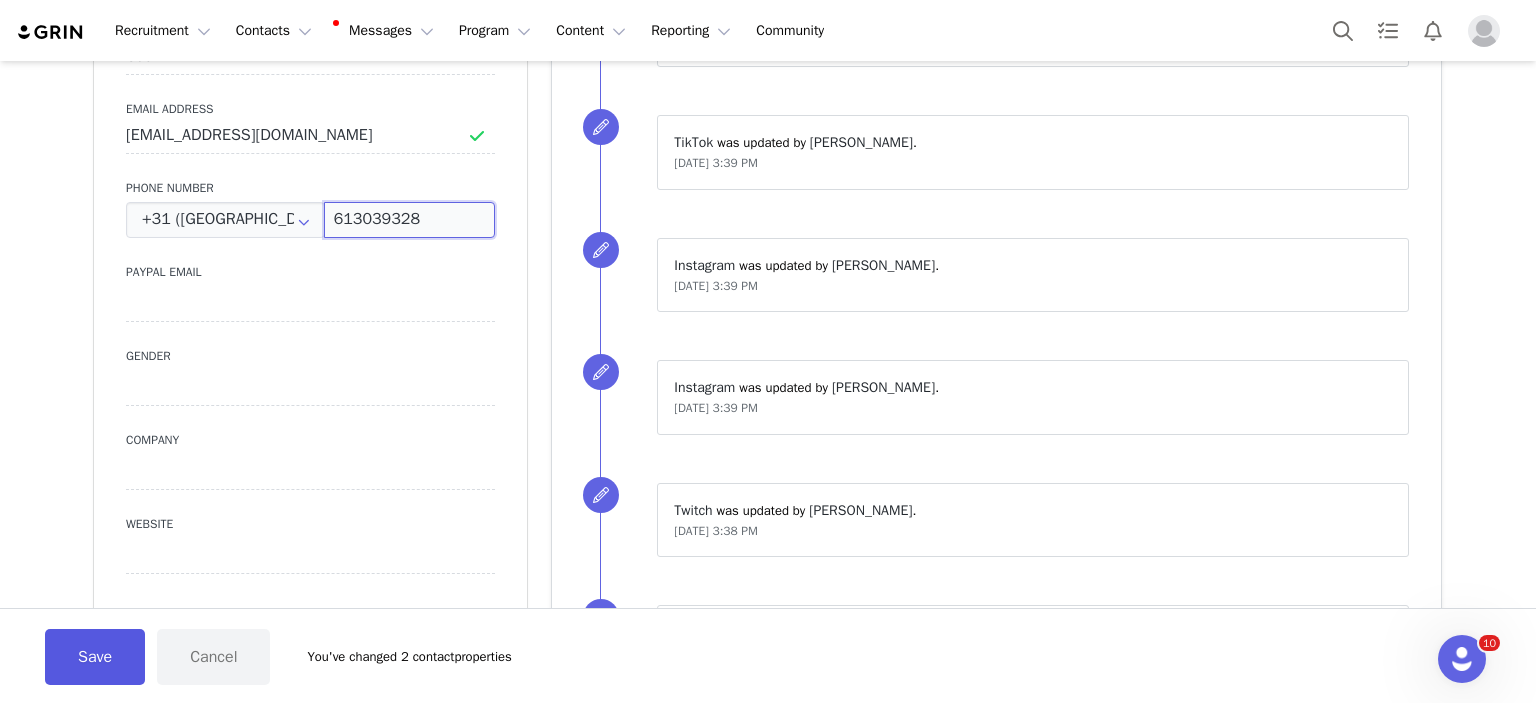 type on "613039328" 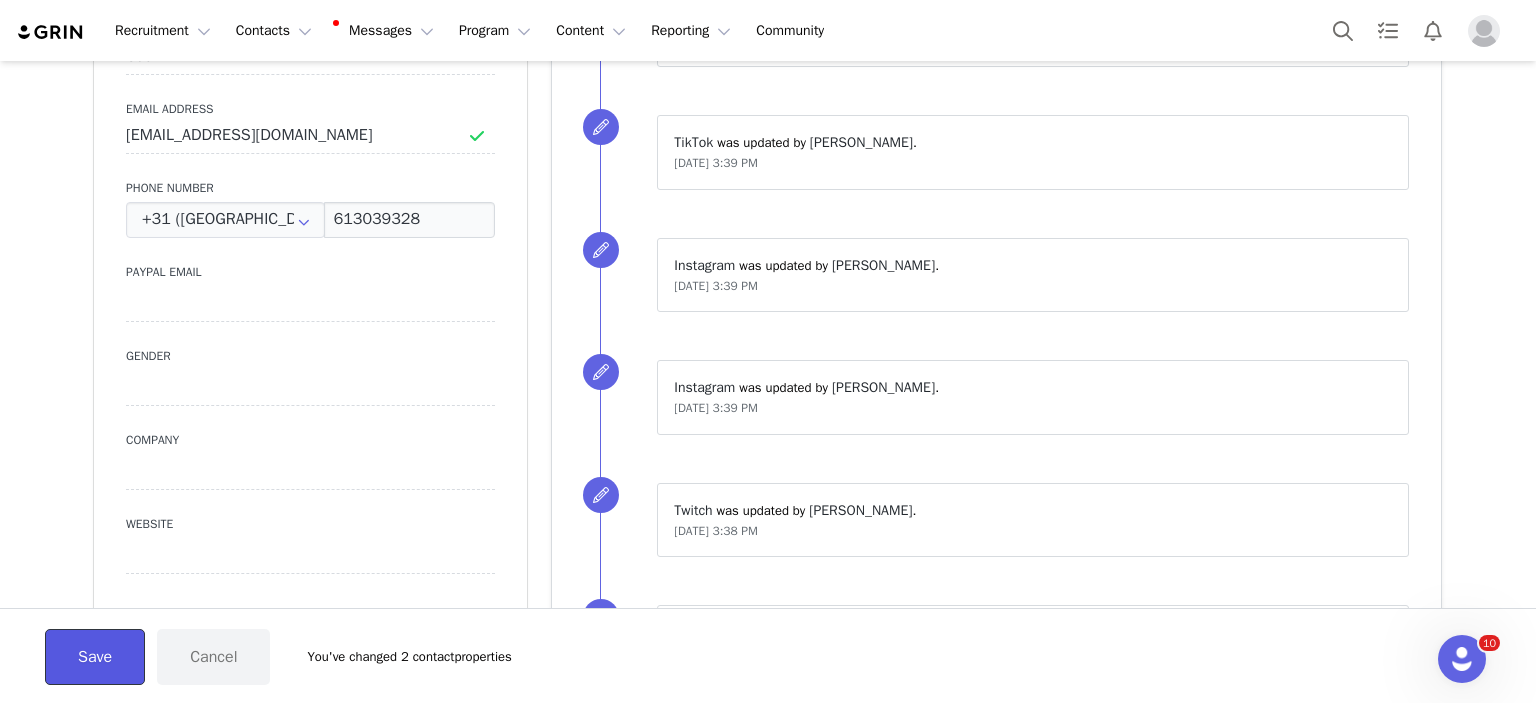 click on "Save" at bounding box center (95, 657) 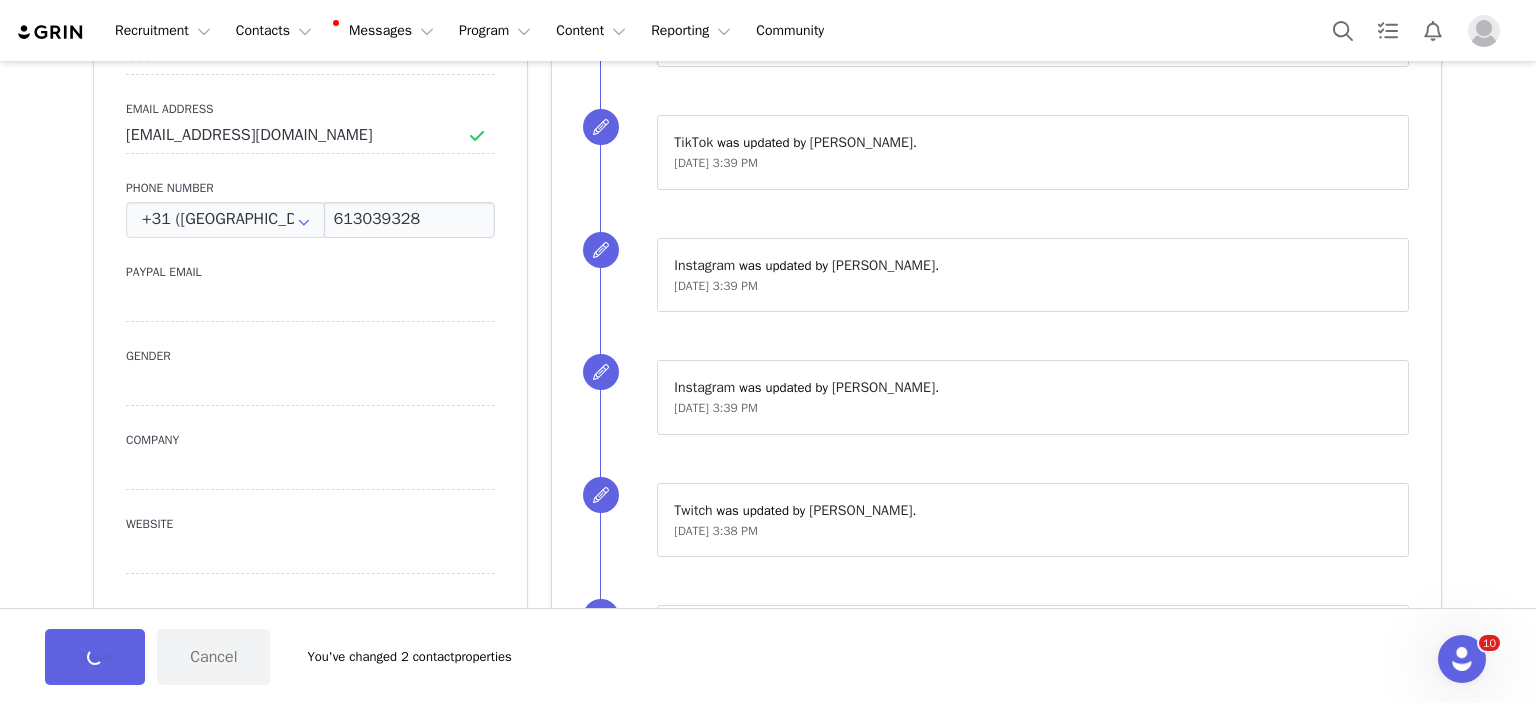 click on "Creators [PERSON_NAME]  We are having trouble sending and syncing your email, your credentials may have changed. Please  resync your account  by disabling and reconnecting.  Profile  [PERSON_NAME]      1.5K followers  Audience Reports  Request a detailed report of this creator's audience demographics and content performance for each social channel. Limit 100 reports per month.  0 / 100 reports used this month  Instagram          Request Report  TikTok          Request Report Contact Type  Contact type can be Creator, Prospect, Application, or Manager.   Creator  Demote this Creator? This will remove all accepted proposals attached to this creator.  Yes, demote  Demote to Prospect Archive this Creator? Important:  marking a creator as "Archived" will stop conversion and content tracking. Previous conversions and content will still be available for reporting purposes. Are you sure you want to continue?   Yes, archive  Archive Creator Contact Information  First Name  Manon  Last Name  Saalmink Email Address" at bounding box center [768, 1675] 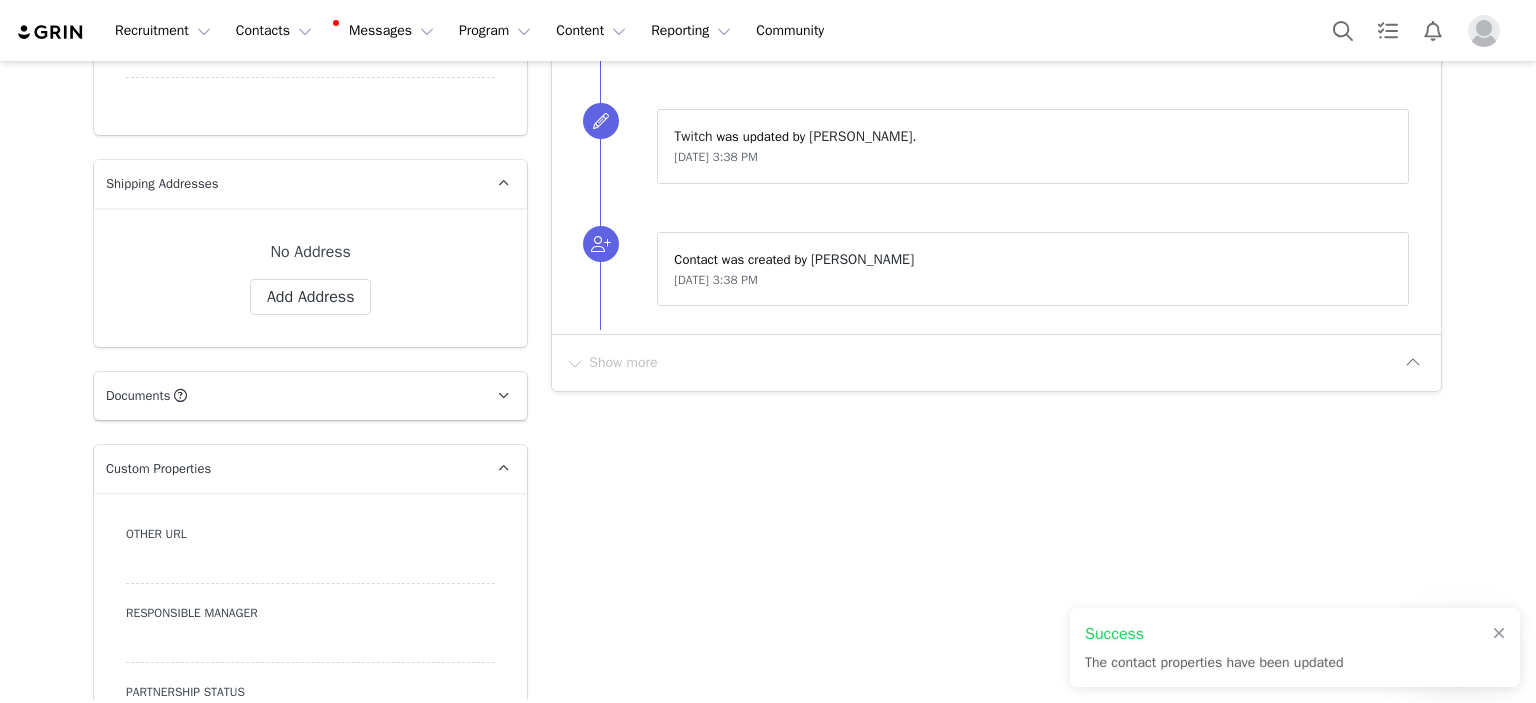 scroll, scrollTop: 1415, scrollLeft: 0, axis: vertical 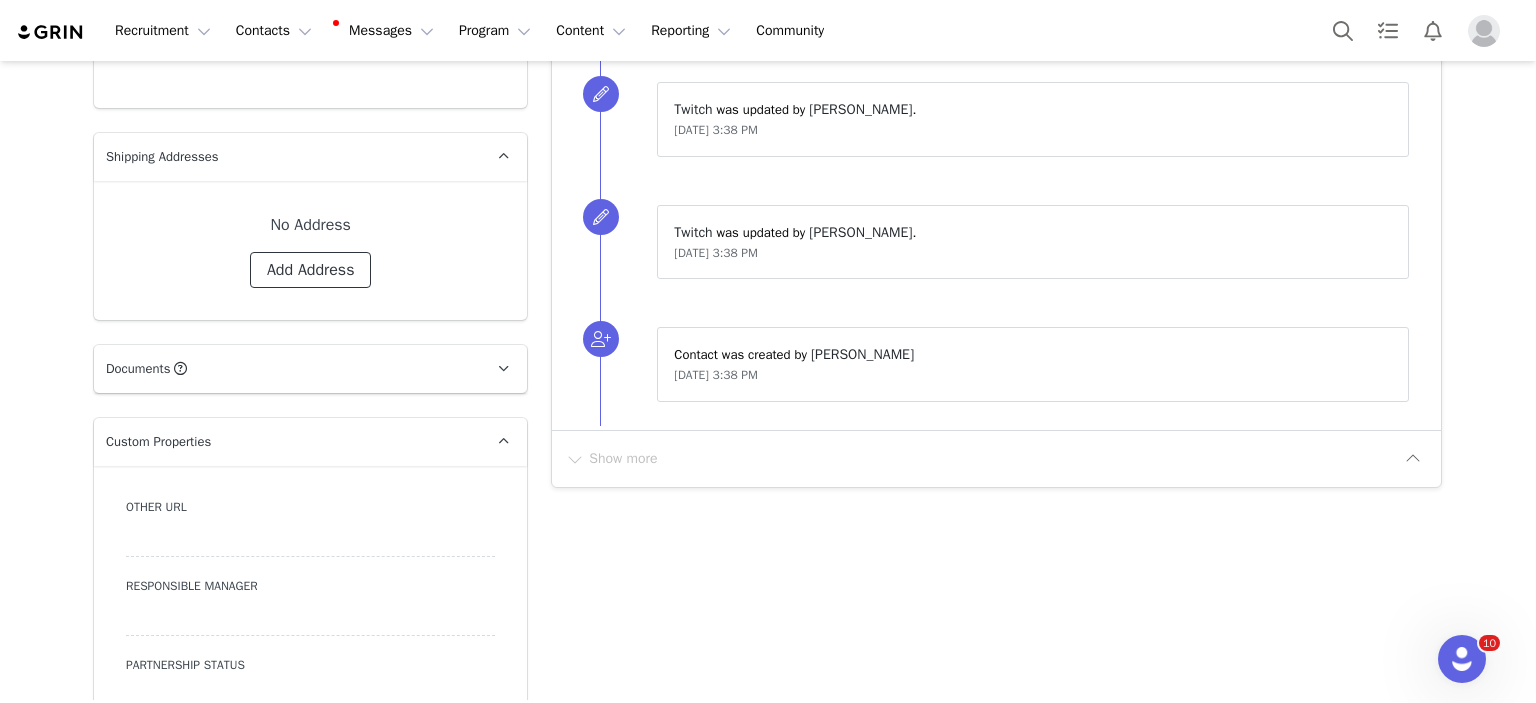 click on "Add Address" at bounding box center [311, 270] 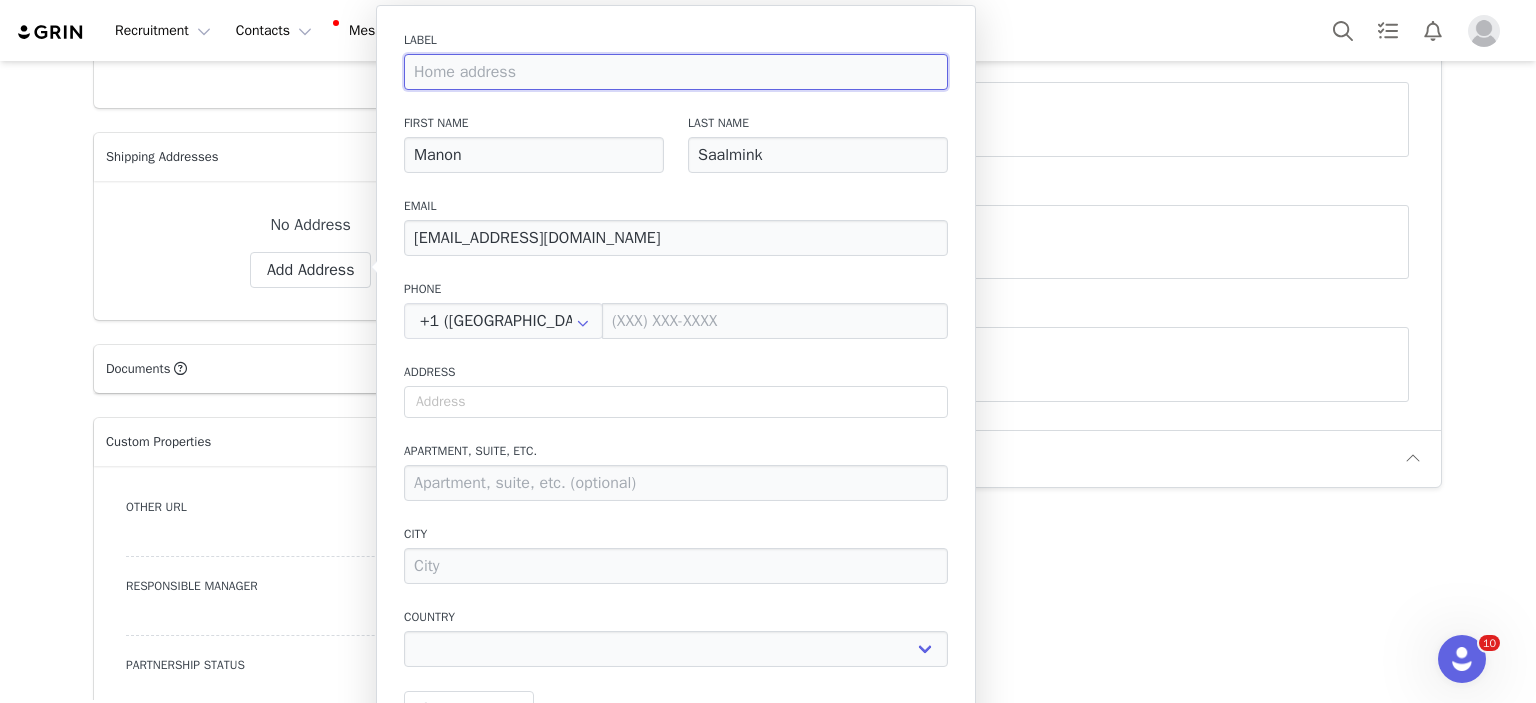 click at bounding box center (676, 72) 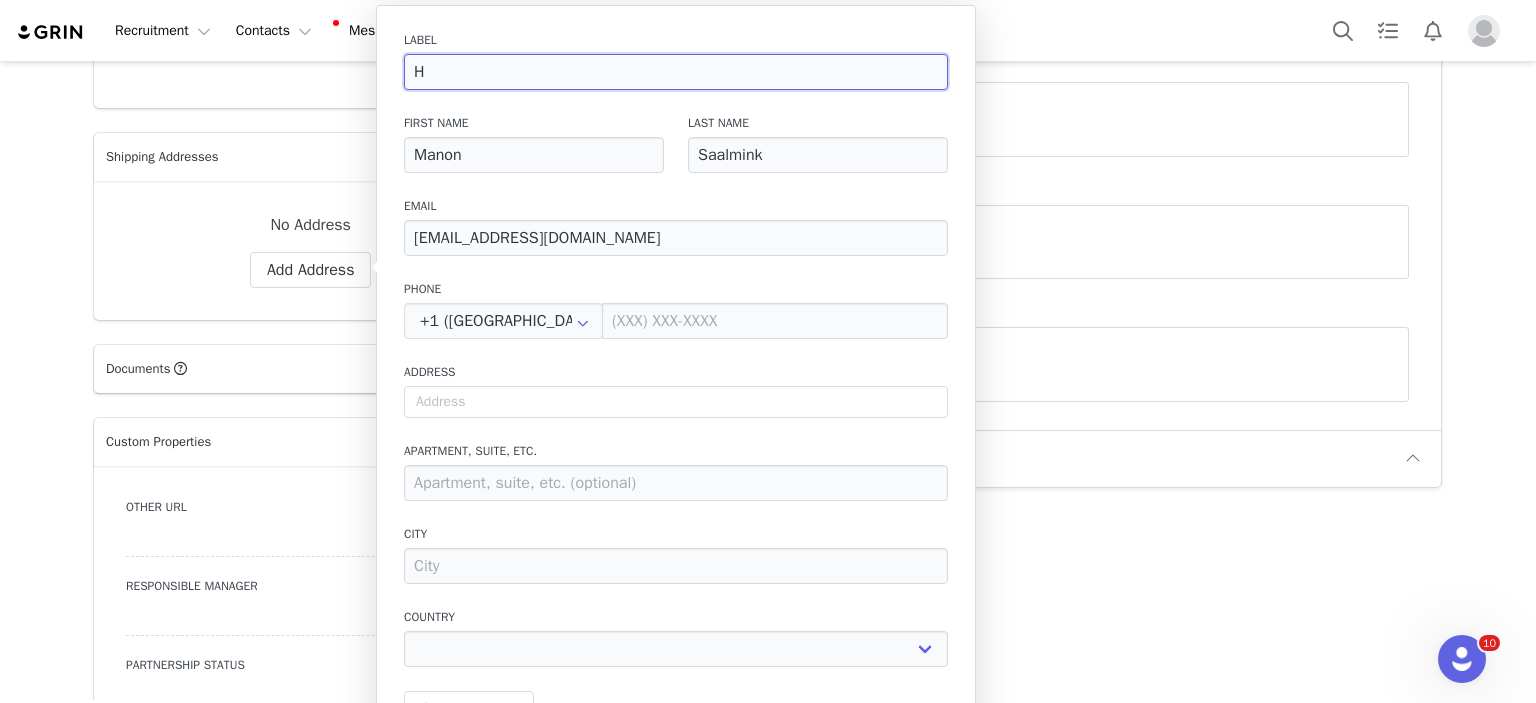 type on "Ho" 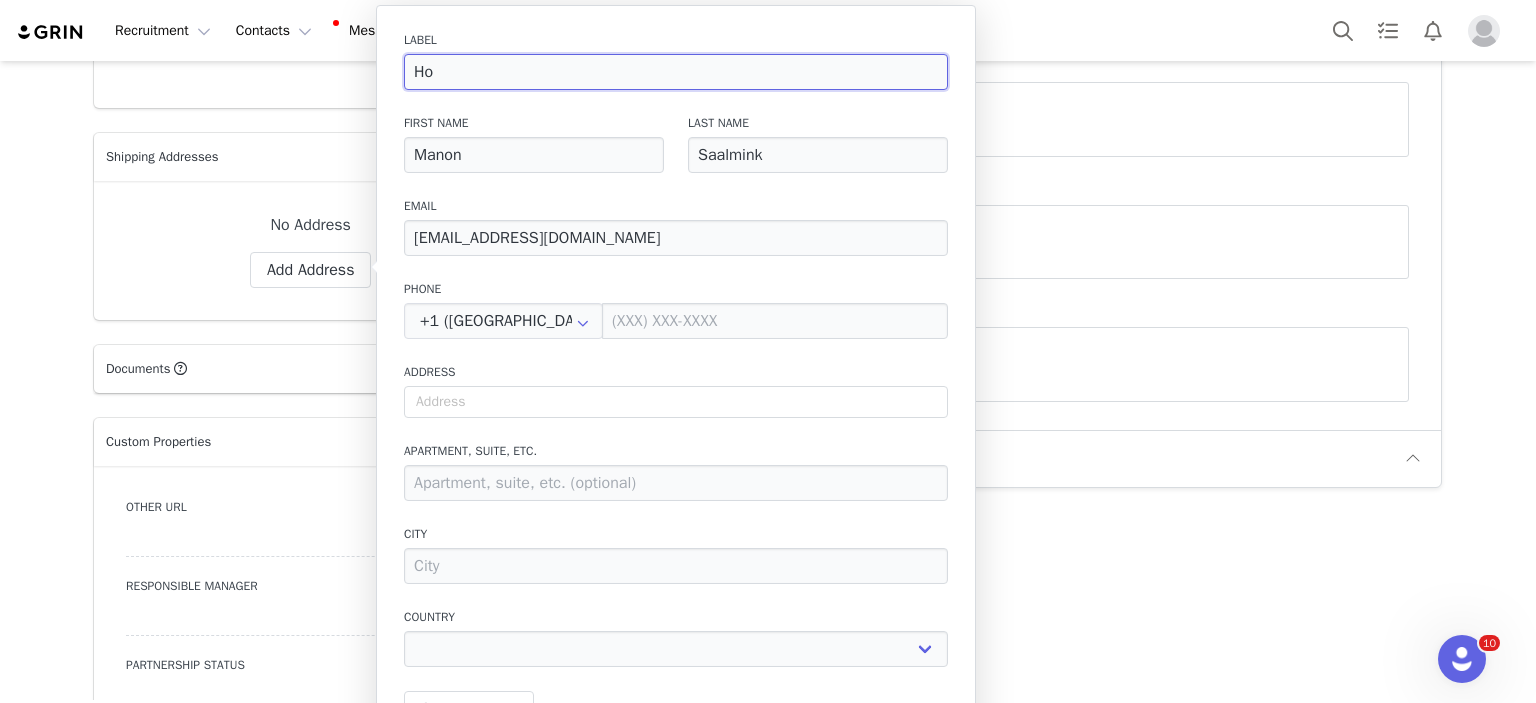type on "Hom" 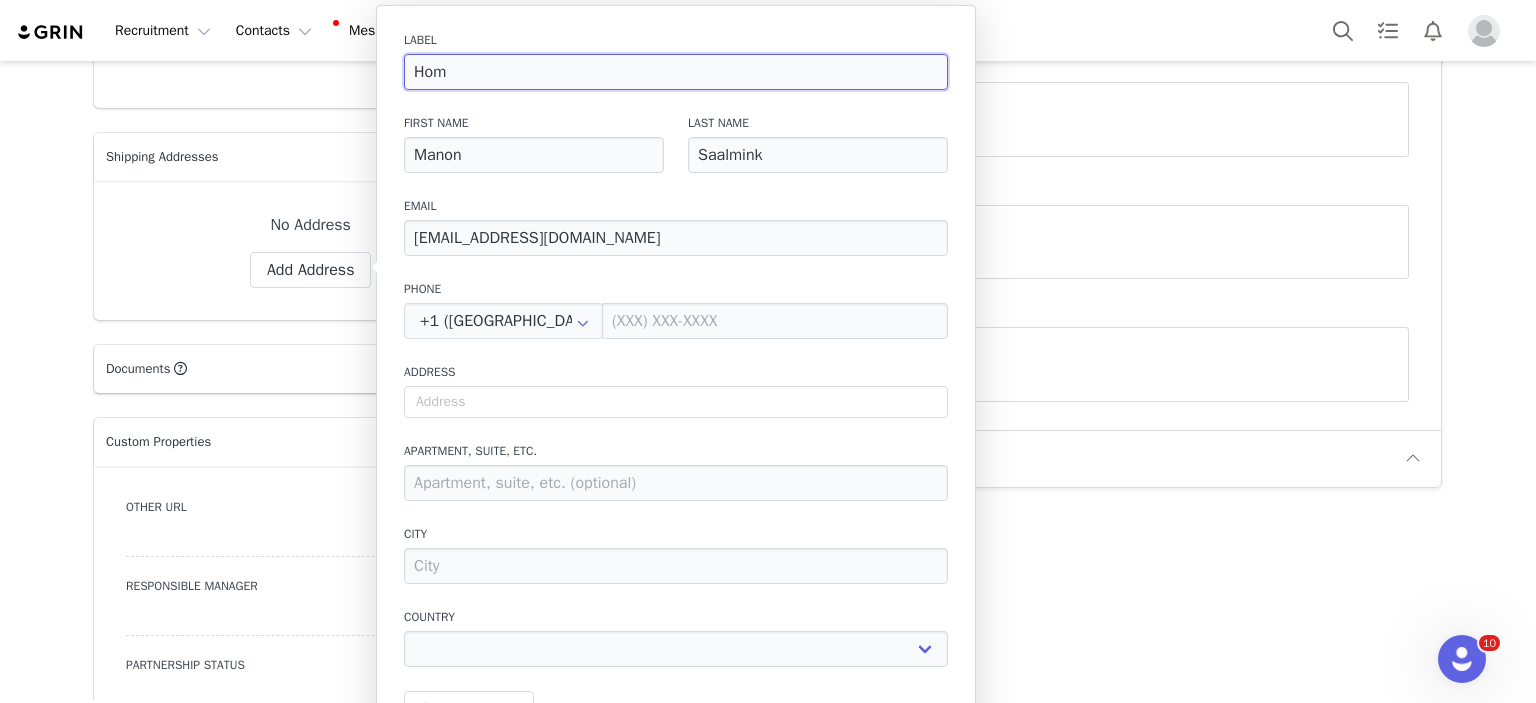 type on "Home" 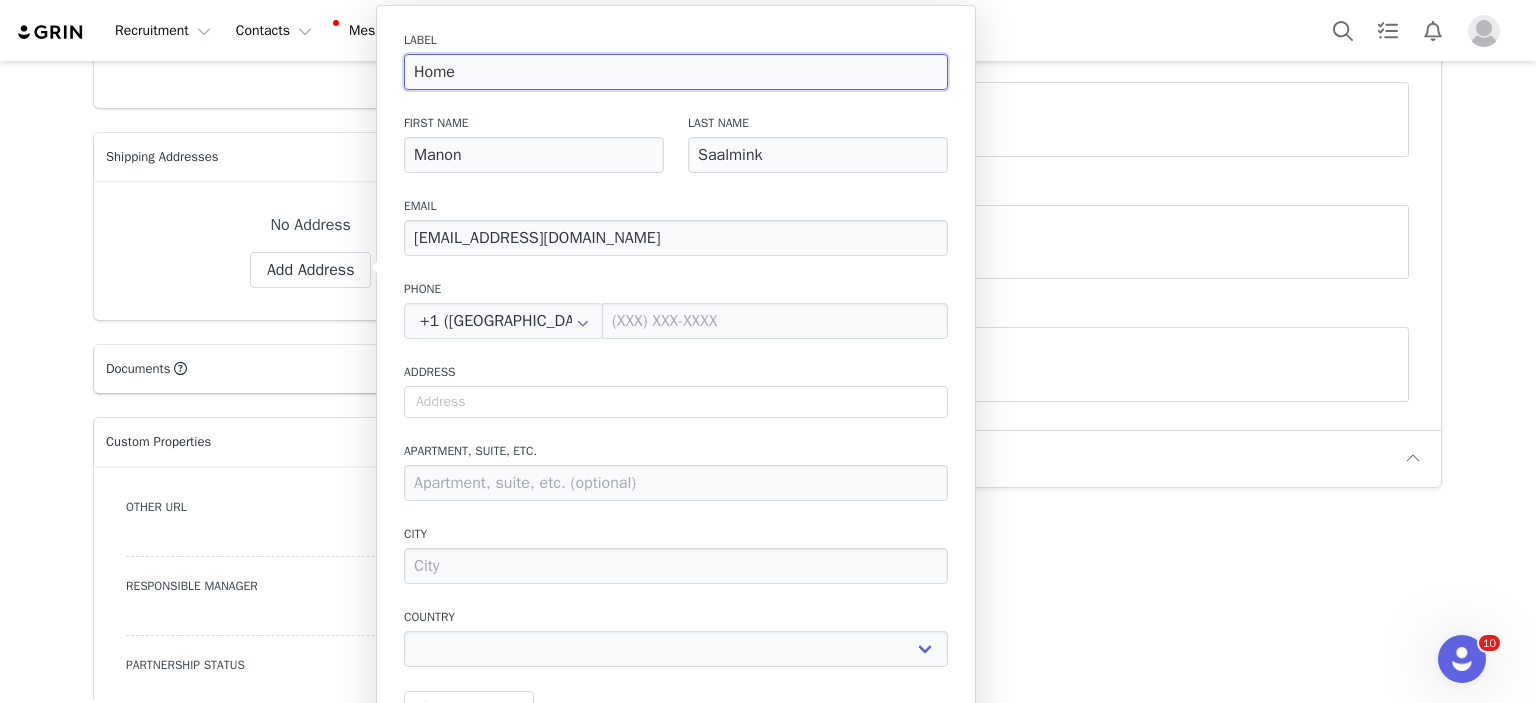 select 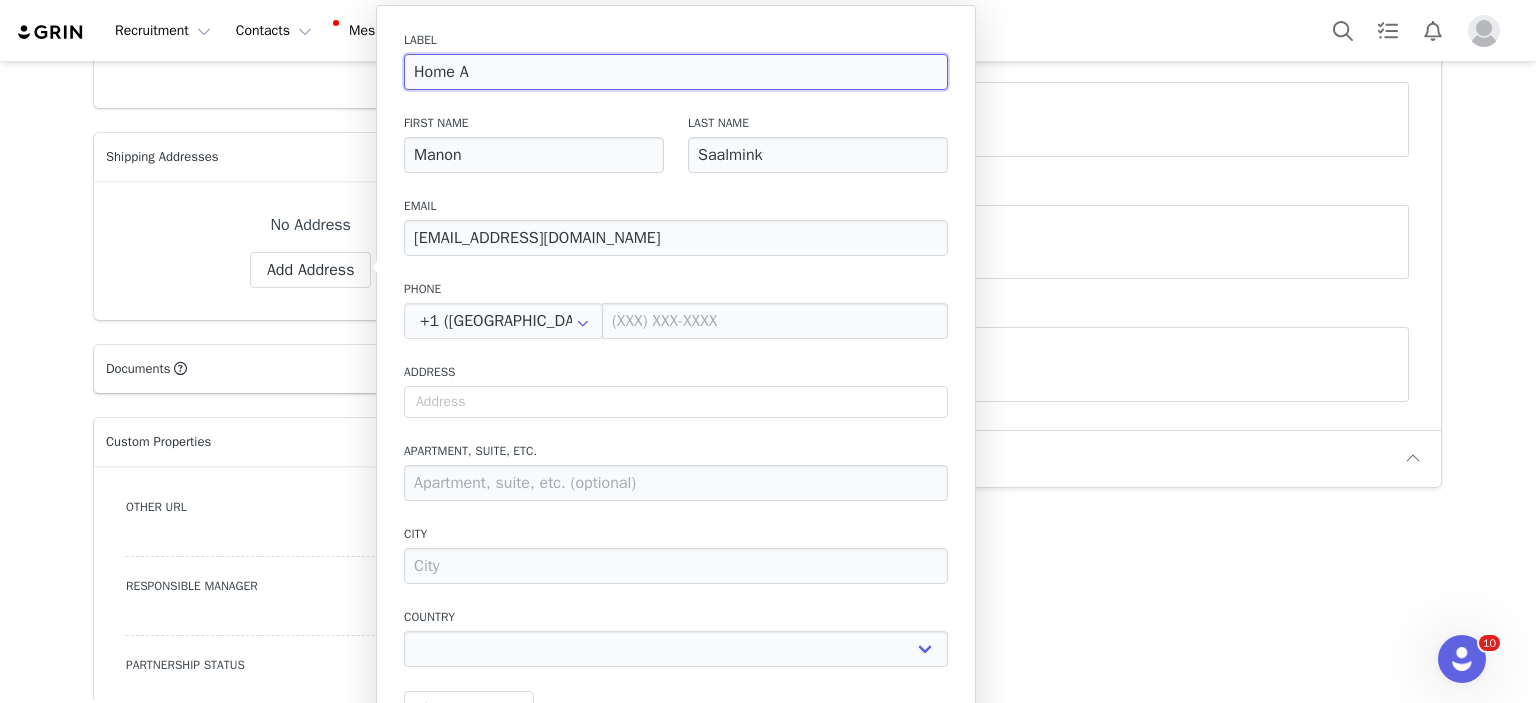 type on "Home Ad" 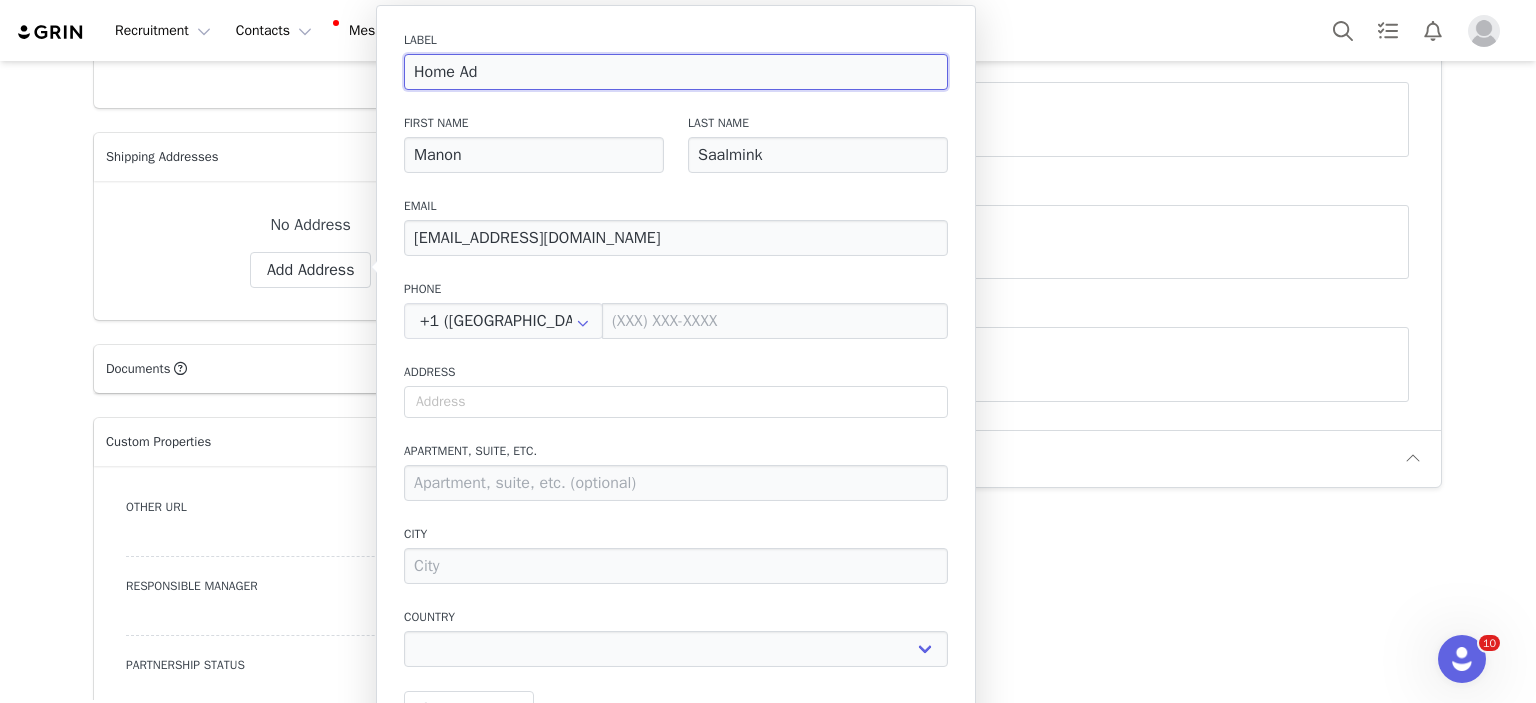 select 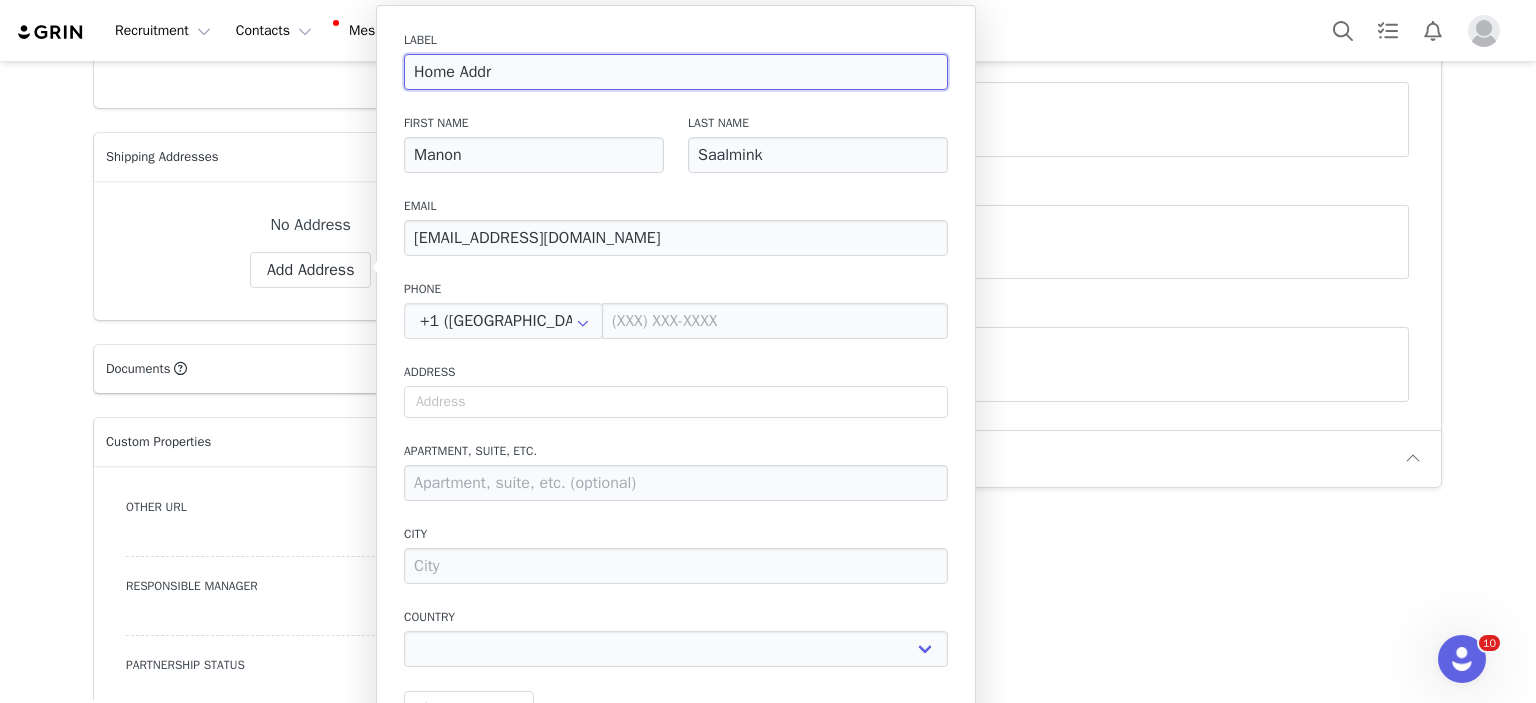 type on "Home Addre" 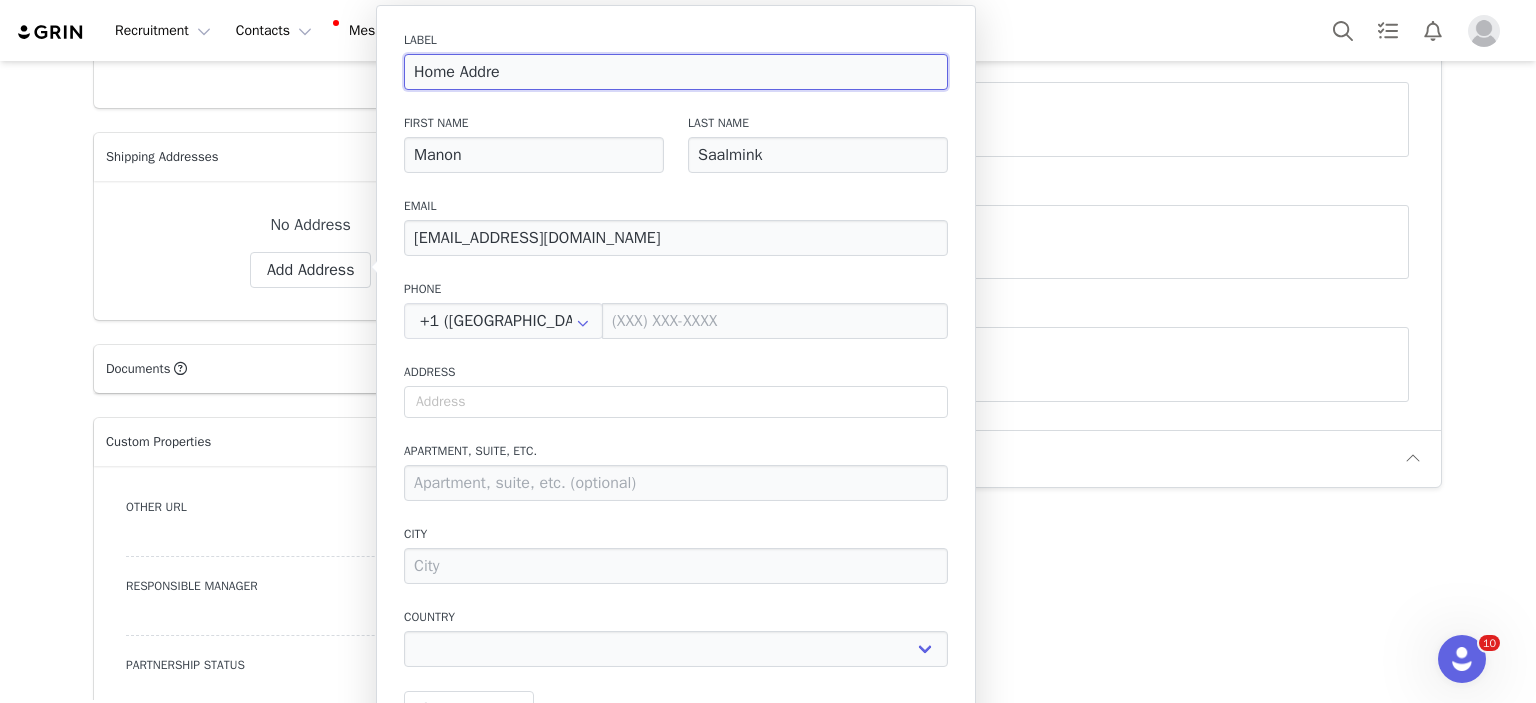 select 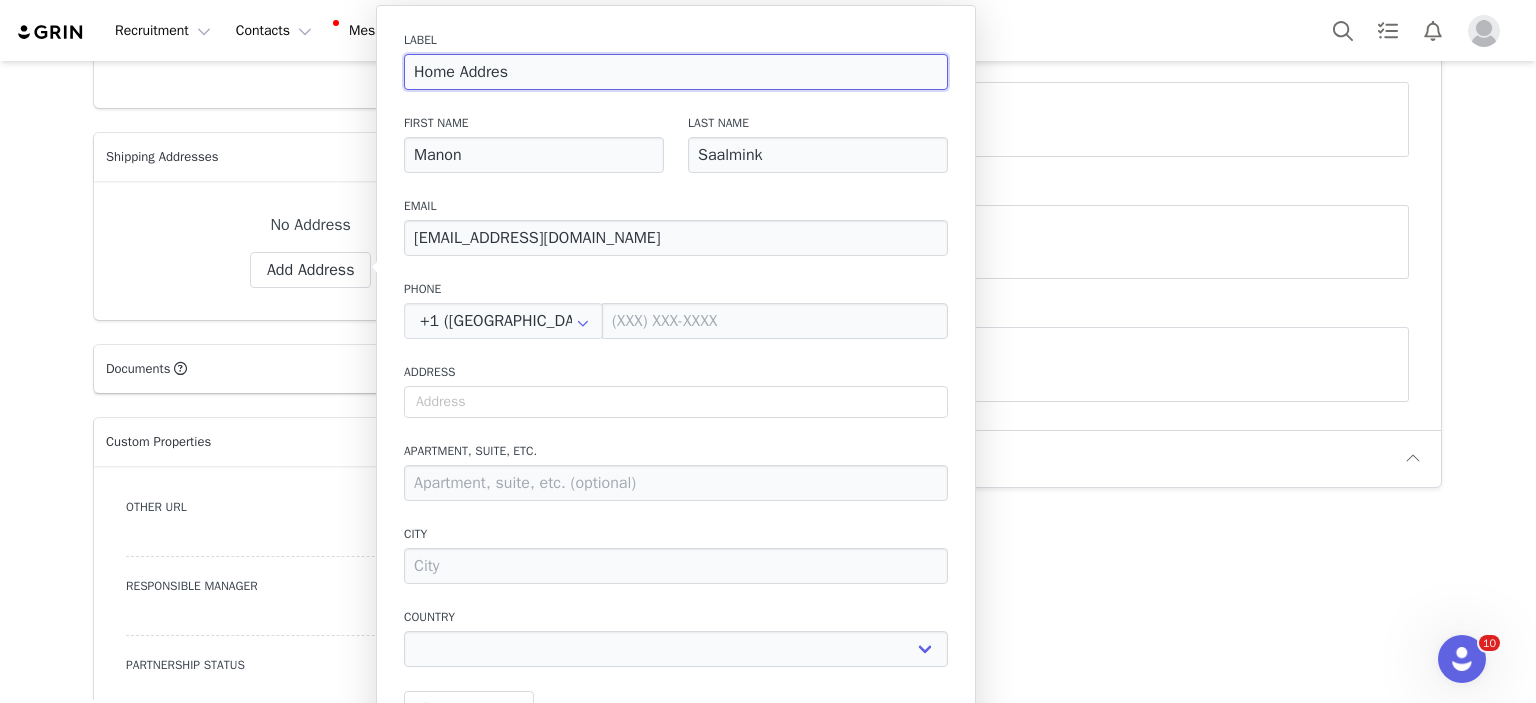 type on "Home Address" 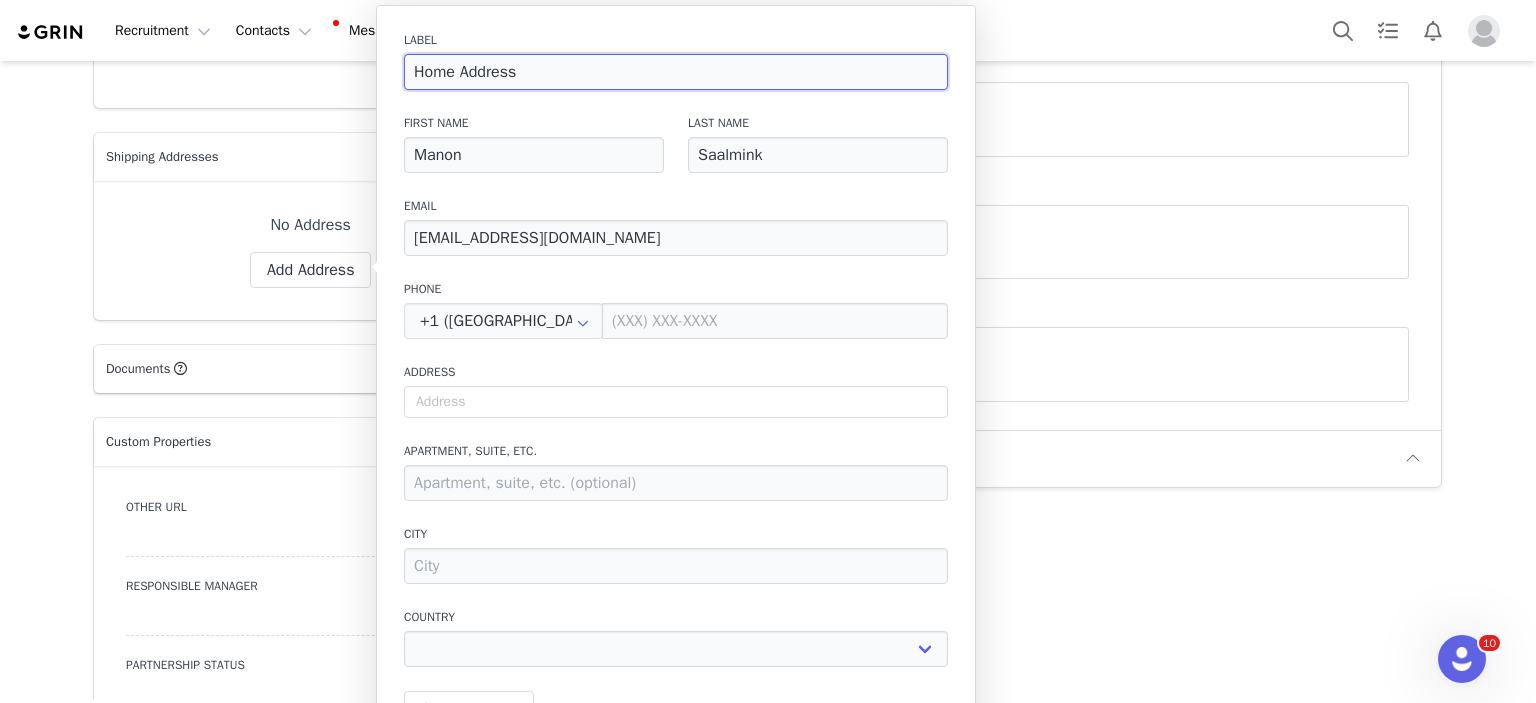 type on "Home Address" 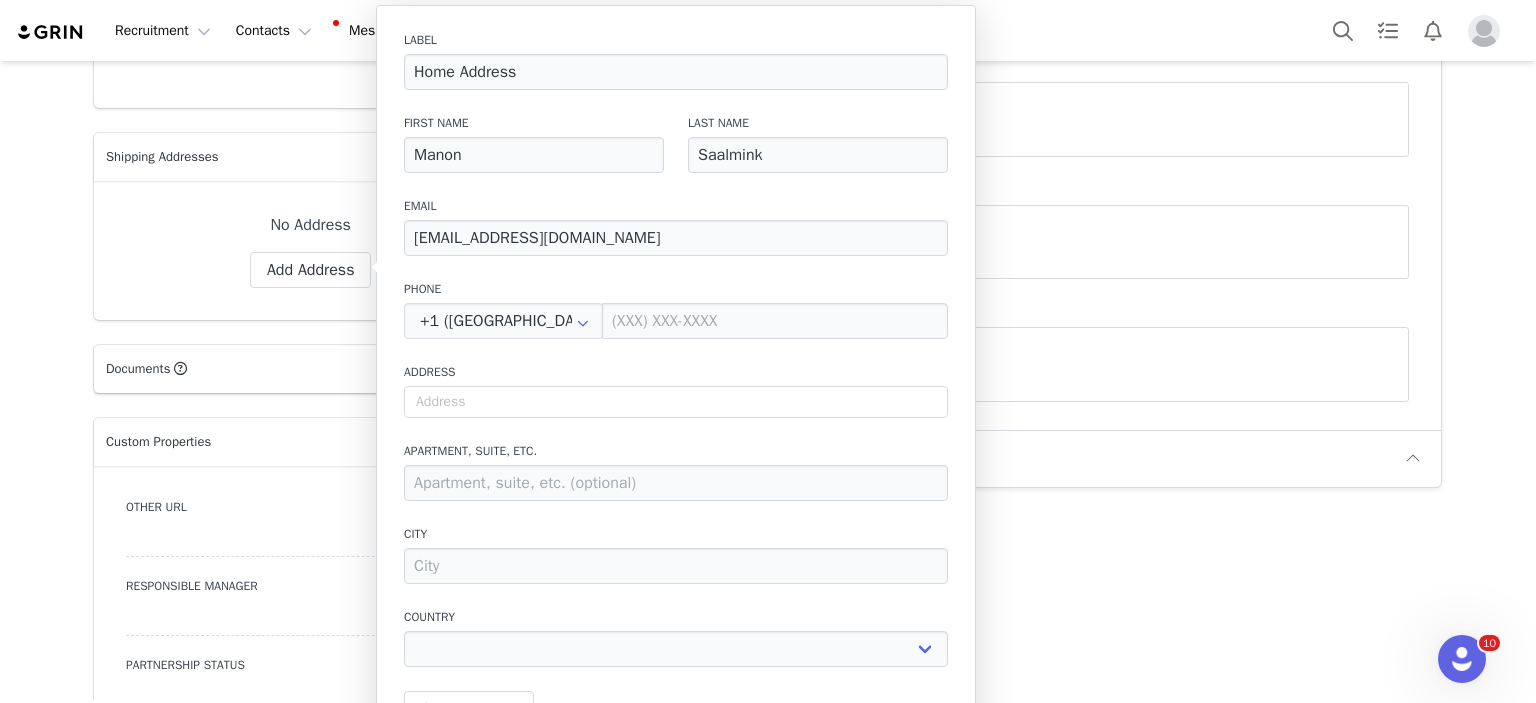 click on "Label" at bounding box center (676, 40) 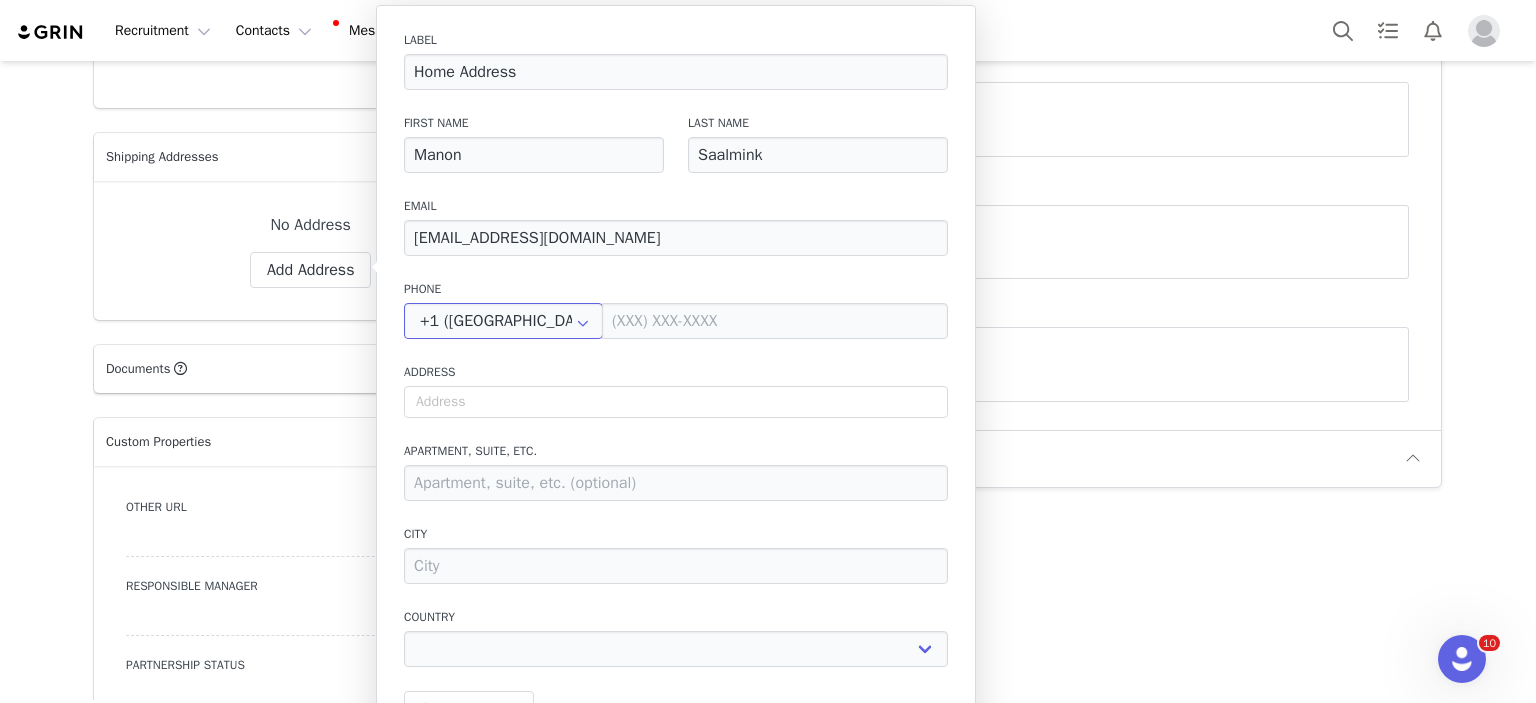 click on "+1 ([GEOGRAPHIC_DATA])" at bounding box center [503, 321] 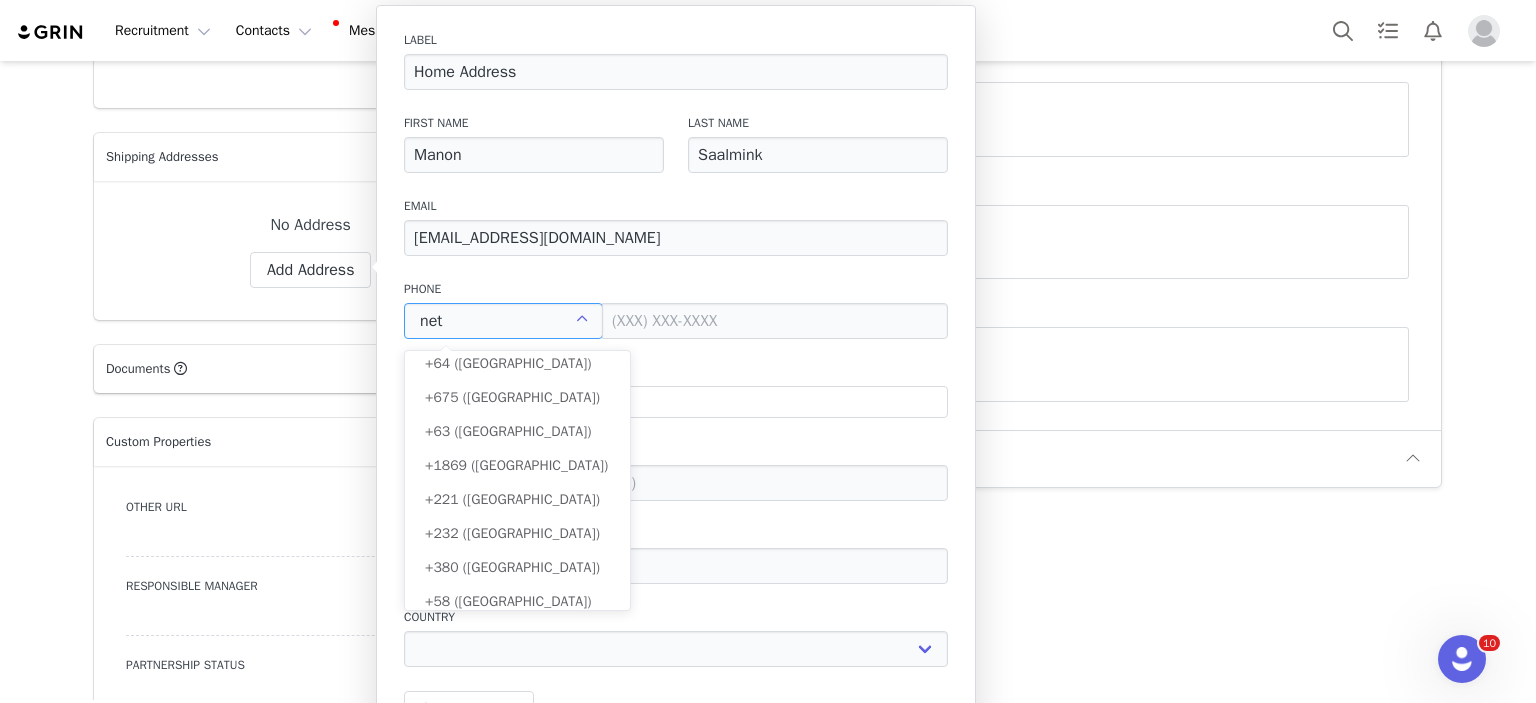 scroll, scrollTop: 0, scrollLeft: 0, axis: both 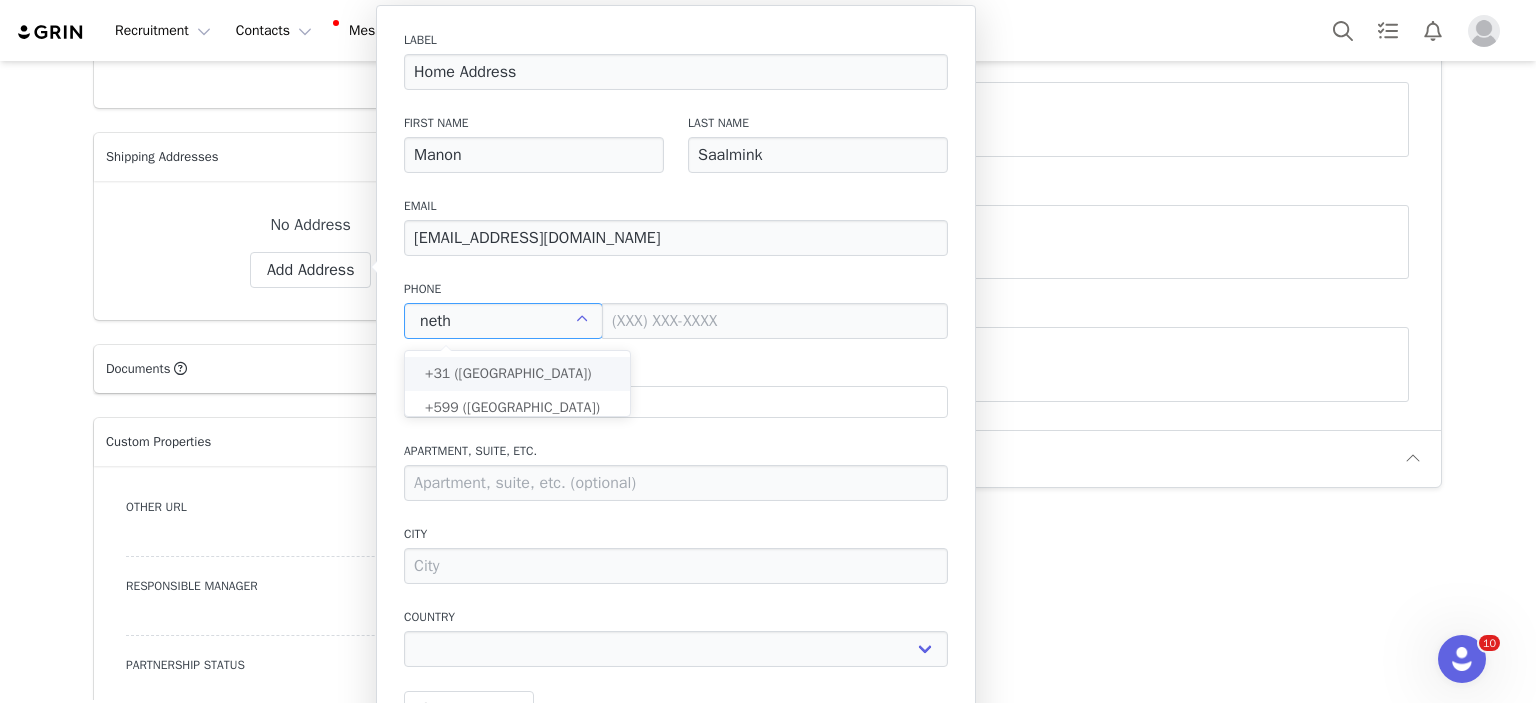 click on "+31 ([GEOGRAPHIC_DATA])" at bounding box center (525, 374) 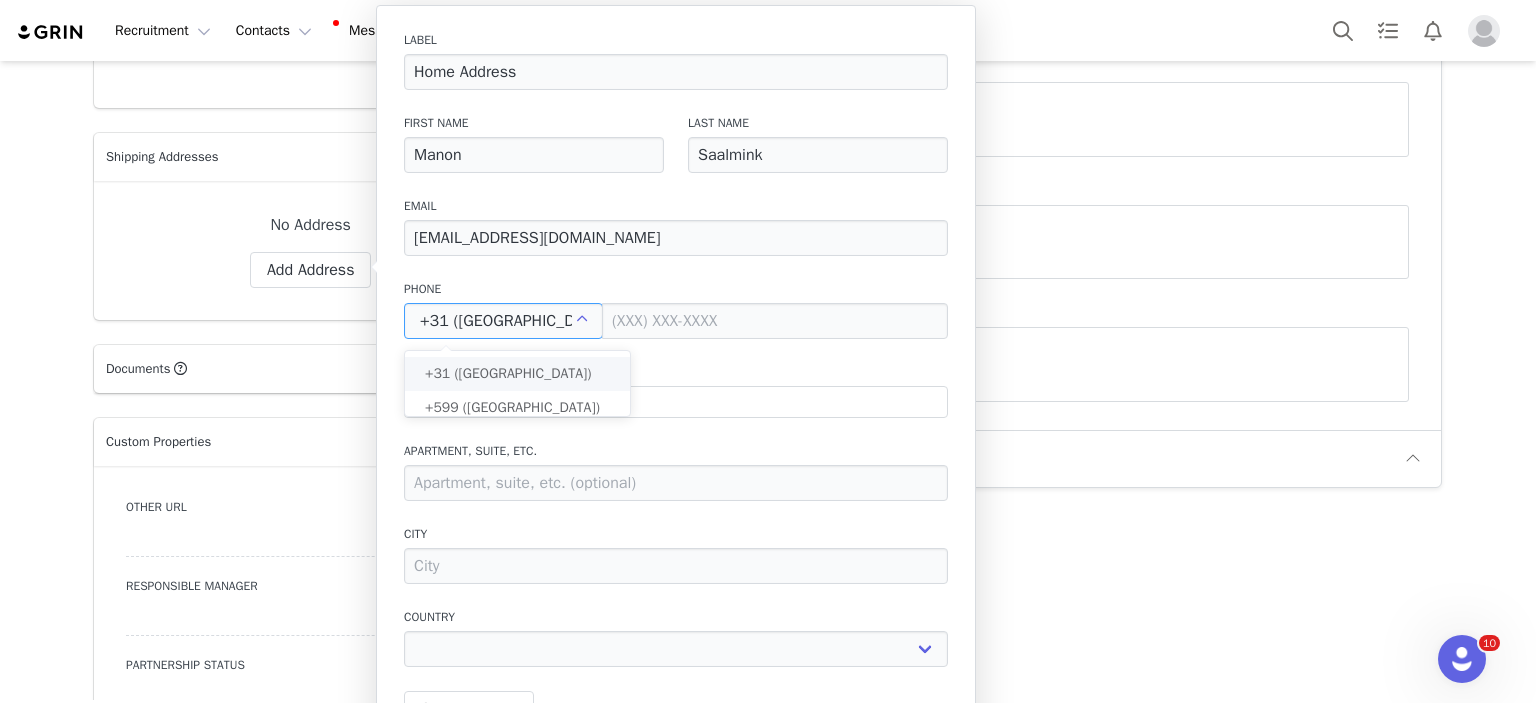 select 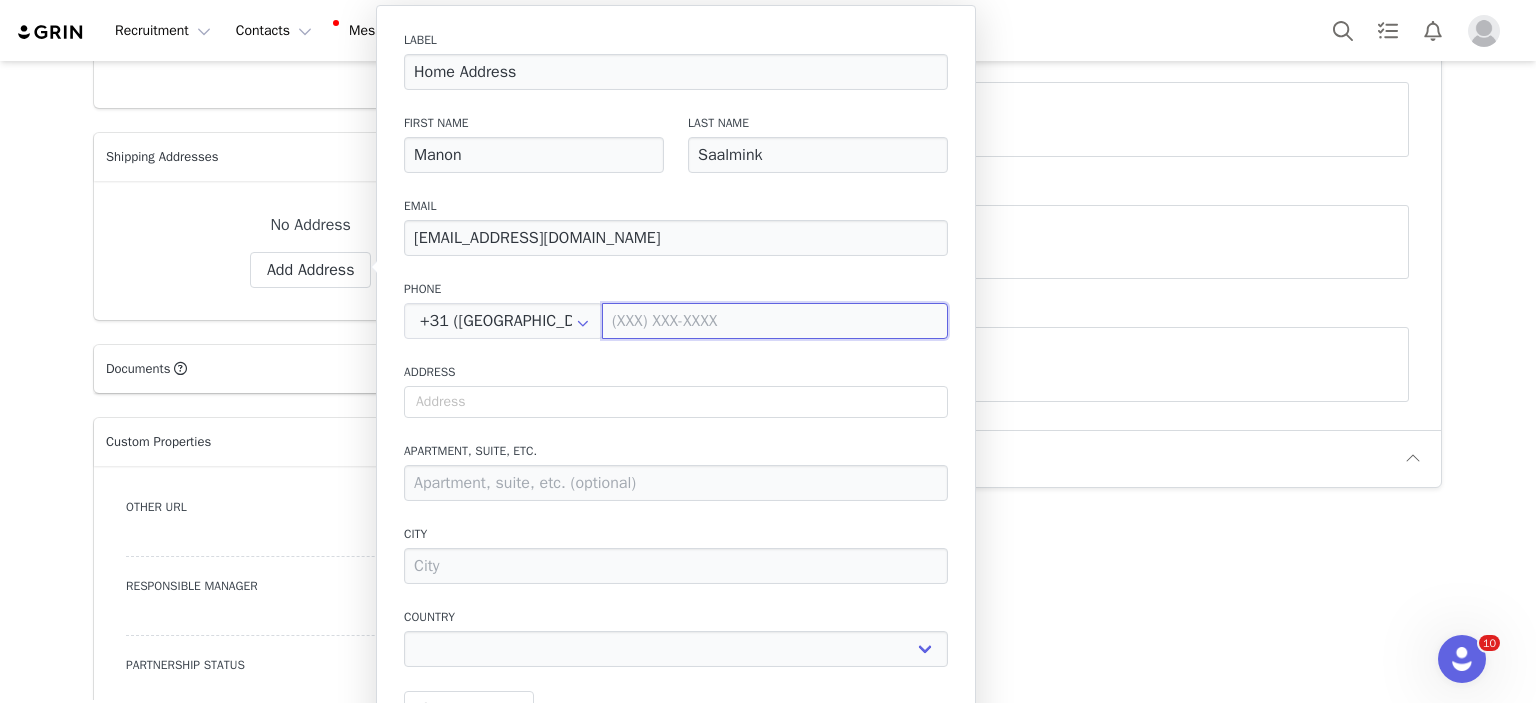 click at bounding box center [775, 321] 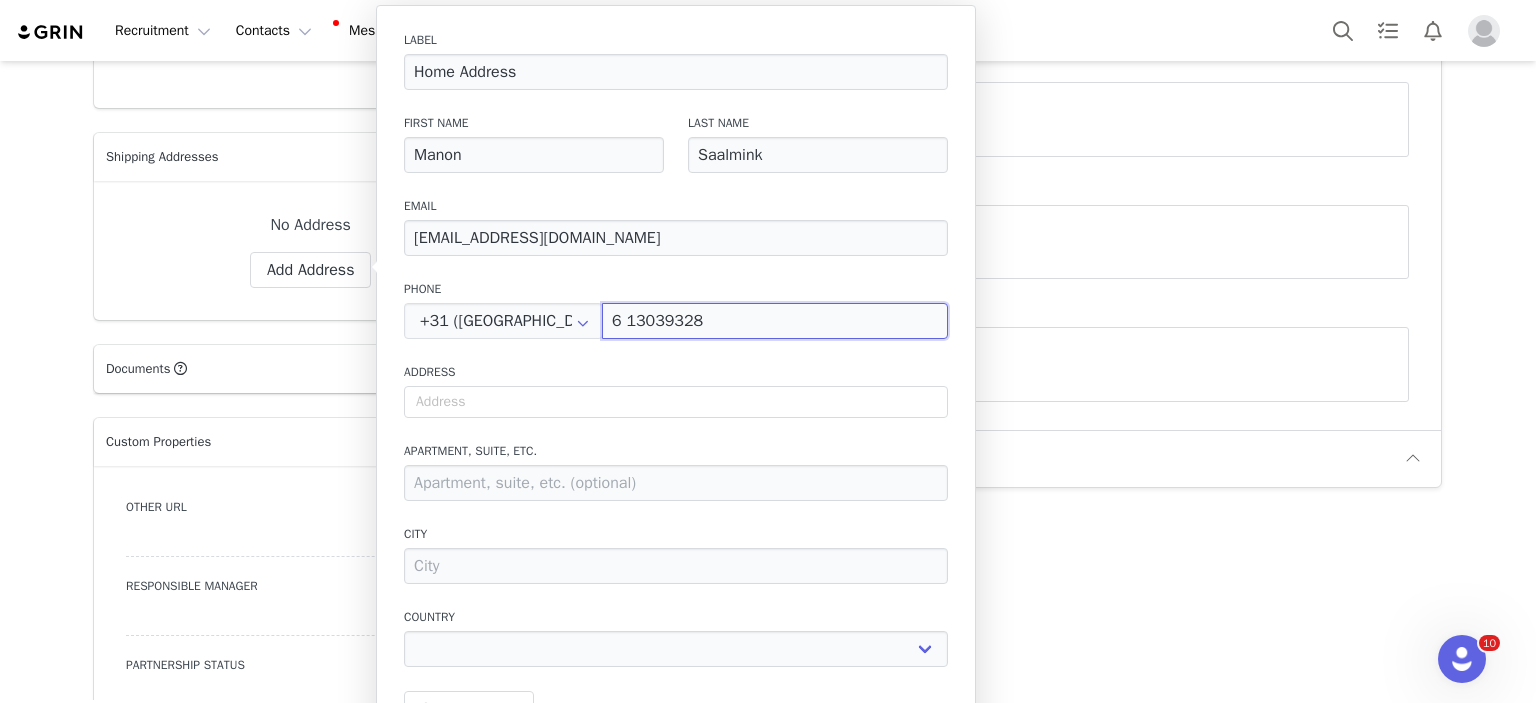 type on "613039328" 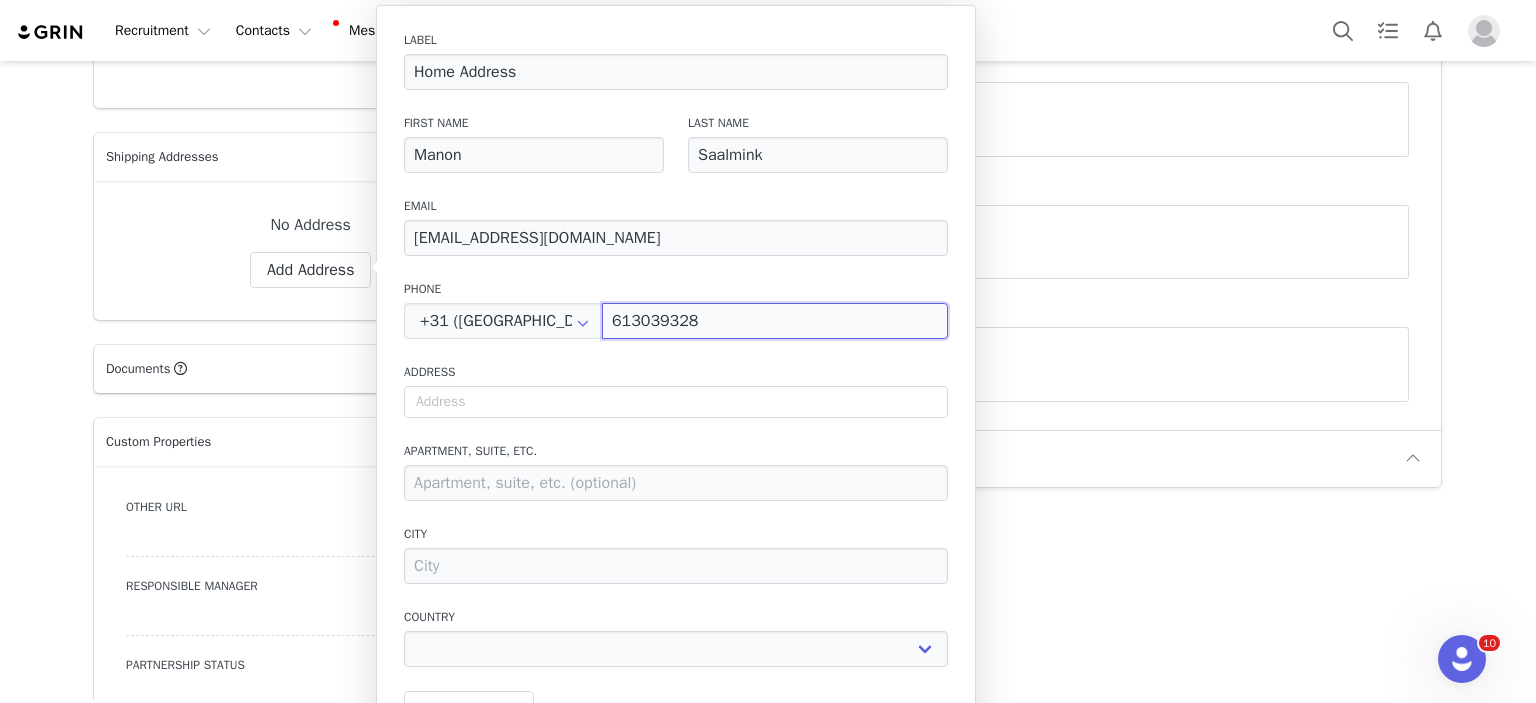 type on "613039328" 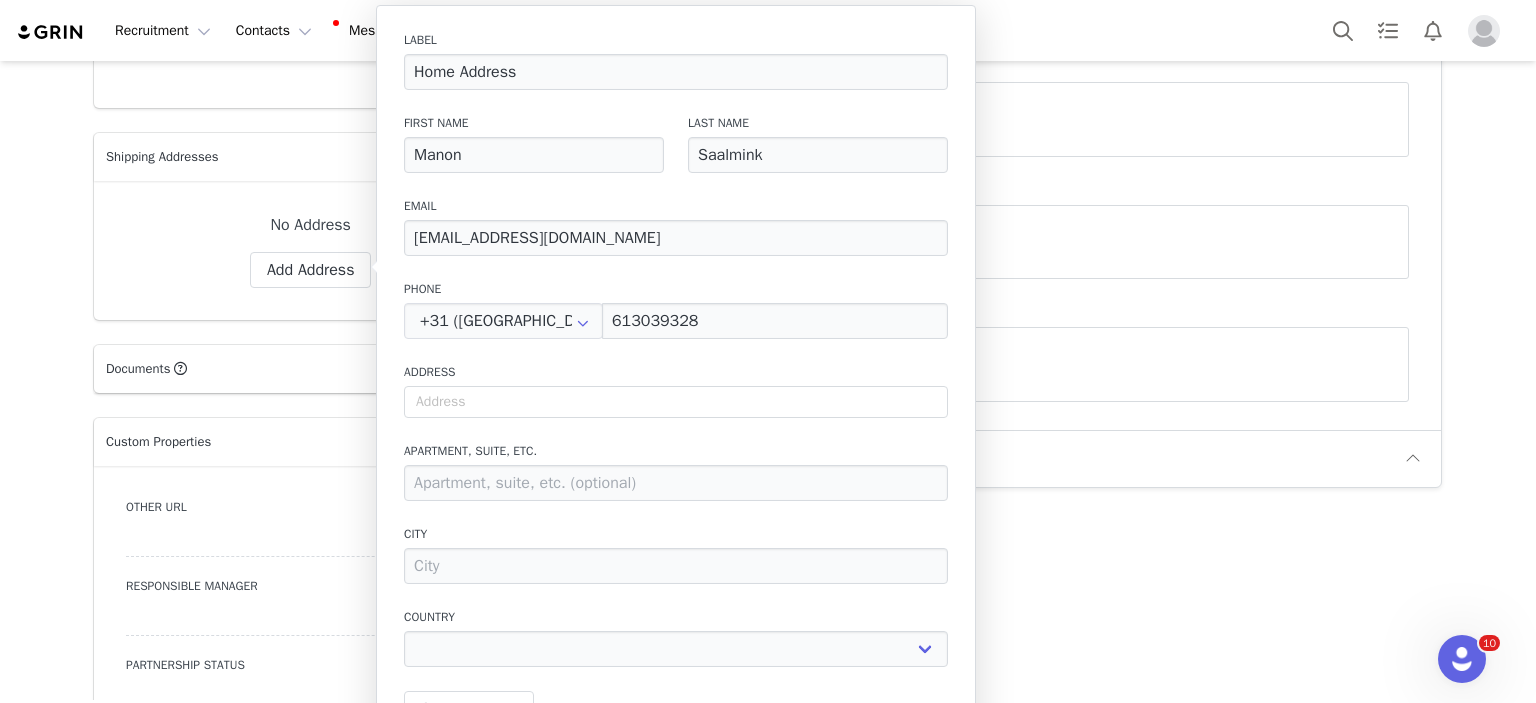 click on "Label  Home Address  First Name  Manon  Last Name  Saalmink  Email  [EMAIL_ADDRESS][DOMAIN_NAME]  Phone  +31 ([GEOGRAPHIC_DATA]) 613039328  Address   Apartment, suite, etc.   City   Country   [GEOGRAPHIC_DATA]   [GEOGRAPHIC_DATA]   [GEOGRAPHIC_DATA]   [GEOGRAPHIC_DATA]   [GEOGRAPHIC_DATA]   [GEOGRAPHIC_DATA]   [GEOGRAPHIC_DATA]   [GEOGRAPHIC_DATA]   [GEOGRAPHIC_DATA]   [GEOGRAPHIC_DATA]   [GEOGRAPHIC_DATA]   [GEOGRAPHIC_DATA]   [GEOGRAPHIC_DATA]   [GEOGRAPHIC_DATA]   [GEOGRAPHIC_DATA]   [GEOGRAPHIC_DATA]   [GEOGRAPHIC_DATA]   [GEOGRAPHIC_DATA]   [GEOGRAPHIC_DATA]   [GEOGRAPHIC_DATA]   [GEOGRAPHIC_DATA]   [GEOGRAPHIC_DATA]   [GEOGRAPHIC_DATA]   [GEOGRAPHIC_DATA]   [GEOGRAPHIC_DATA]   [GEOGRAPHIC_DATA]   [GEOGRAPHIC_DATA]   [GEOGRAPHIC_DATA]   [GEOGRAPHIC_DATA]   [GEOGRAPHIC_DATA]   [GEOGRAPHIC_DATA]   [GEOGRAPHIC_DATA]   [GEOGRAPHIC_DATA]   [GEOGRAPHIC_DATA]   [GEOGRAPHIC_DATA]   [GEOGRAPHIC_DATA]   [GEOGRAPHIC_DATA]   [GEOGRAPHIC_DATA]   [GEOGRAPHIC_DATA]   [GEOGRAPHIC_DATA]   [GEOGRAPHIC_DATA]   [GEOGRAPHIC_DATA]   [GEOGRAPHIC_DATA]   [GEOGRAPHIC_DATA]   [GEOGRAPHIC_DATA]   [GEOGRAPHIC_DATA]   [GEOGRAPHIC_DATA]   [GEOGRAPHIC_DATA], [GEOGRAPHIC_DATA]   [GEOGRAPHIC_DATA]   [GEOGRAPHIC_DATA]   [GEOGRAPHIC_DATA]   [GEOGRAPHIC_DATA]   [GEOGRAPHIC_DATA]   [GEOGRAPHIC_DATA]   [GEOGRAPHIC_DATA]   [GEOGRAPHIC_DATA]   [GEOGRAPHIC_DATA]   [GEOGRAPHIC_DATA]   [GEOGRAPHIC_DATA]   [GEOGRAPHIC_DATA]   [GEOGRAPHIC_DATA]   [GEOGRAPHIC_DATA]   [GEOGRAPHIC_DATA]   [GEOGRAPHIC_DATA]   [GEOGRAPHIC_DATA]" at bounding box center (676, 355) 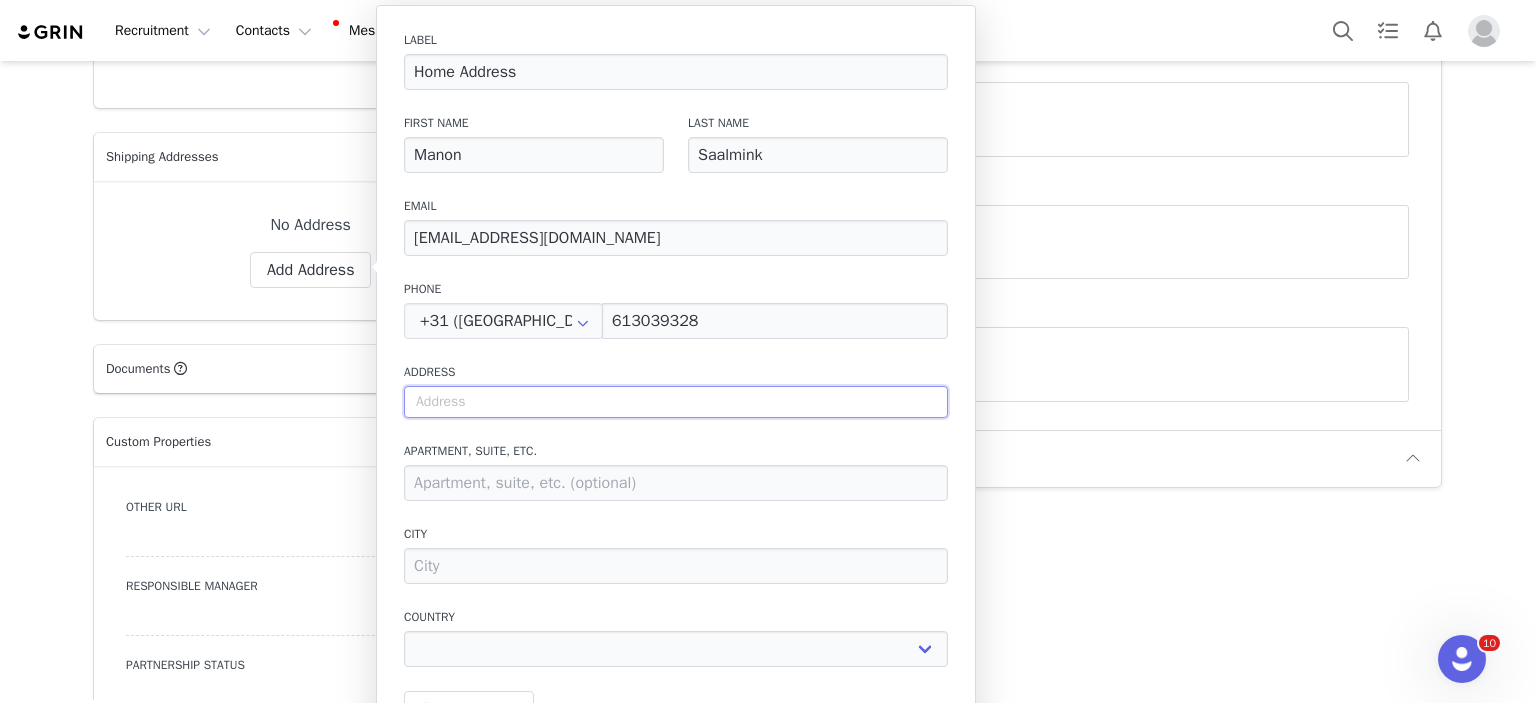 click at bounding box center (676, 402) 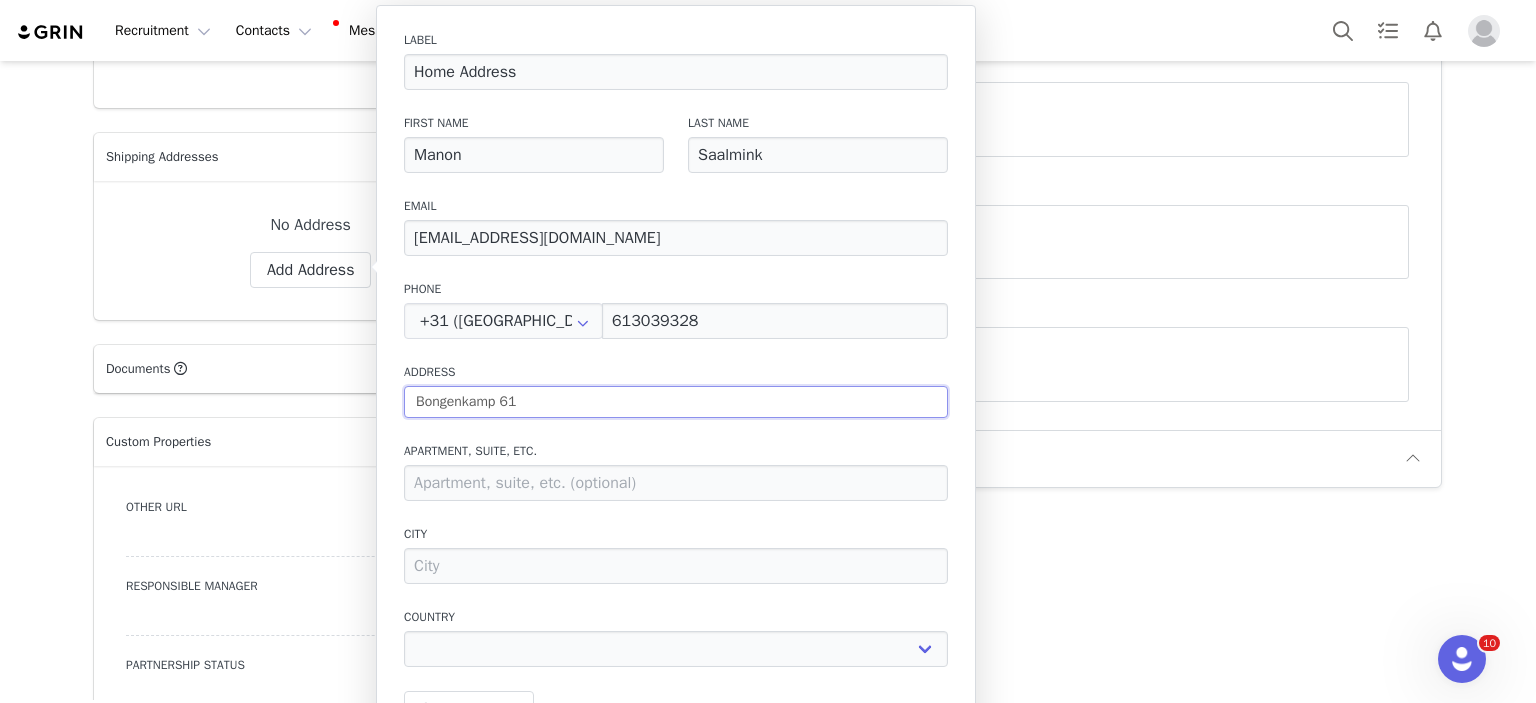 select 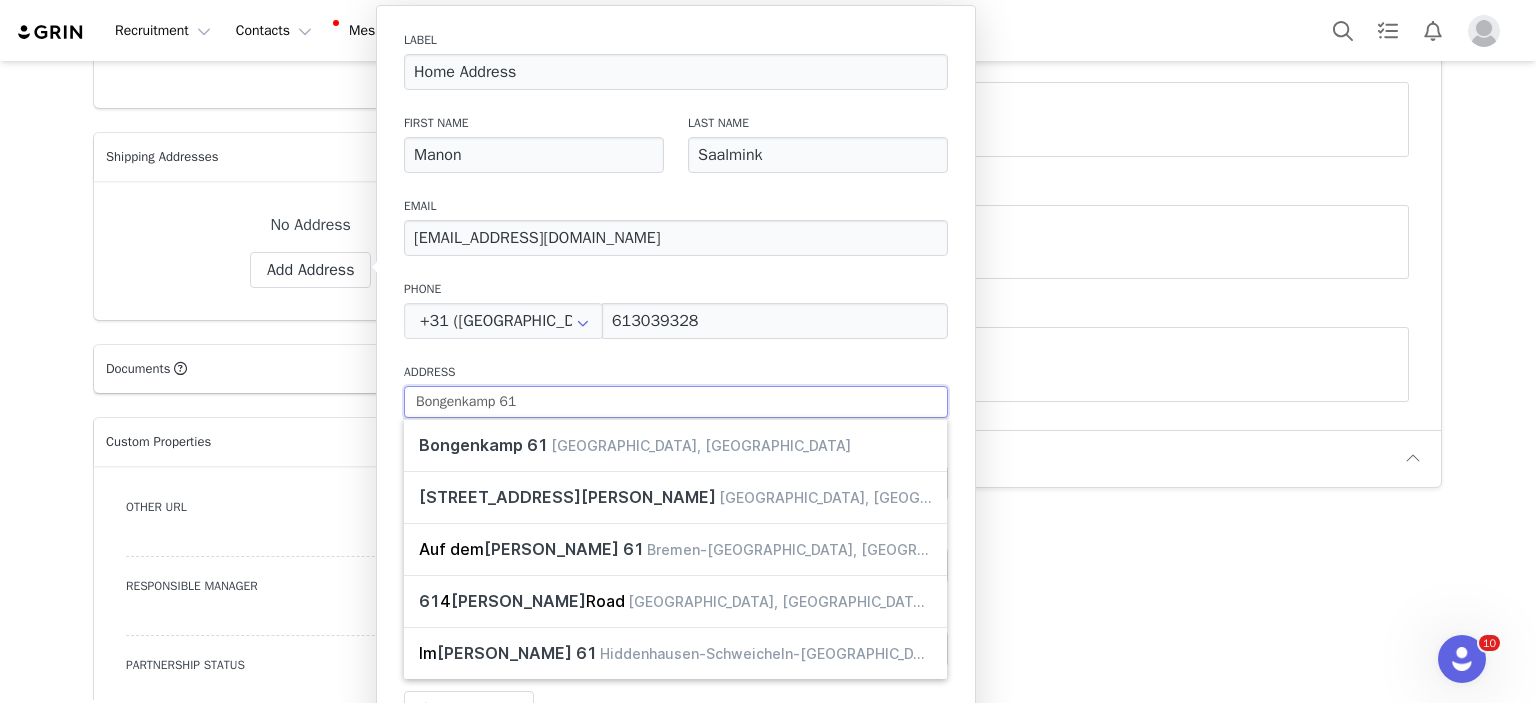 type on "Bongenkamp 61" 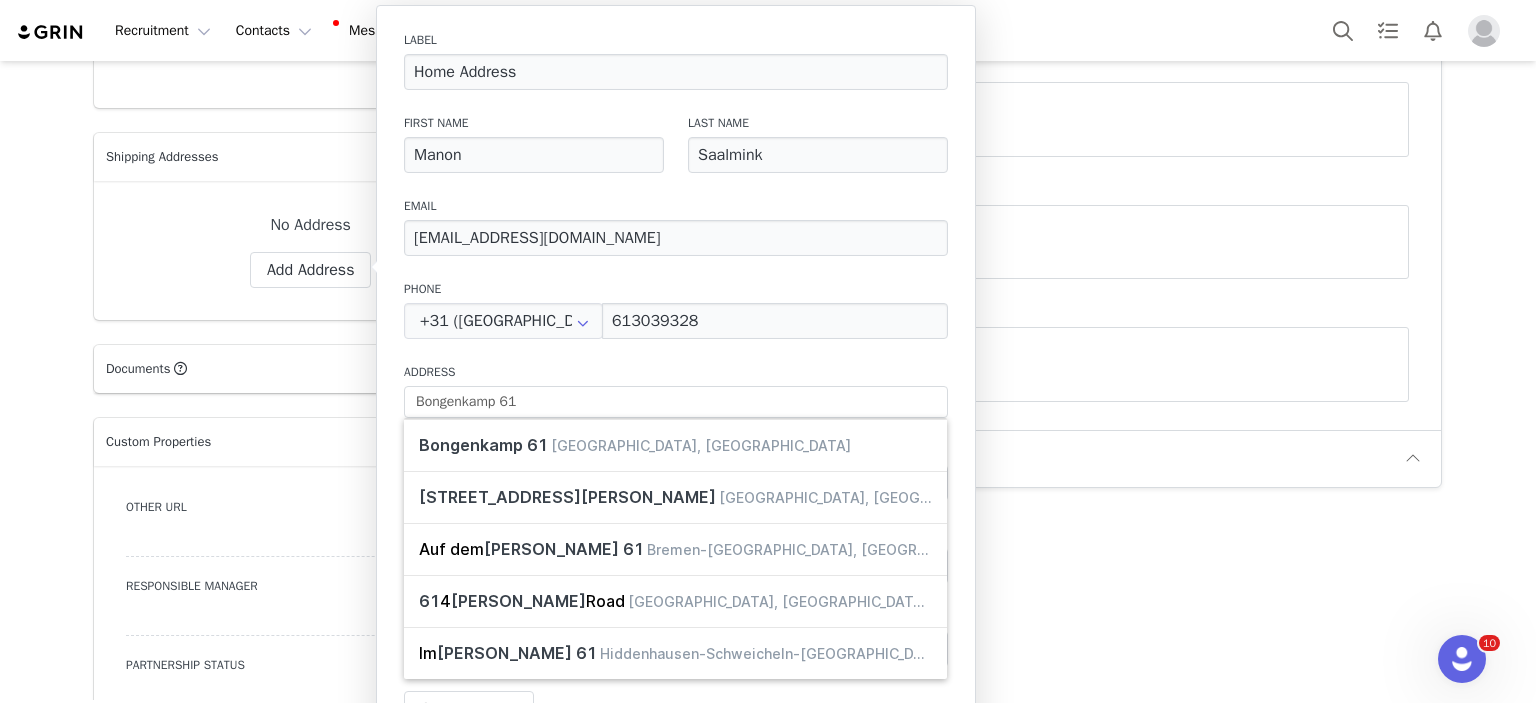 click on "Address" at bounding box center [676, 372] 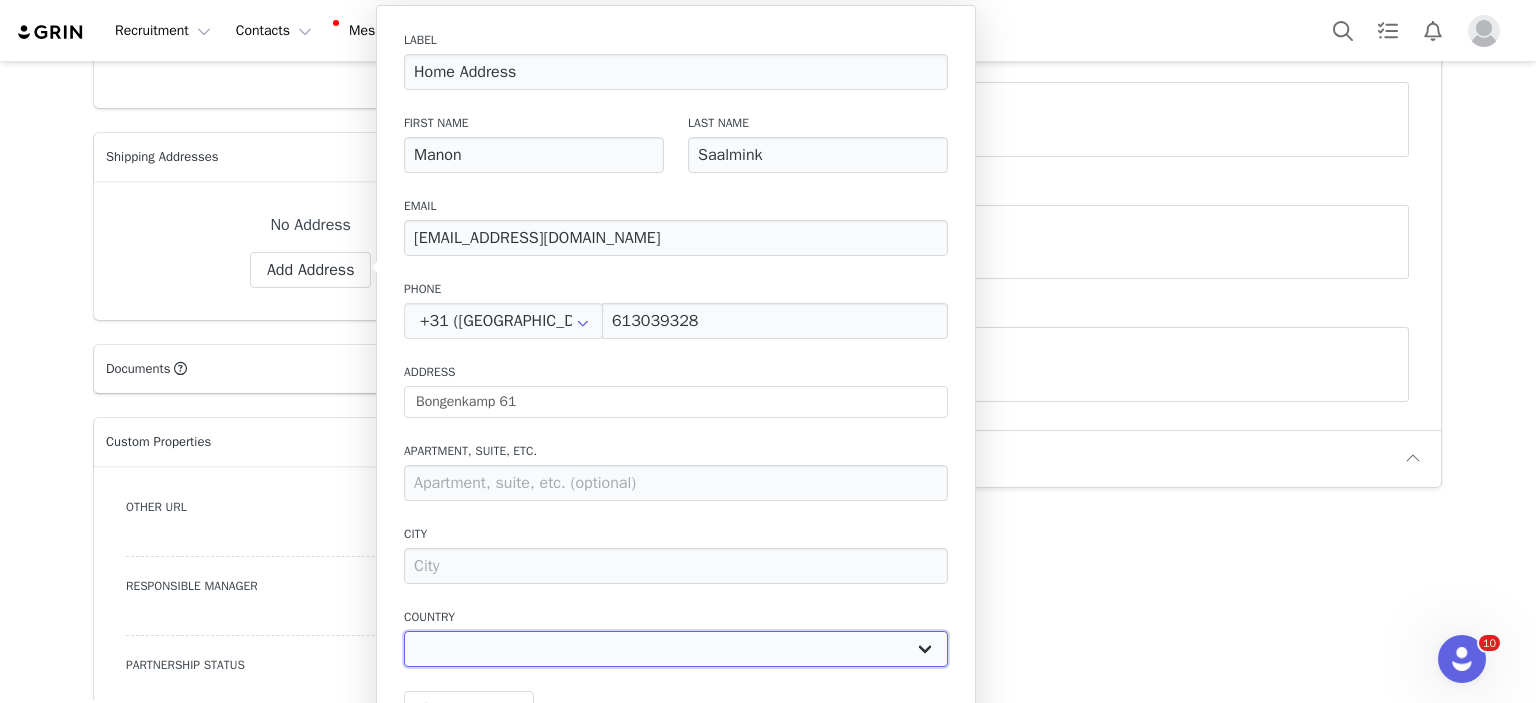 click on "[GEOGRAPHIC_DATA]   [GEOGRAPHIC_DATA]   [GEOGRAPHIC_DATA]   [GEOGRAPHIC_DATA]   [GEOGRAPHIC_DATA]   [GEOGRAPHIC_DATA]   [GEOGRAPHIC_DATA]   [GEOGRAPHIC_DATA]   [GEOGRAPHIC_DATA]   [GEOGRAPHIC_DATA]   [GEOGRAPHIC_DATA]   [GEOGRAPHIC_DATA]   [GEOGRAPHIC_DATA]   [GEOGRAPHIC_DATA]   [GEOGRAPHIC_DATA]   [GEOGRAPHIC_DATA]   [GEOGRAPHIC_DATA]   [GEOGRAPHIC_DATA]   [GEOGRAPHIC_DATA]   [GEOGRAPHIC_DATA]   [GEOGRAPHIC_DATA]   [GEOGRAPHIC_DATA]   [GEOGRAPHIC_DATA]   [GEOGRAPHIC_DATA]   [GEOGRAPHIC_DATA]   [GEOGRAPHIC_DATA], [GEOGRAPHIC_DATA]   [GEOGRAPHIC_DATA]   [GEOGRAPHIC_DATA]   [GEOGRAPHIC_DATA]   [GEOGRAPHIC_DATA]   [GEOGRAPHIC_DATA]   [GEOGRAPHIC_DATA]   [GEOGRAPHIC_DATA]   [GEOGRAPHIC_DATA]   [GEOGRAPHIC_DATA]   [GEOGRAPHIC_DATA]   [GEOGRAPHIC_DATA]   [GEOGRAPHIC_DATA]   [GEOGRAPHIC_DATA]   [GEOGRAPHIC_DATA]   [GEOGRAPHIC_DATA]   [GEOGRAPHIC_DATA]   [GEOGRAPHIC_DATA]   [GEOGRAPHIC_DATA]   [GEOGRAPHIC_DATA]   [GEOGRAPHIC_DATA]   [GEOGRAPHIC_DATA]   [GEOGRAPHIC_DATA], [GEOGRAPHIC_DATA] [GEOGRAPHIC_DATA]   [GEOGRAPHIC_DATA]   [GEOGRAPHIC_DATA]   [GEOGRAPHIC_DATA]   [GEOGRAPHIC_DATA]   [GEOGRAPHIC_DATA]   [GEOGRAPHIC_DATA]   [GEOGRAPHIC_DATA]   [GEOGRAPHIC_DATA]   [GEOGRAPHIC_DATA]   [GEOGRAPHIC_DATA]   [GEOGRAPHIC_DATA]   [GEOGRAPHIC_DATA]   [GEOGRAPHIC_DATA]   [GEOGRAPHIC_DATA]   [GEOGRAPHIC_DATA]   [GEOGRAPHIC_DATA]   [GEOGRAPHIC_DATA]   [GEOGRAPHIC_DATA] ([GEOGRAPHIC_DATA])   [GEOGRAPHIC_DATA]   [GEOGRAPHIC_DATA]   [GEOGRAPHIC_DATA]   [GEOGRAPHIC_DATA]   [GEOGRAPHIC_DATA]   [GEOGRAPHIC_DATA]   [GEOGRAPHIC_DATA]   [GEOGRAPHIC_DATA]   [GEOGRAPHIC_DATA]   [US_STATE]   [GEOGRAPHIC_DATA]" at bounding box center [676, 649] 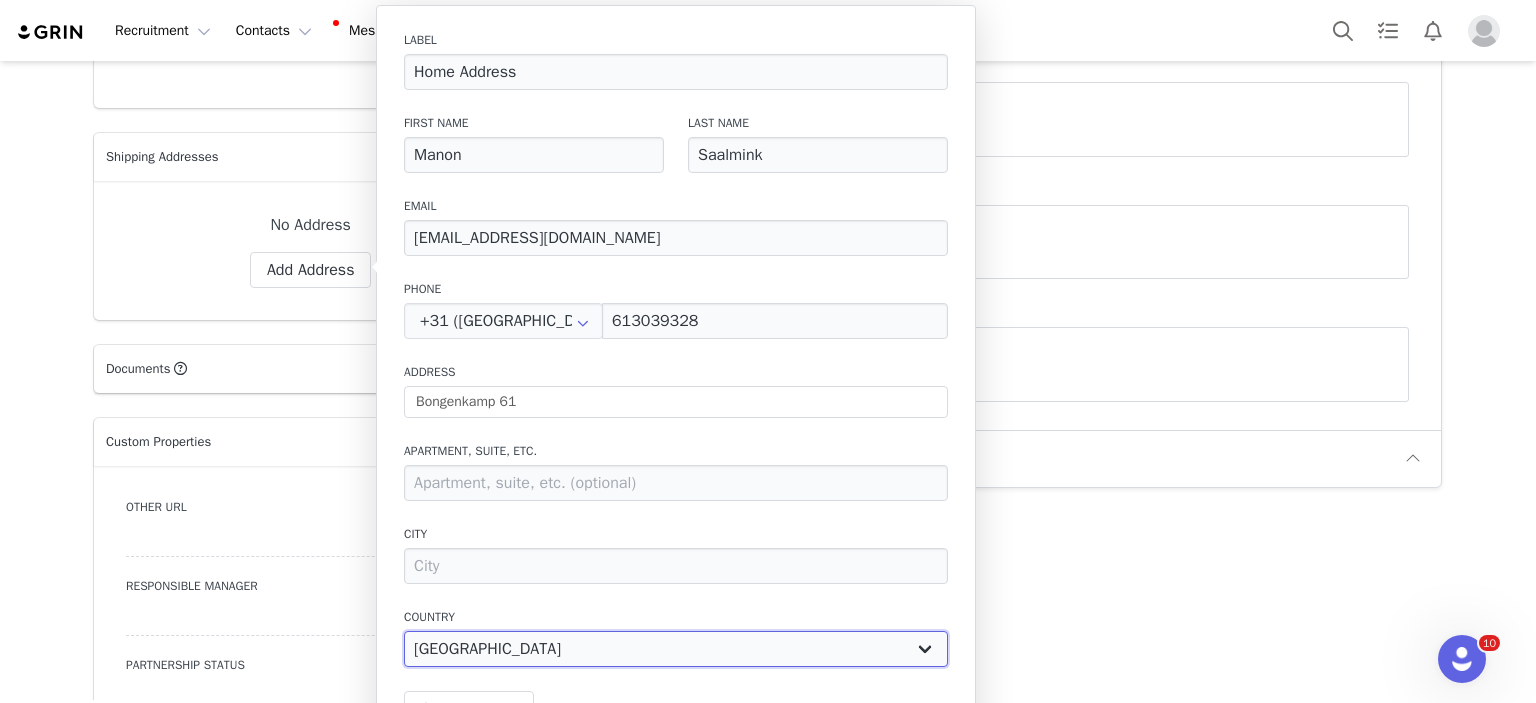 click on "[GEOGRAPHIC_DATA]   [GEOGRAPHIC_DATA]   [GEOGRAPHIC_DATA]   [GEOGRAPHIC_DATA]   [GEOGRAPHIC_DATA]   [GEOGRAPHIC_DATA]   [GEOGRAPHIC_DATA]   [GEOGRAPHIC_DATA]   [GEOGRAPHIC_DATA]   [GEOGRAPHIC_DATA]   [GEOGRAPHIC_DATA]   [GEOGRAPHIC_DATA]   [GEOGRAPHIC_DATA]   [GEOGRAPHIC_DATA]   [GEOGRAPHIC_DATA]   [GEOGRAPHIC_DATA]   [GEOGRAPHIC_DATA]   [GEOGRAPHIC_DATA]   [GEOGRAPHIC_DATA]   [GEOGRAPHIC_DATA]   [GEOGRAPHIC_DATA]   [GEOGRAPHIC_DATA]   [GEOGRAPHIC_DATA]   [GEOGRAPHIC_DATA]   [GEOGRAPHIC_DATA]   [GEOGRAPHIC_DATA], [GEOGRAPHIC_DATA]   [GEOGRAPHIC_DATA]   [GEOGRAPHIC_DATA]   [GEOGRAPHIC_DATA]   [GEOGRAPHIC_DATA]   [GEOGRAPHIC_DATA]   [GEOGRAPHIC_DATA]   [GEOGRAPHIC_DATA]   [GEOGRAPHIC_DATA]   [GEOGRAPHIC_DATA]   [GEOGRAPHIC_DATA]   [GEOGRAPHIC_DATA]   [GEOGRAPHIC_DATA]   [GEOGRAPHIC_DATA]   [GEOGRAPHIC_DATA]   [GEOGRAPHIC_DATA]   [GEOGRAPHIC_DATA]   [GEOGRAPHIC_DATA]   [GEOGRAPHIC_DATA]   [GEOGRAPHIC_DATA]   [GEOGRAPHIC_DATA]   [GEOGRAPHIC_DATA]   [GEOGRAPHIC_DATA], [GEOGRAPHIC_DATA] [GEOGRAPHIC_DATA]   [GEOGRAPHIC_DATA]   [GEOGRAPHIC_DATA]   [GEOGRAPHIC_DATA]   [GEOGRAPHIC_DATA]   [GEOGRAPHIC_DATA]   [GEOGRAPHIC_DATA]   [GEOGRAPHIC_DATA]   [GEOGRAPHIC_DATA]   [GEOGRAPHIC_DATA]   [GEOGRAPHIC_DATA]   [GEOGRAPHIC_DATA]   [GEOGRAPHIC_DATA]   [GEOGRAPHIC_DATA]   [GEOGRAPHIC_DATA]   [GEOGRAPHIC_DATA]   [GEOGRAPHIC_DATA]   [GEOGRAPHIC_DATA]   [GEOGRAPHIC_DATA] ([GEOGRAPHIC_DATA])   [GEOGRAPHIC_DATA]   [GEOGRAPHIC_DATA]   [GEOGRAPHIC_DATA]   [GEOGRAPHIC_DATA]   [GEOGRAPHIC_DATA]   [GEOGRAPHIC_DATA]   [GEOGRAPHIC_DATA]   [GEOGRAPHIC_DATA]   [GEOGRAPHIC_DATA]   [US_STATE]   [GEOGRAPHIC_DATA]" at bounding box center (676, 649) 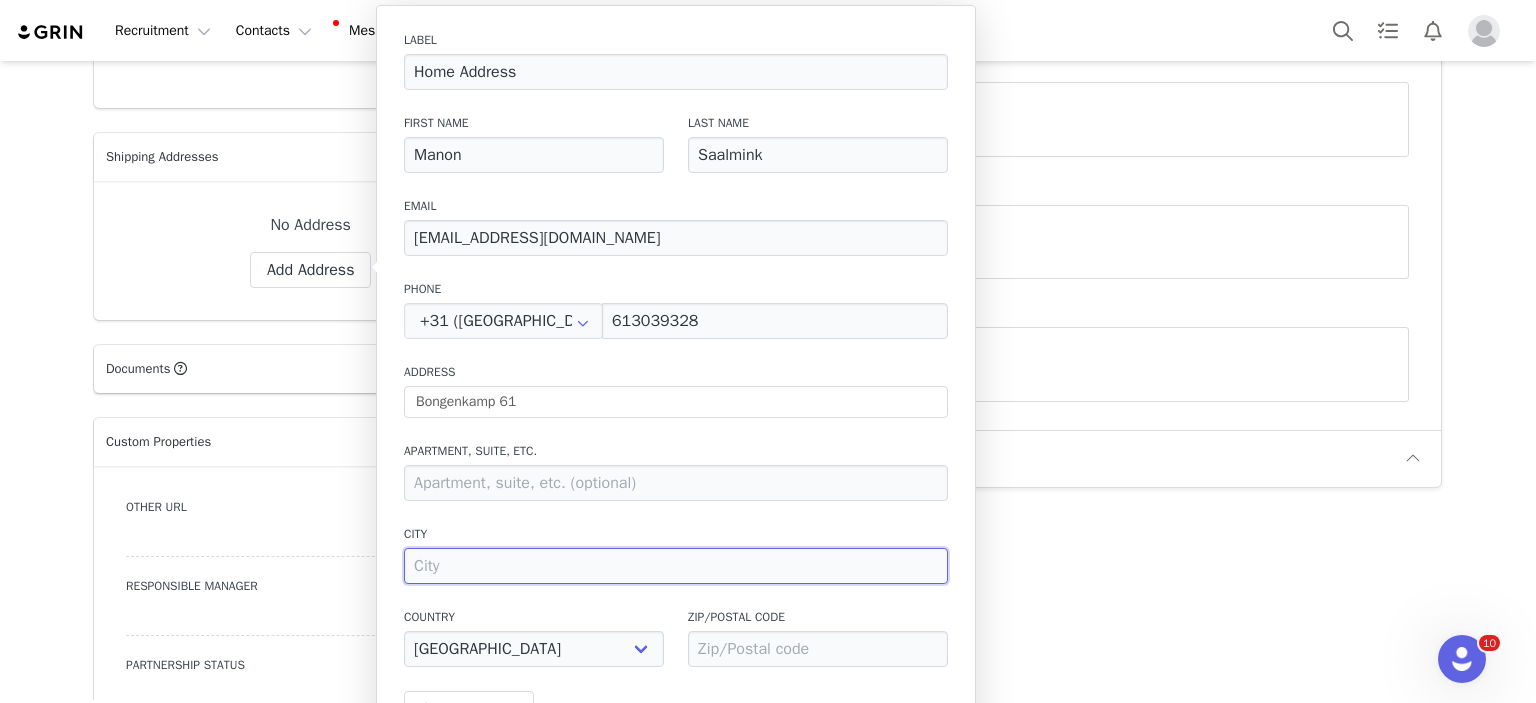 click at bounding box center (676, 566) 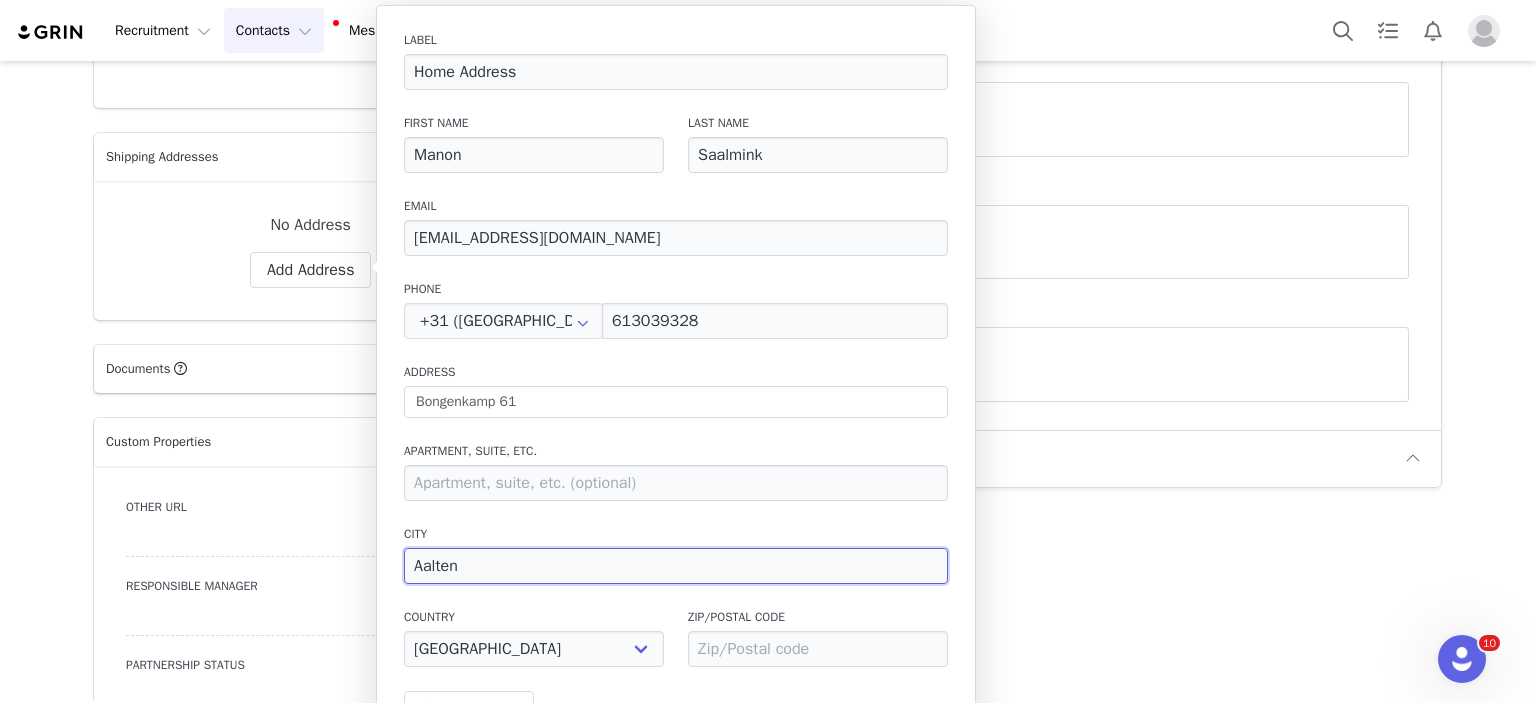 type on "Aalten" 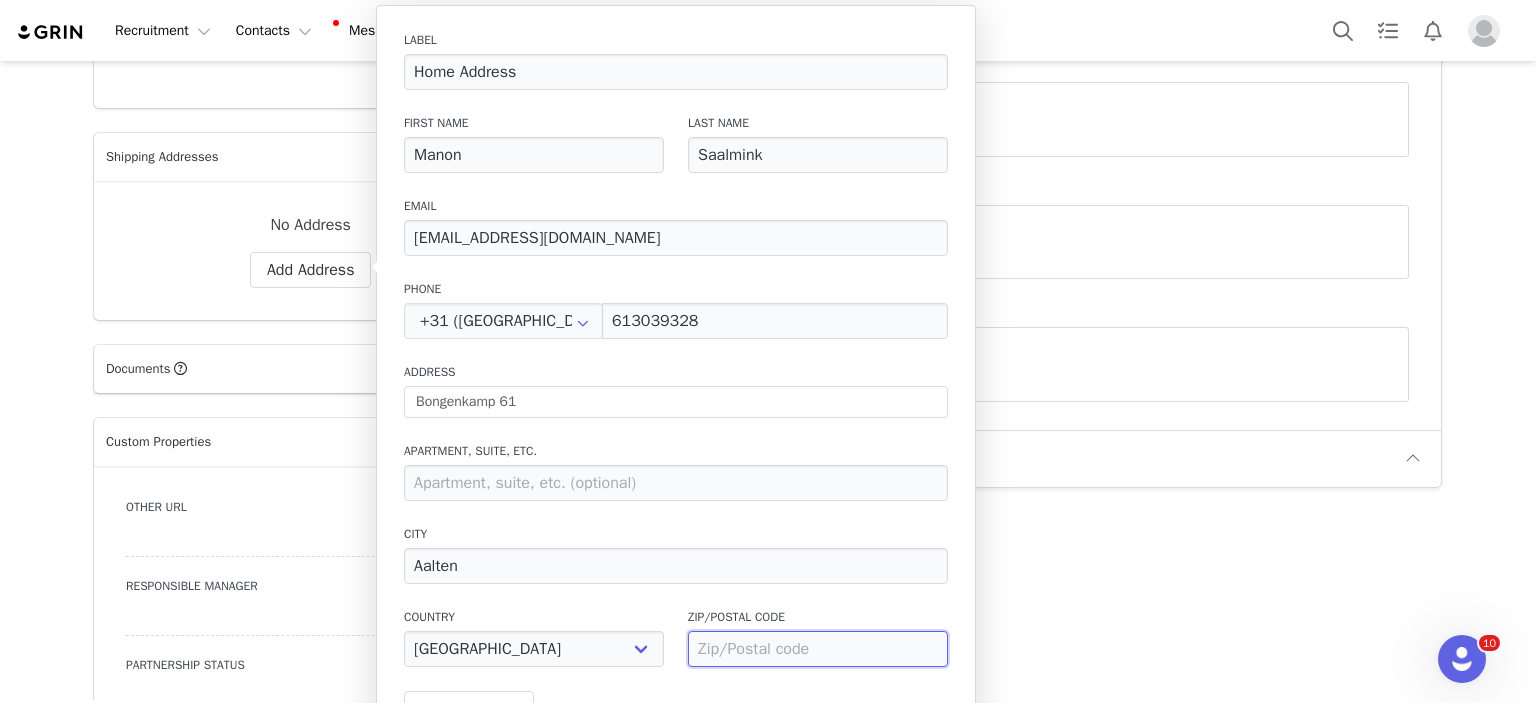 click at bounding box center (818, 649) 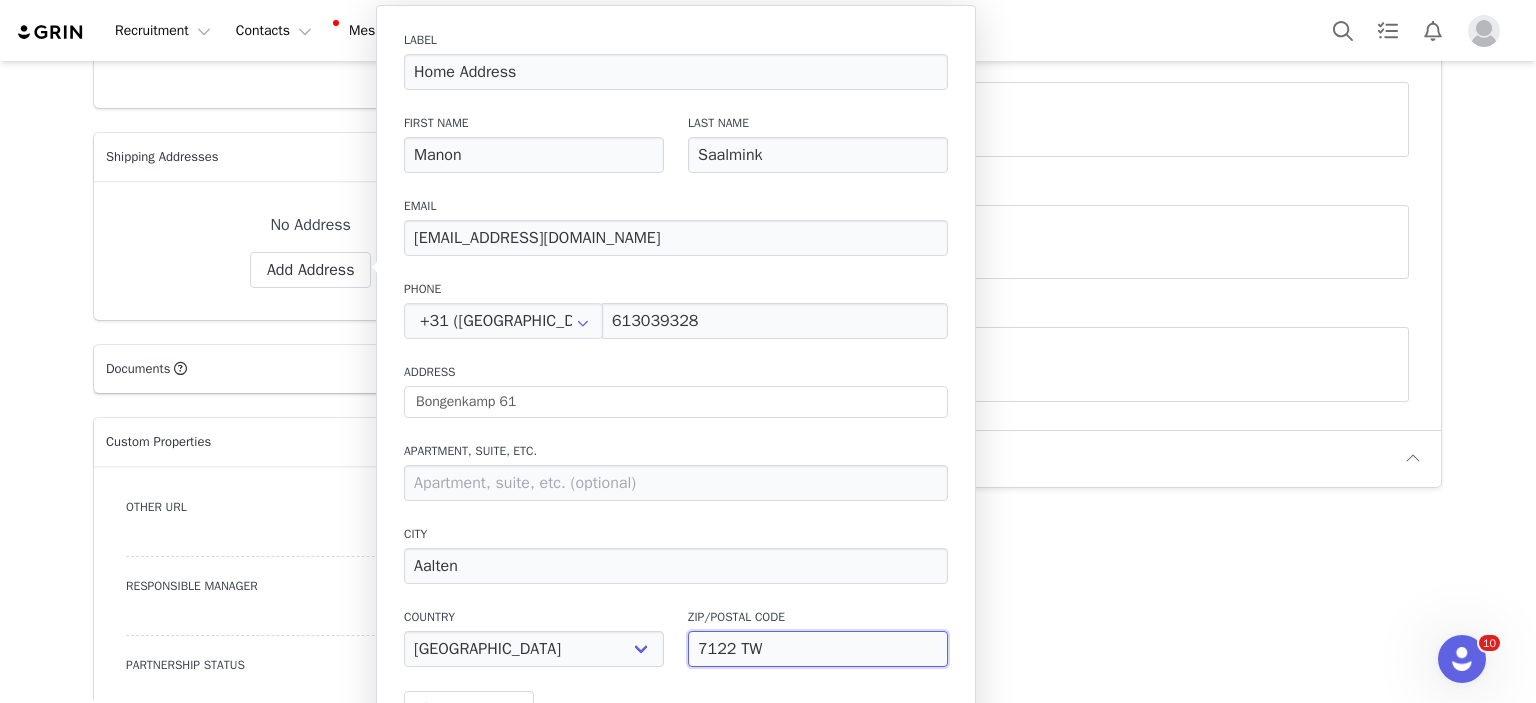 type on "7122 TW" 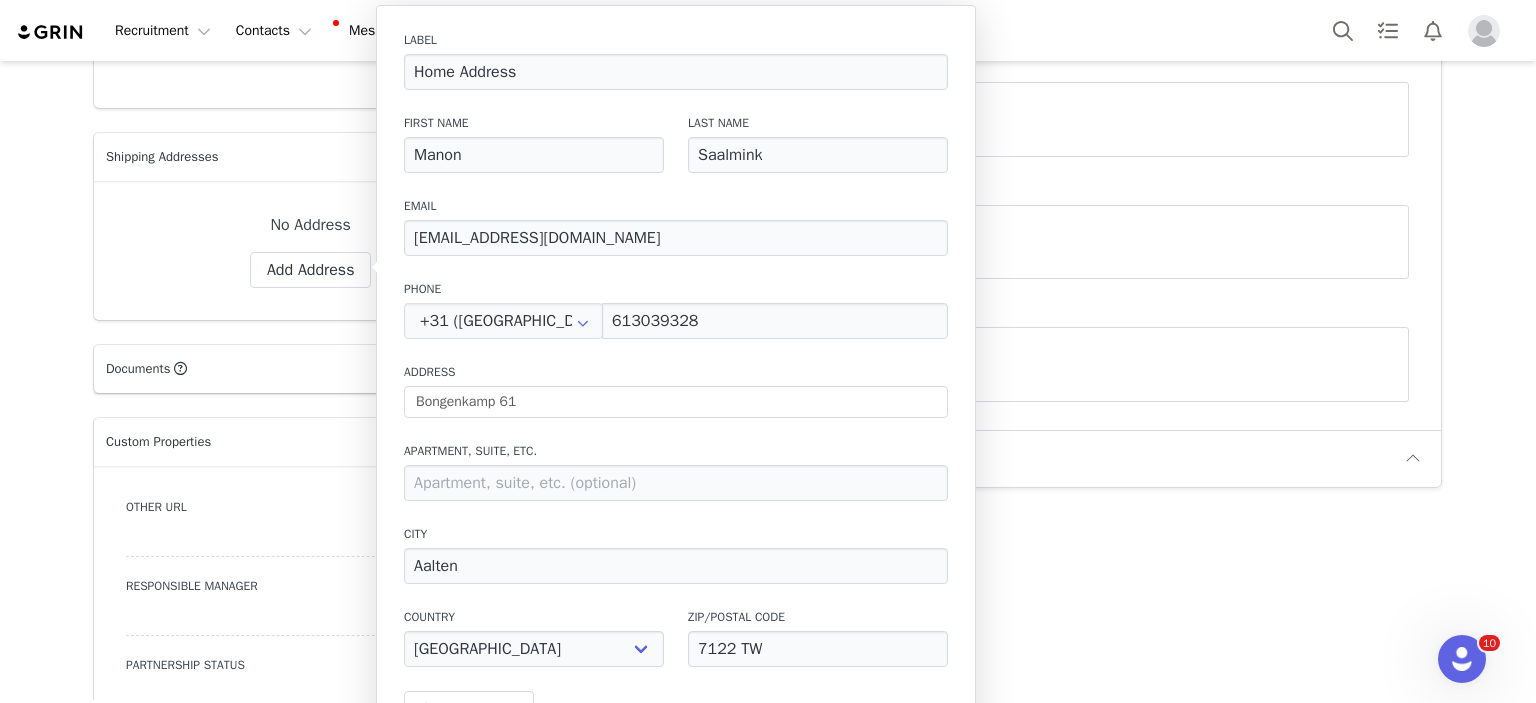 click on "Zip/Postal Code  7122 TW" at bounding box center [818, 637] 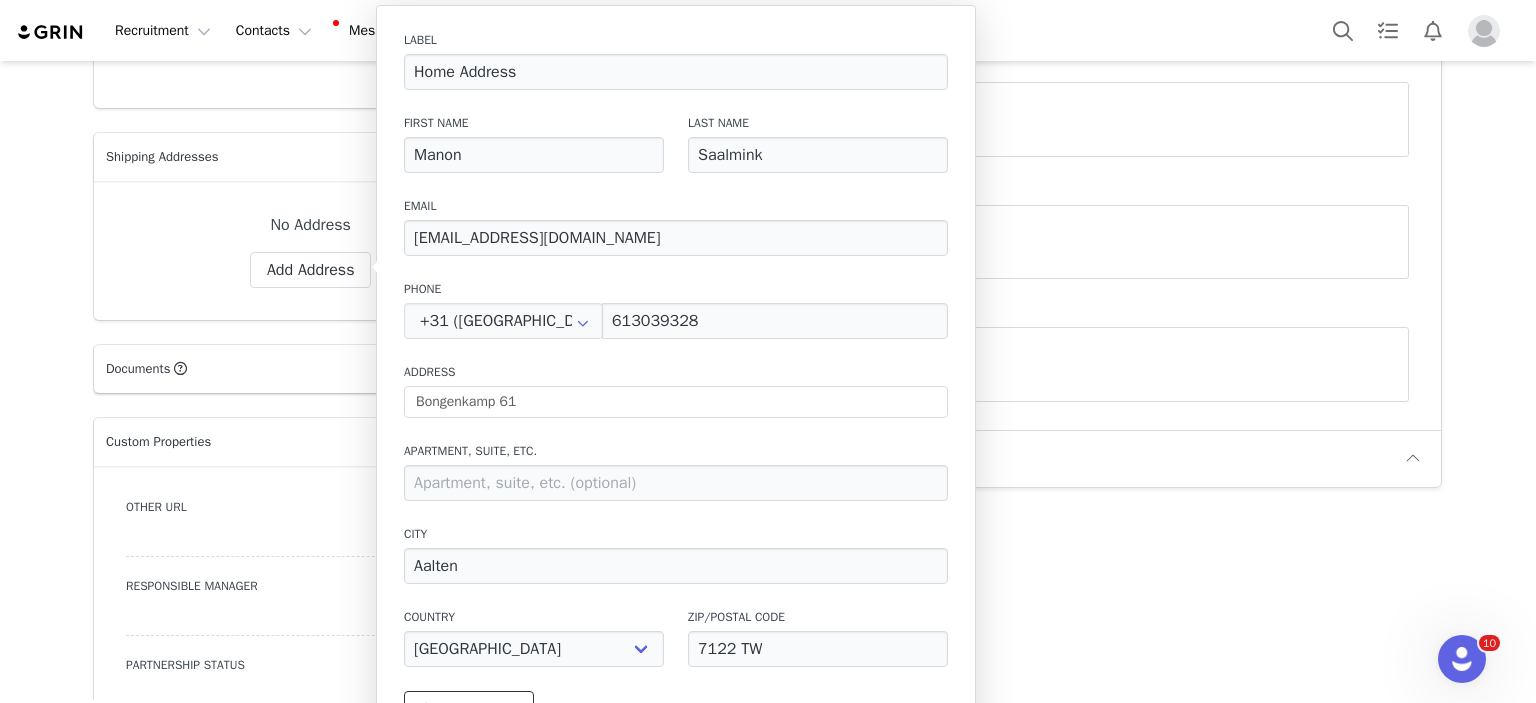 click on "Save Address" at bounding box center [469, 709] 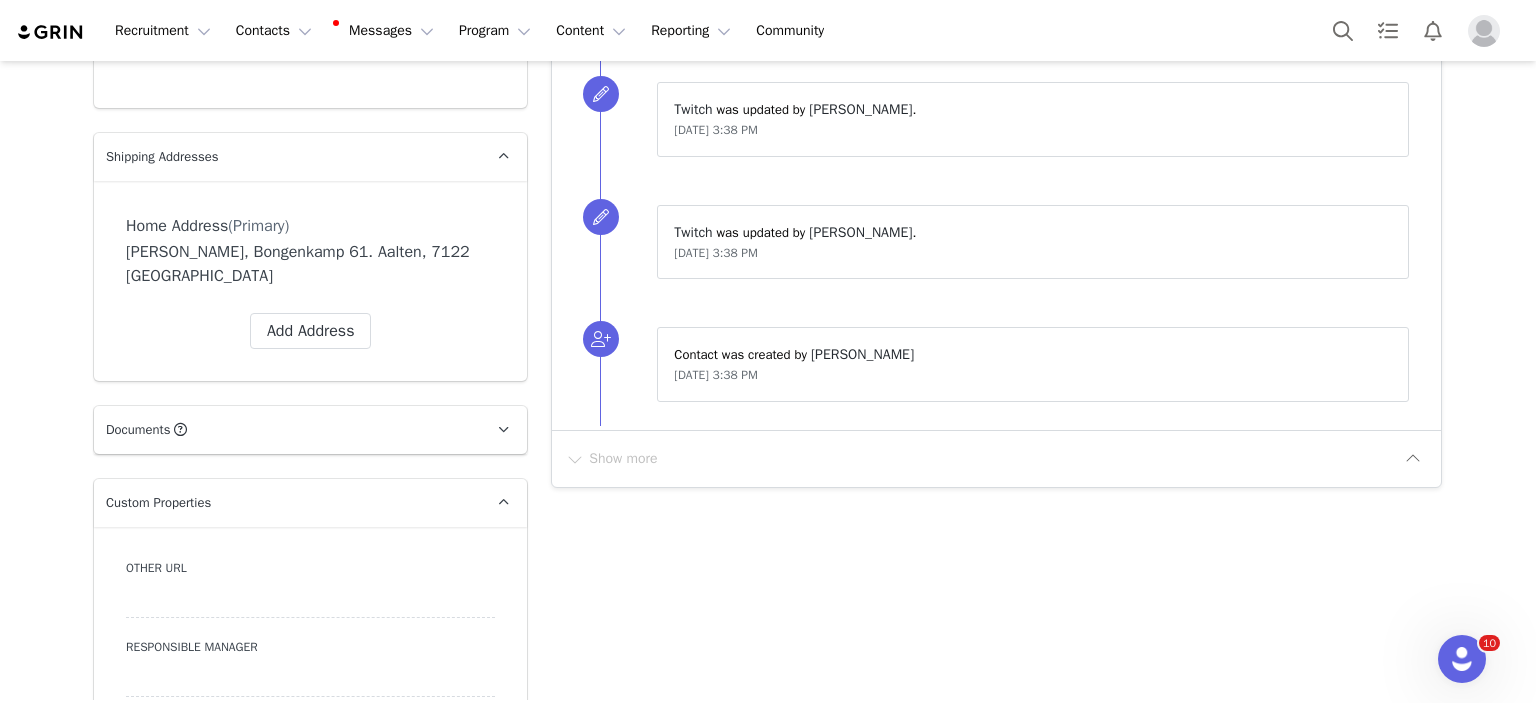 click on "Creators [PERSON_NAME]  We are having trouble sending and syncing your email, your credentials may have changed. Please  resync your account  by disabling and reconnecting.  Profile  [PERSON_NAME]      1.5K followers  Audience Reports  Request a detailed report of this creator's audience demographics and content performance for each social channel. Limit 100 reports per month.  0 / 100 reports used this month  Instagram          Request Report  TikTok          Request Report Contact Type  Contact type can be Creator, Prospect, Application, or Manager.   Creator  Demote this Creator? This will remove all accepted proposals attached to this creator.  Yes, demote  Demote to Prospect Archive this Creator? Important:  marking a creator as "Archived" will stop conversion and content tracking. Previous conversions and content will still be available for reporting purposes. Are you sure you want to continue?   Yes, archive  Archive Creator Contact Information  First Name  Manon  Last Name  Saalmink Email Address" at bounding box center [768, 1183] 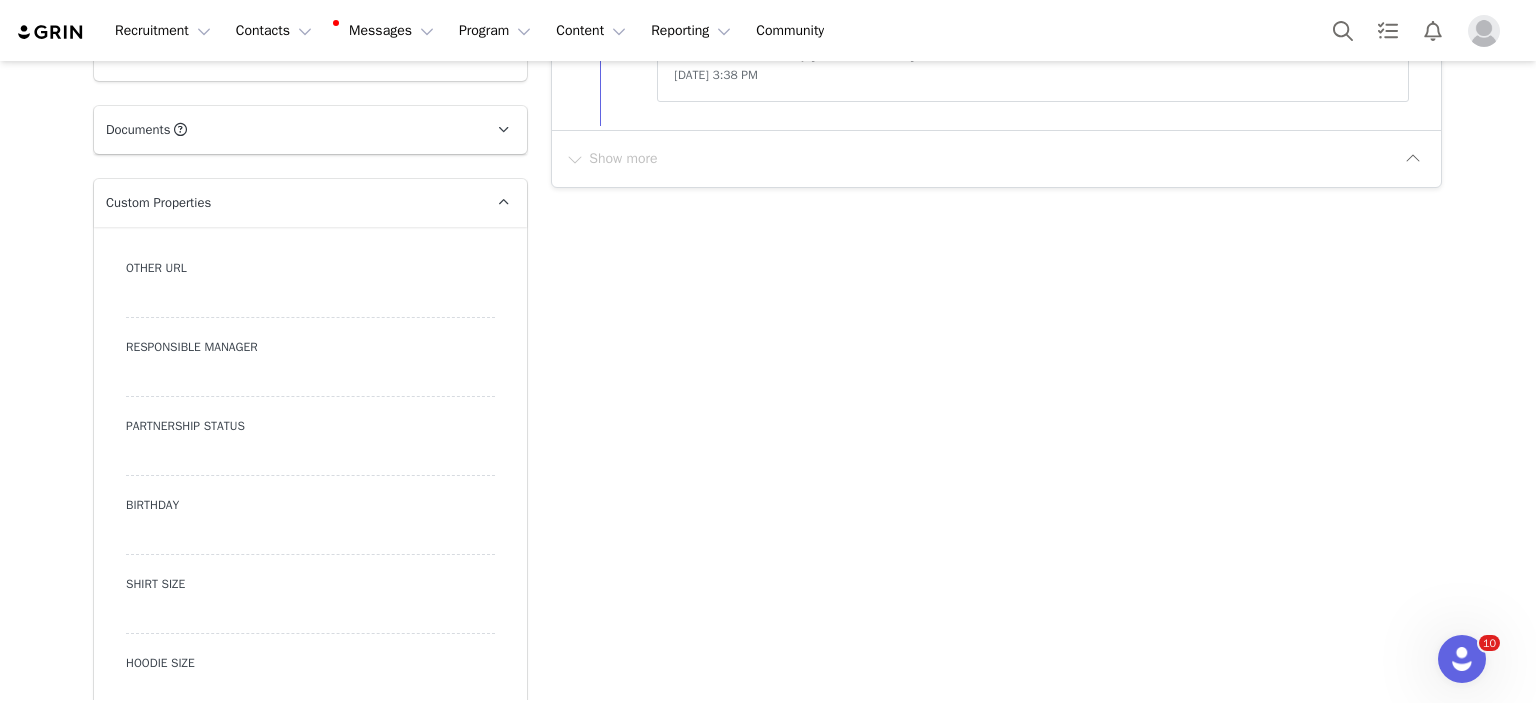 click at bounding box center (310, 379) 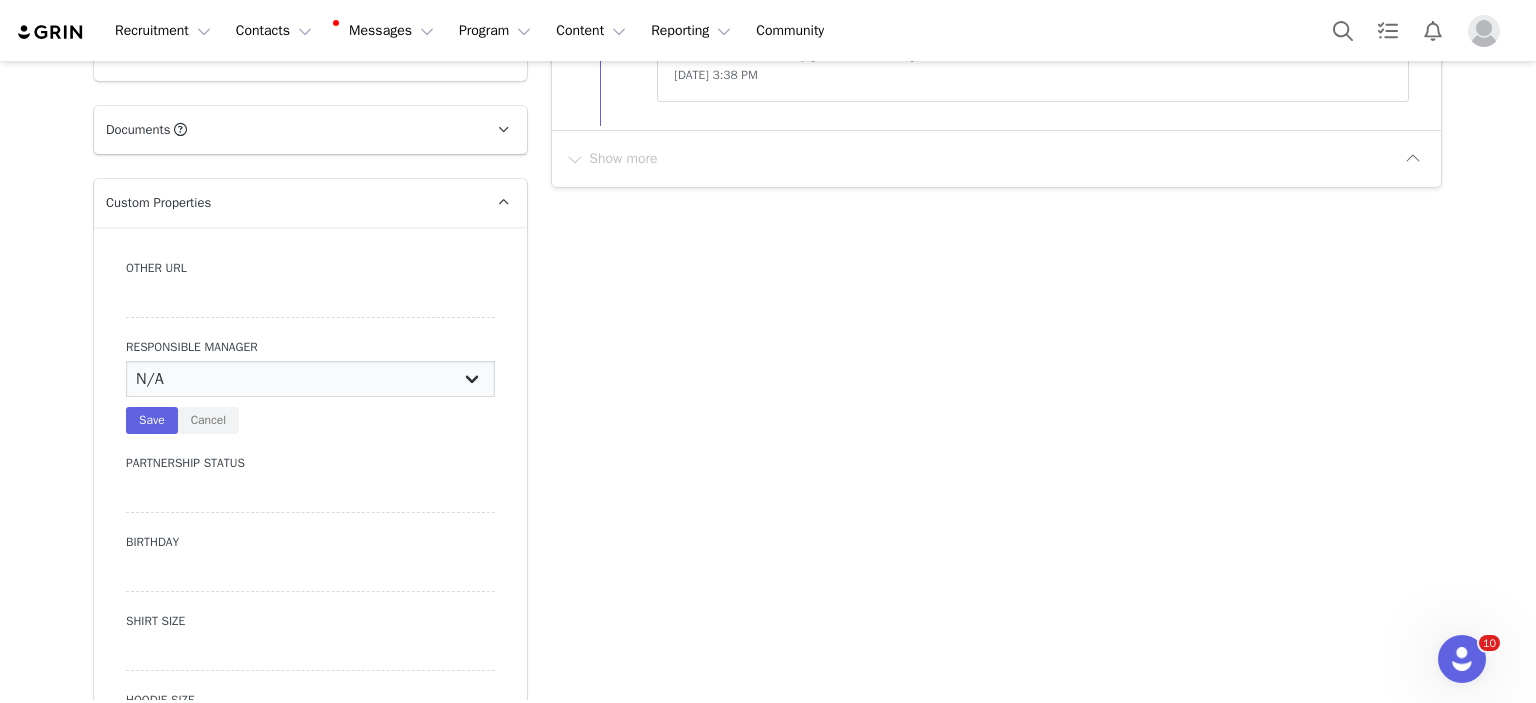 click on "N/A  [PERSON_NAME]   [PERSON_NAME]   [PERSON_NAME]   [PERSON_NAME]   [PERSON_NAME]   [PERSON_NAME]   [PERSON_NAME]   [PERSON_NAME]   [PERSON_NAME] Irisity" at bounding box center [310, 379] 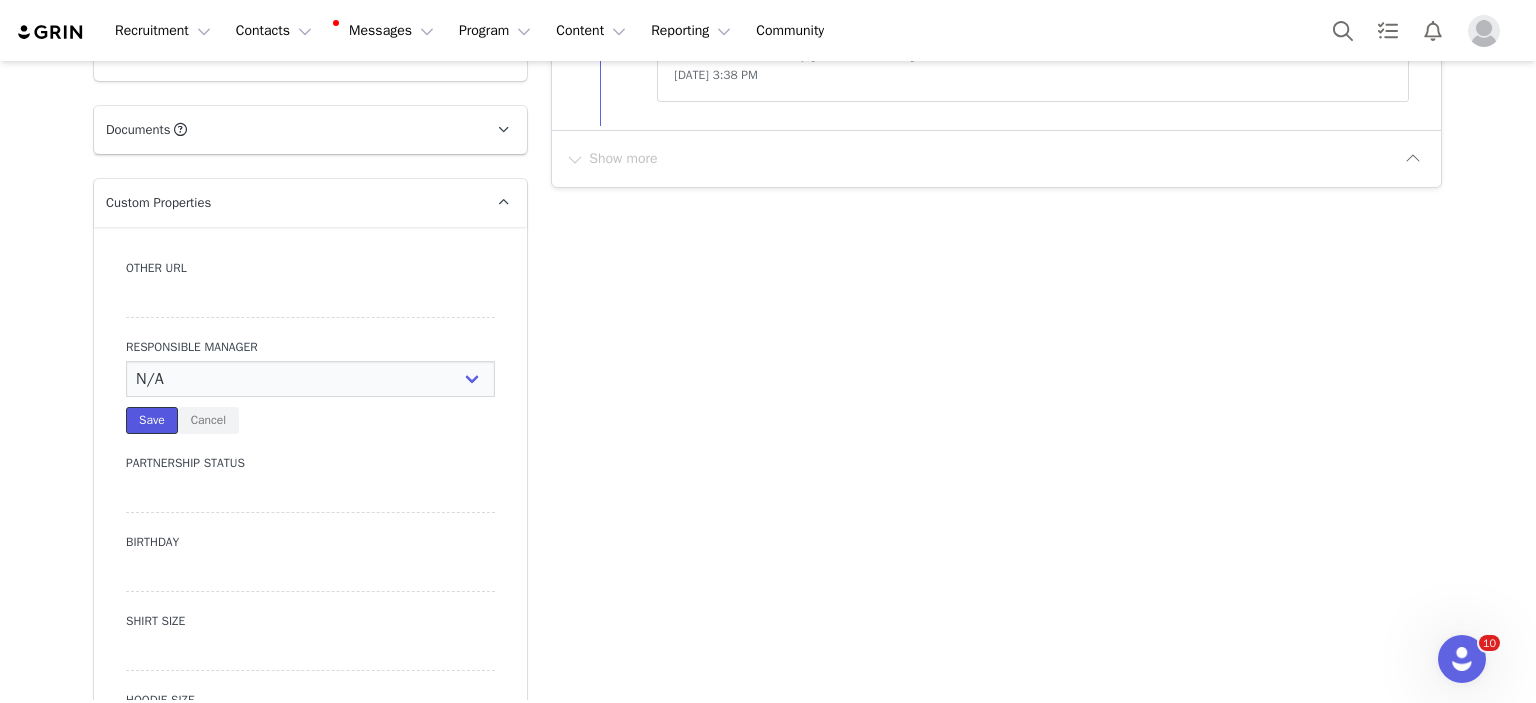 click on "Save" at bounding box center (152, 420) 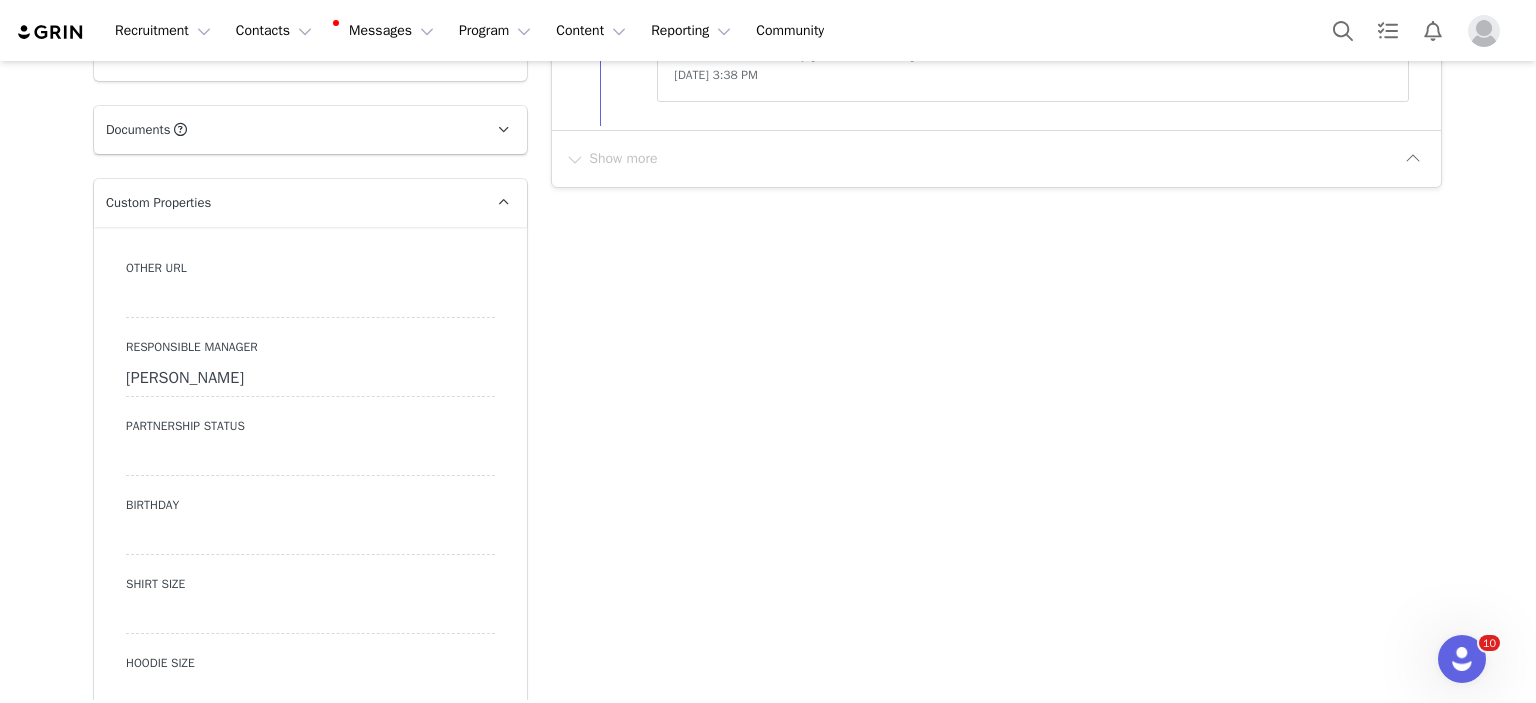 click on "Creators [PERSON_NAME]  We are having trouble sending and syncing your email, your credentials may have changed. Please  resync your account  by disabling and reconnecting.  Profile  [PERSON_NAME]      1.5K followers  Audience Reports  Request a detailed report of this creator's audience demographics and content performance for each social channel. Limit 100 reports per month.  0 / 100 reports used this month  Instagram          Request Report  TikTok          Request Report Contact Type  Contact type can be Creator, Prospect, Application, or Manager.   Creator  Demote this Creator? This will remove all accepted proposals attached to this creator.  Yes, demote  Demote to Prospect Archive this Creator? Important:  marking a creator as "Archived" will stop conversion and content tracking. Previous conversions and content will still be available for reporting purposes. Are you sure you want to continue?   Yes, archive  Archive Creator Contact Information  First Name  Manon  Last Name  Saalmink Email Address" at bounding box center (768, 883) 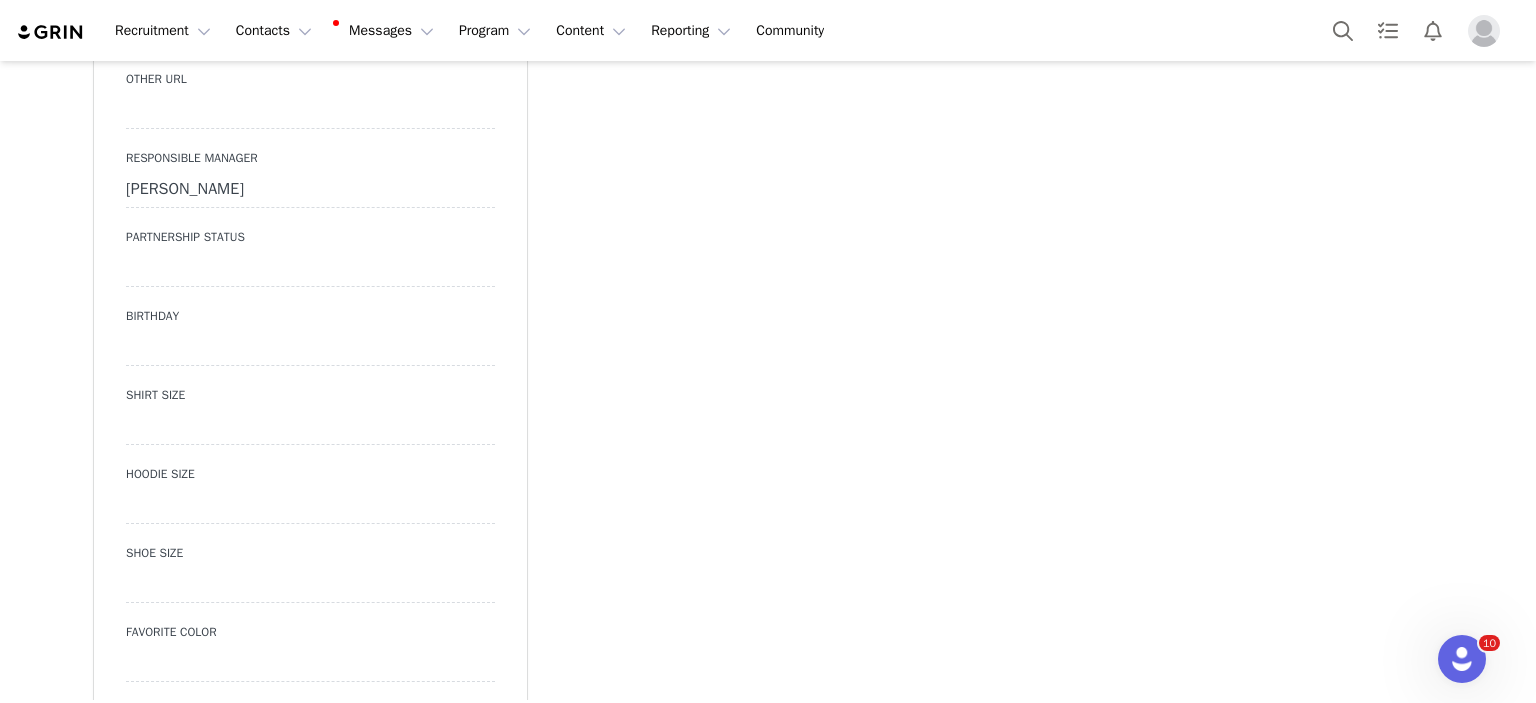 scroll, scrollTop: 1905, scrollLeft: 0, axis: vertical 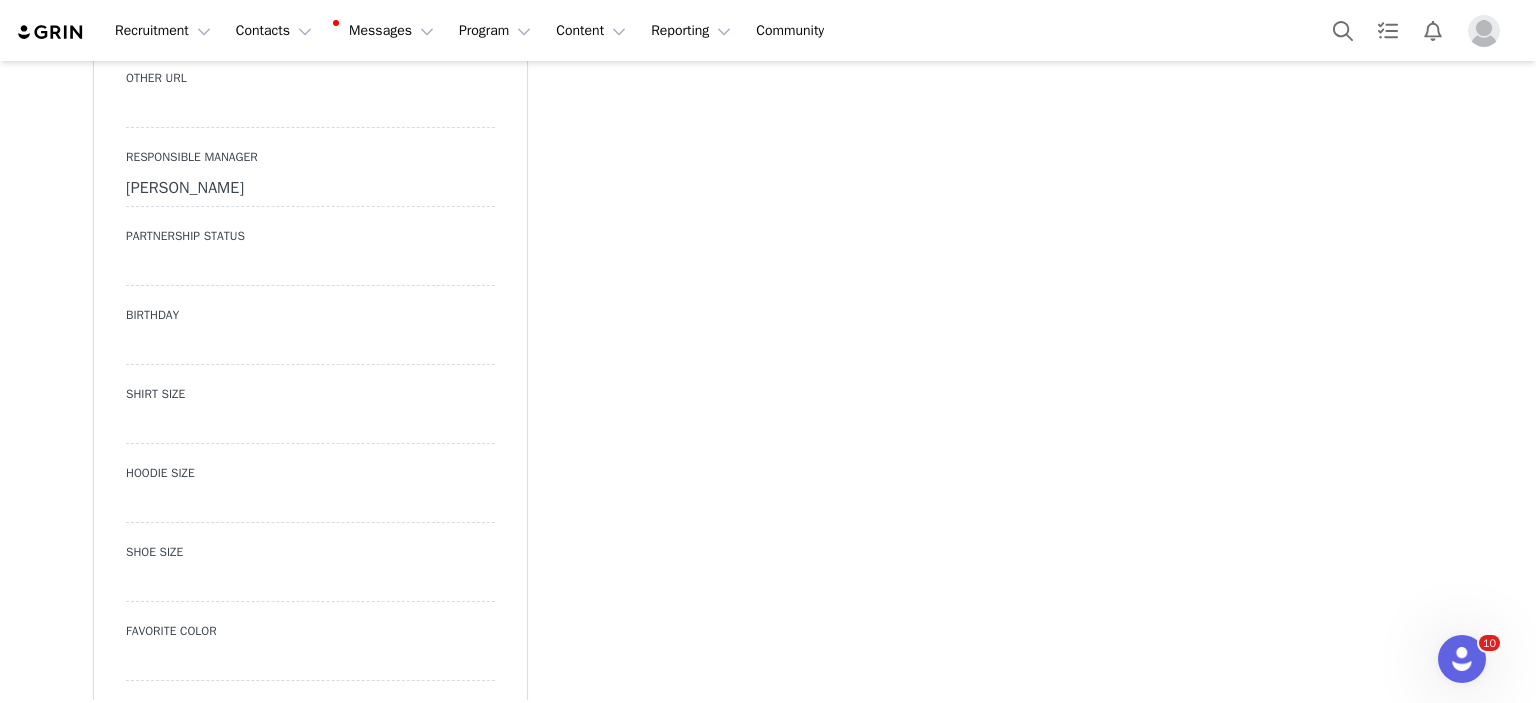 click at bounding box center (310, 268) 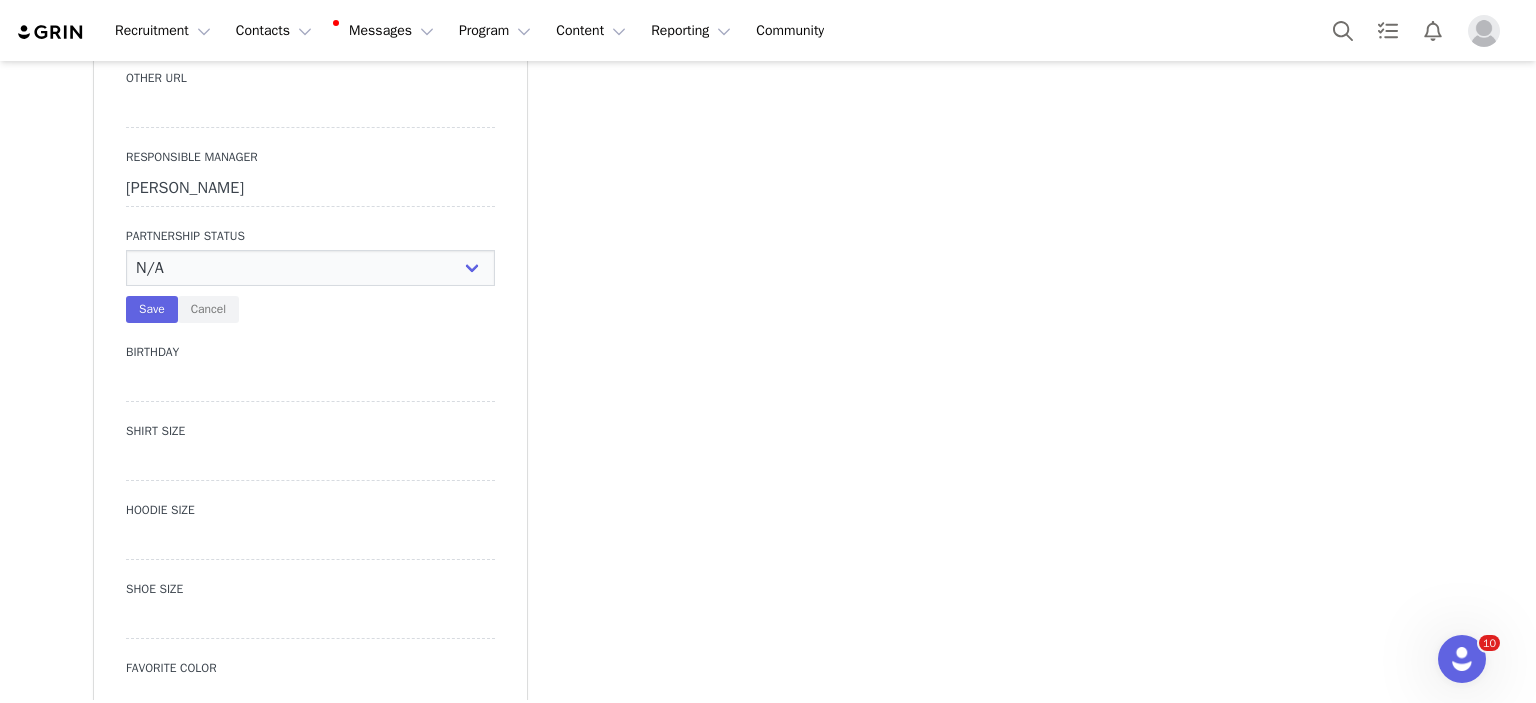 click on "N/A  Paid Partner   Product Partner   No Contract Partner   Team/ Roster Member   Team/ Roster Member - Paid   Expired   Blacklist" at bounding box center [310, 268] 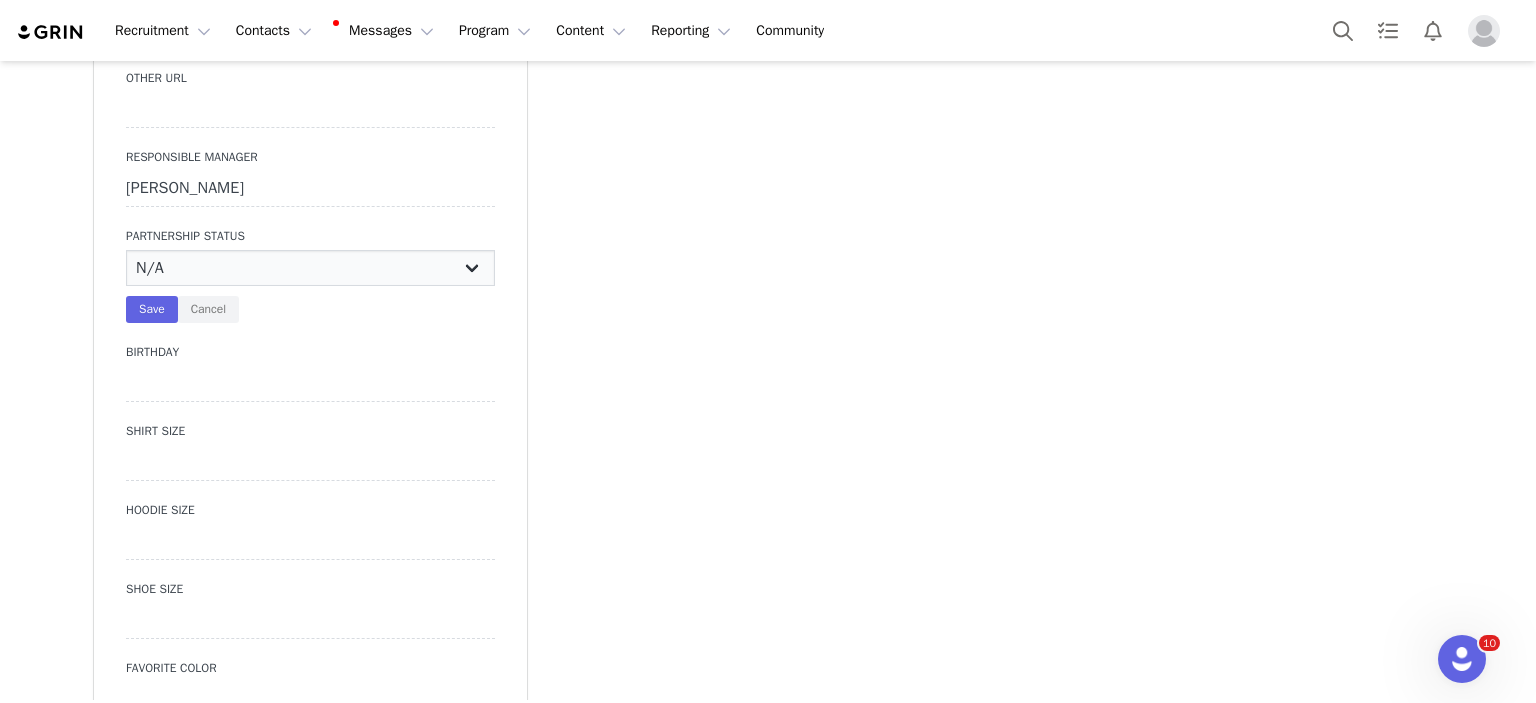 select on "No Contract Partner" 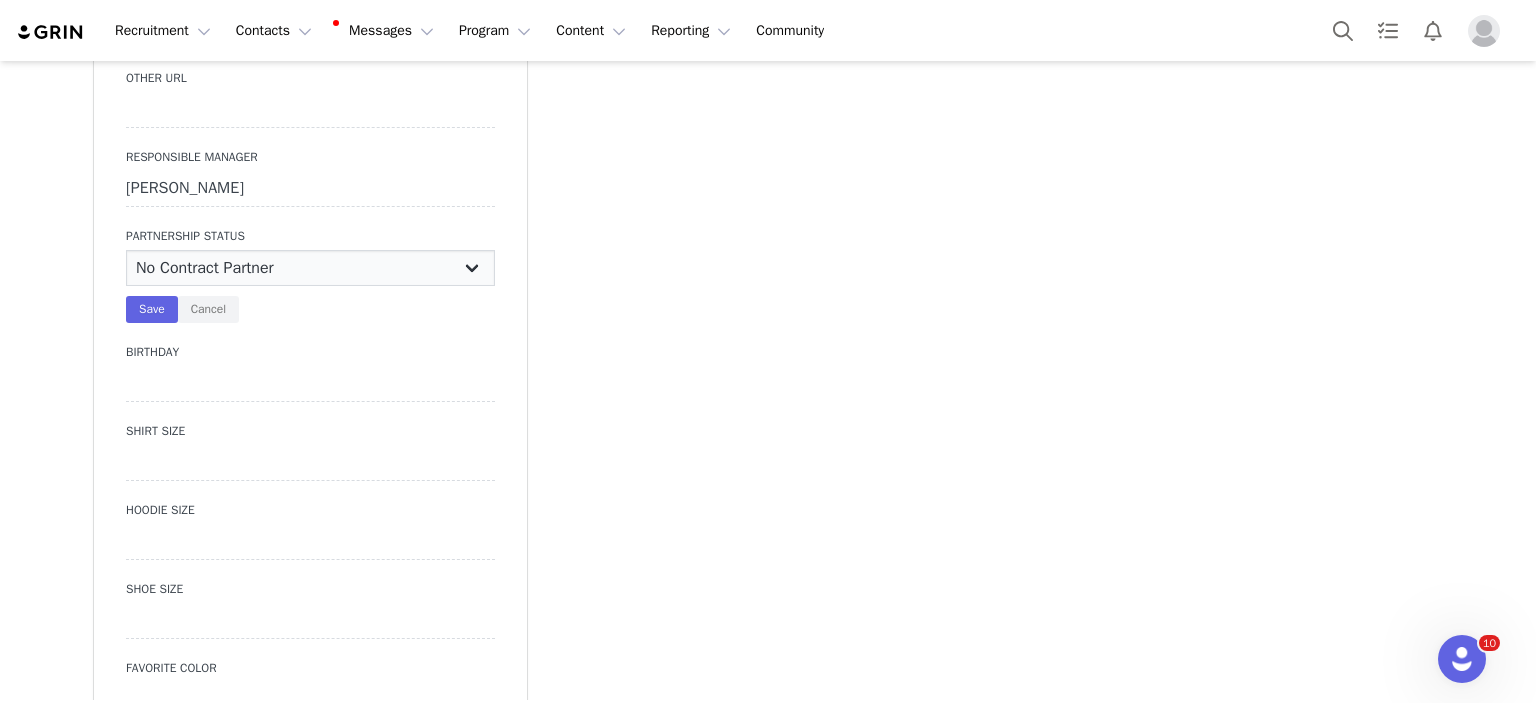 click on "N/A  Paid Partner   Product Partner   No Contract Partner   Team/ Roster Member   Team/ Roster Member - Paid   Expired   Blacklist" at bounding box center [310, 268] 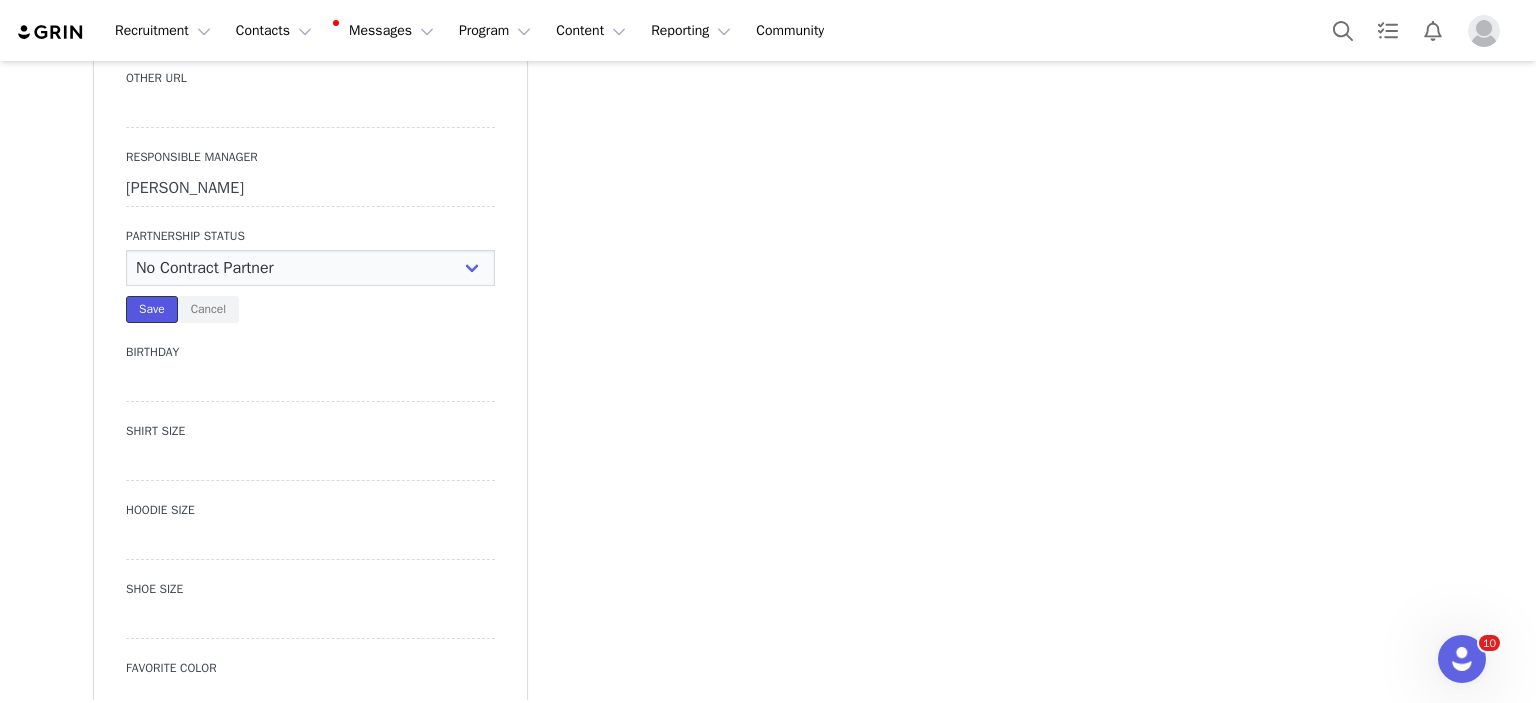 click on "Save" at bounding box center [152, 309] 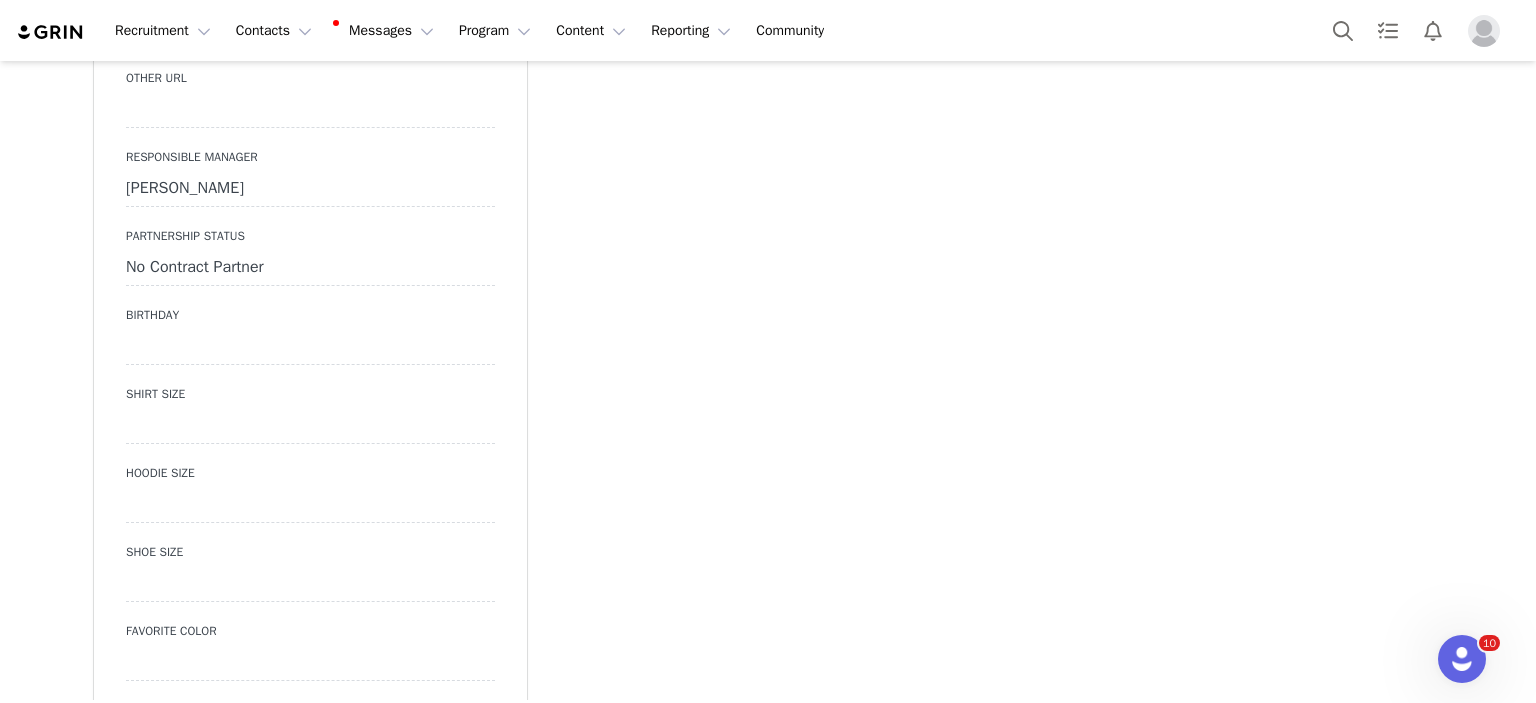 click on "Creators [PERSON_NAME]  We are having trouble sending and syncing your email, your credentials may have changed. Please  resync your account  by disabling and reconnecting.  Profile  [PERSON_NAME]      1.5K followers  Audience Reports  Request a detailed report of this creator's audience demographics and content performance for each social channel. Limit 100 reports per month.  0 / 100 reports used this month  Instagram          Request Report  TikTok          Request Report Contact Type  Contact type can be Creator, Prospect, Application, or Manager.   Creator  Demote this Creator? This will remove all accepted proposals attached to this creator.  Yes, demote  Demote to Prospect Archive this Creator? Important:  marking a creator as "Archived" will stop conversion and content tracking. Previous conversions and content will still be available for reporting purposes. Are you sure you want to continue?   Yes, archive  Archive Creator Contact Information  First Name  Manon  Last Name  Saalmink Email Address" at bounding box center [768, 693] 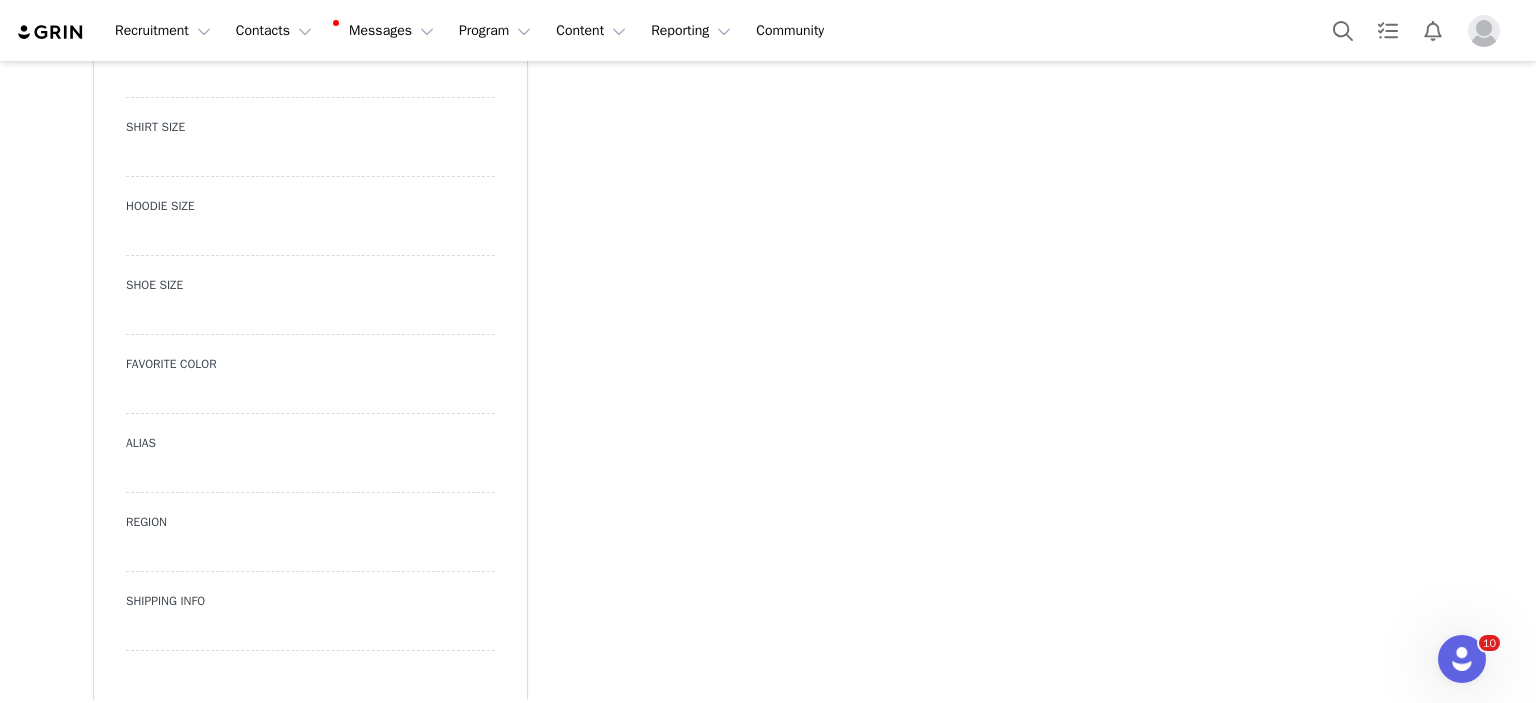 scroll, scrollTop: 2260, scrollLeft: 0, axis: vertical 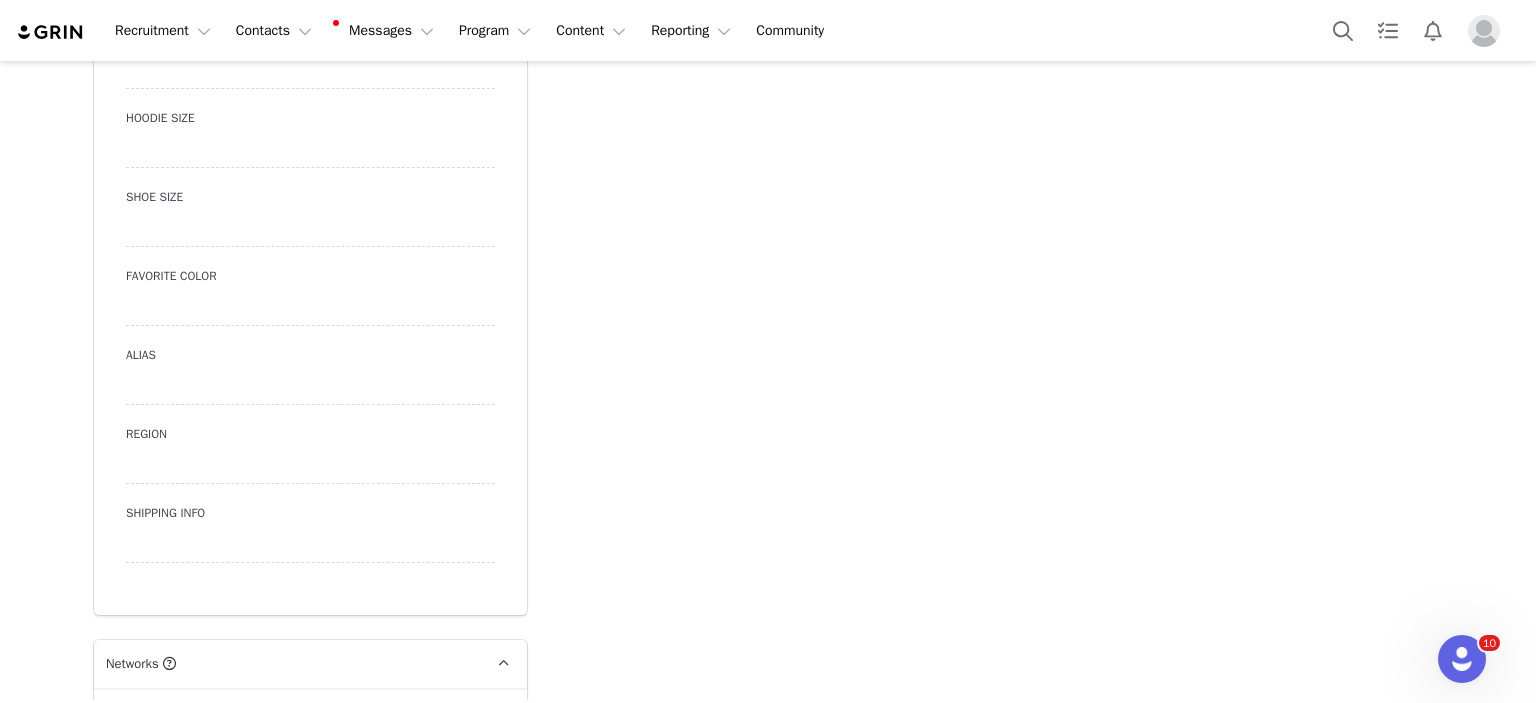 click at bounding box center [310, 387] 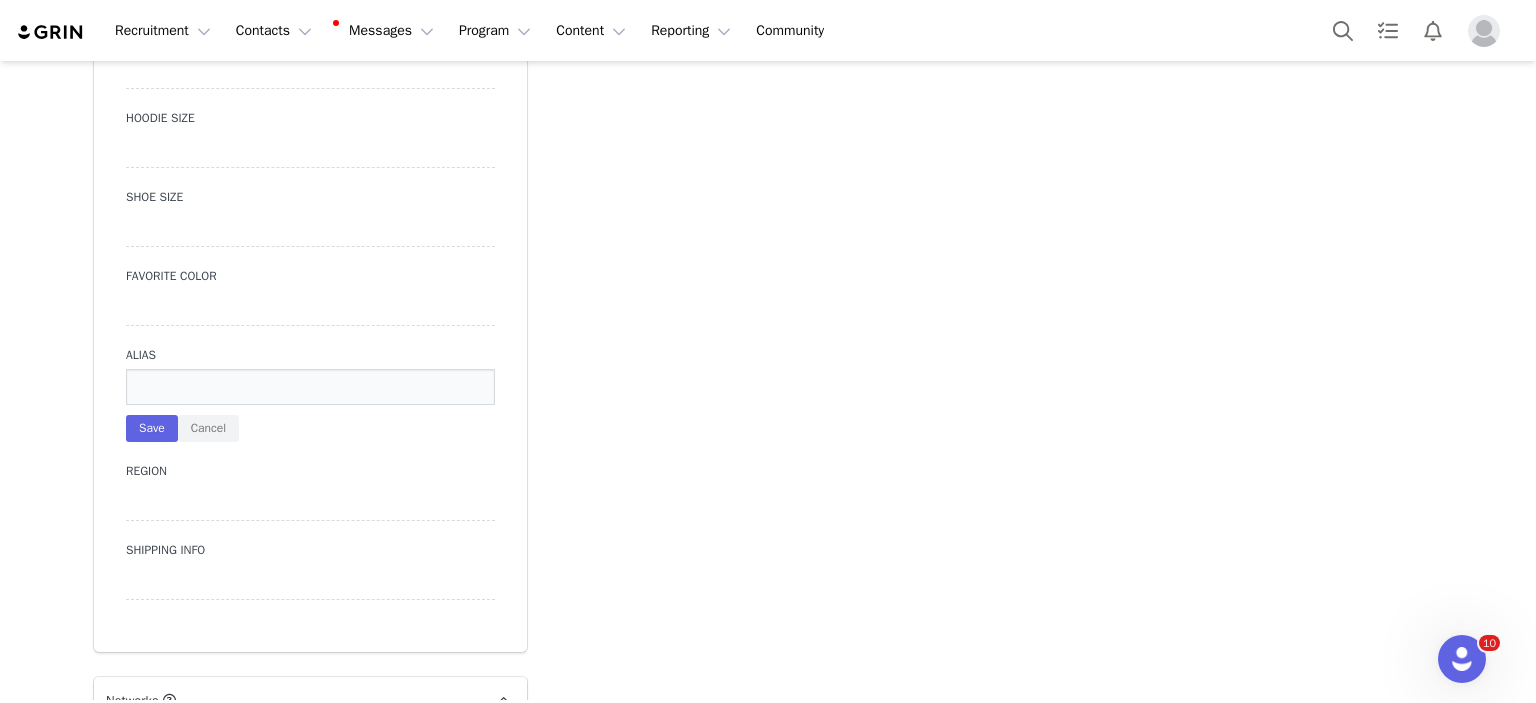 click at bounding box center [310, 387] 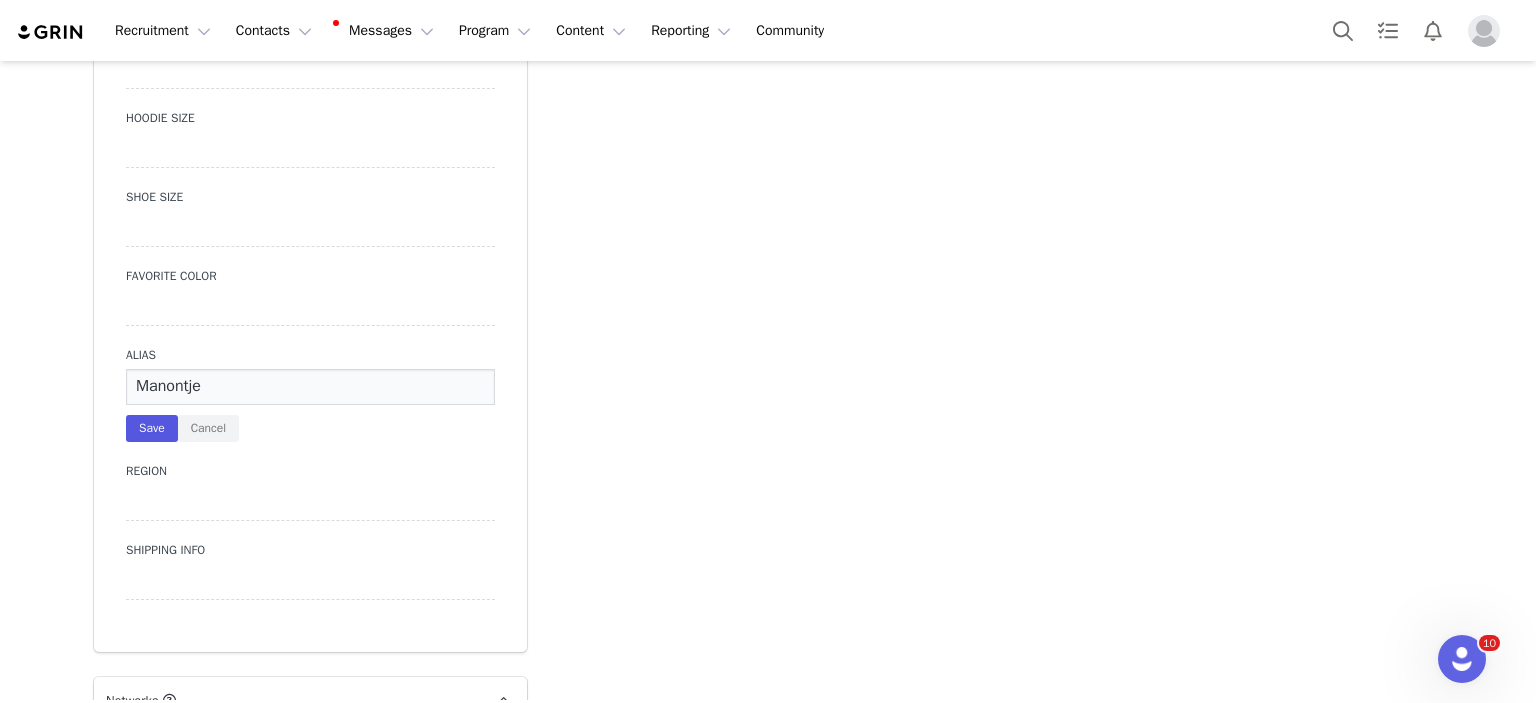 type on "Manontje" 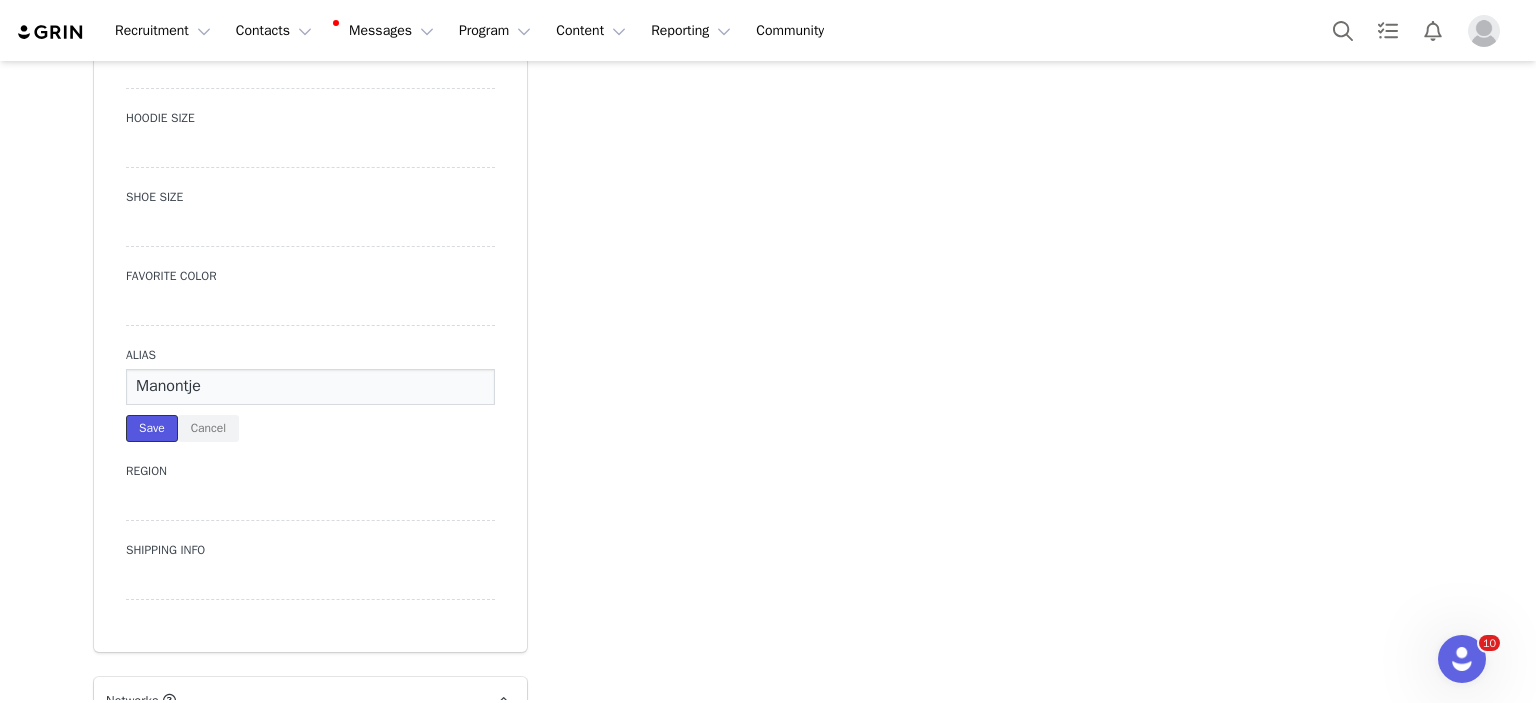 click on "Save" at bounding box center (152, 428) 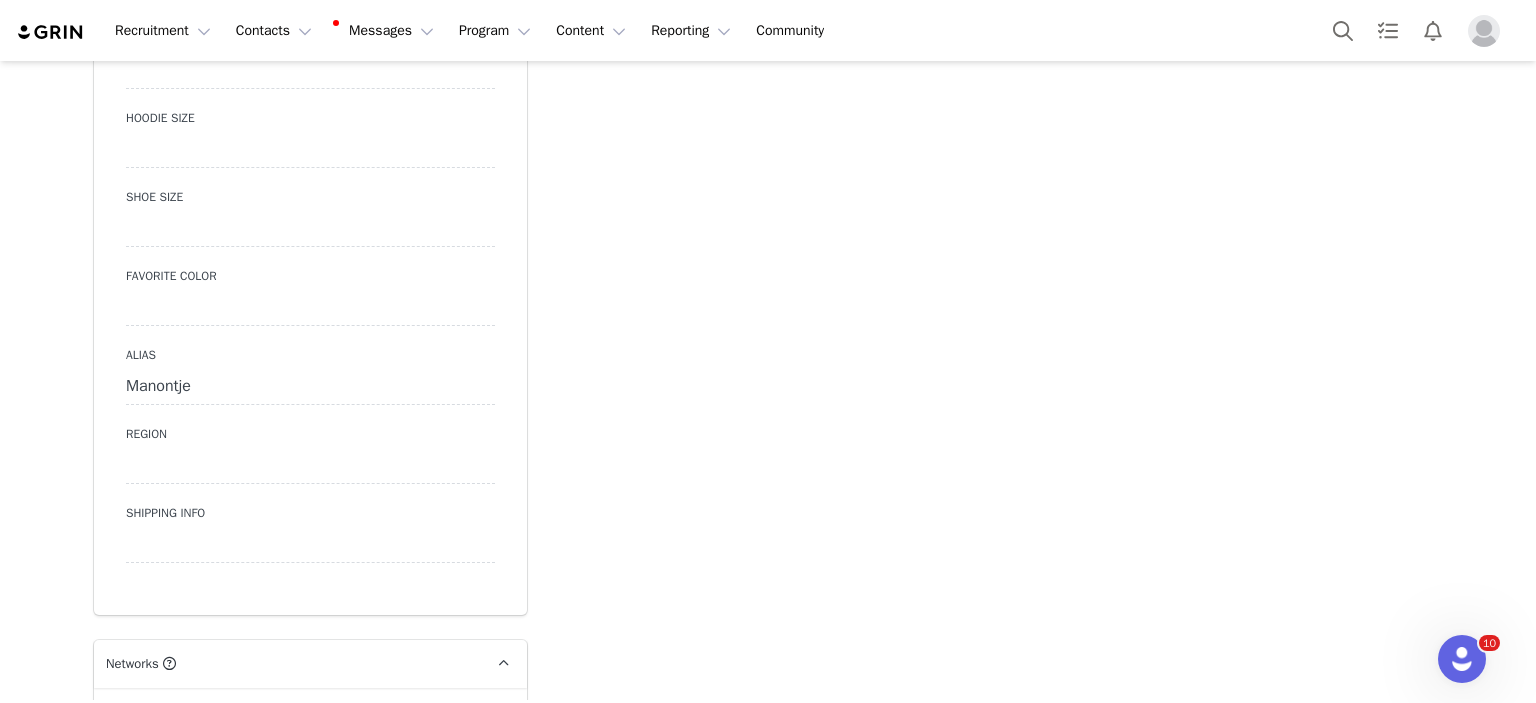 click at bounding box center [310, 466] 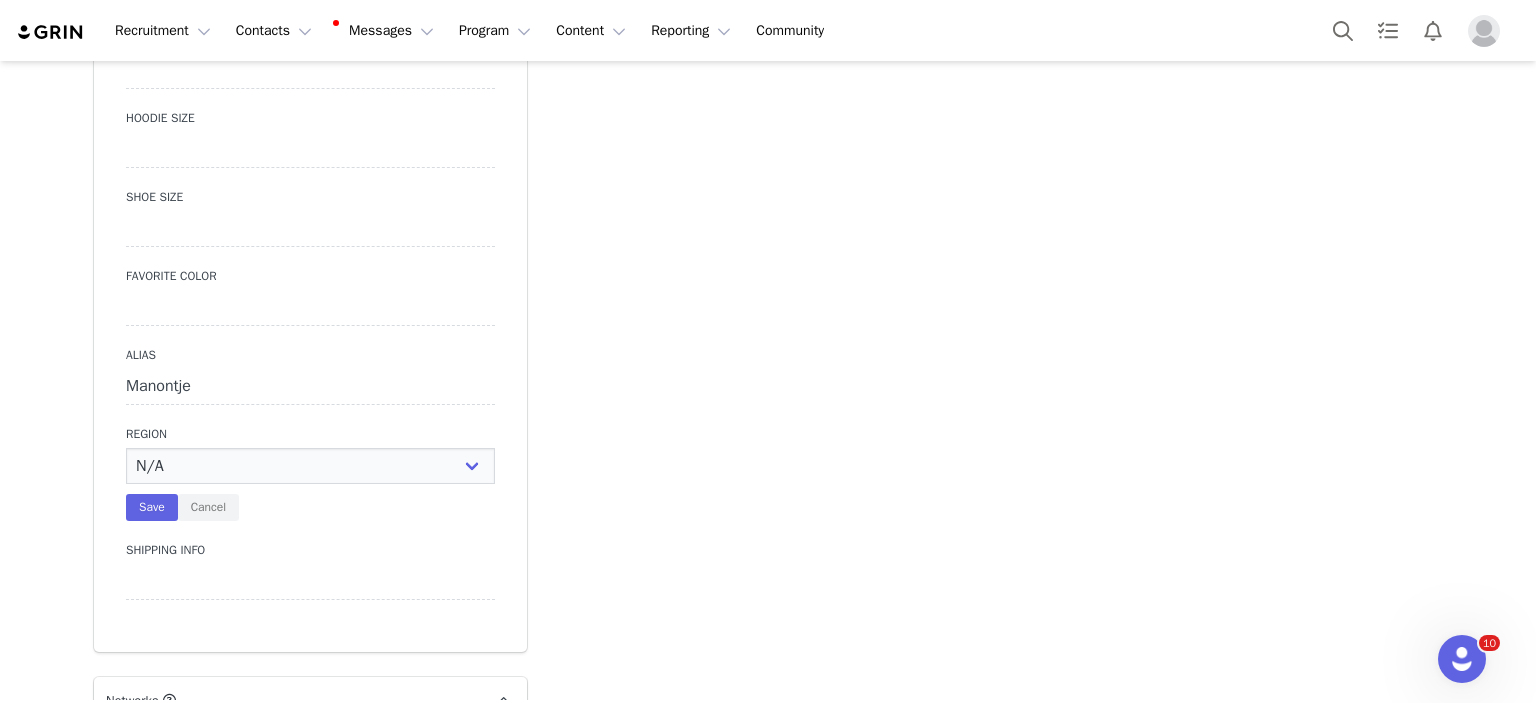 select on "NL" 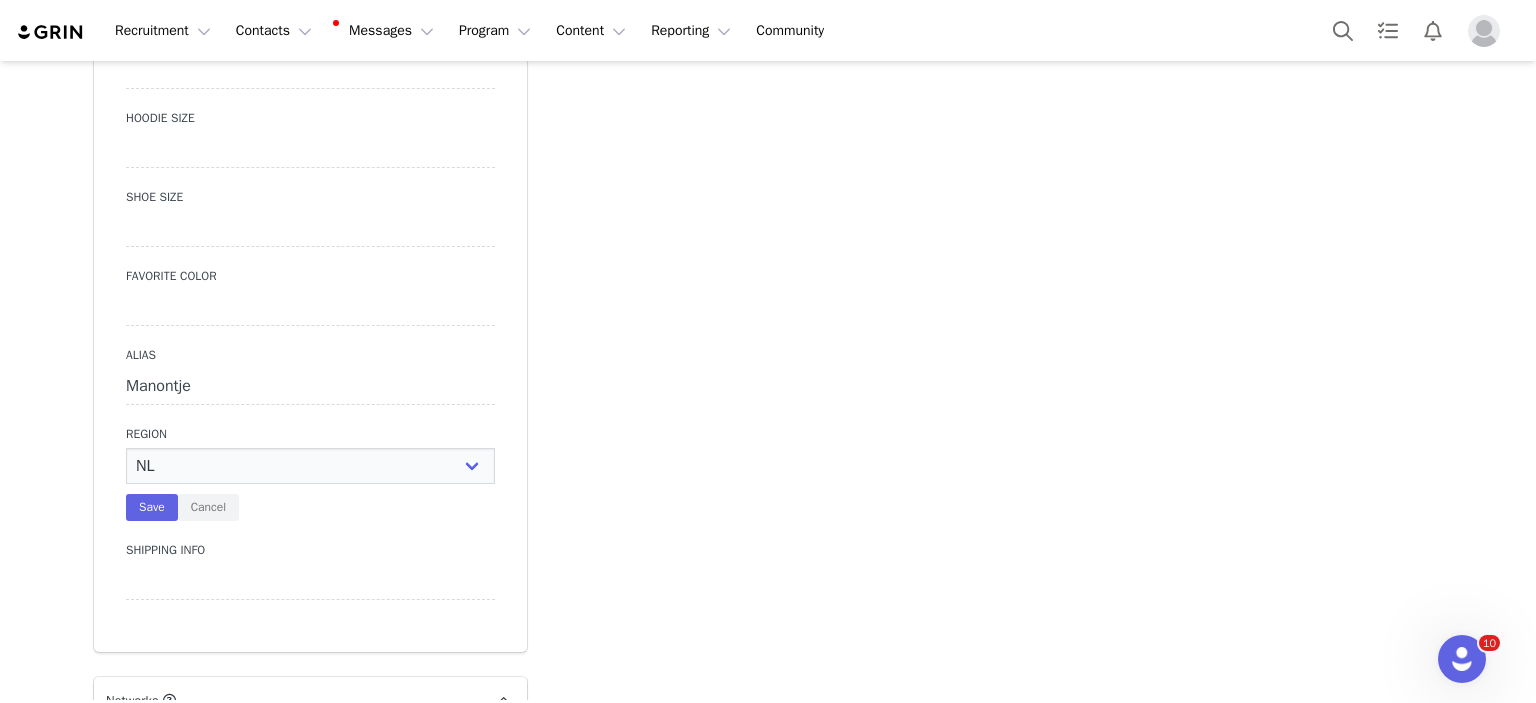 click on "N/A  AD   AE   AF   AG   AI   AL   AM   AO   AQ   AR   AS   AT   AU   AW   AX   AZ   BA   BB   BD   BE   BF   BG   BH   BI   BJ   BL   BM   BN   BO   BQ   BR   BS   BT   BV   BW   BY   BZ   CA   CC   CD   CF   CG   CH   CI   CJ   CK   CL   CM   CN   CO   CR   CU   CV   CW   CX   CY   CZ   DE   DJ   DK   DM   DO   DZ   EC   EE   EG   EH   ER   ES   ET   FI   FJ   FK   FM   FO   FR   GA   GB   GE   GF   GG   GH   GI   GL   GM   GN   GP   GQ   GR   GS   GT   GU   GW   GY   HK   HM   HN   HR   HT   HU   ID   IE   IL   IM   IN   IO   IQ   IR   IS   IT   JE   JM   JO   JP   KE   KG   KH   KI   KM   KN   KP   KR   KW   KY   KZ   LA   LB   [PERSON_NAME]   LK   LR   LS   [PERSON_NAME]   [PERSON_NAME]   MA   MC   MD   ME   MF   MG   MH   MK   ML   MM   MN   MO   MP   MQ   MR   MS   MT   MU   MV   MW   MX   MY   MZ   NA   NC   NE   [PERSON_NAME]   NI   NL   NO   NP   NR   NU   NZ   OM   PA   PE   PF   PG   PH   PK   PL   PM   PN   PR   PS   PT   PW   PY   QA   RE   RO   RS   RU   RW   SA   SB   SC   SD   SE   SG   SH   SI   SJ   SK   SL   SM" at bounding box center (310, 466) 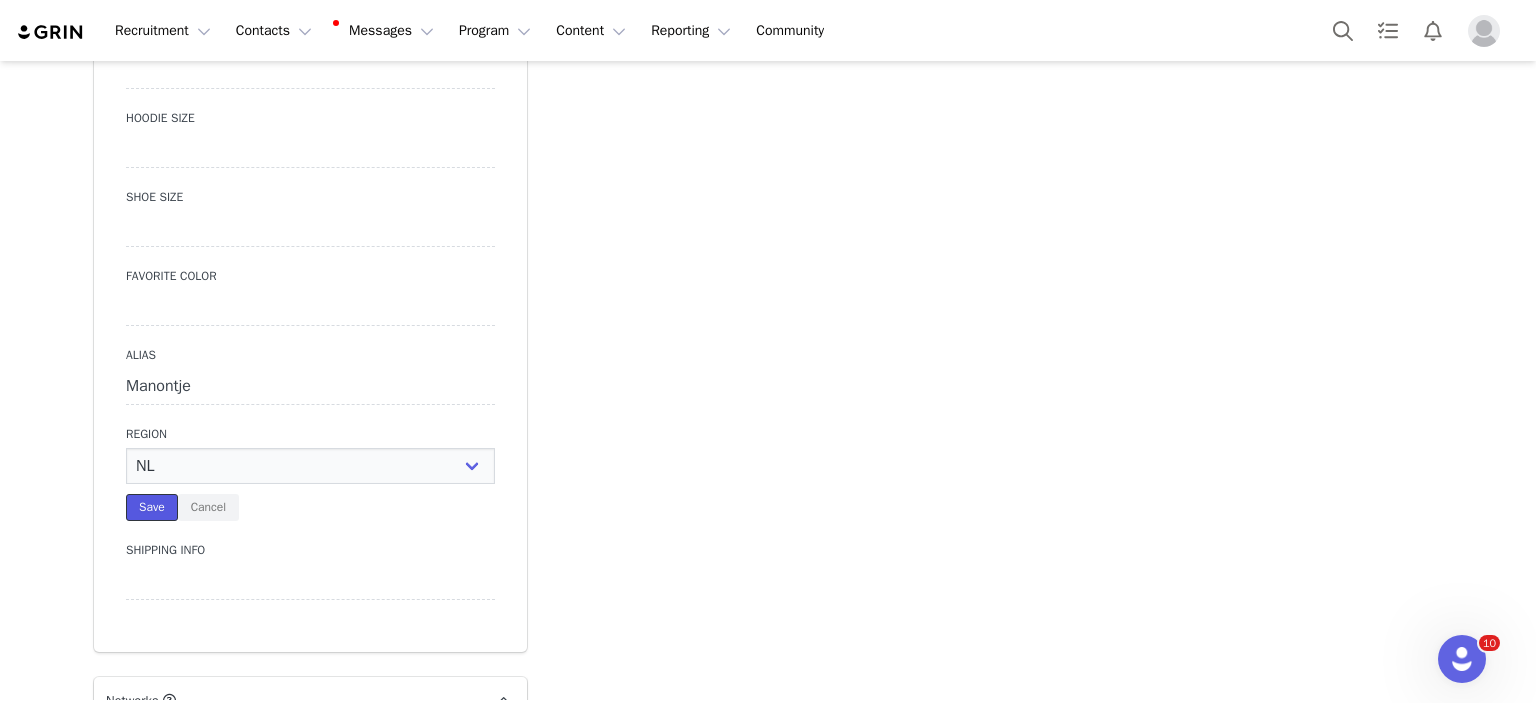 click on "Save" at bounding box center (152, 507) 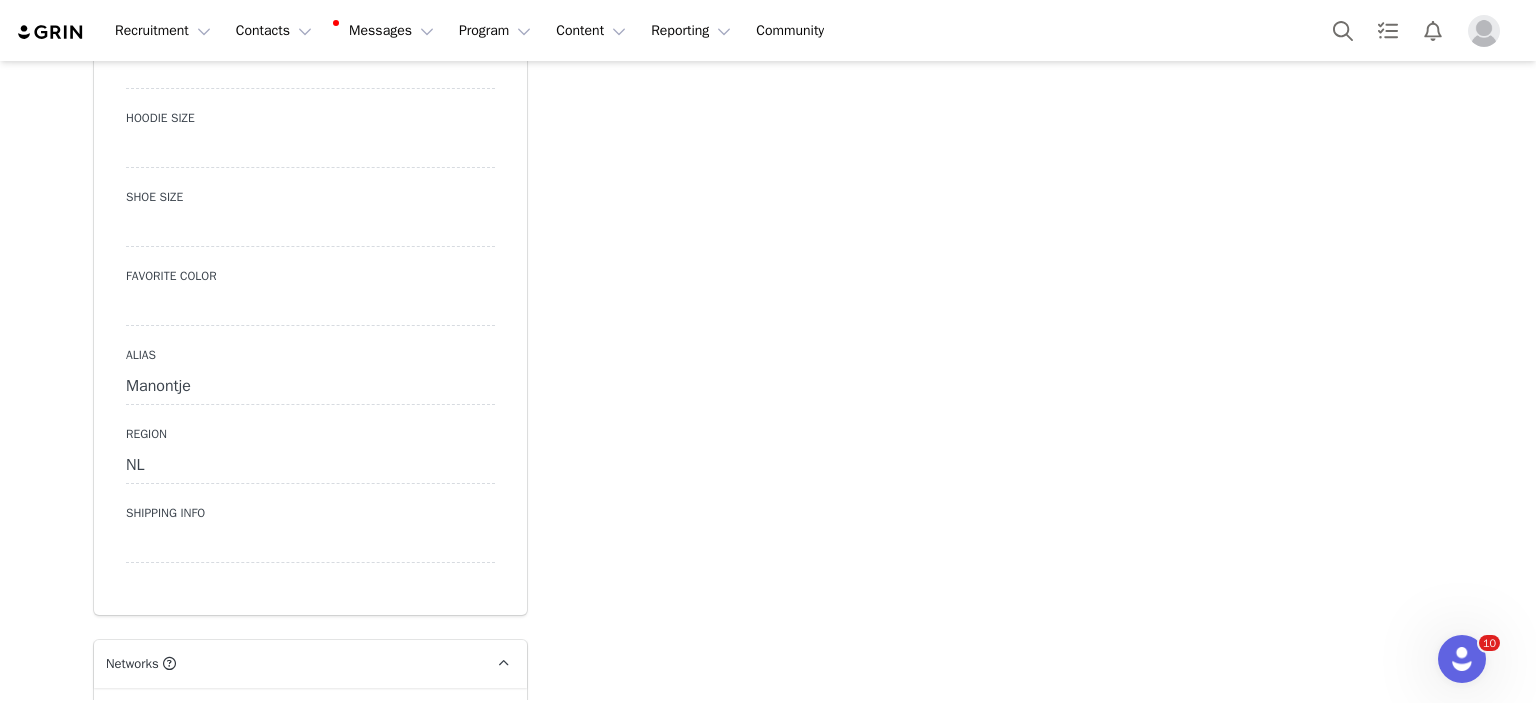 click on "Creators [PERSON_NAME]  We are having trouble sending and syncing your email, your credentials may have changed. Please  resync your account  by disabling and reconnecting.  Profile  [PERSON_NAME]      1.5K followers  Audience Reports  Request a detailed report of this creator's audience demographics and content performance for each social channel. Limit 100 reports per month.  0 / 100 reports used this month  Instagram          Request Report  TikTok          Request Report Contact Type  Contact type can be Creator, Prospect, Application, or Manager.   Creator  Demote this Creator? This will remove all accepted proposals attached to this creator.  Yes, demote  Demote to Prospect Archive this Creator? Important:  marking a creator as "Archived" will stop conversion and content tracking. Previous conversions and content will still be available for reporting purposes. Are you sure you want to continue?   Yes, archive  Archive Creator Contact Information  First Name  Manon  Last Name  Saalmink Email Address" at bounding box center (768, 338) 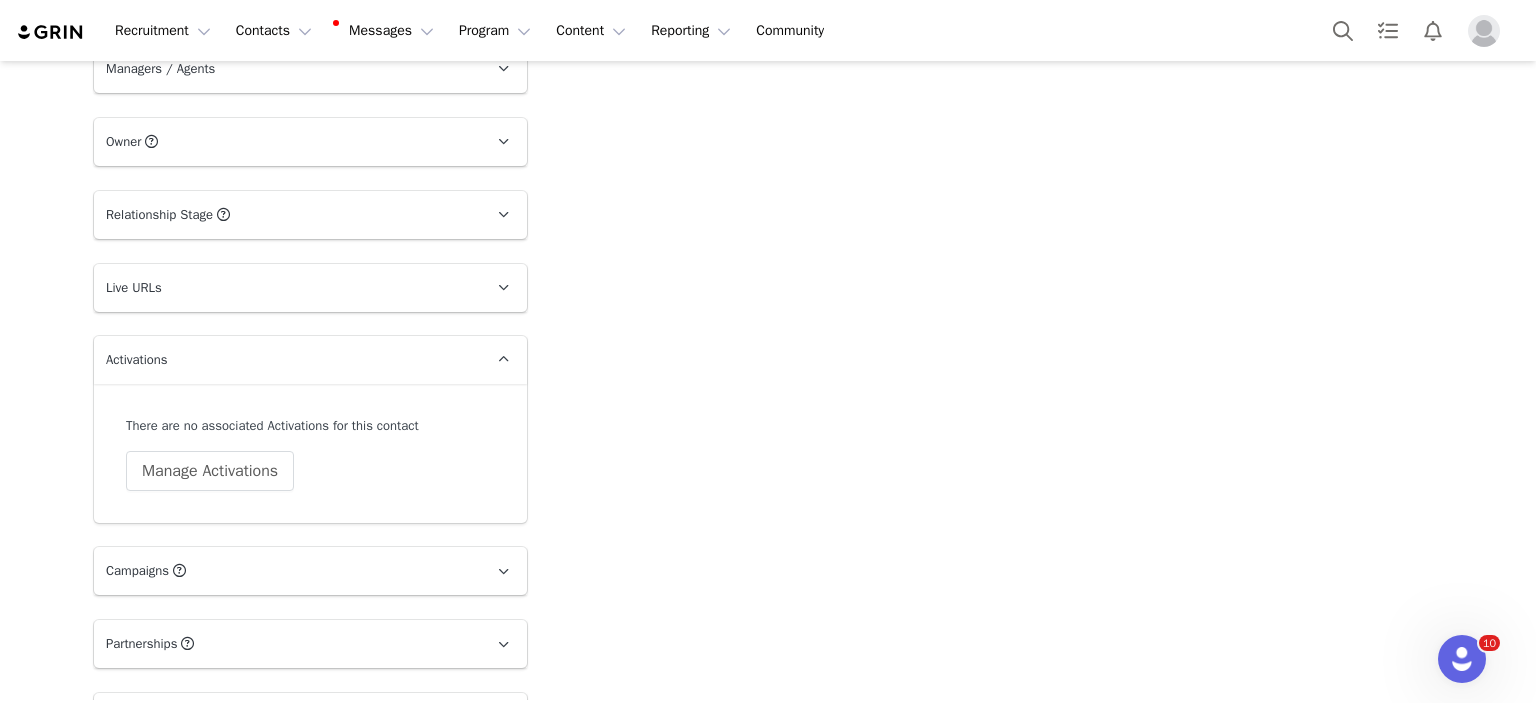 scroll, scrollTop: 3747, scrollLeft: 0, axis: vertical 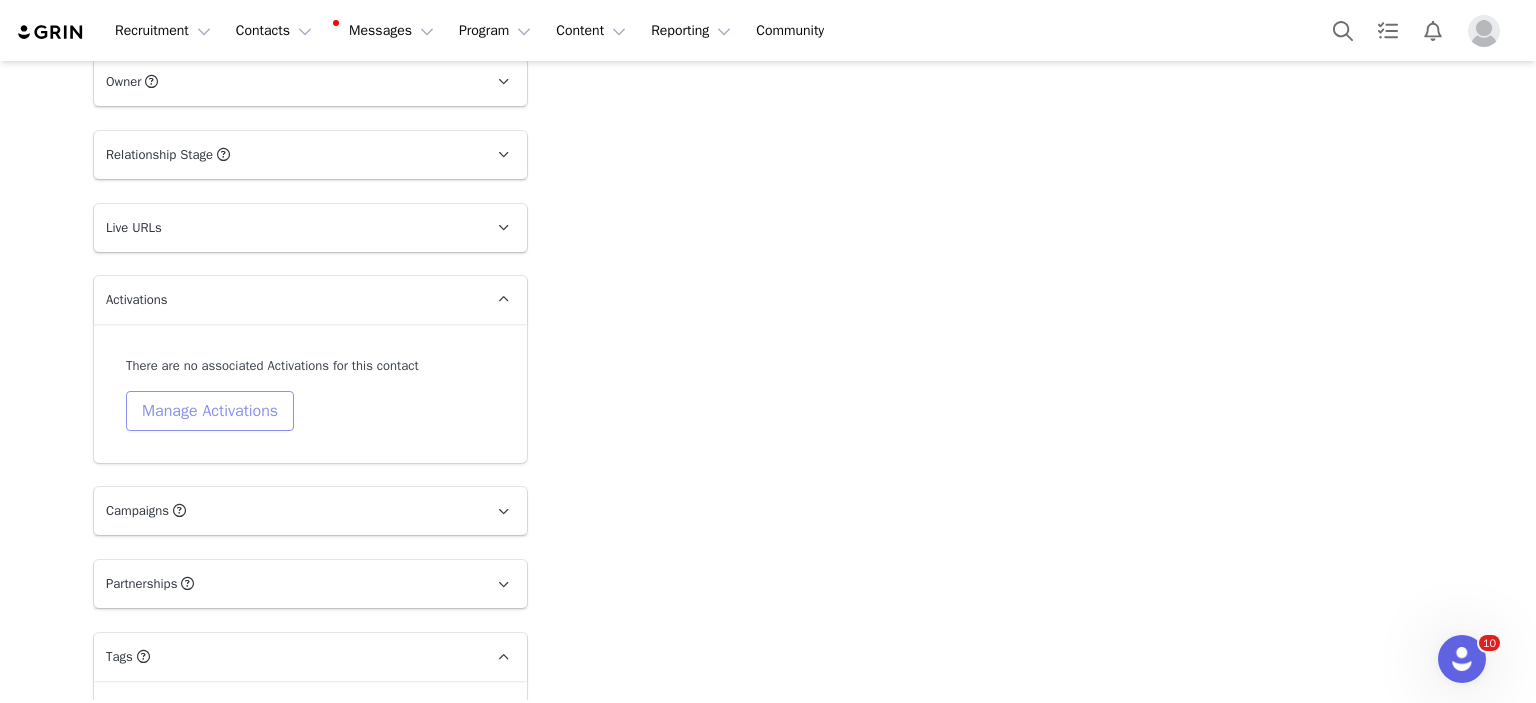 click on "Manage Activations" at bounding box center [210, 411] 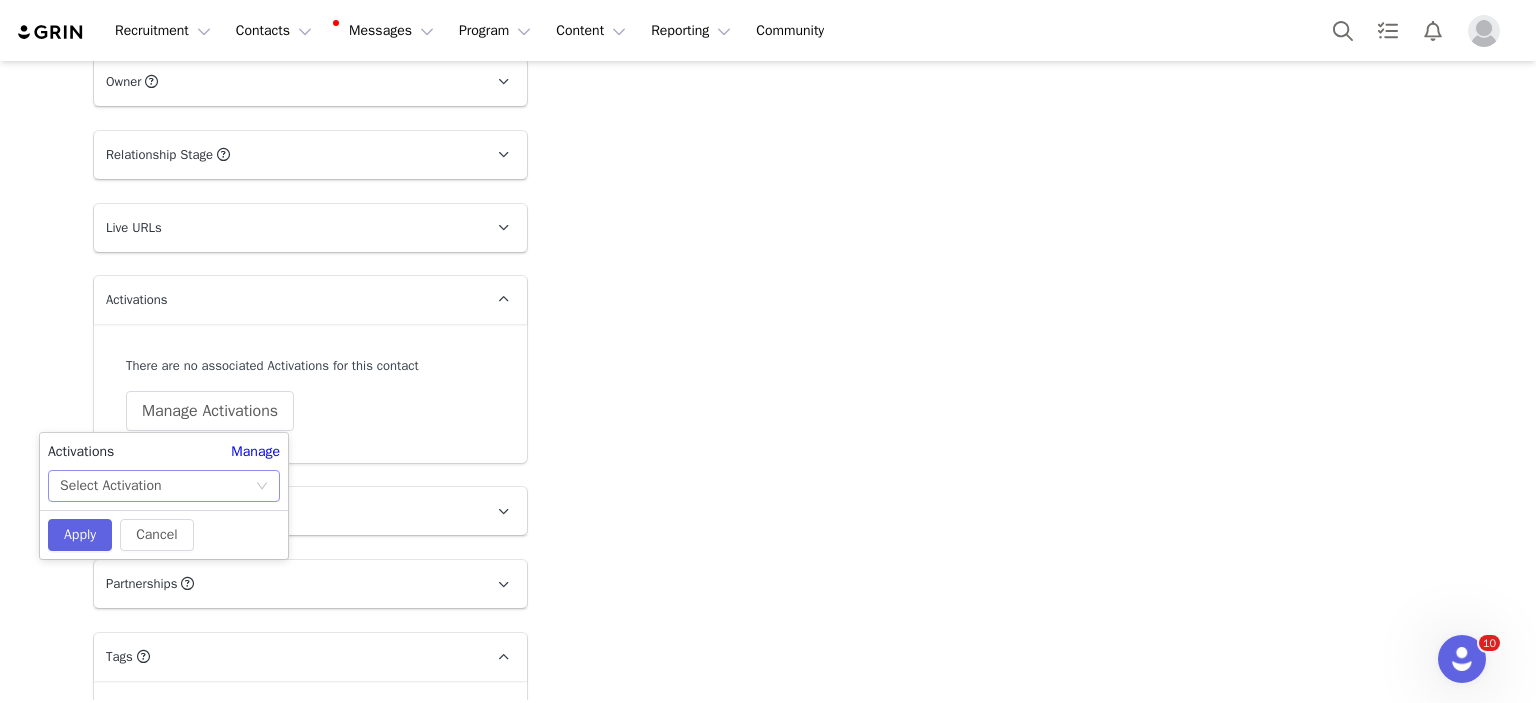 click on "Select Activation" at bounding box center [157, 486] 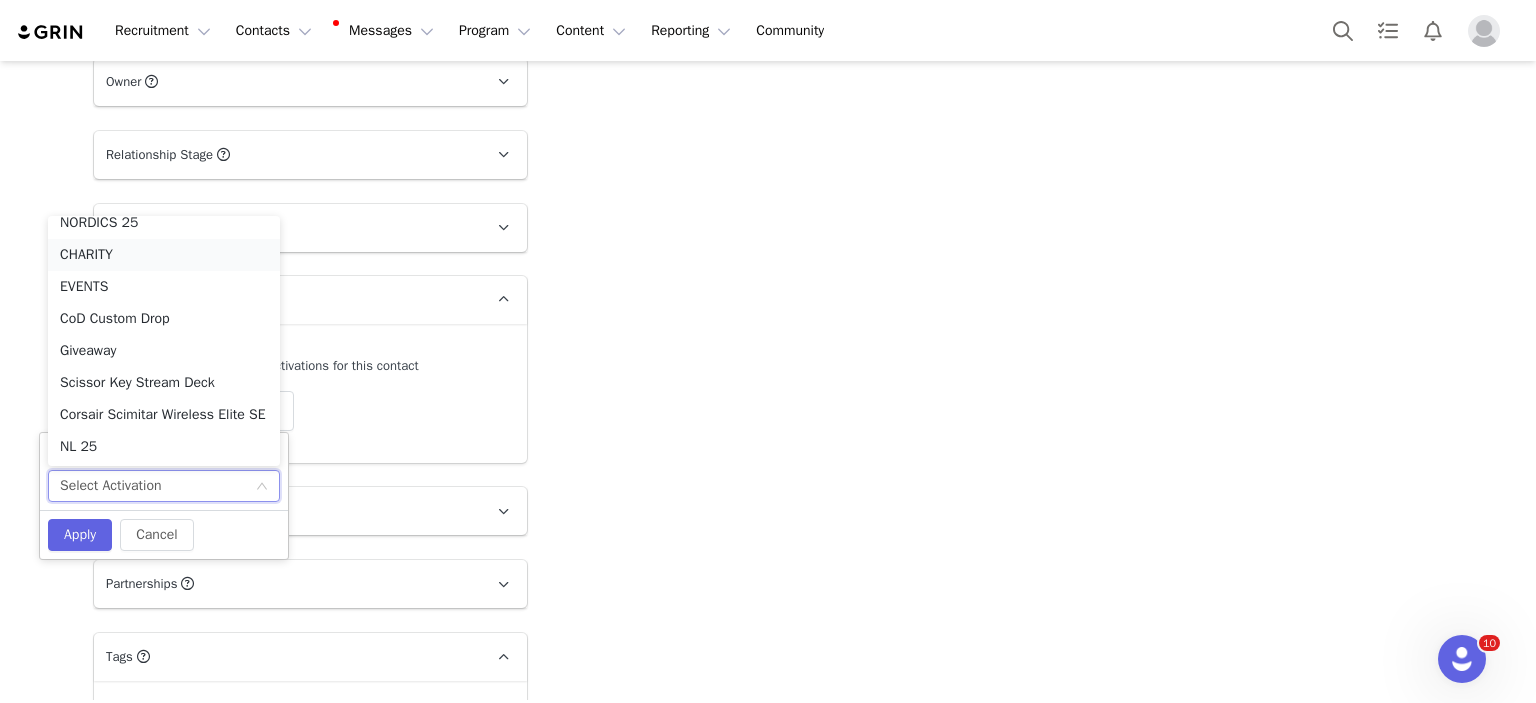 scroll, scrollTop: 205, scrollLeft: 0, axis: vertical 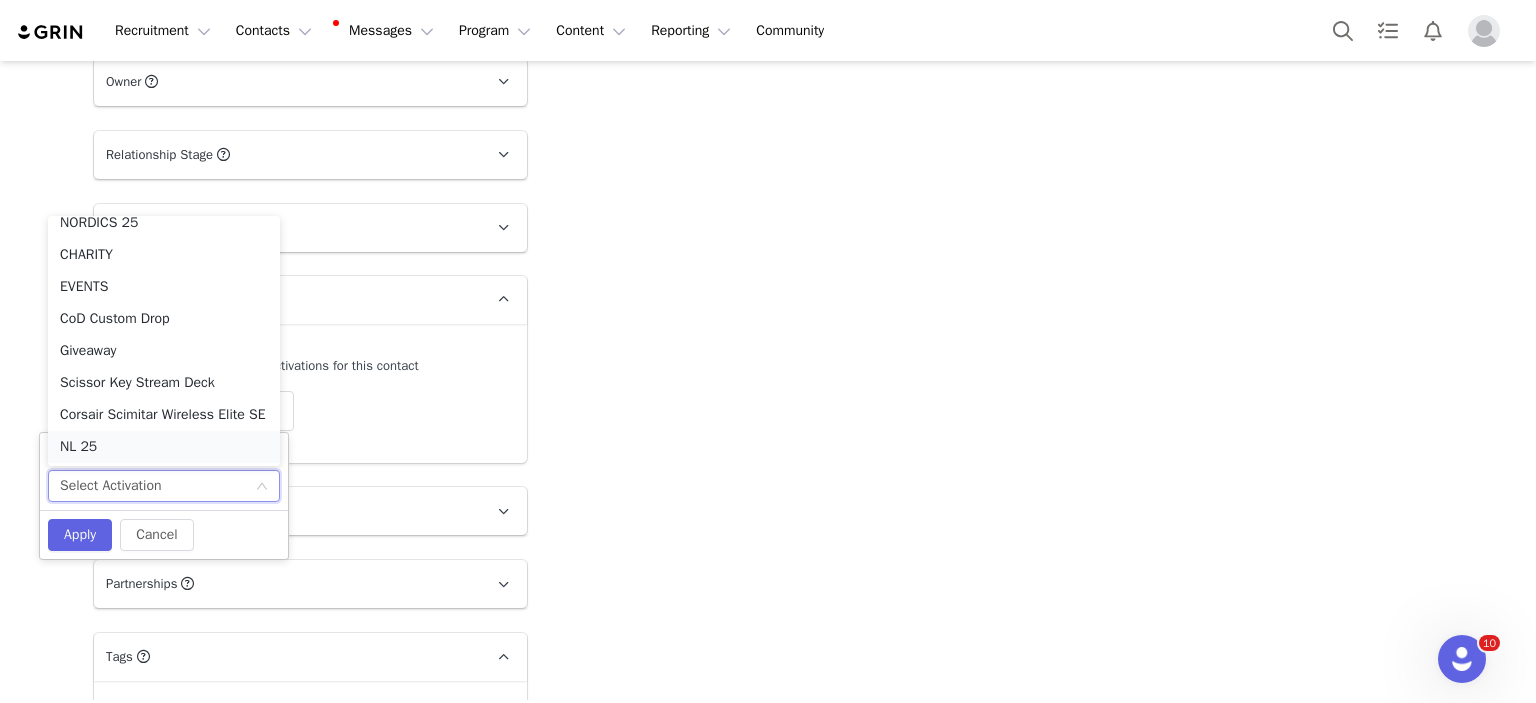 click on "NL 25" at bounding box center (164, 447) 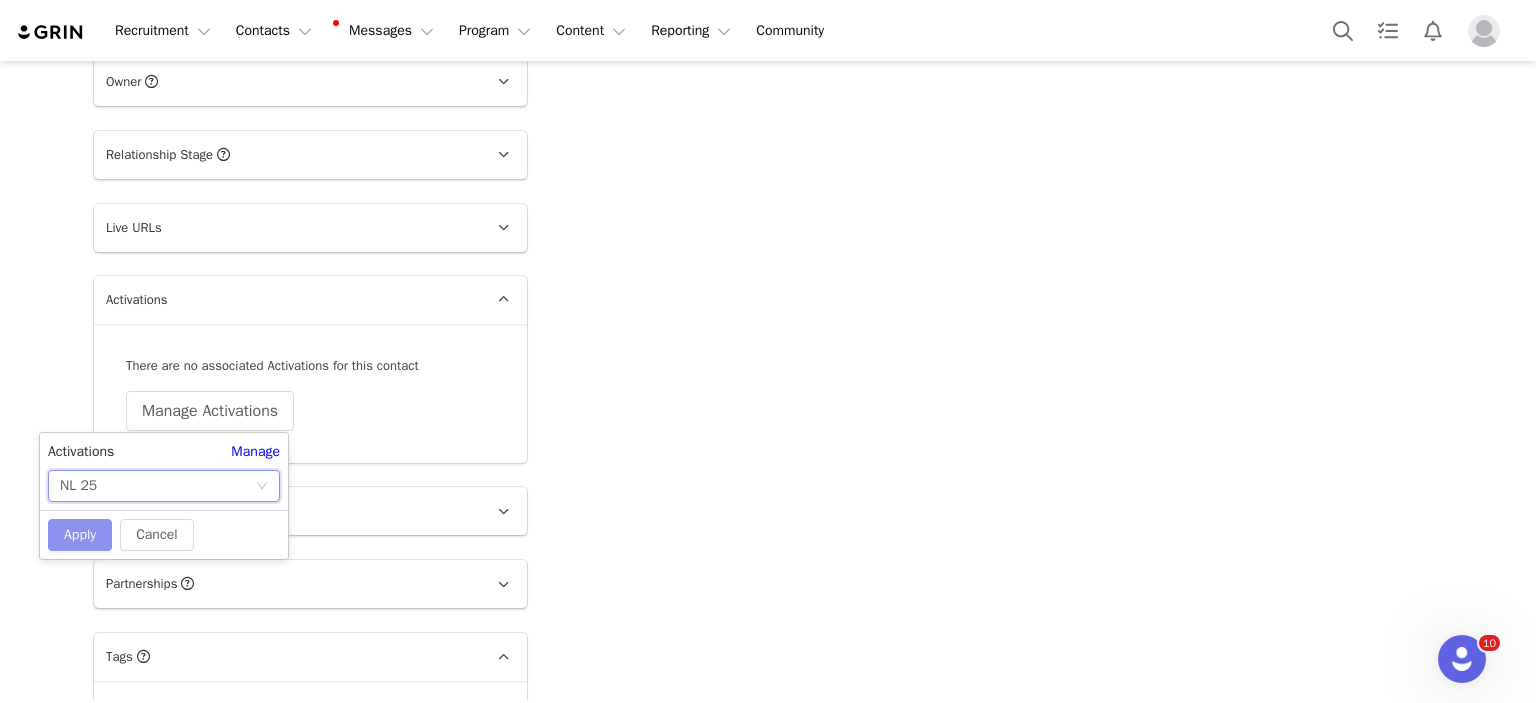 click on "Apply" at bounding box center (80, 535) 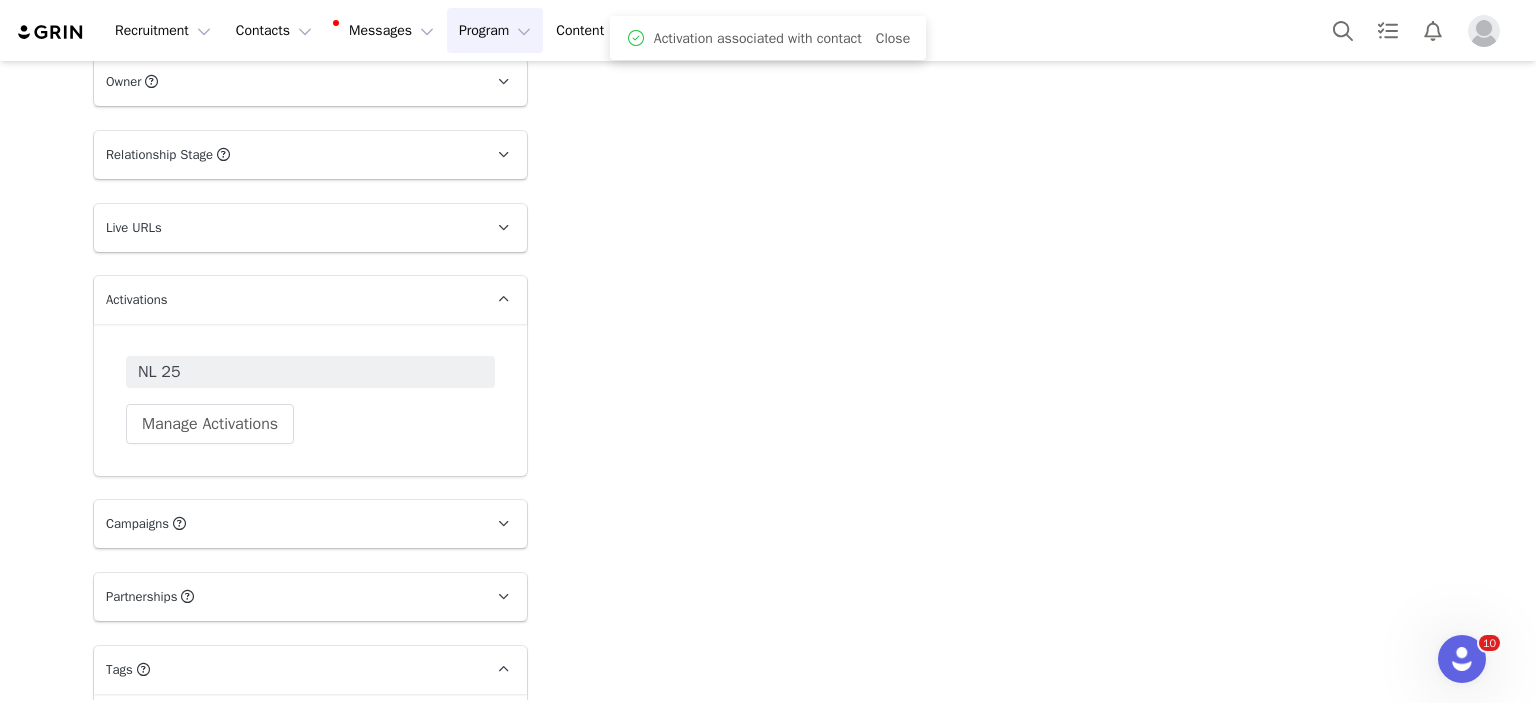 click on "Program Program" at bounding box center [495, 30] 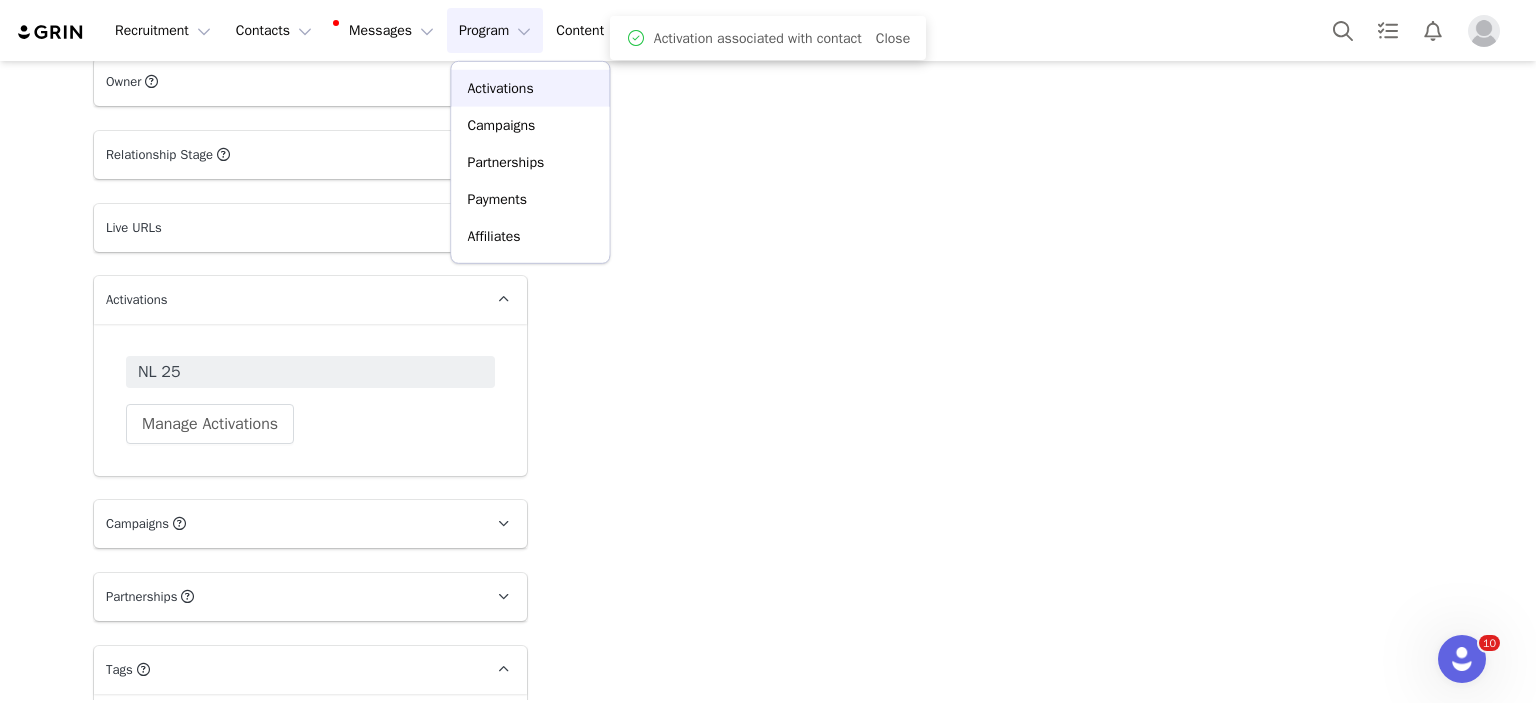 click on "Activations" at bounding box center [500, 88] 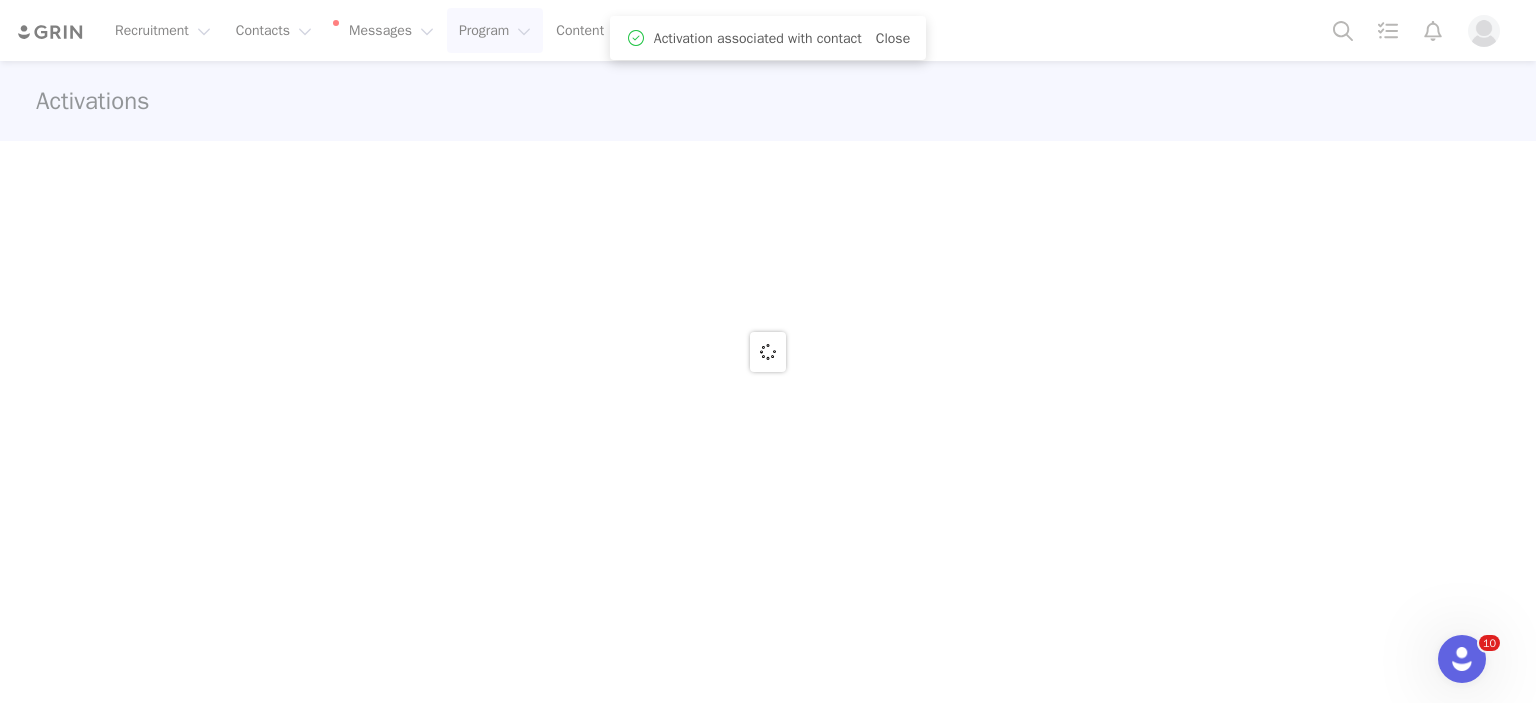 scroll, scrollTop: 0, scrollLeft: 0, axis: both 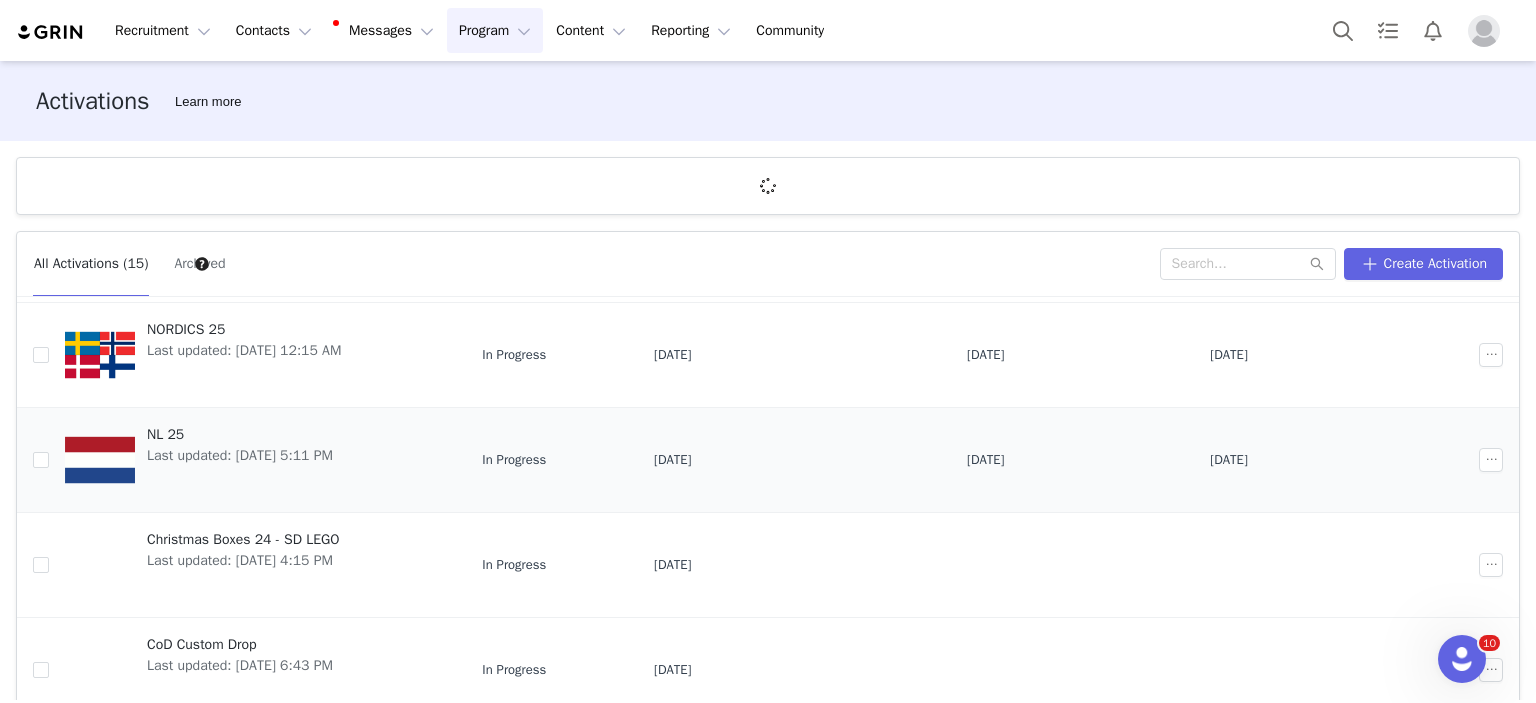 click on "NL 25" at bounding box center [240, 434] 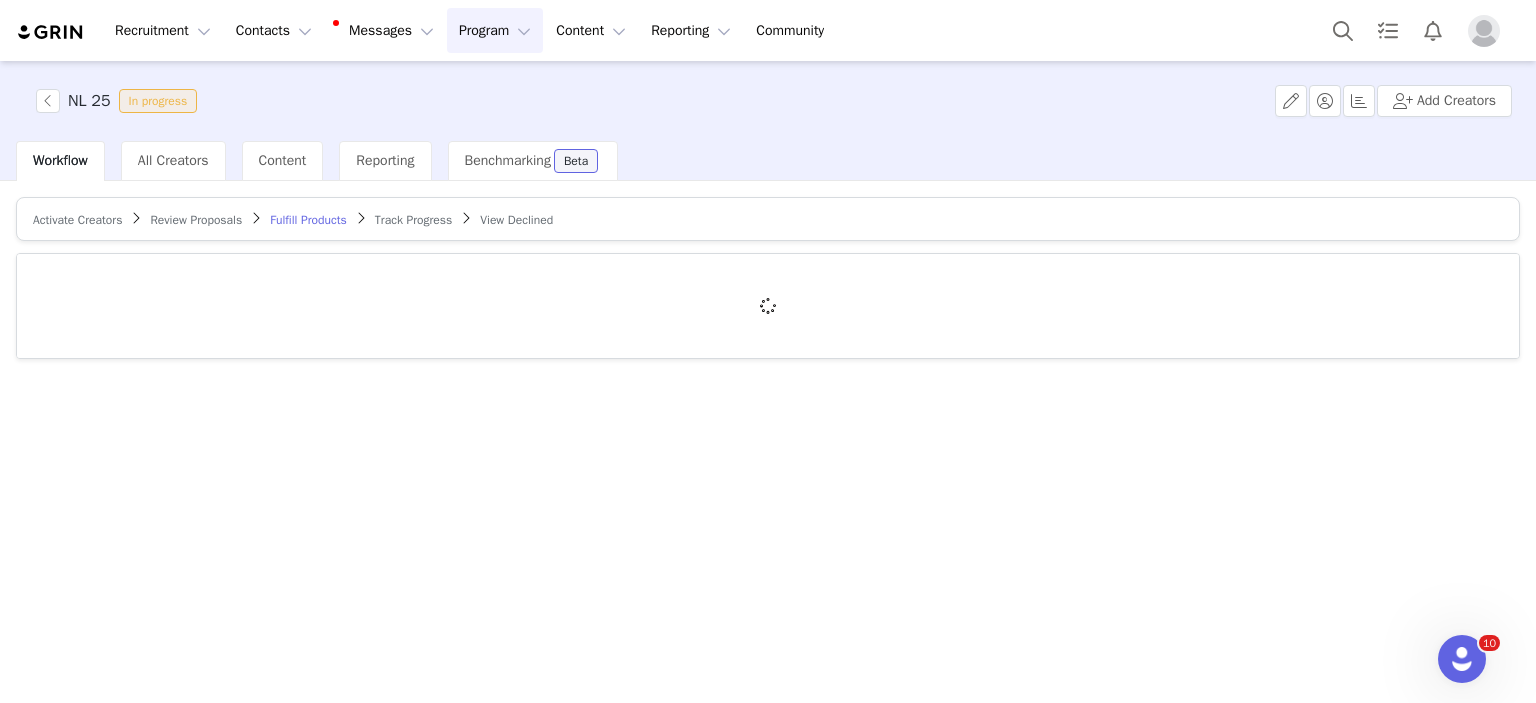 click on "NL 25 In progress     Add Creators" at bounding box center [768, 101] 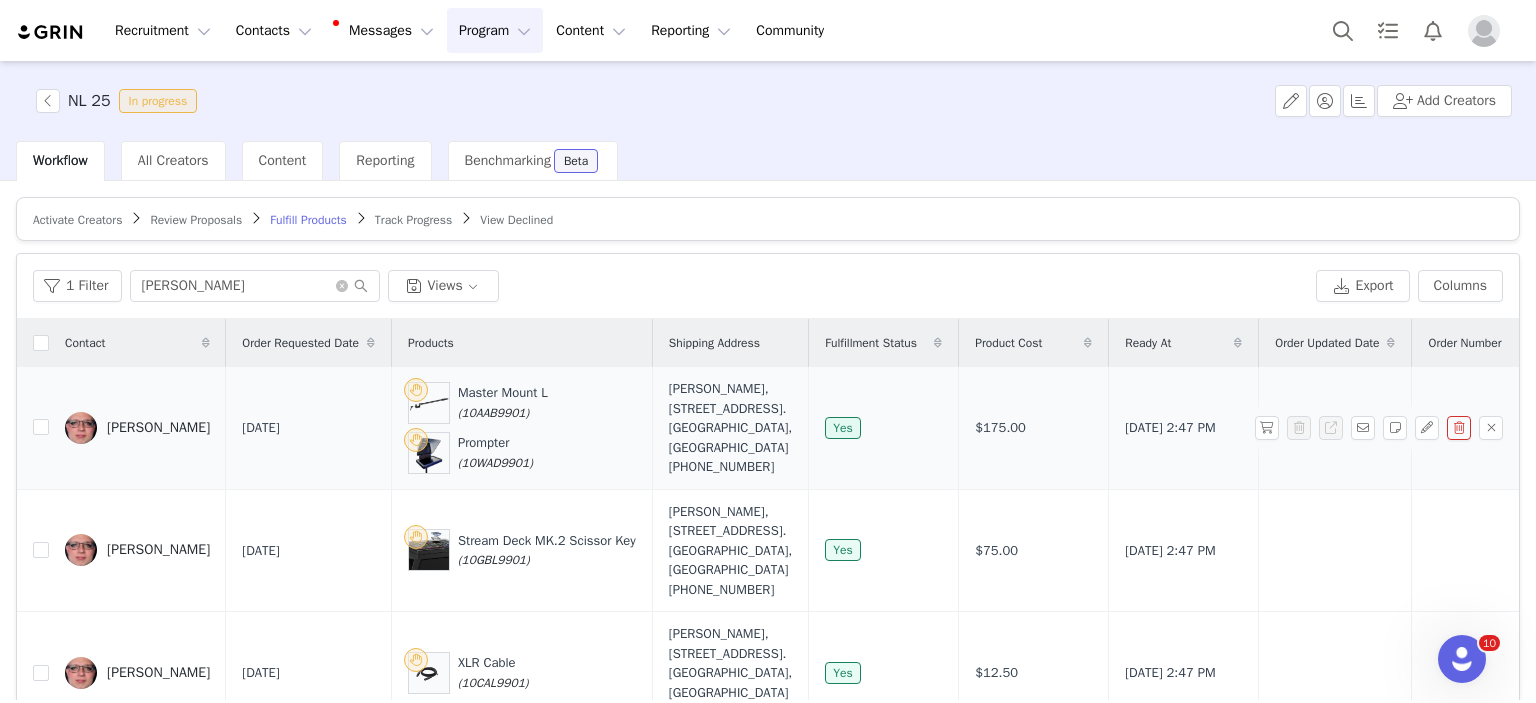 scroll, scrollTop: 351, scrollLeft: 0, axis: vertical 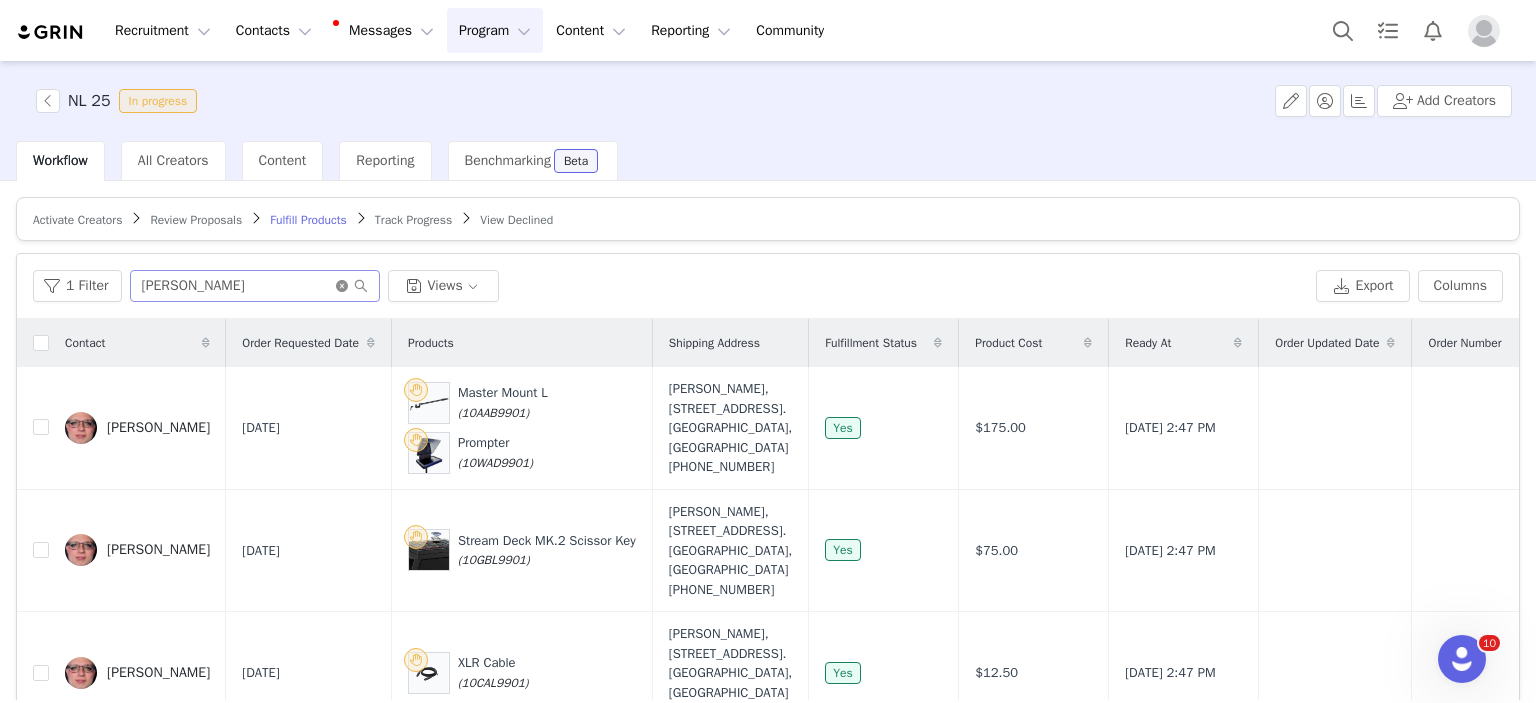 click 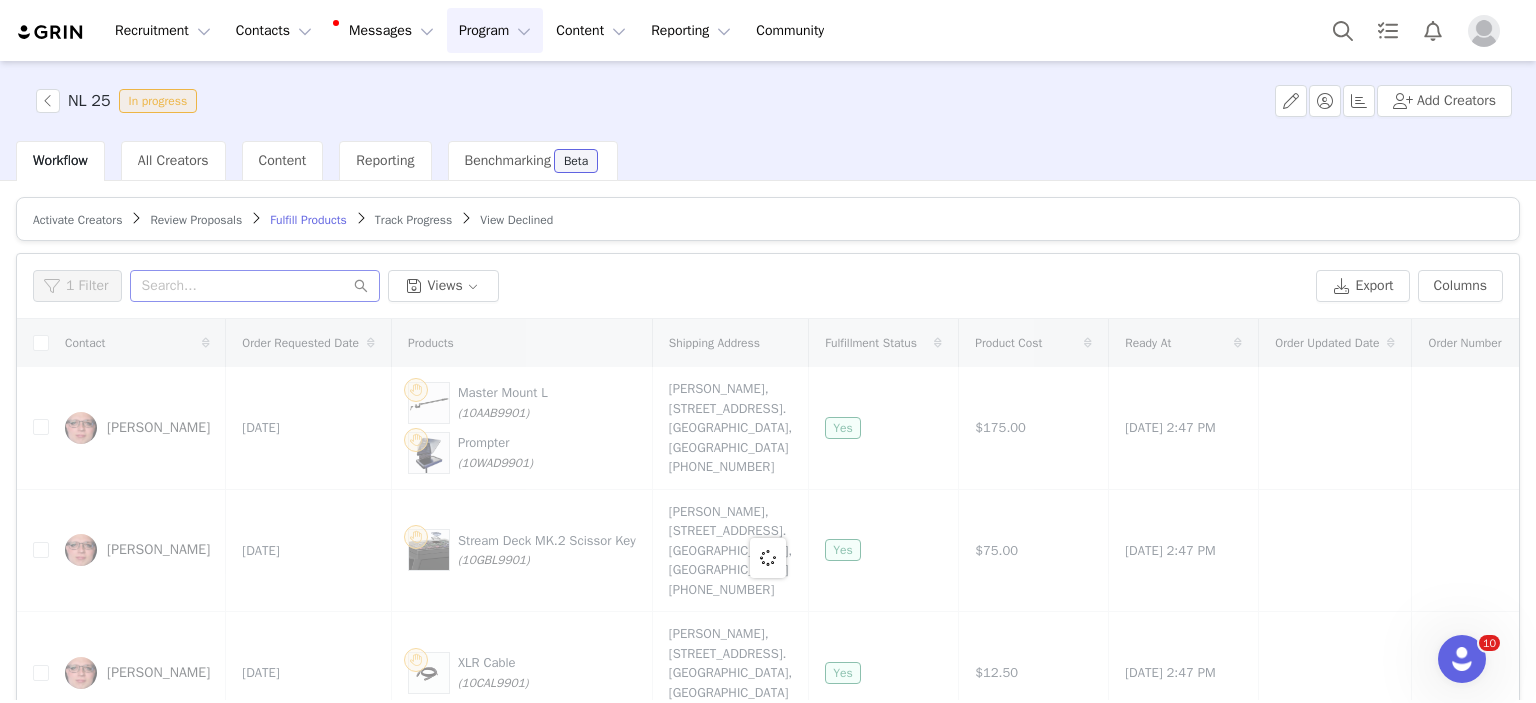 click on "Activate Creators" at bounding box center [77, 220] 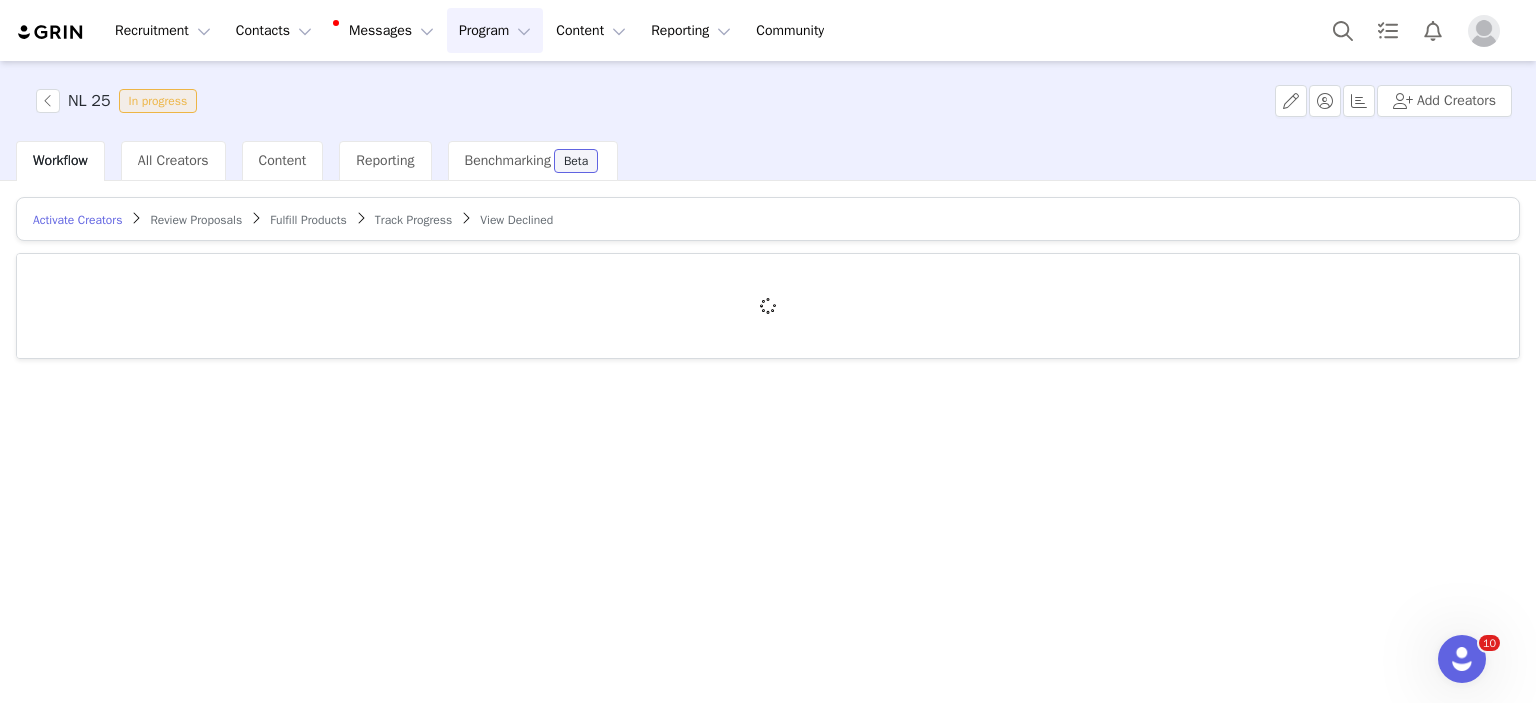 click on "Workflow All Creators Content Reporting Benchmarking Beta" at bounding box center (776, 161) 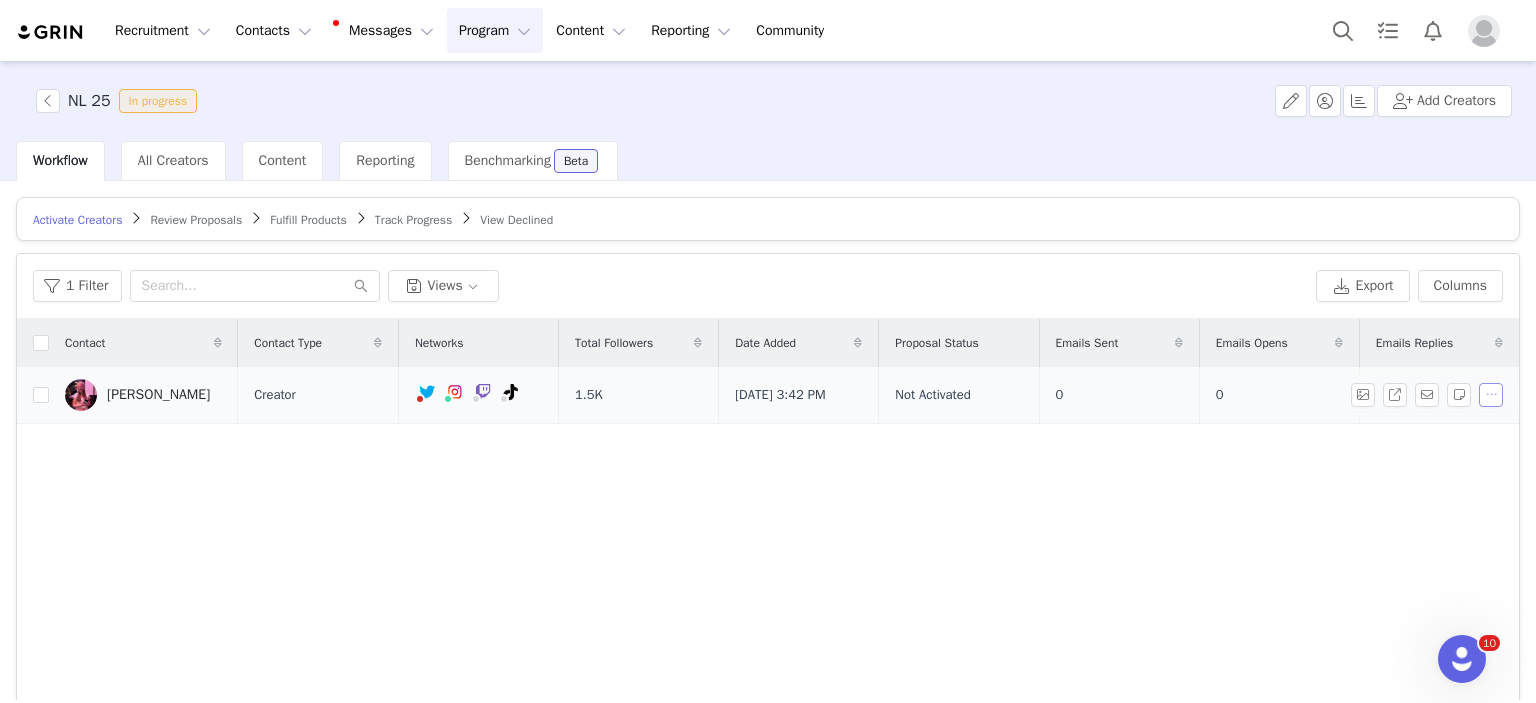 click at bounding box center [1491, 395] 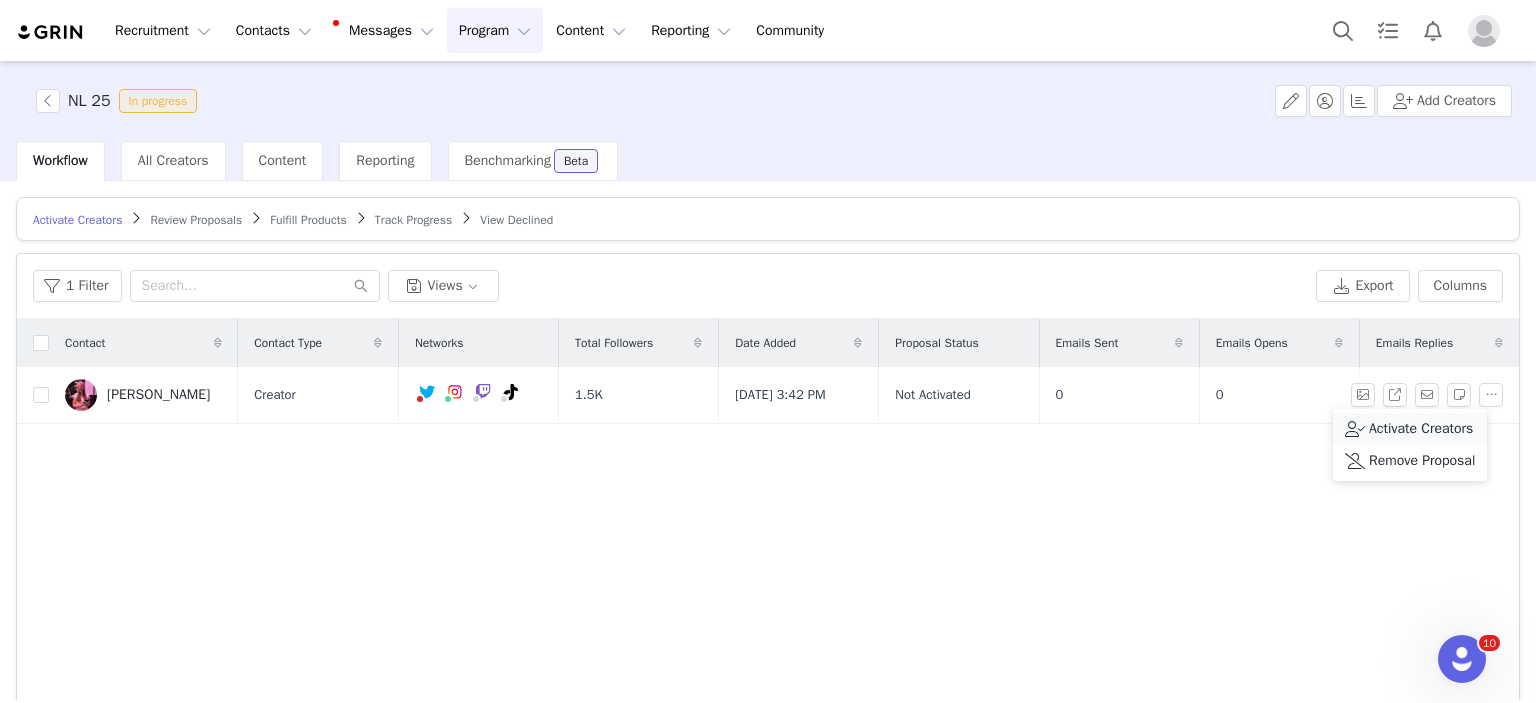 click on "Activate Creators" at bounding box center [1421, 429] 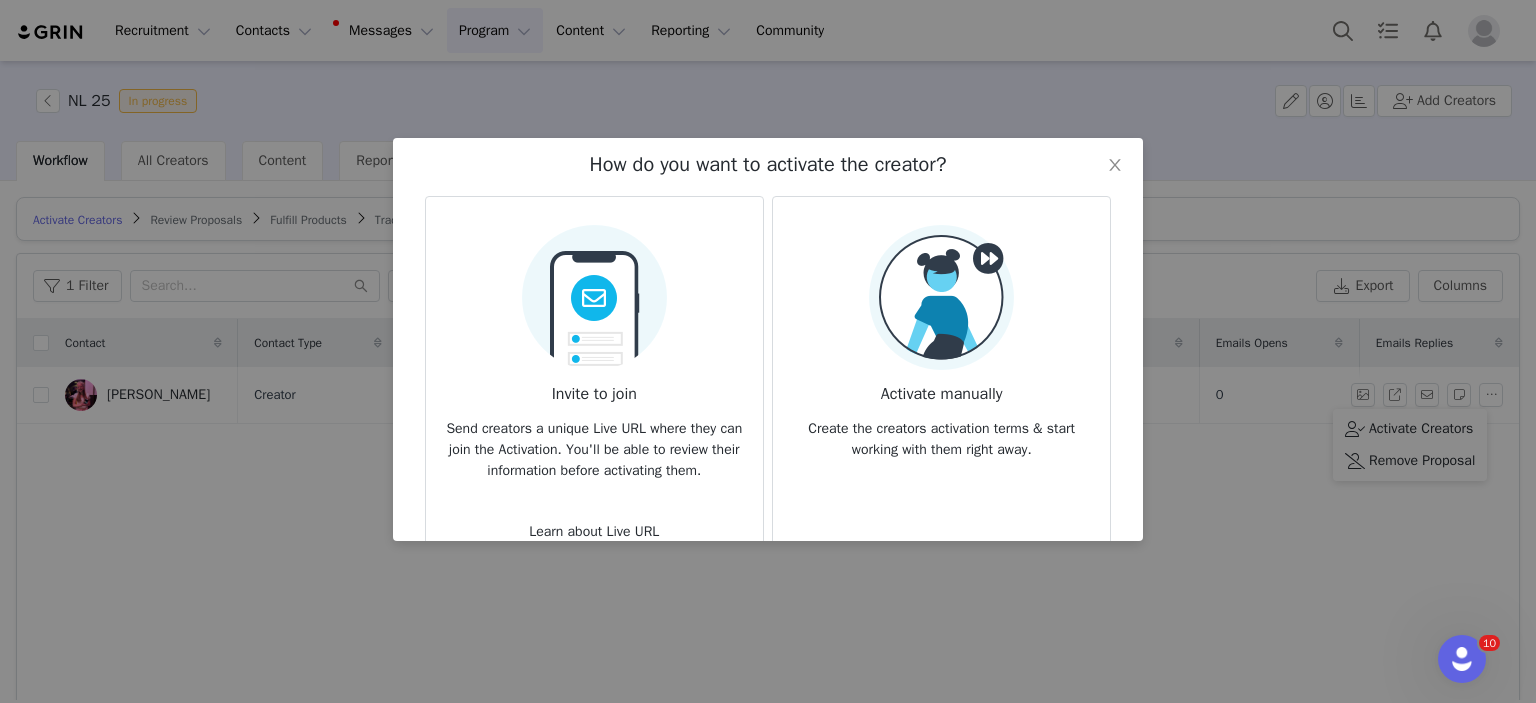 click at bounding box center [941, 297] 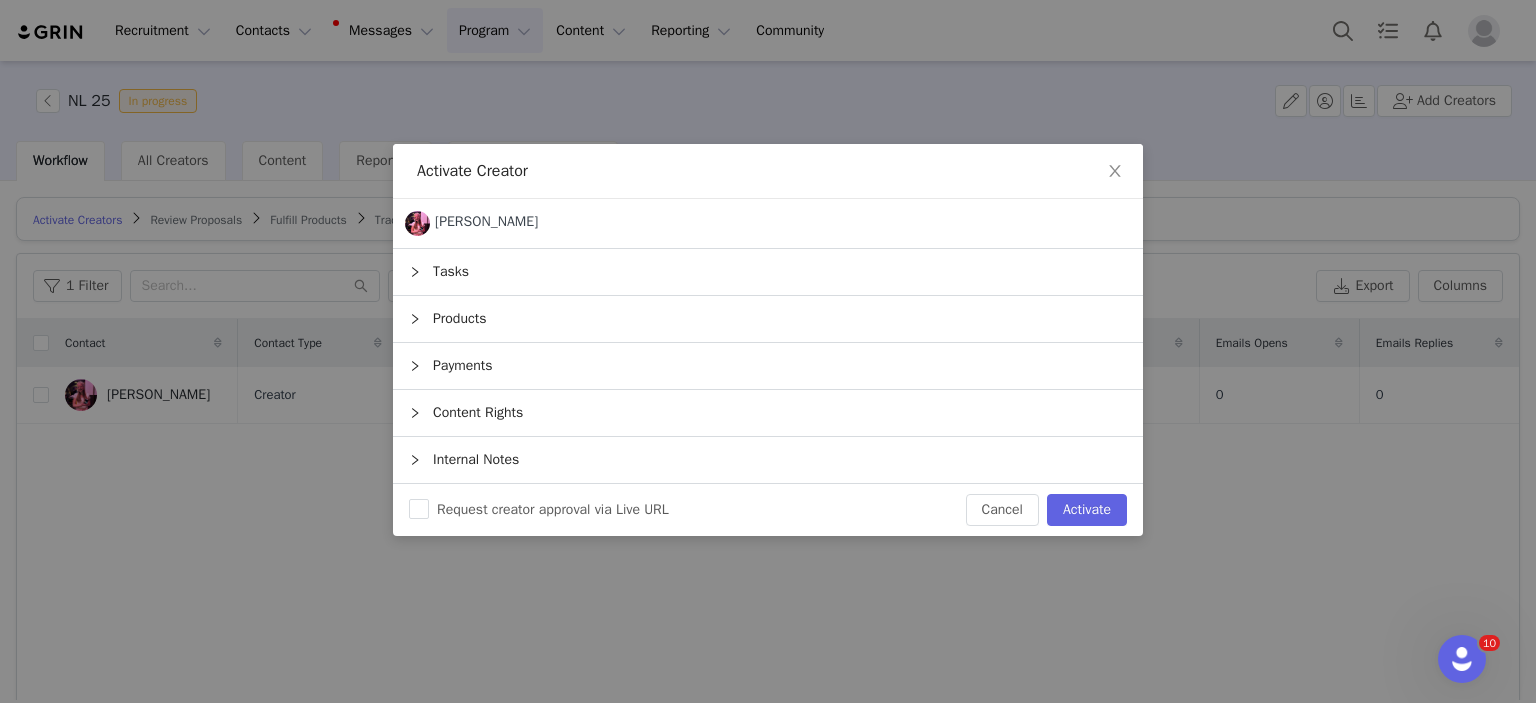 click on "Products" at bounding box center (768, 319) 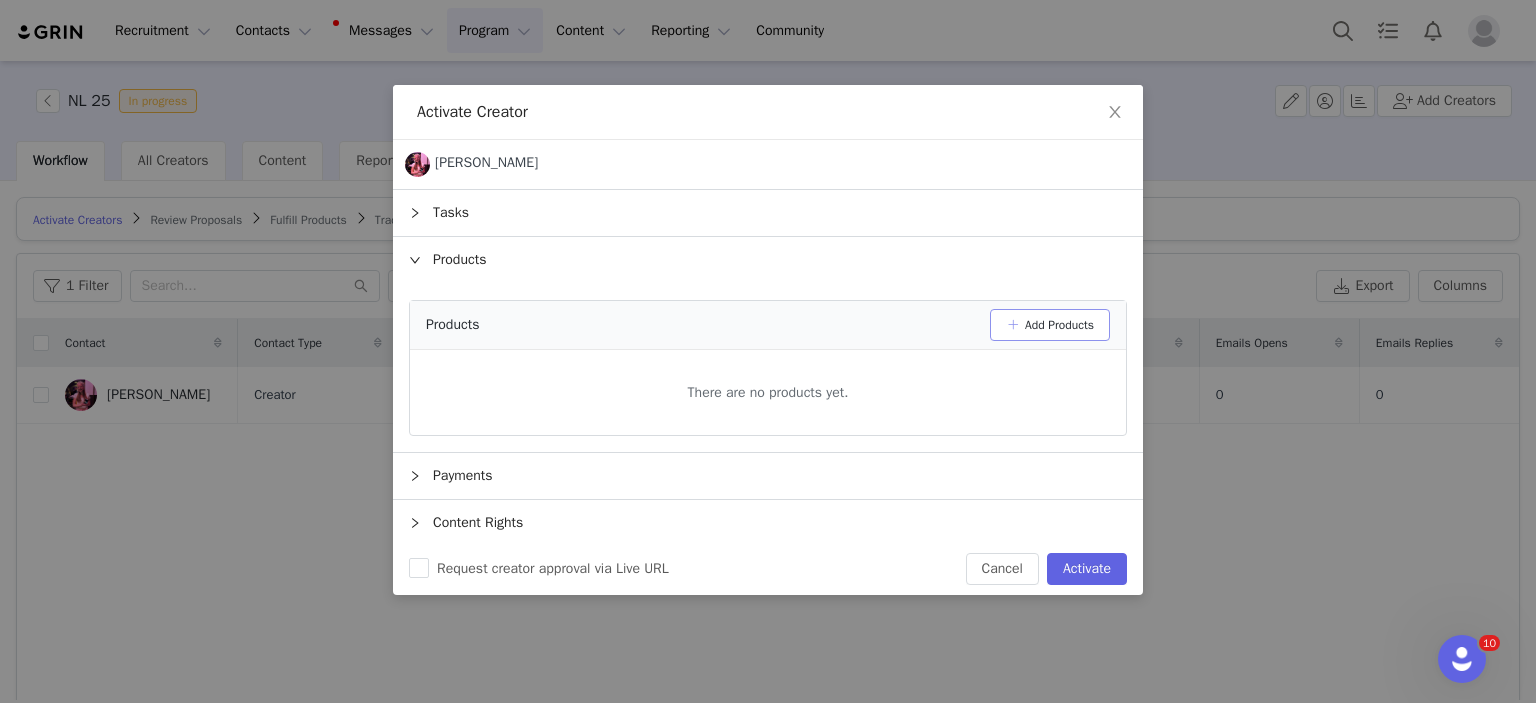 click on "Add Products" at bounding box center (1050, 325) 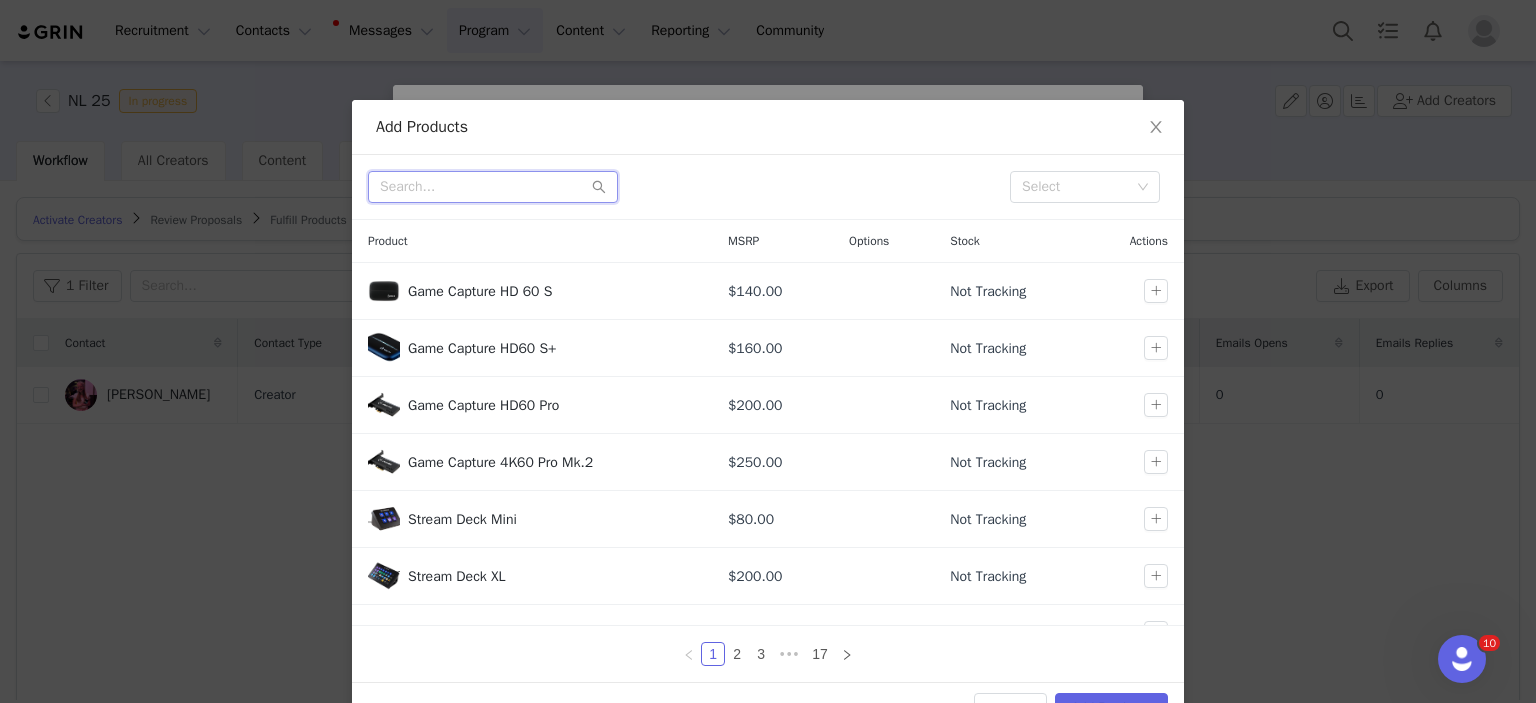 click at bounding box center [493, 187] 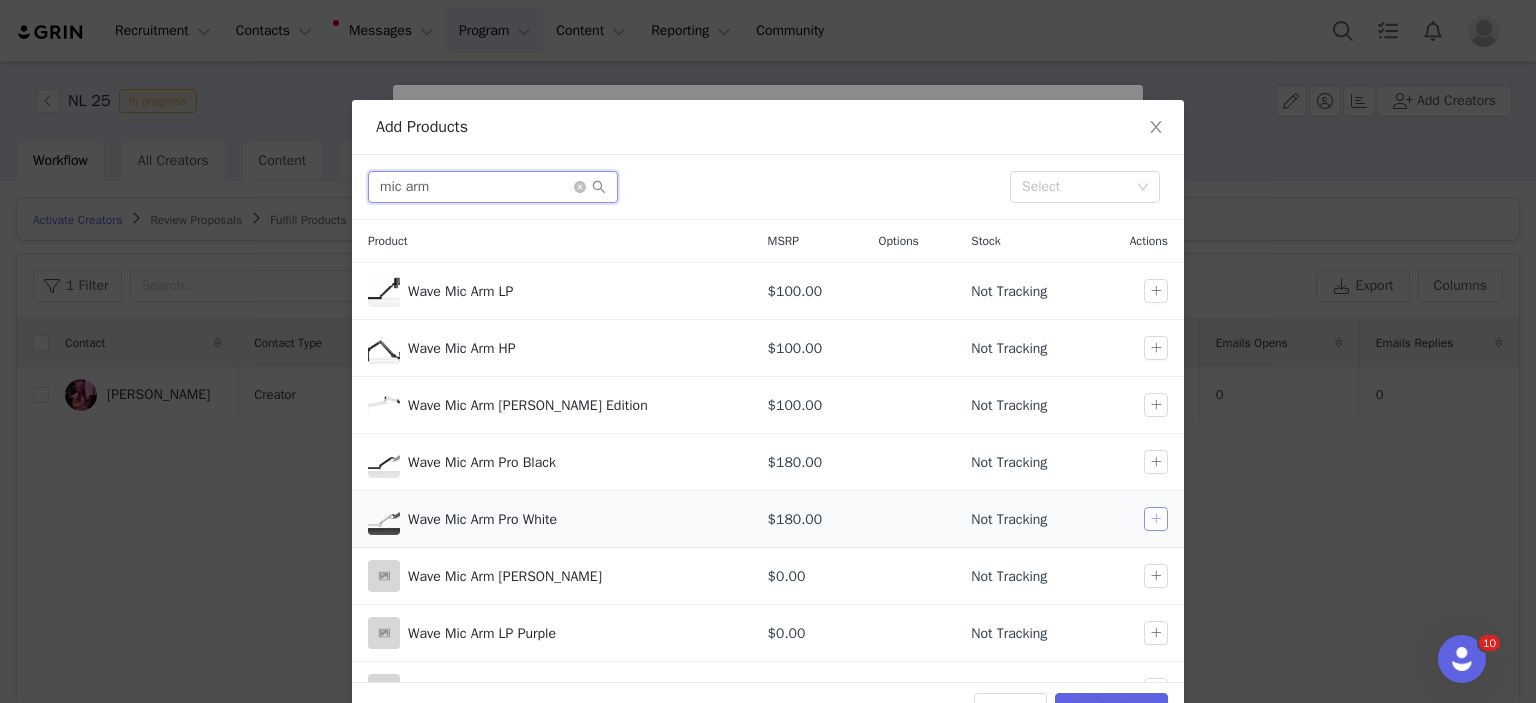 type on "mic arm" 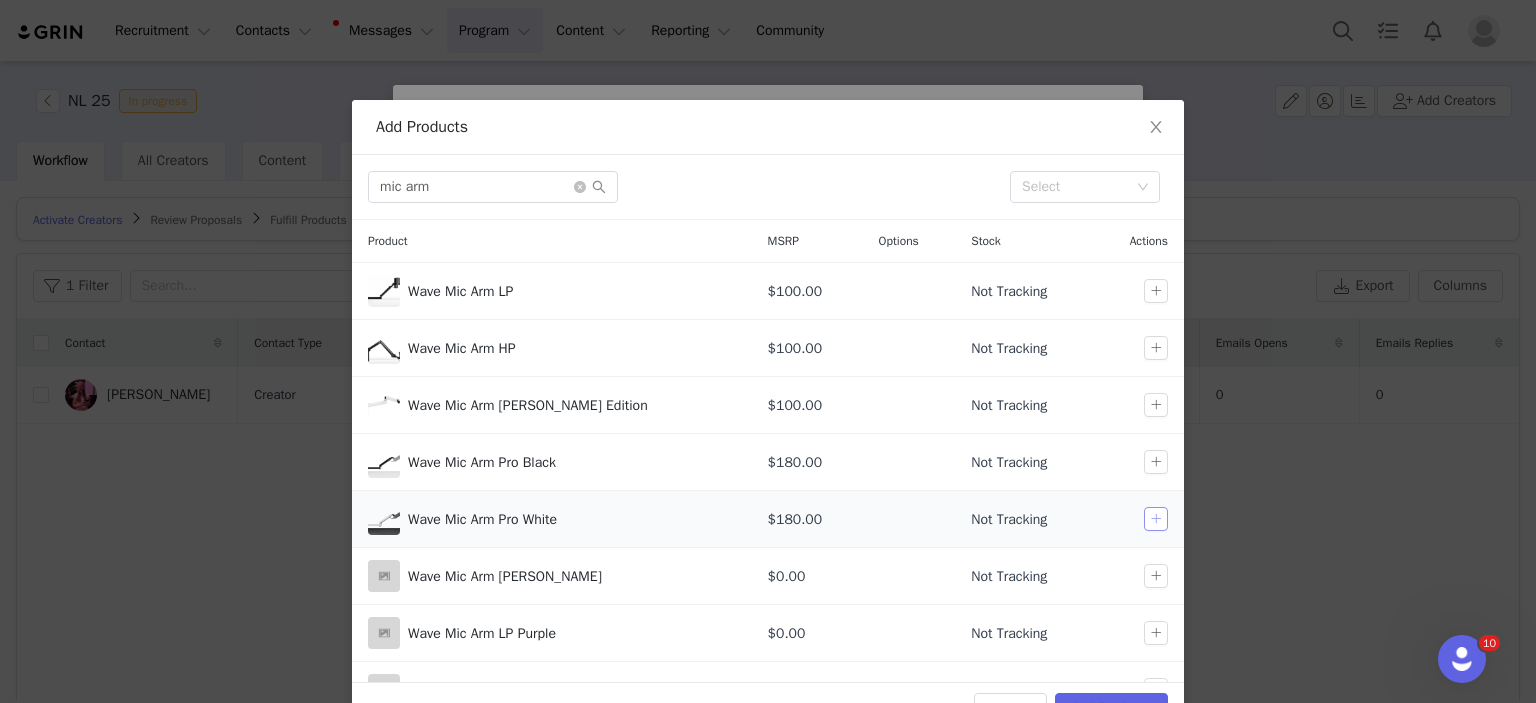 click at bounding box center [1156, 519] 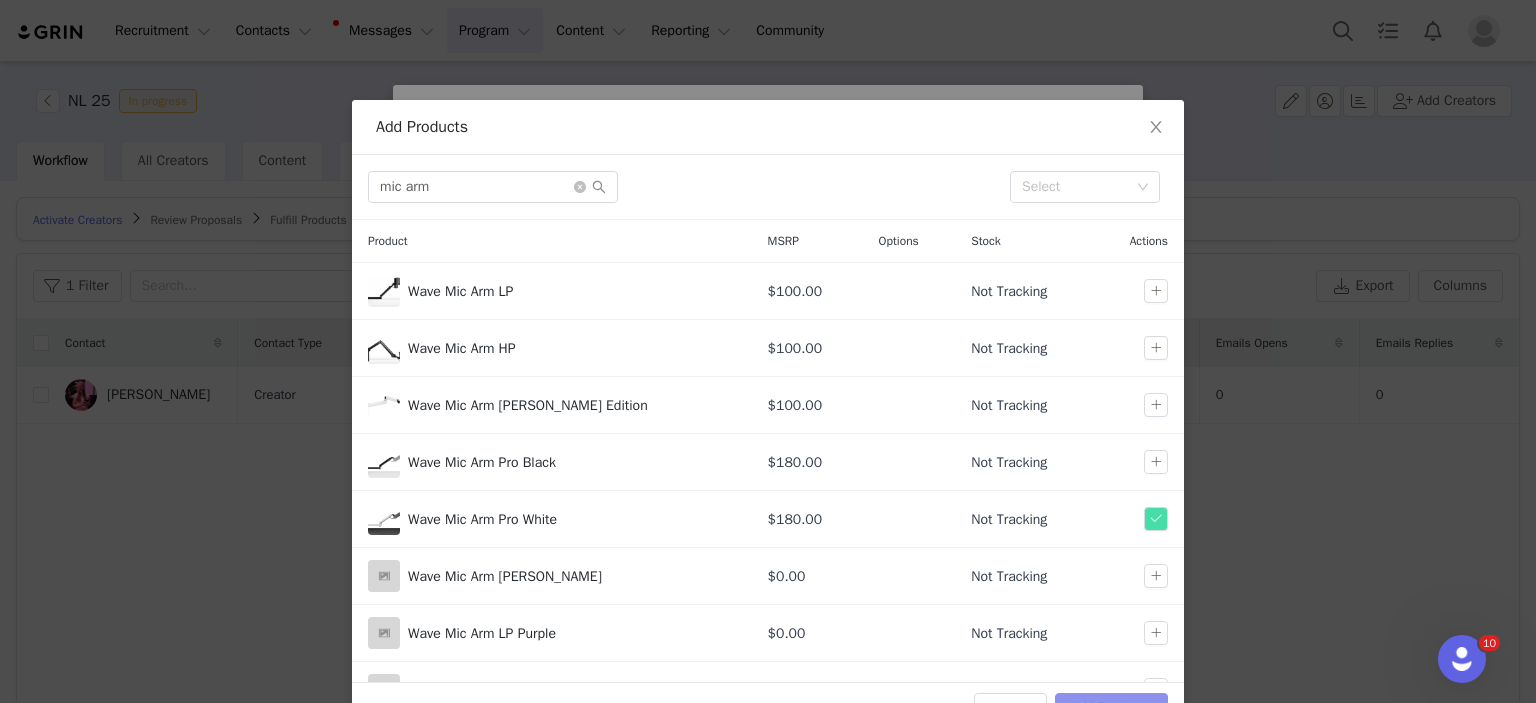 click on "Add Products" at bounding box center (1111, 709) 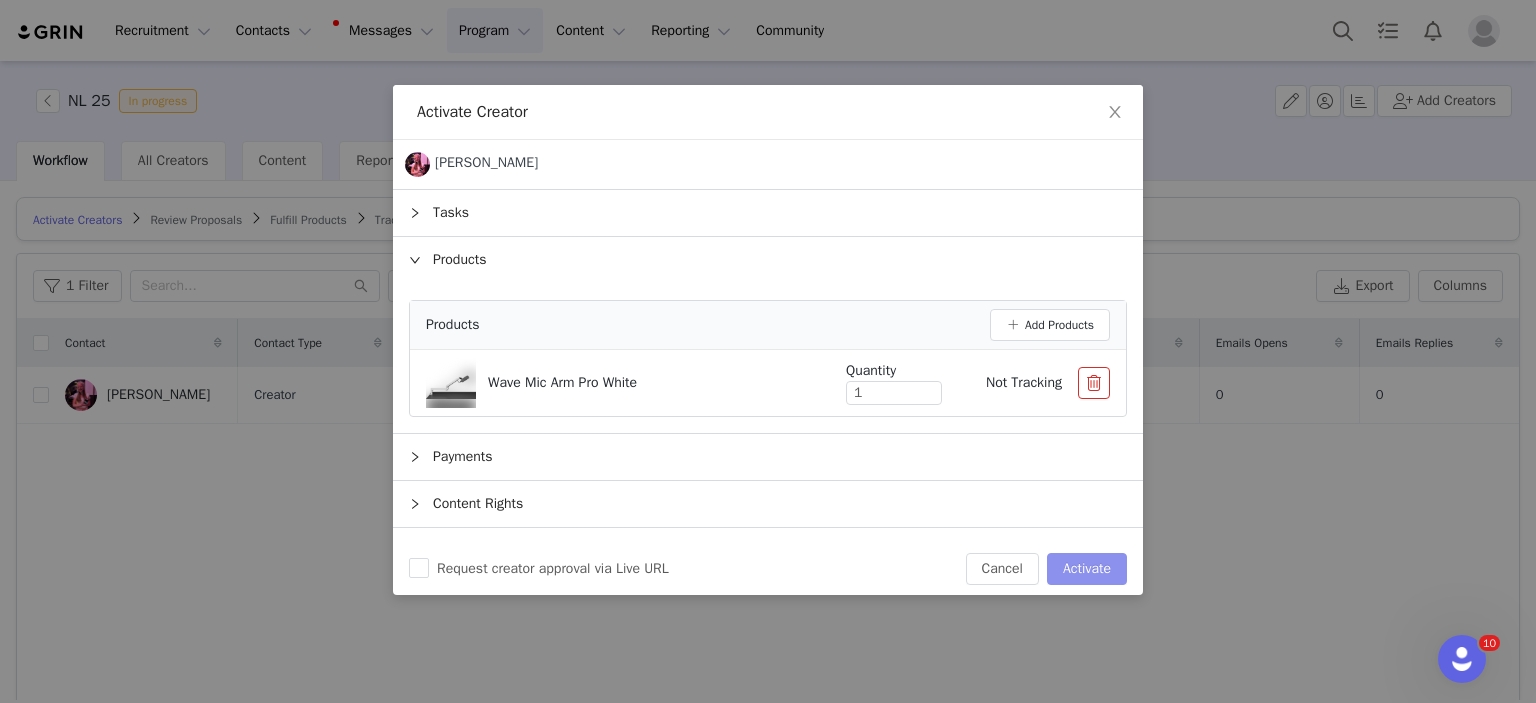 click on "Activate" at bounding box center (1087, 569) 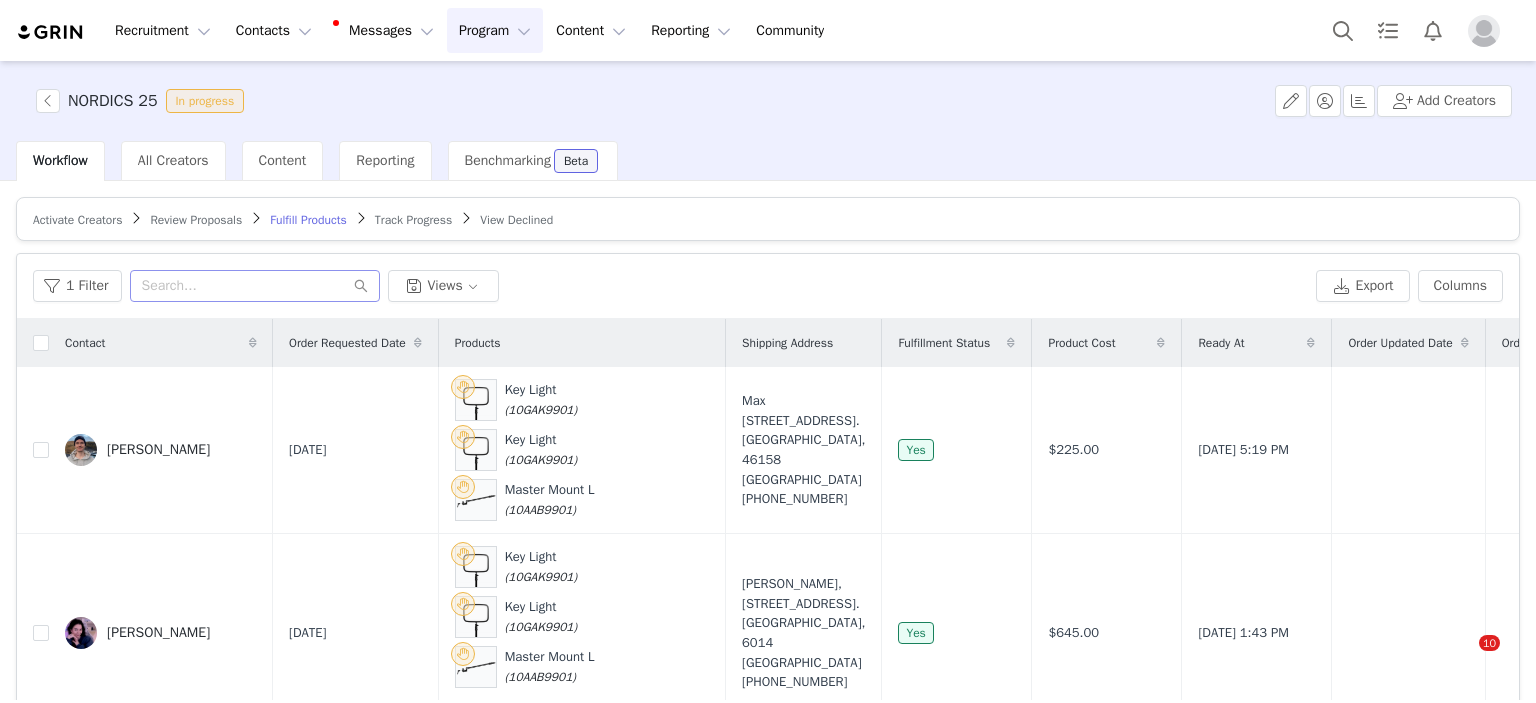 scroll, scrollTop: 0, scrollLeft: 0, axis: both 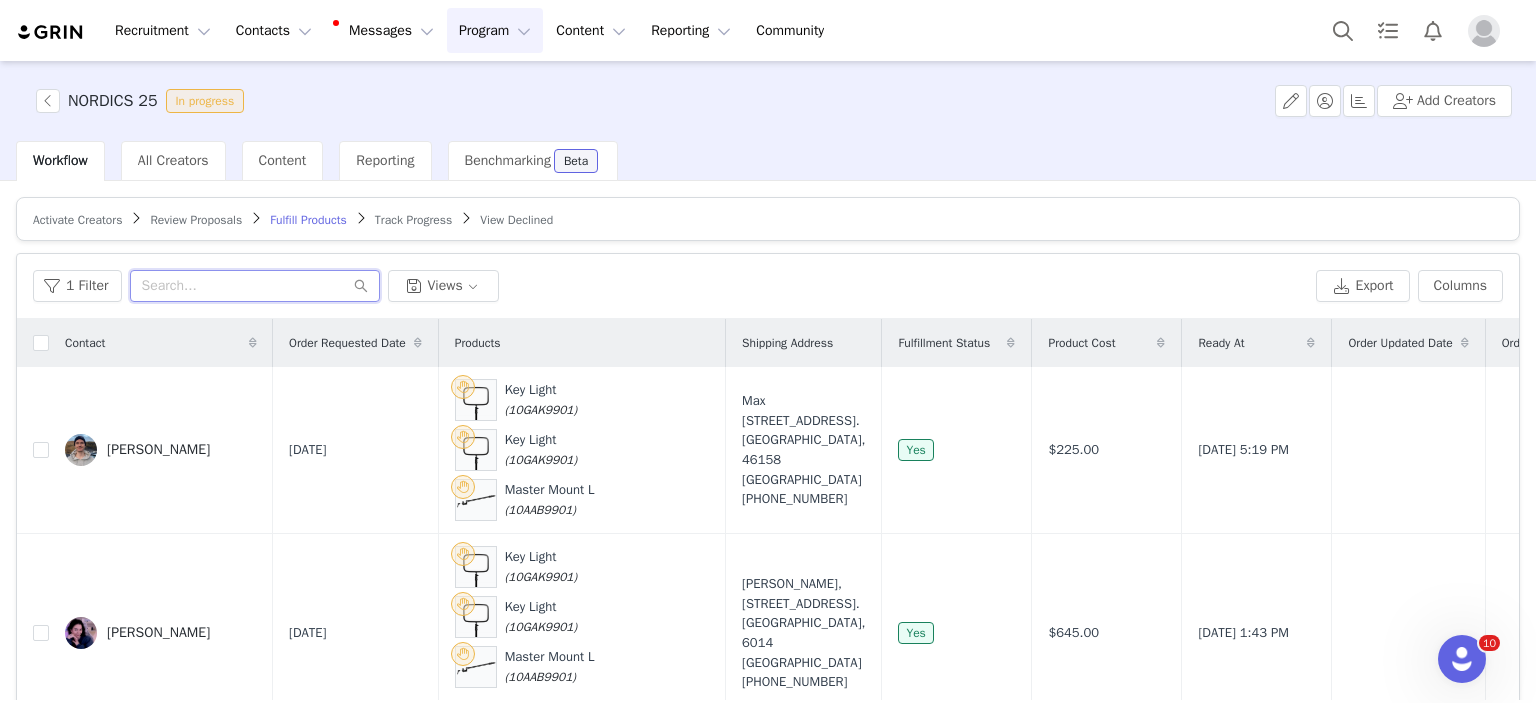 click at bounding box center (255, 286) 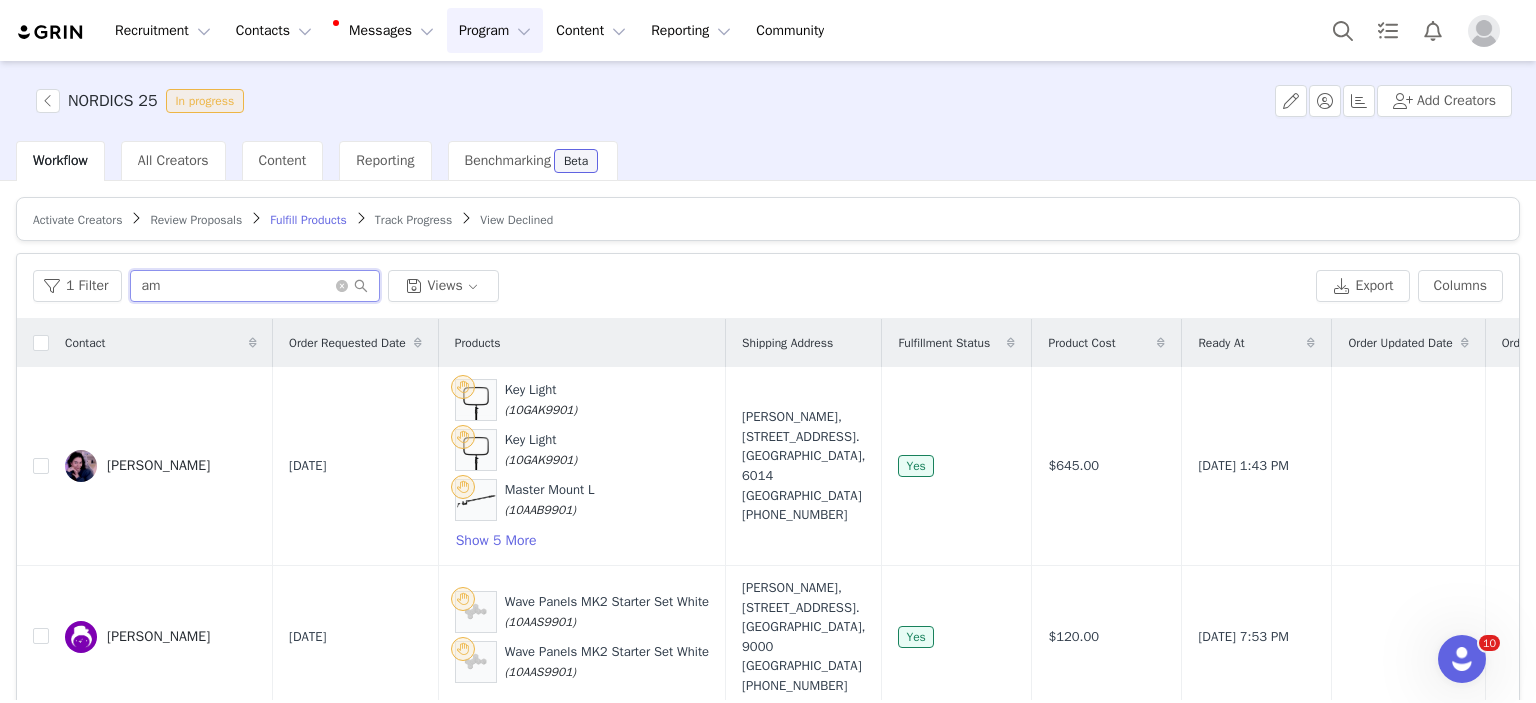 type on "am" 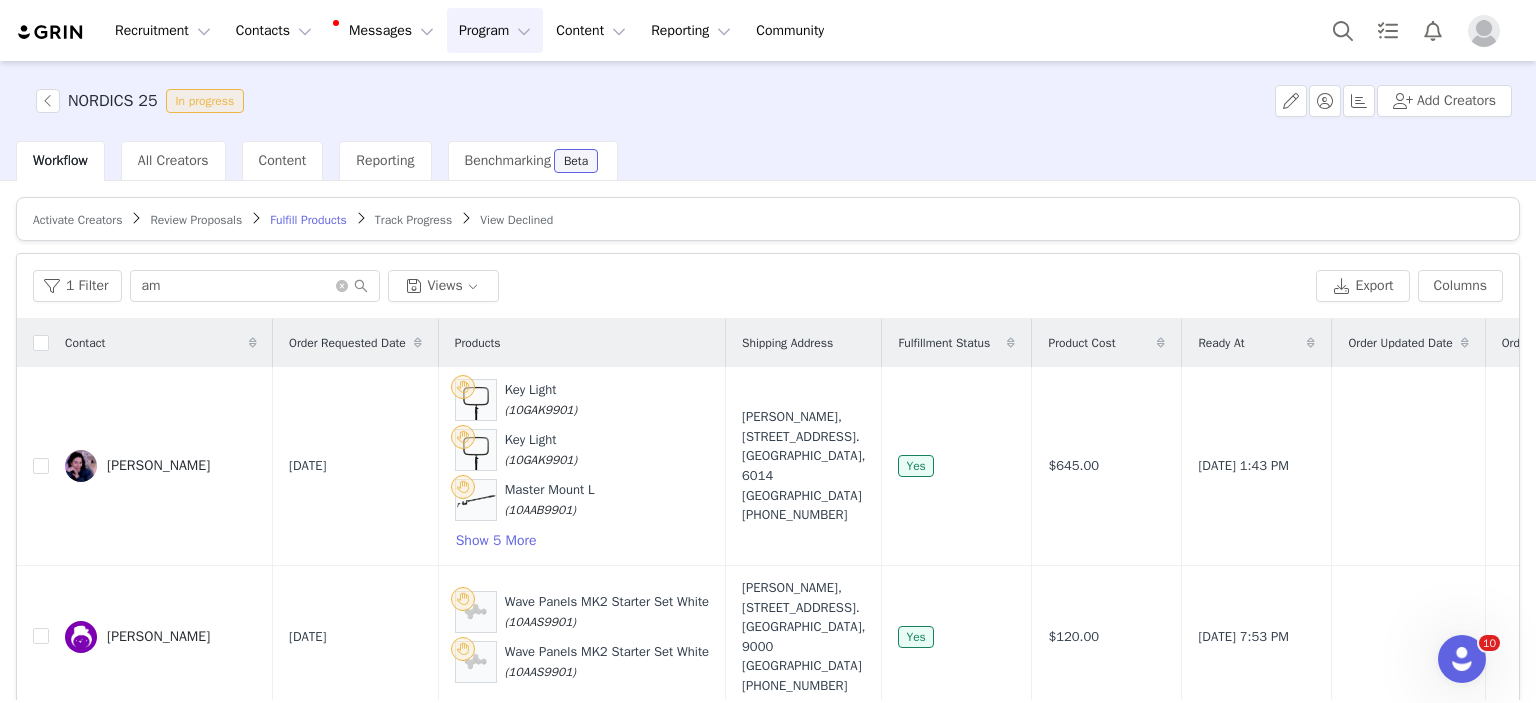 click on "Program Program" at bounding box center [495, 30] 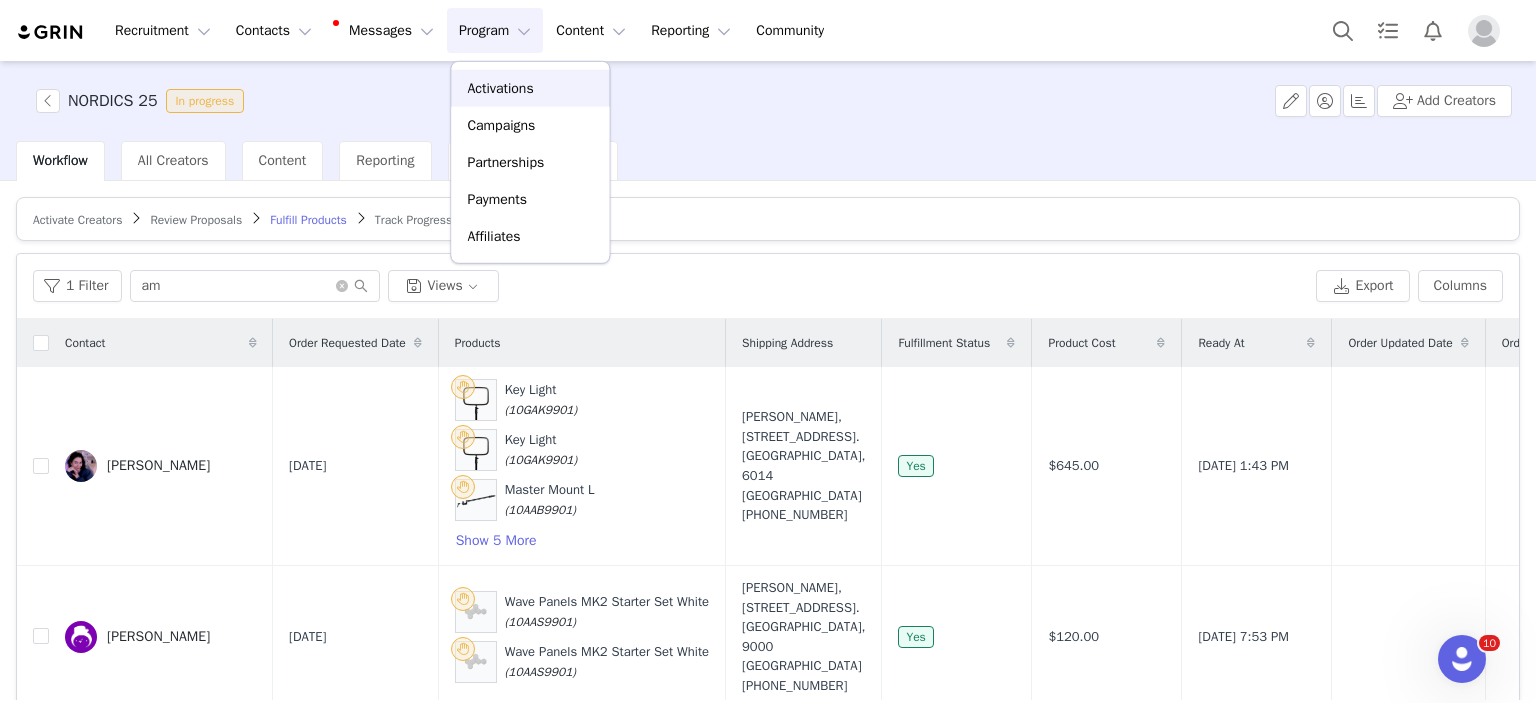 click on "Activations" at bounding box center [500, 88] 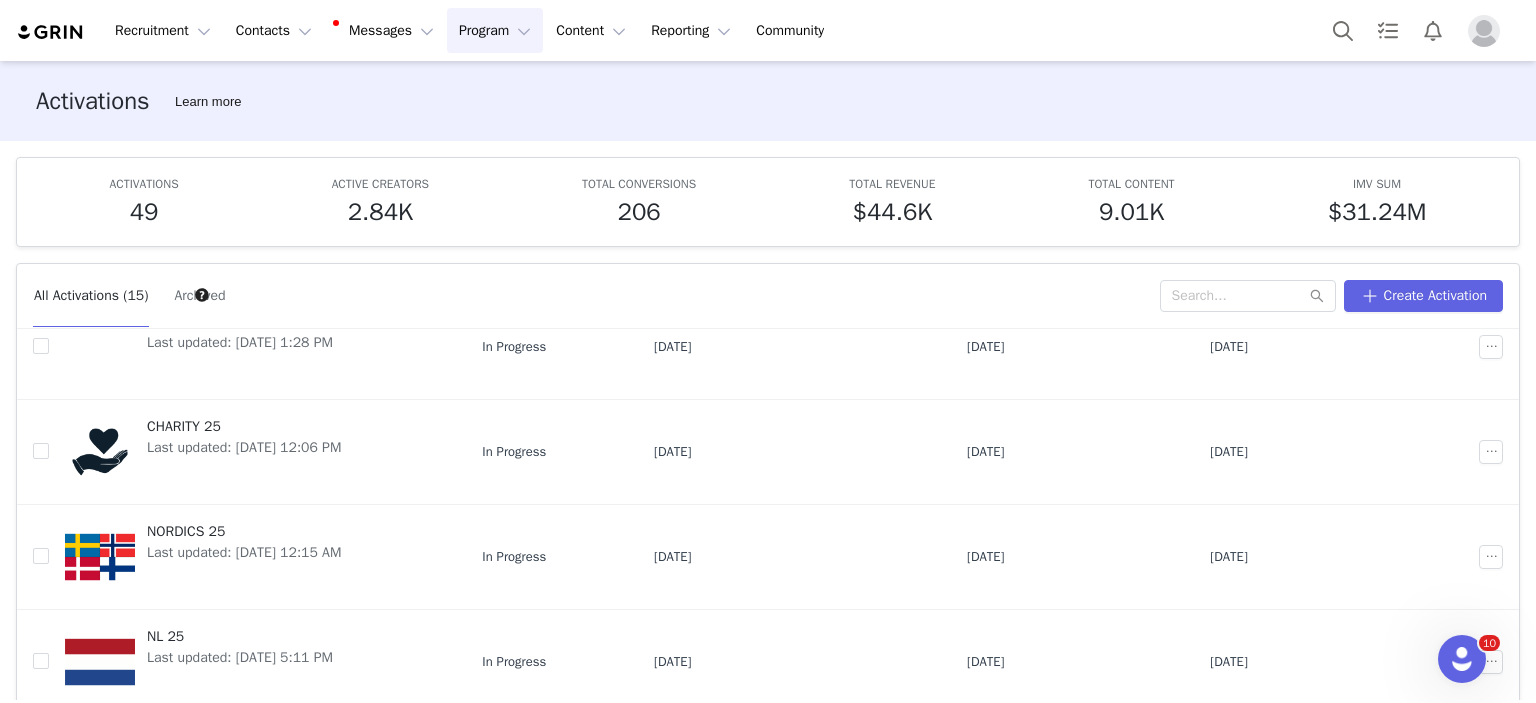 scroll, scrollTop: 396, scrollLeft: 0, axis: vertical 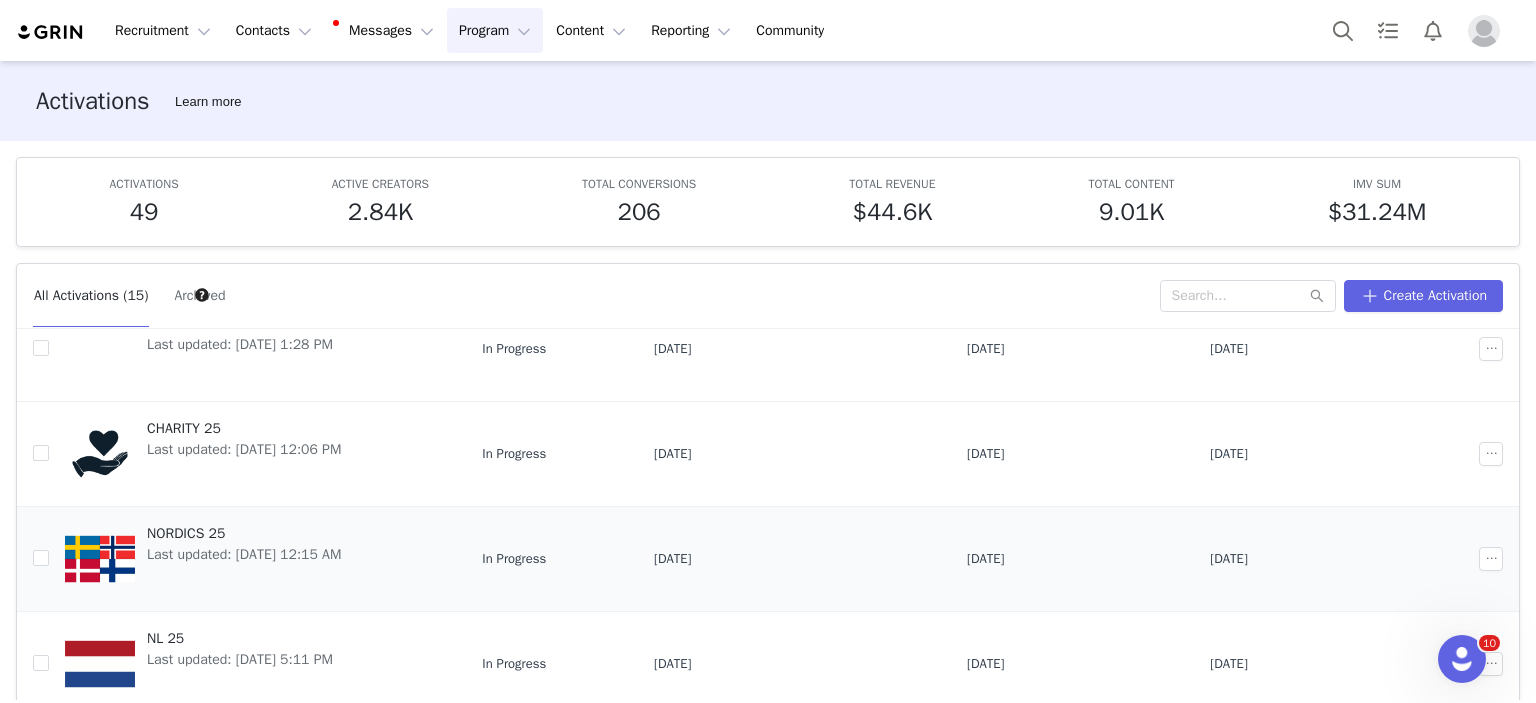 click on "Last updated: [DATE] 12:15 AM" at bounding box center (244, 554) 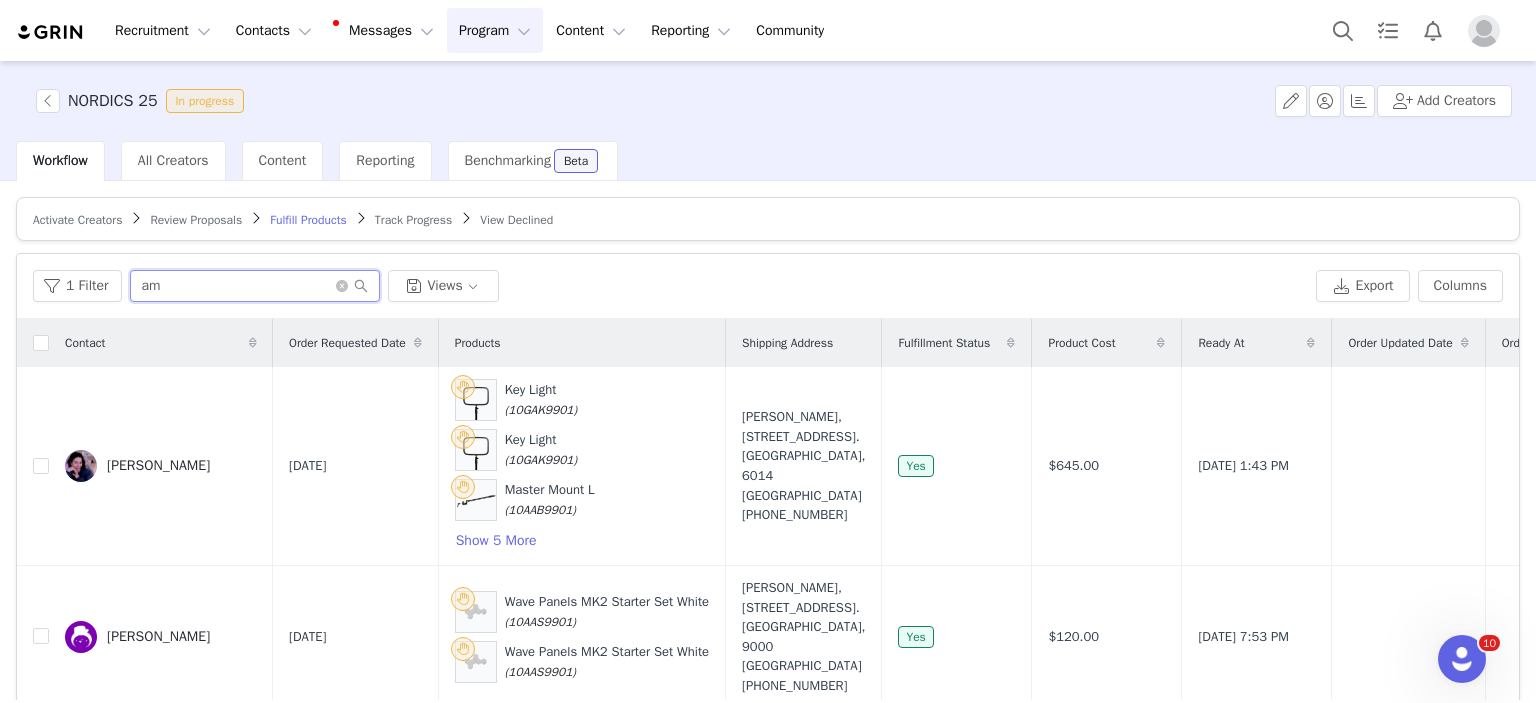 click on "am" at bounding box center (255, 286) 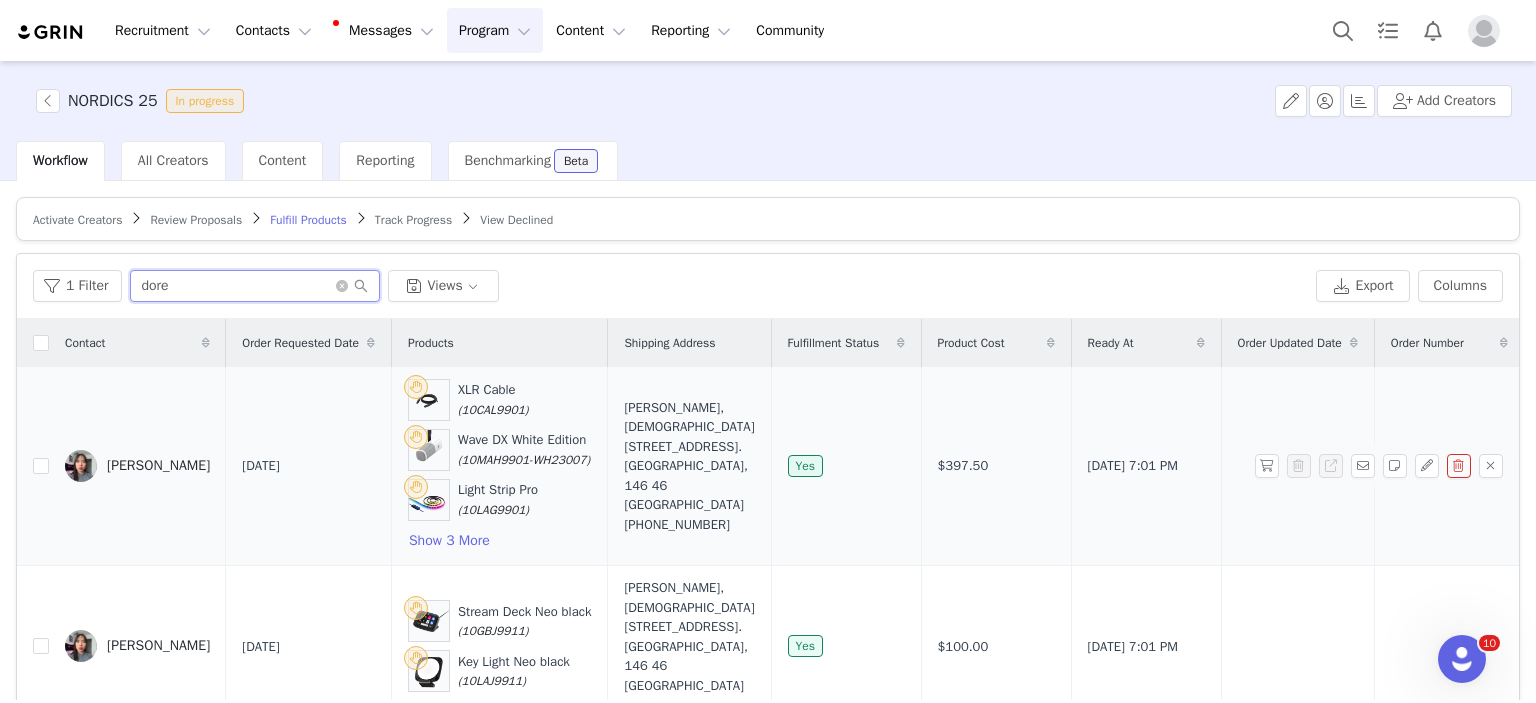 type on "dore" 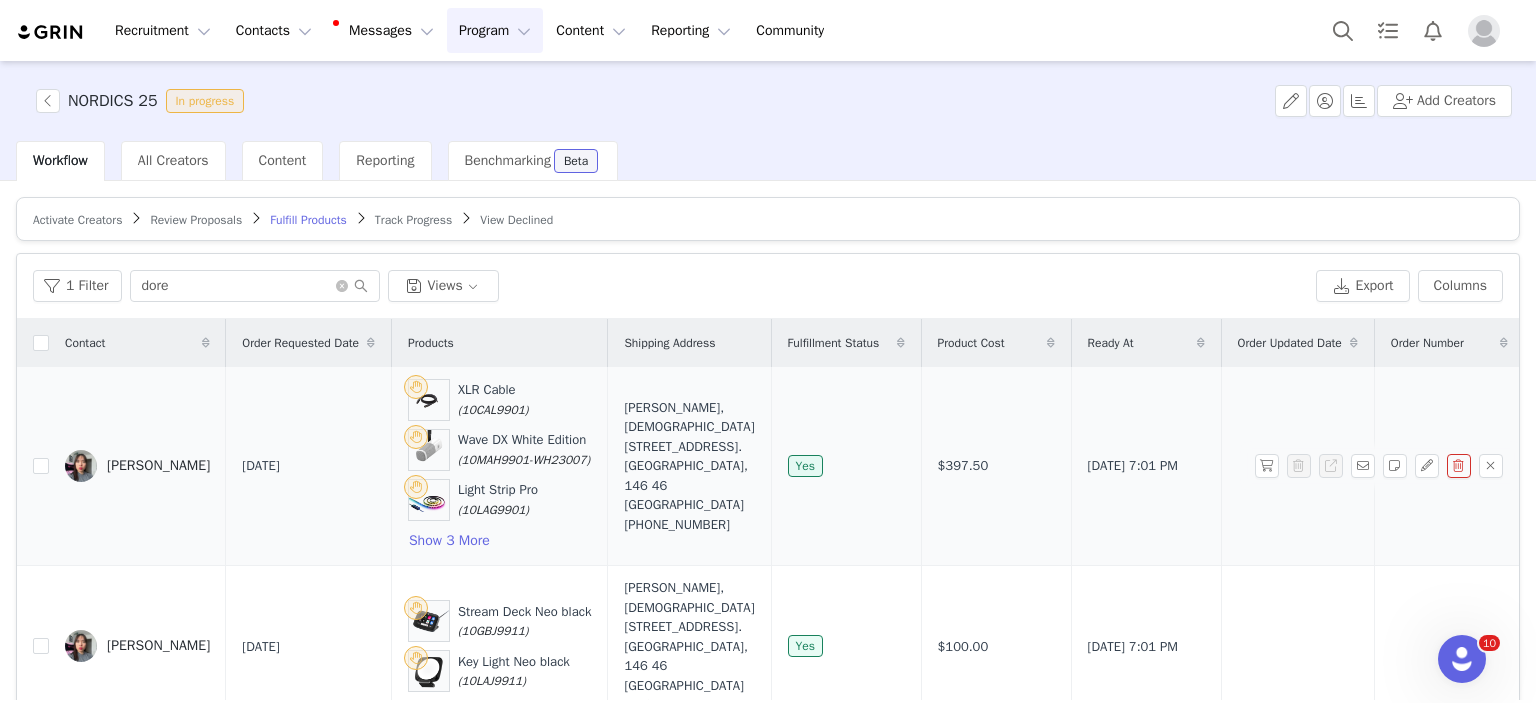 click on "Doreen Villacruz" at bounding box center [158, 466] 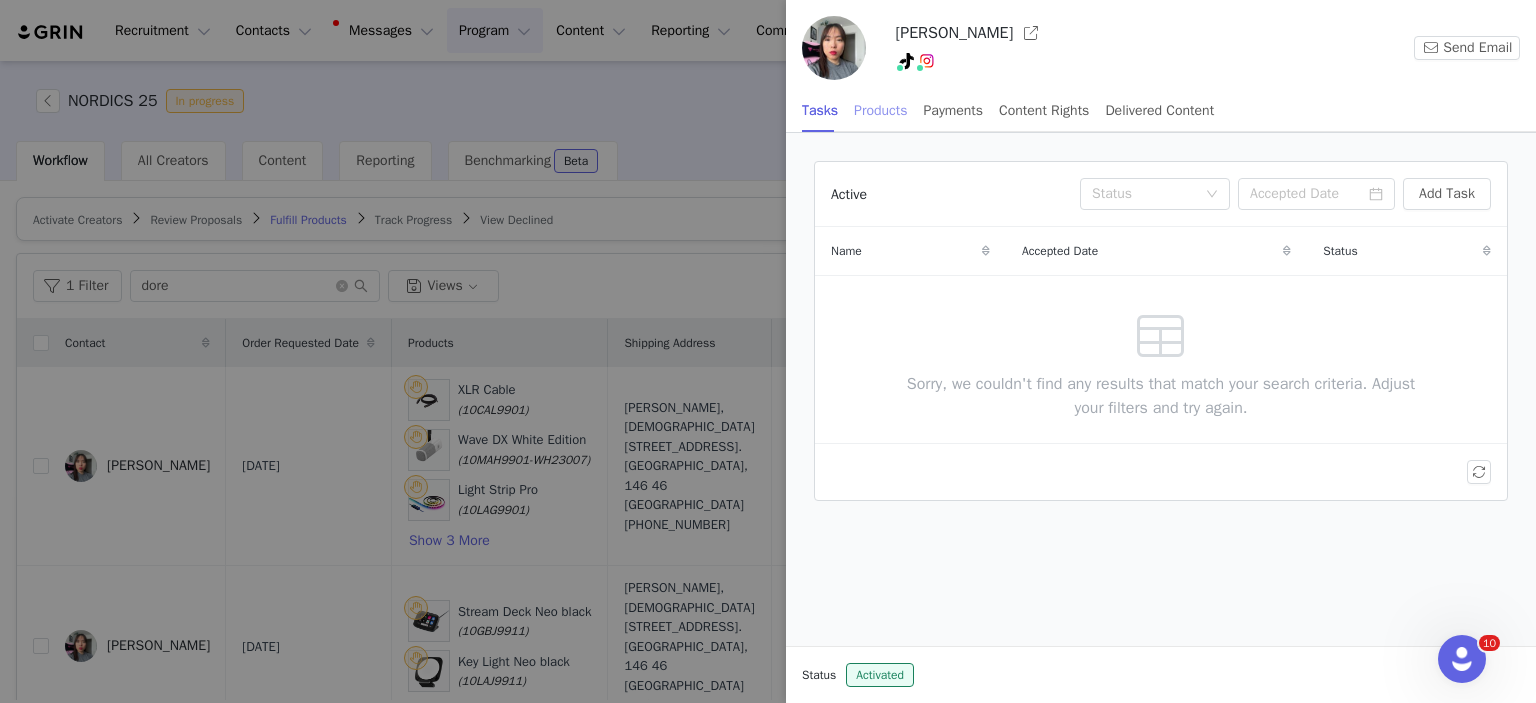 click on "Products" at bounding box center [880, 110] 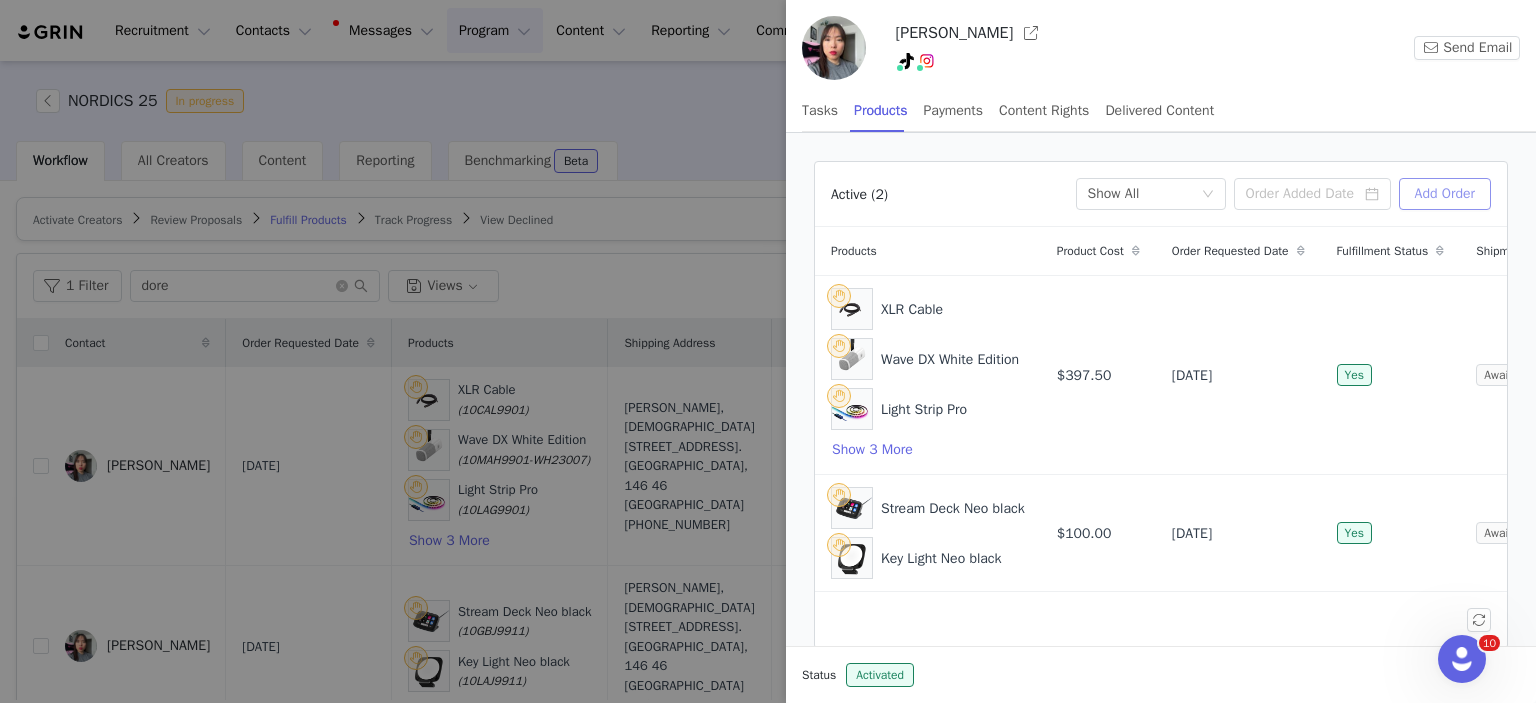 click on "Add Order" at bounding box center (1445, 194) 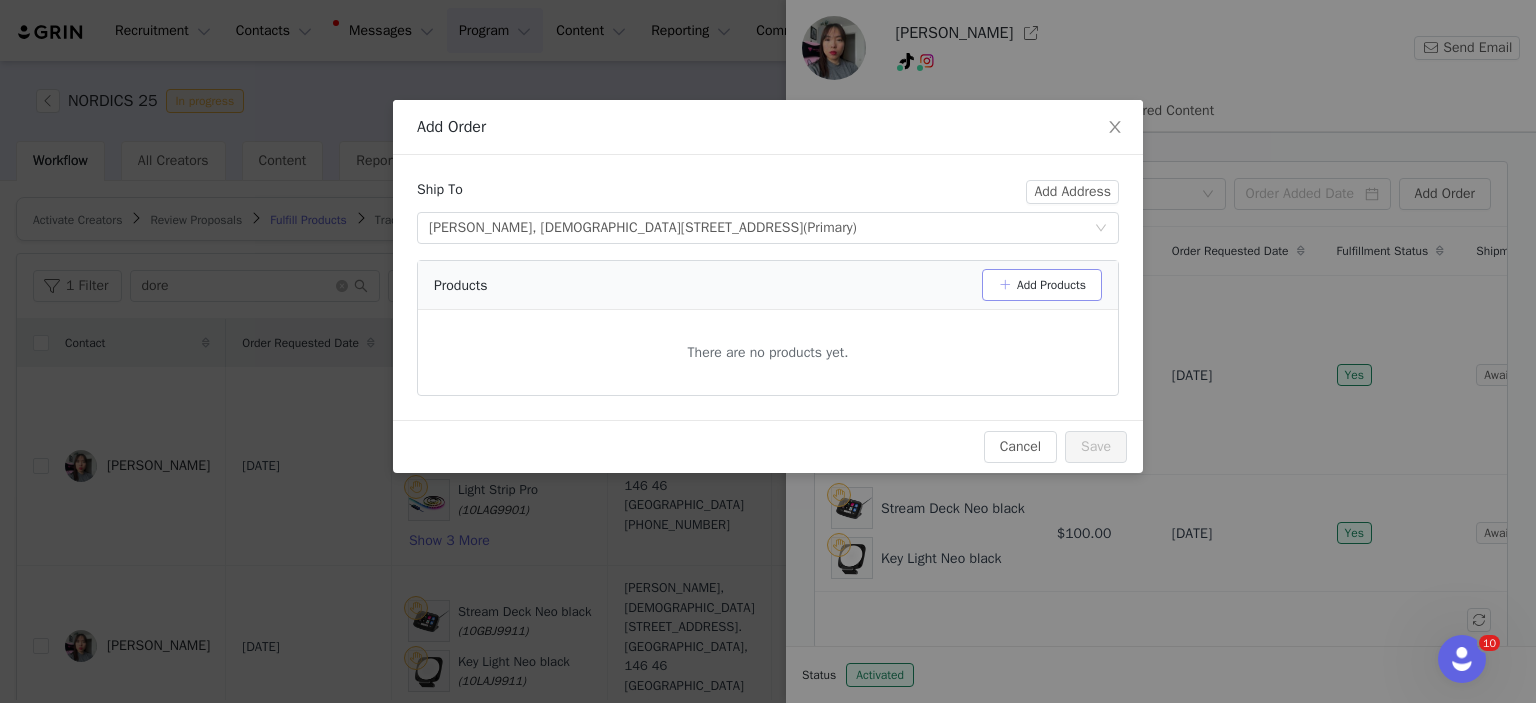 click on "Add Products" at bounding box center (1042, 285) 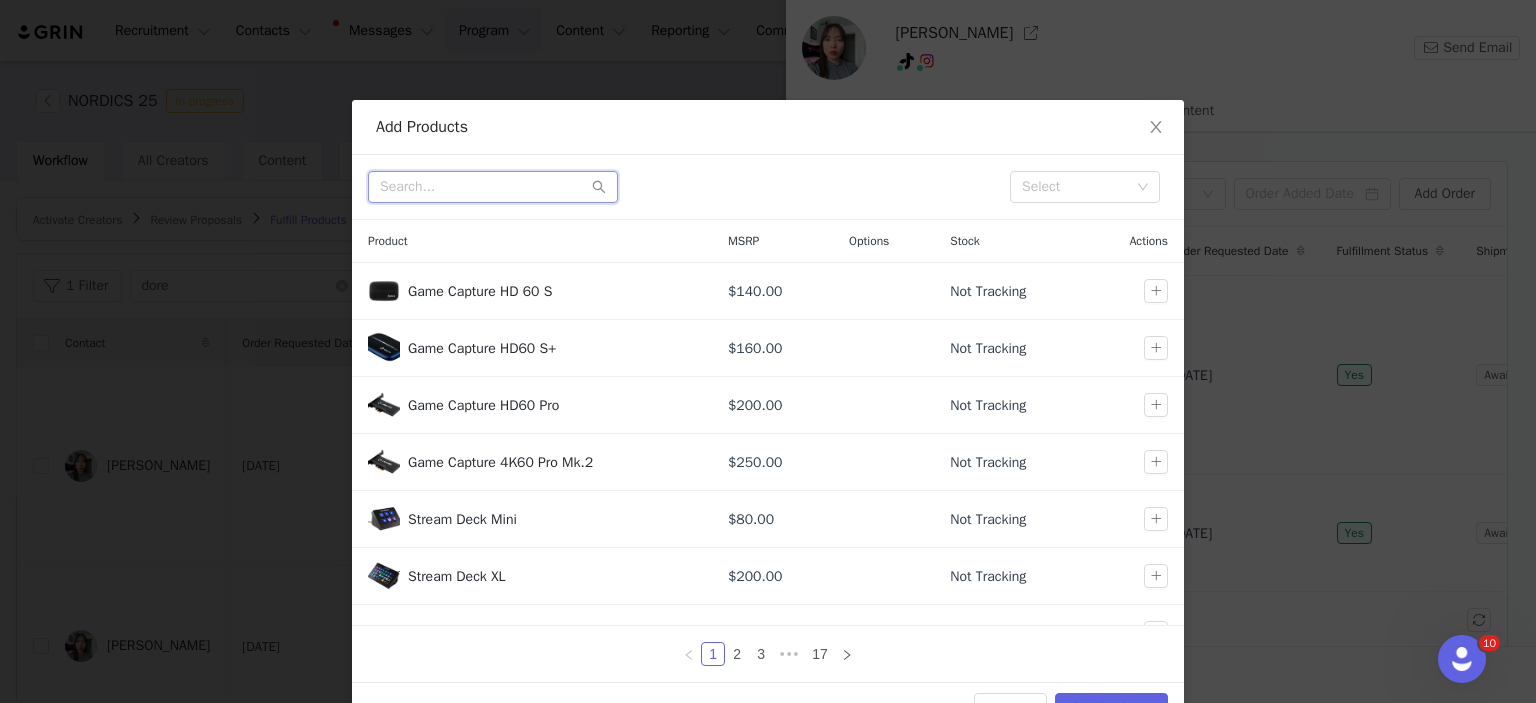click at bounding box center (493, 187) 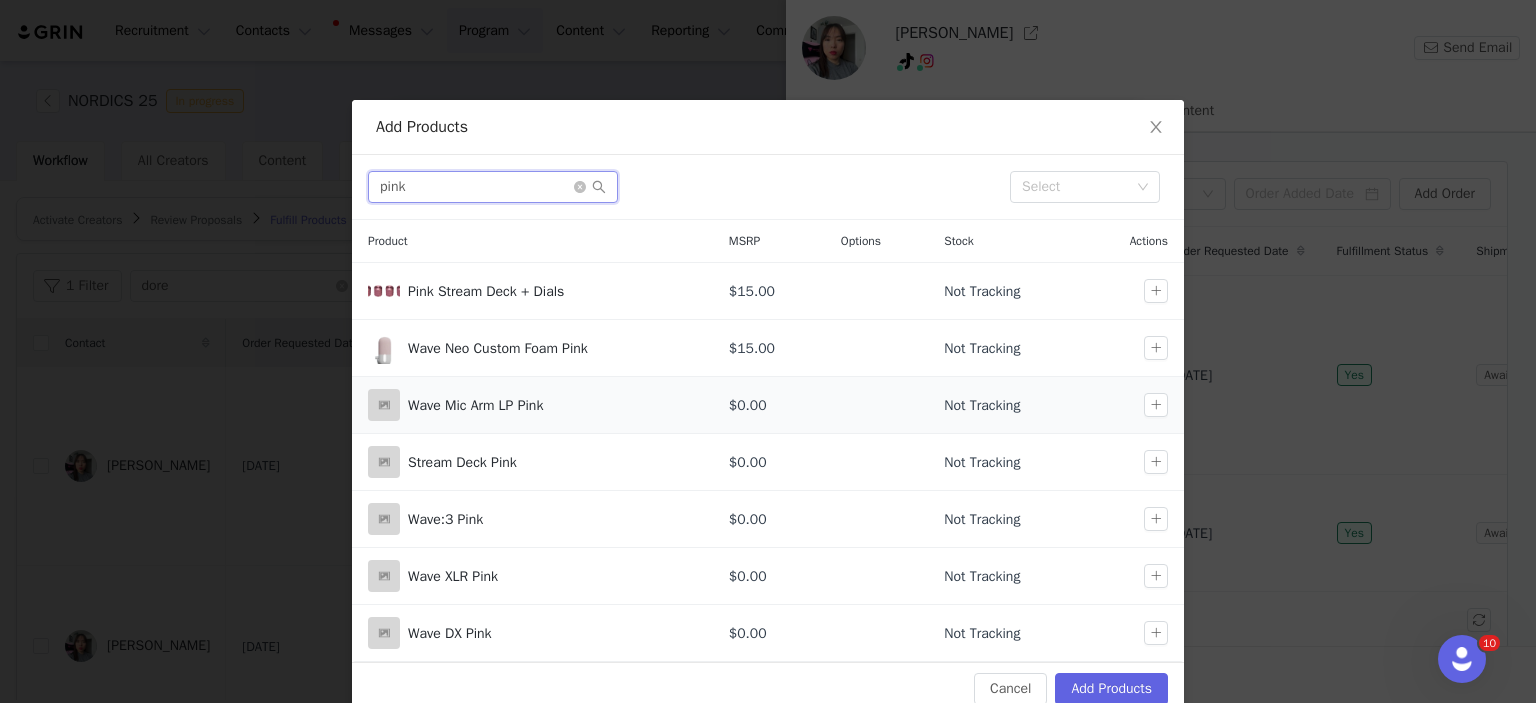 scroll, scrollTop: 33, scrollLeft: 0, axis: vertical 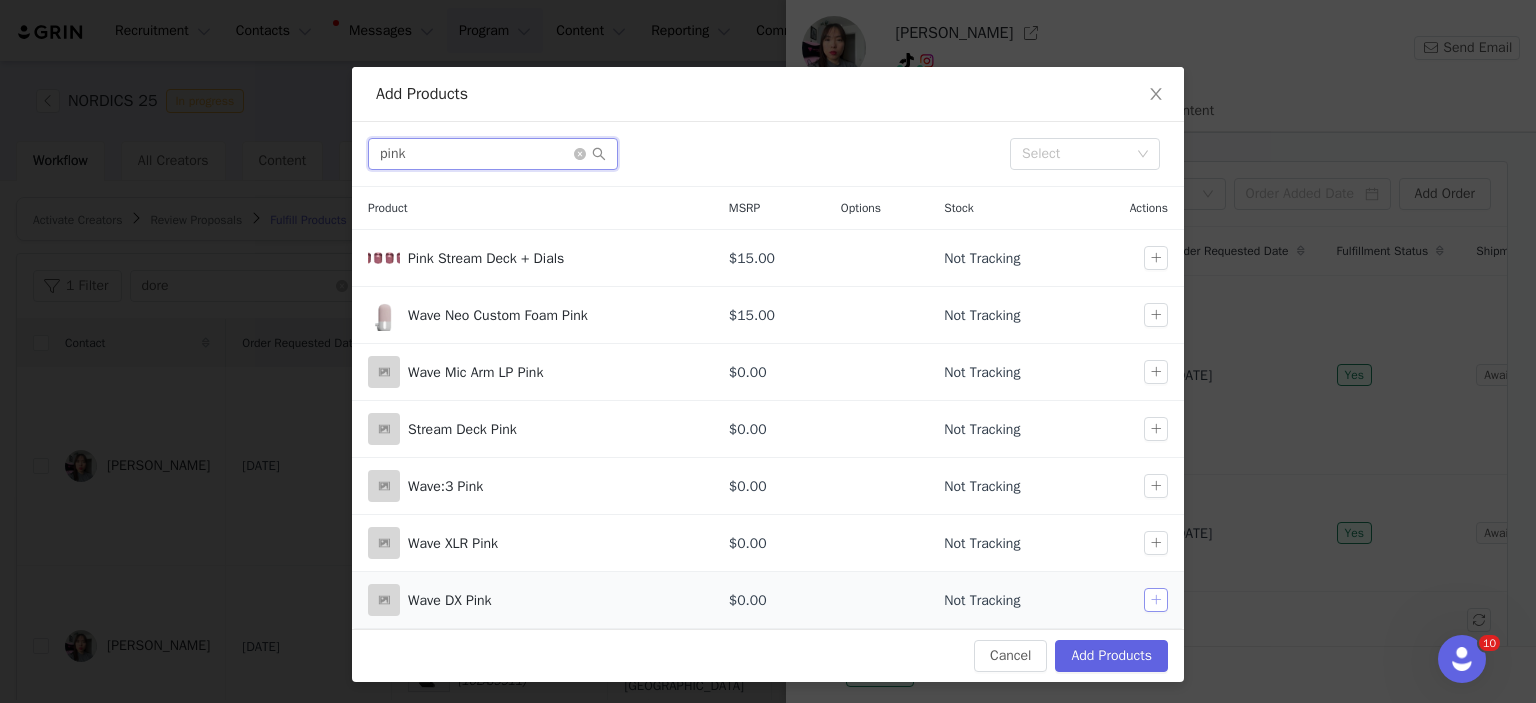 type on "pink" 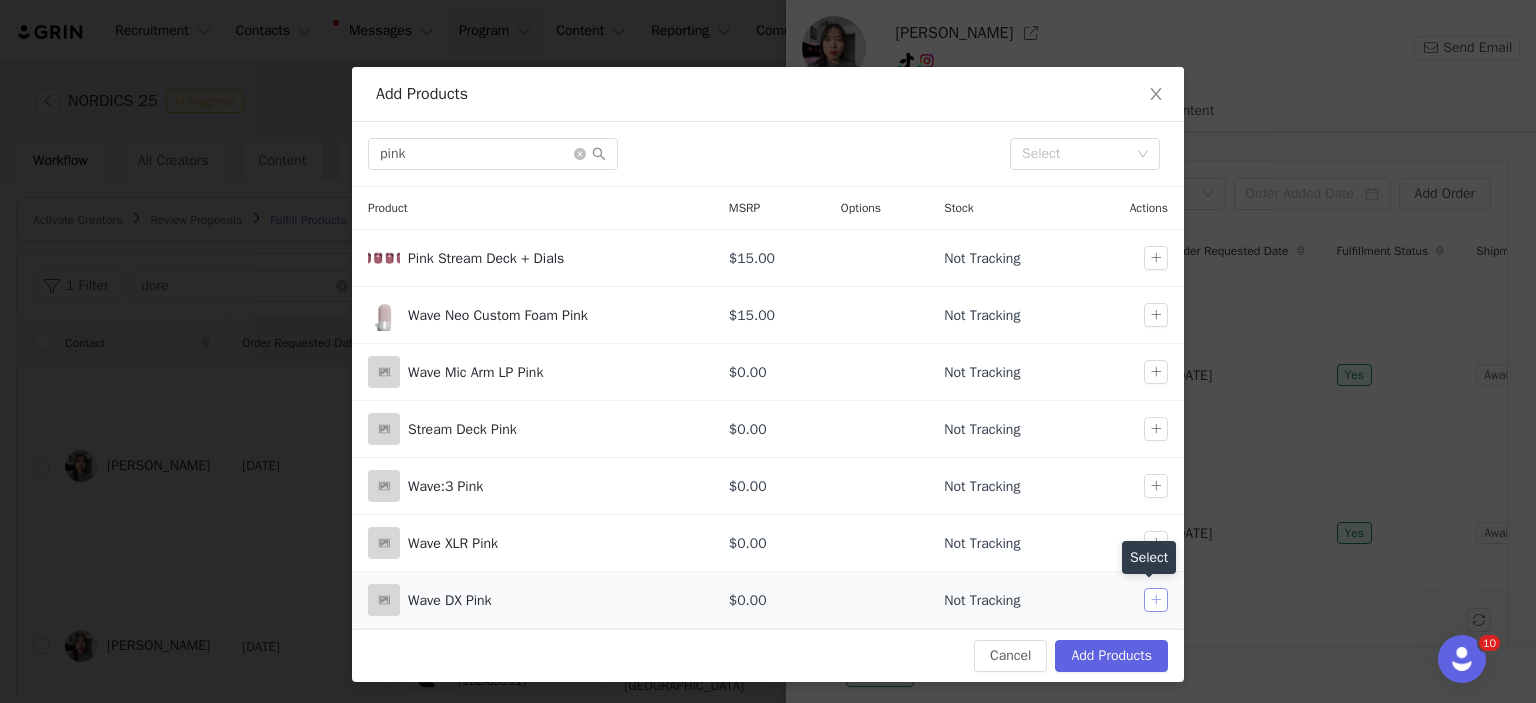 click at bounding box center (1156, 600) 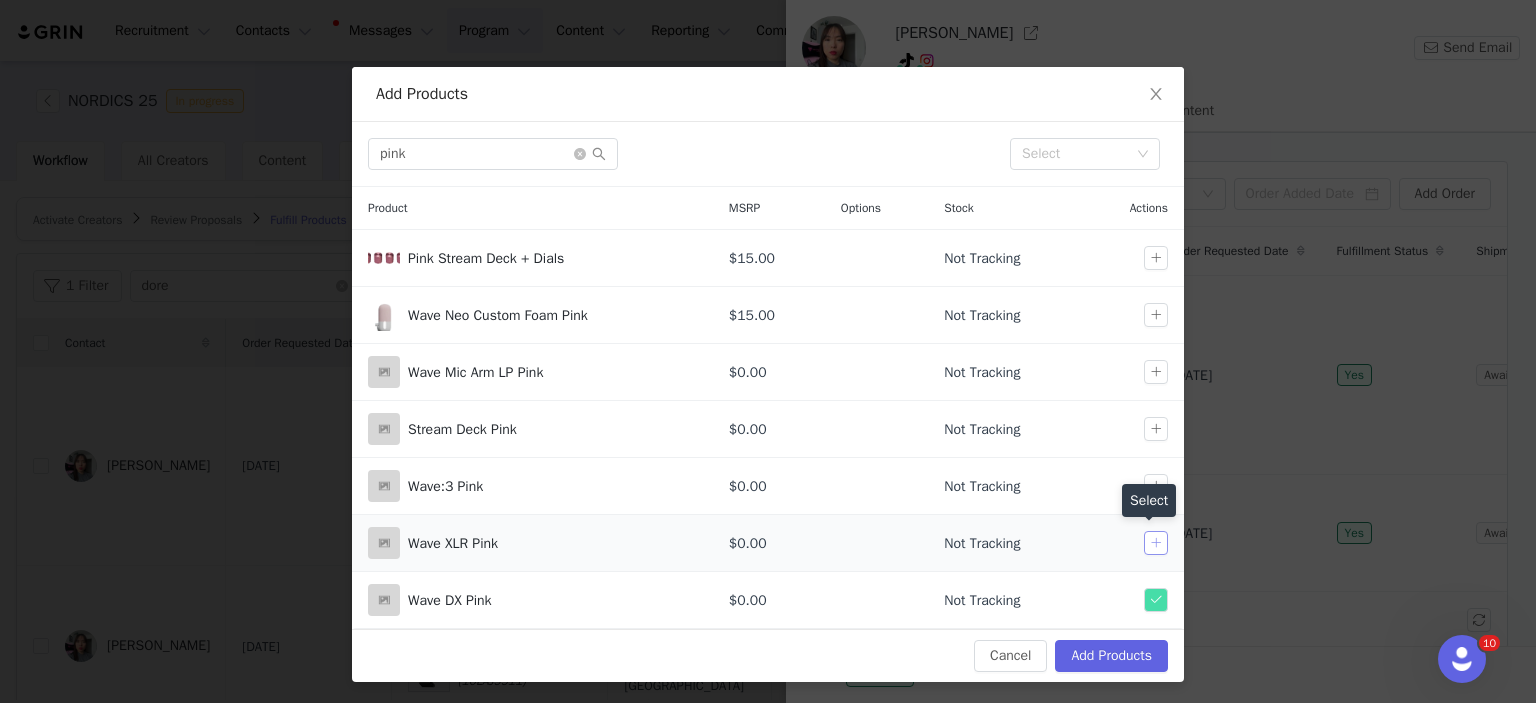 click at bounding box center (1156, 543) 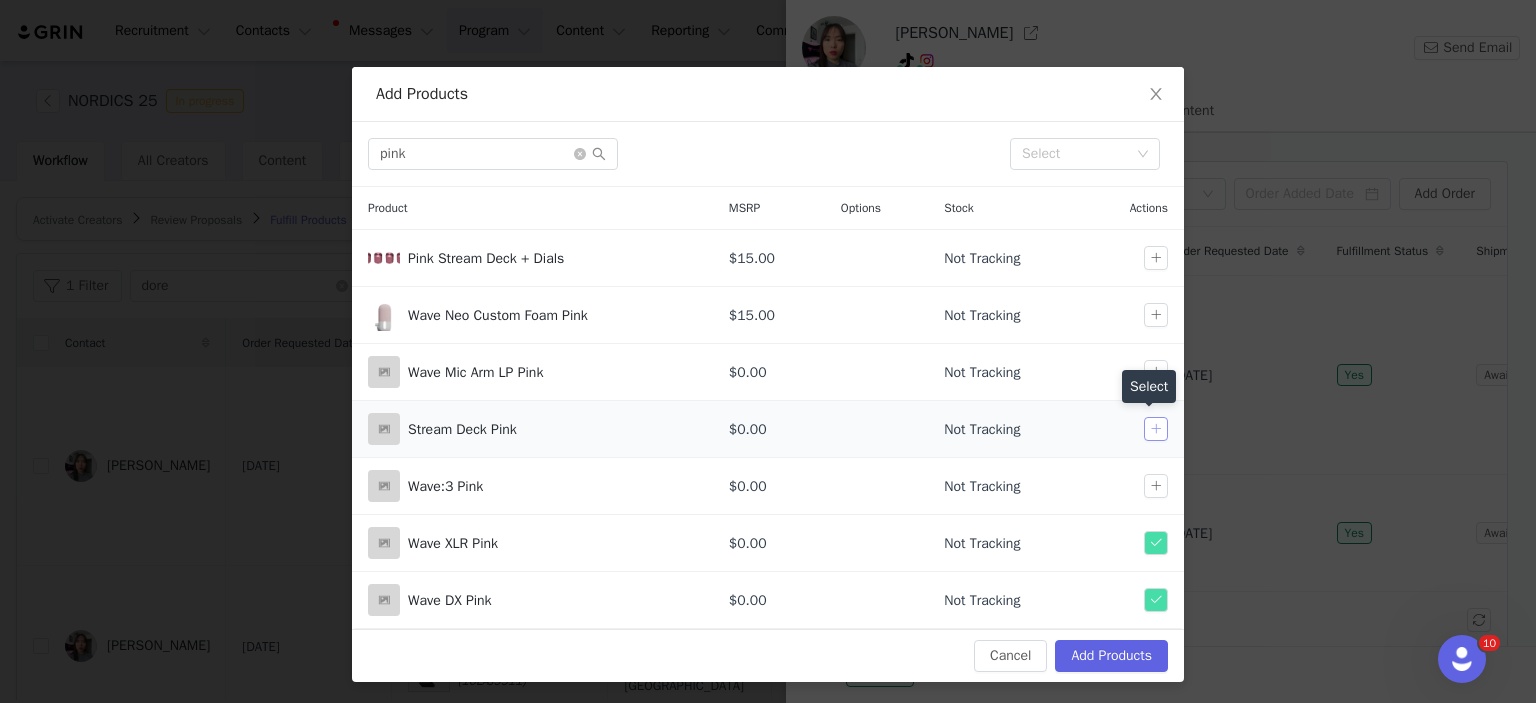 click at bounding box center (1156, 429) 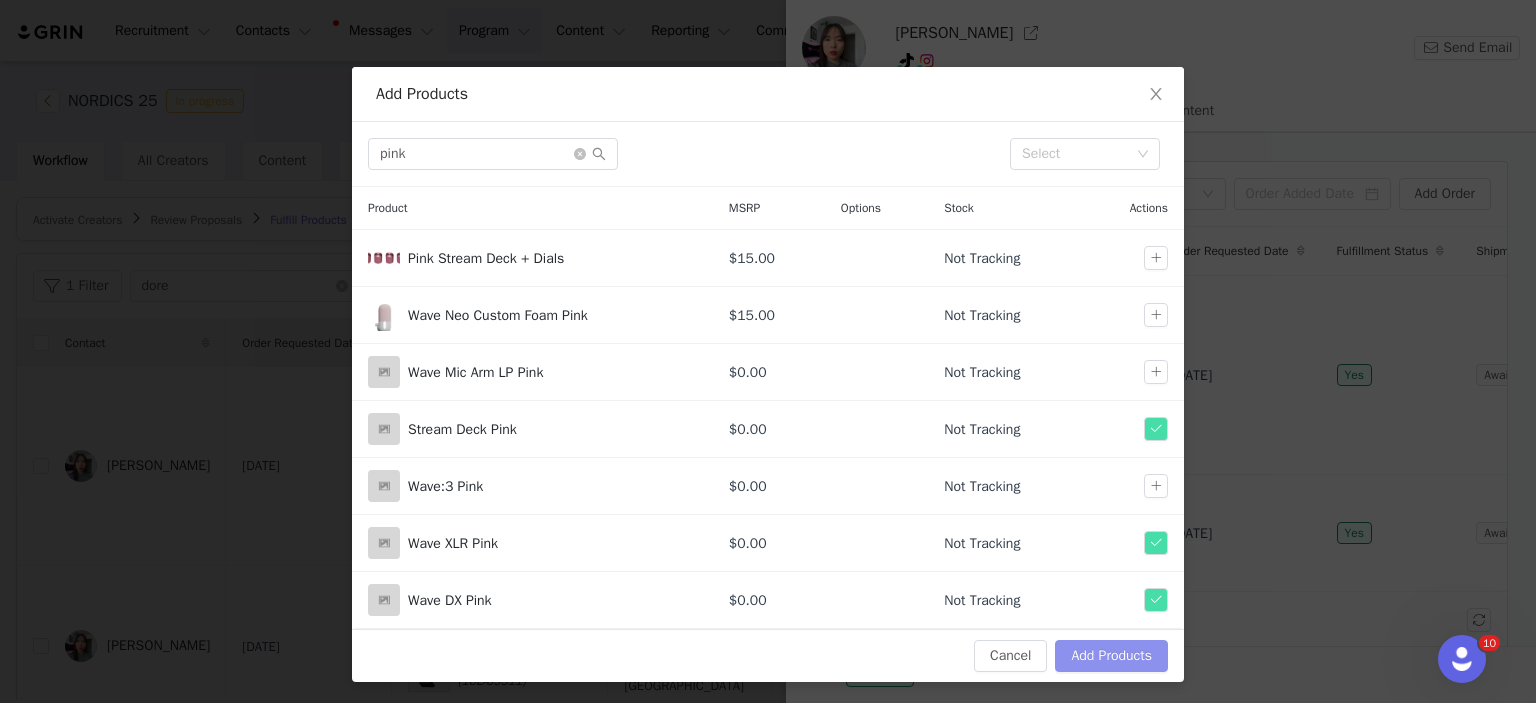click on "Add Products" at bounding box center (1111, 656) 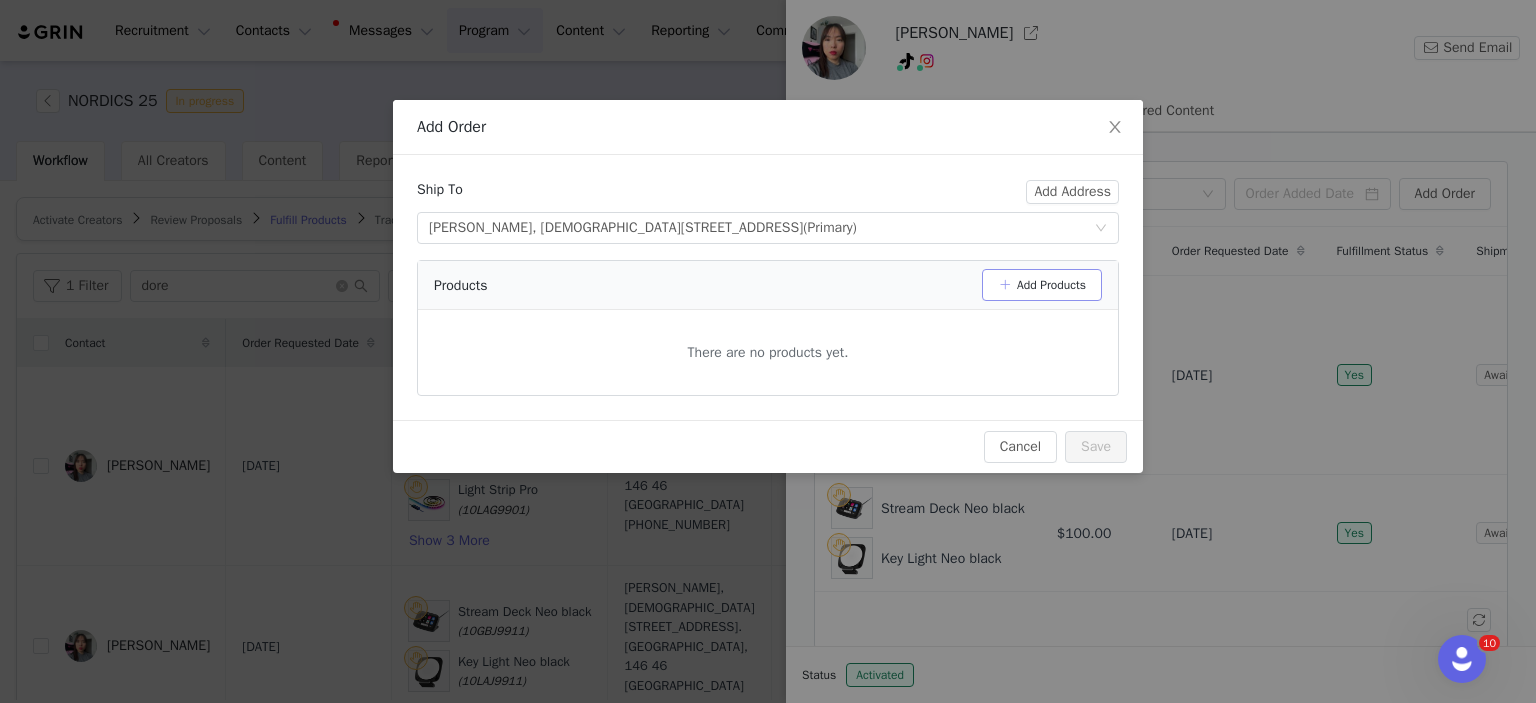 scroll, scrollTop: 0, scrollLeft: 0, axis: both 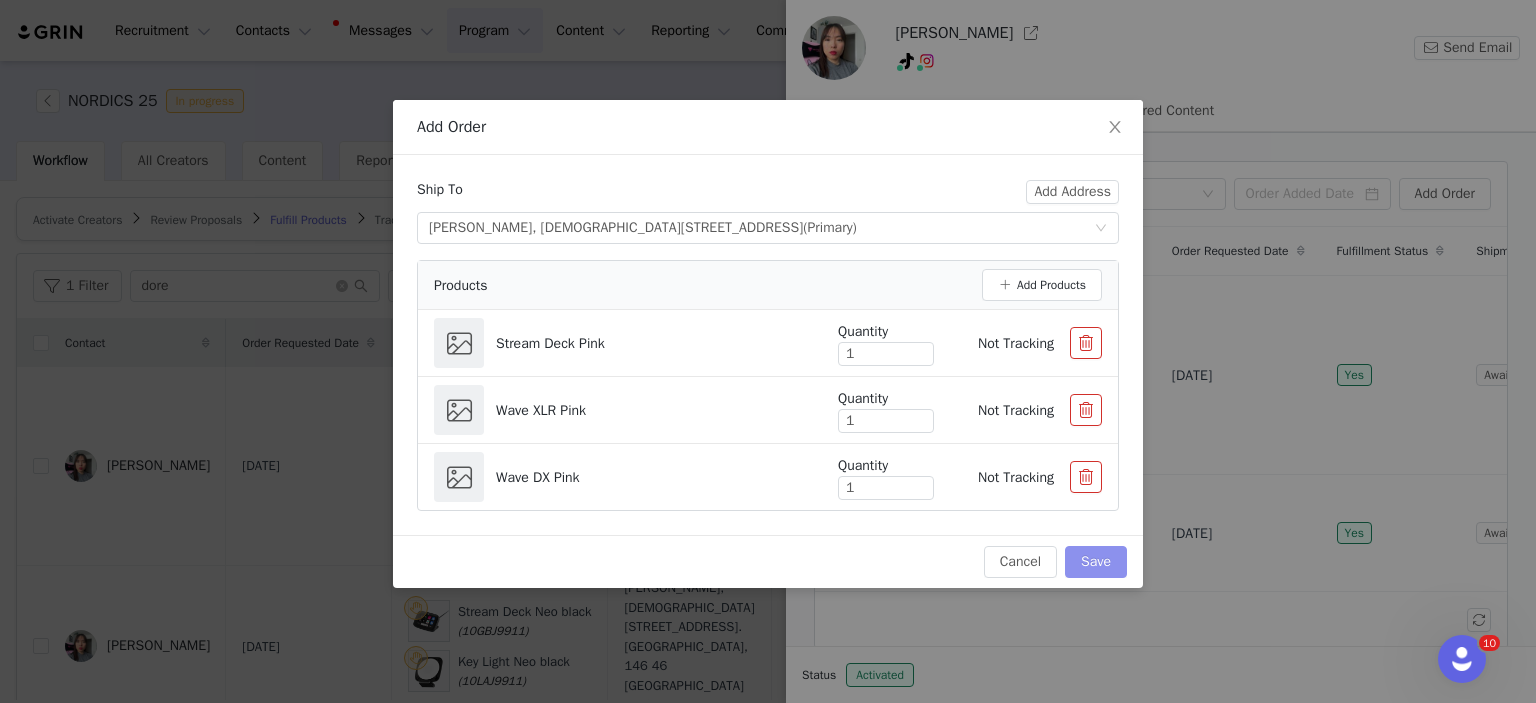 click on "Save" at bounding box center [1096, 562] 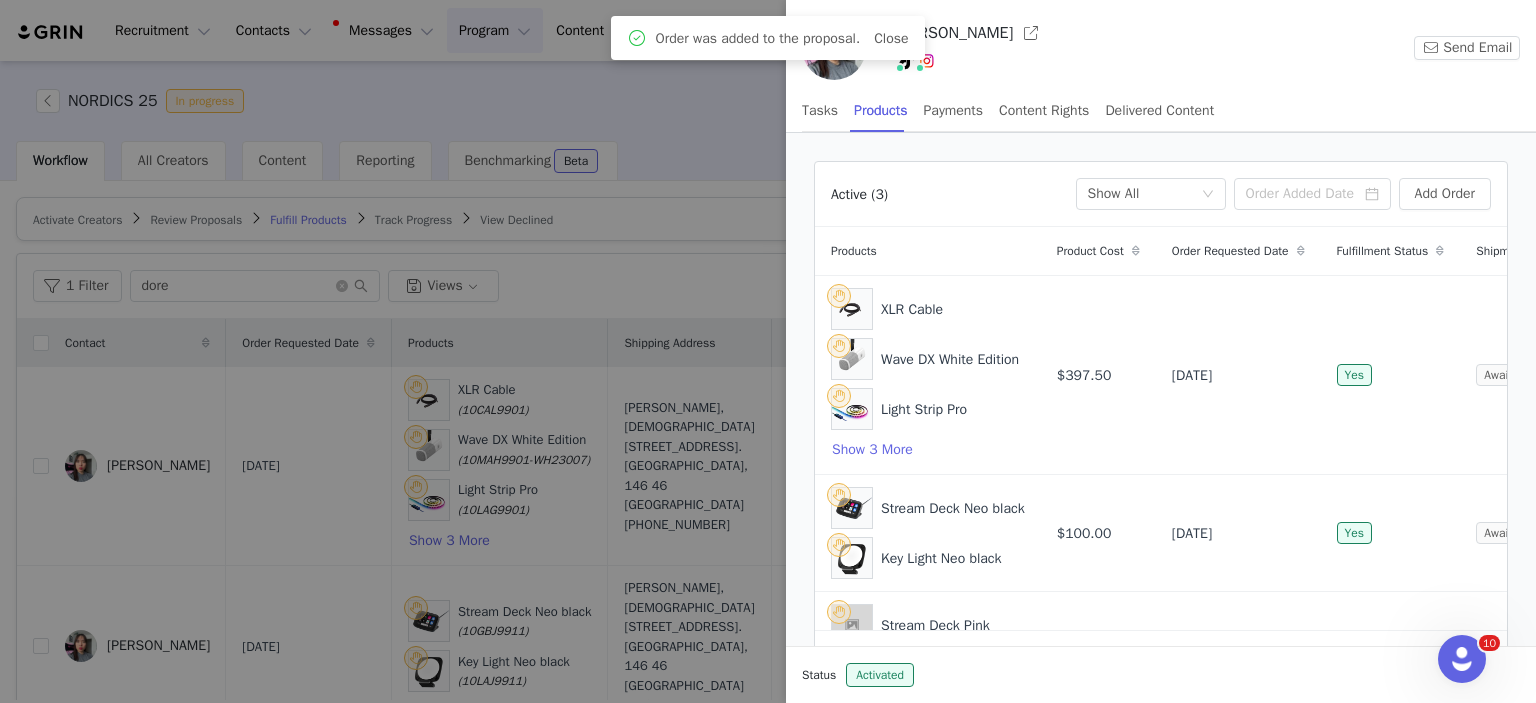 click at bounding box center [768, 351] 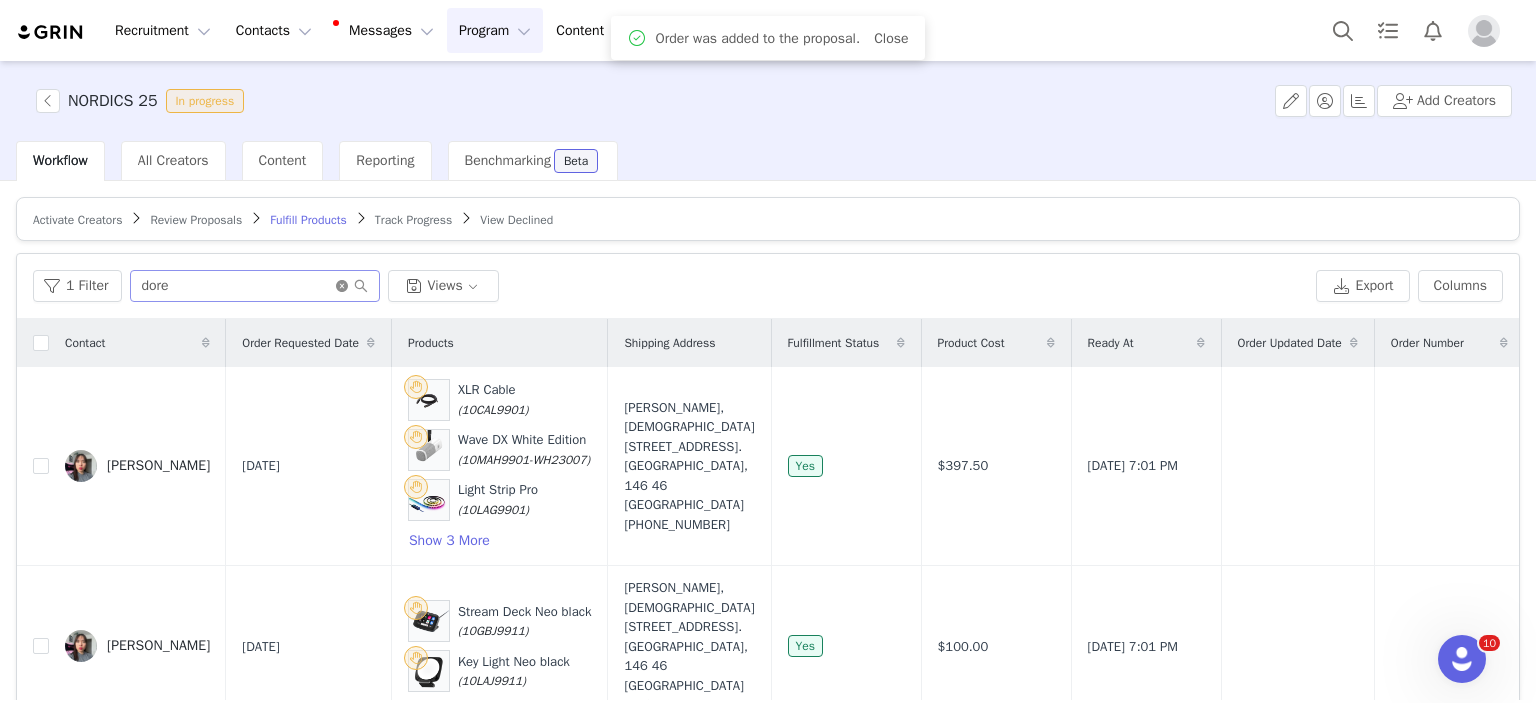 click 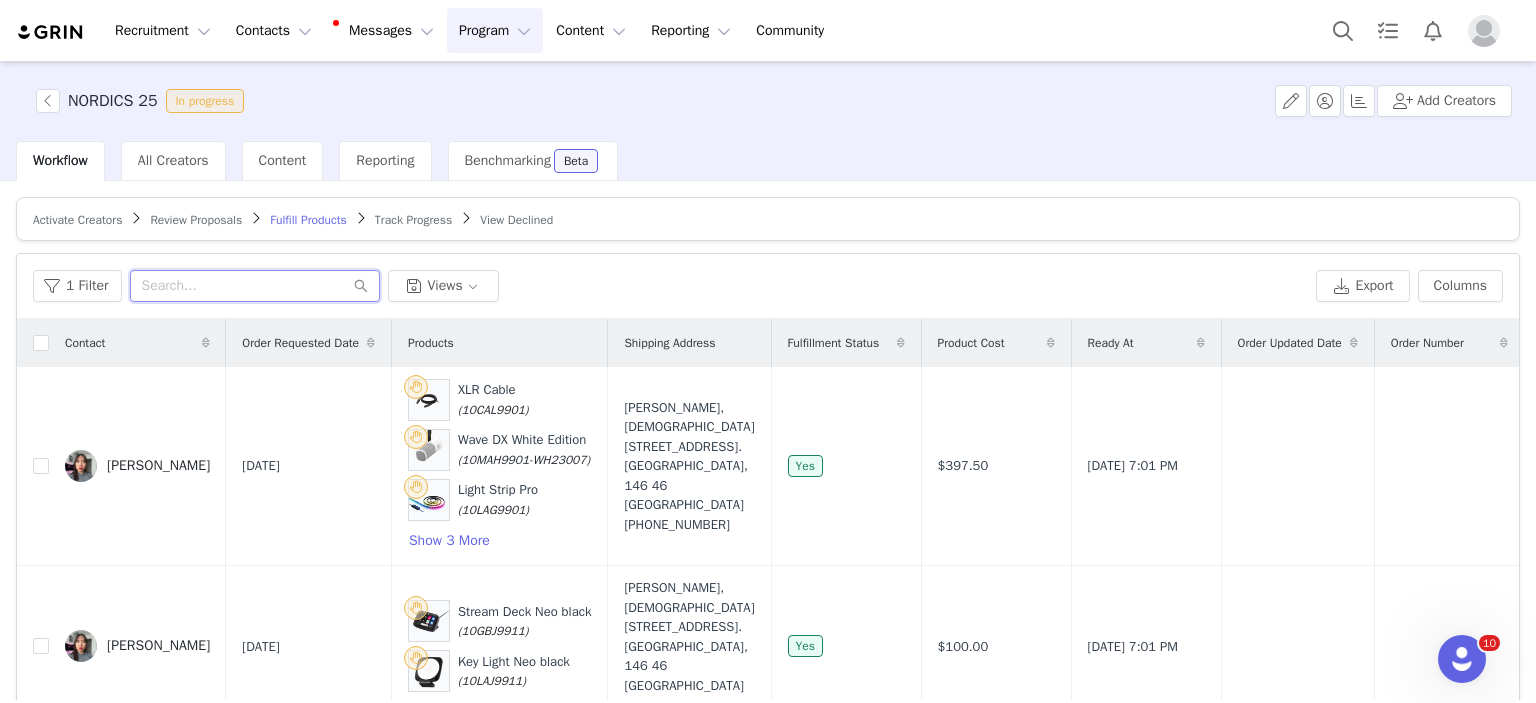 click at bounding box center [255, 286] 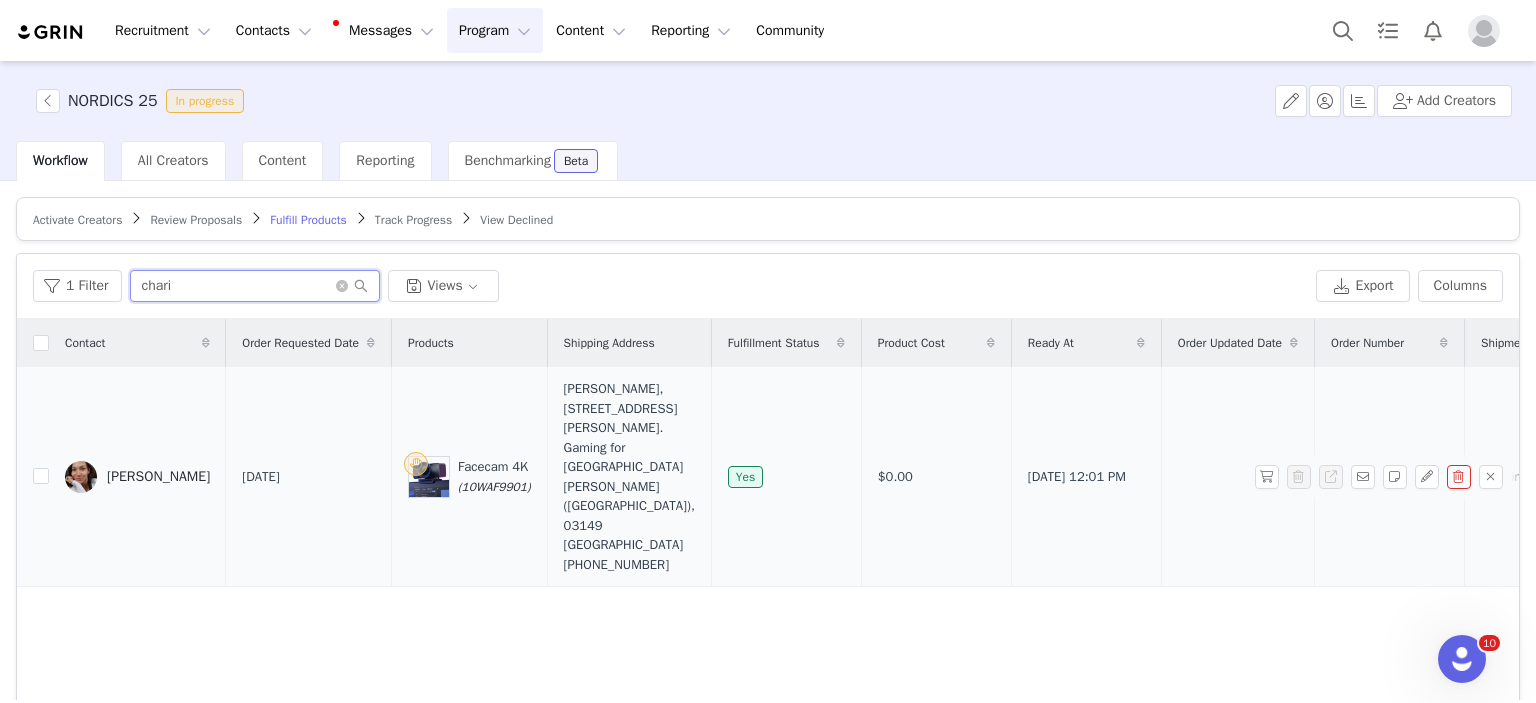 type on "chari" 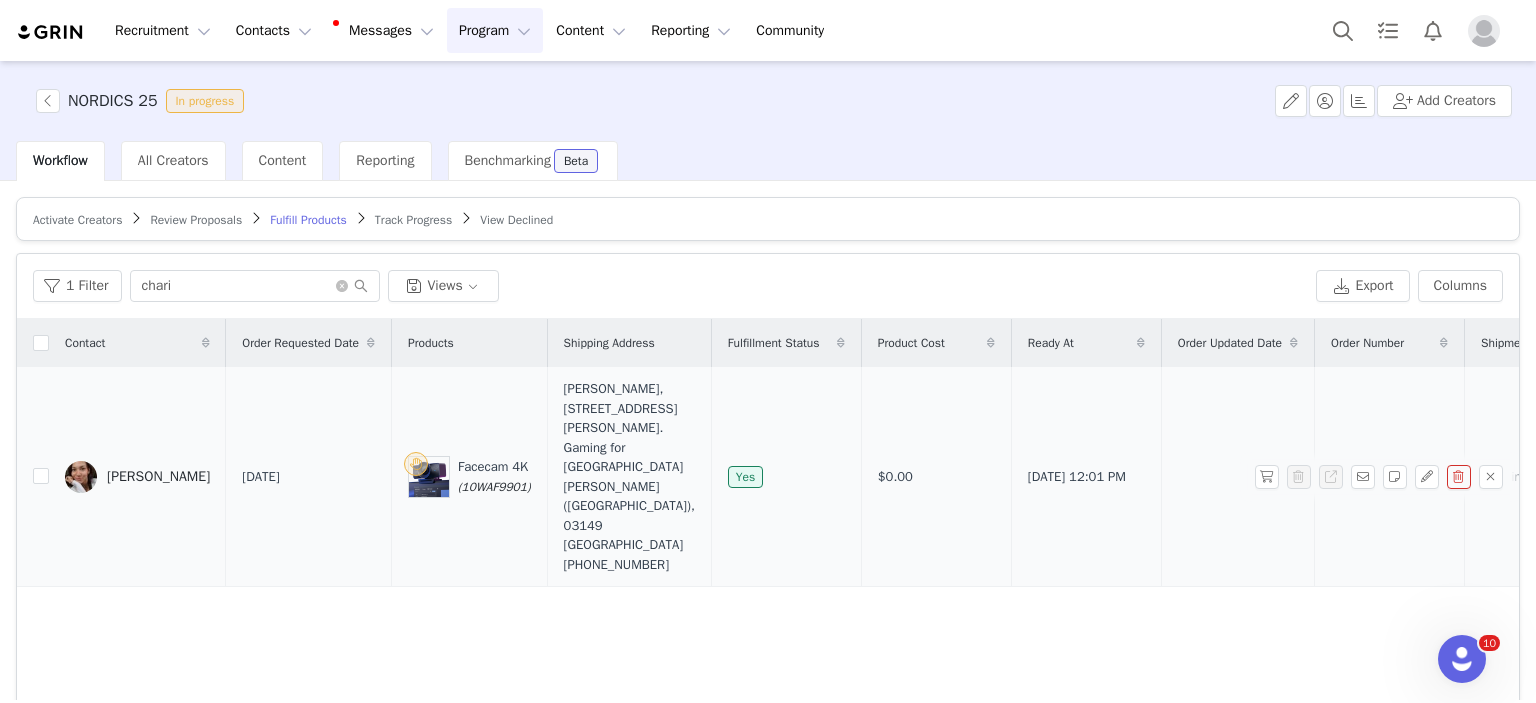 click on "[PERSON_NAME]" at bounding box center (158, 477) 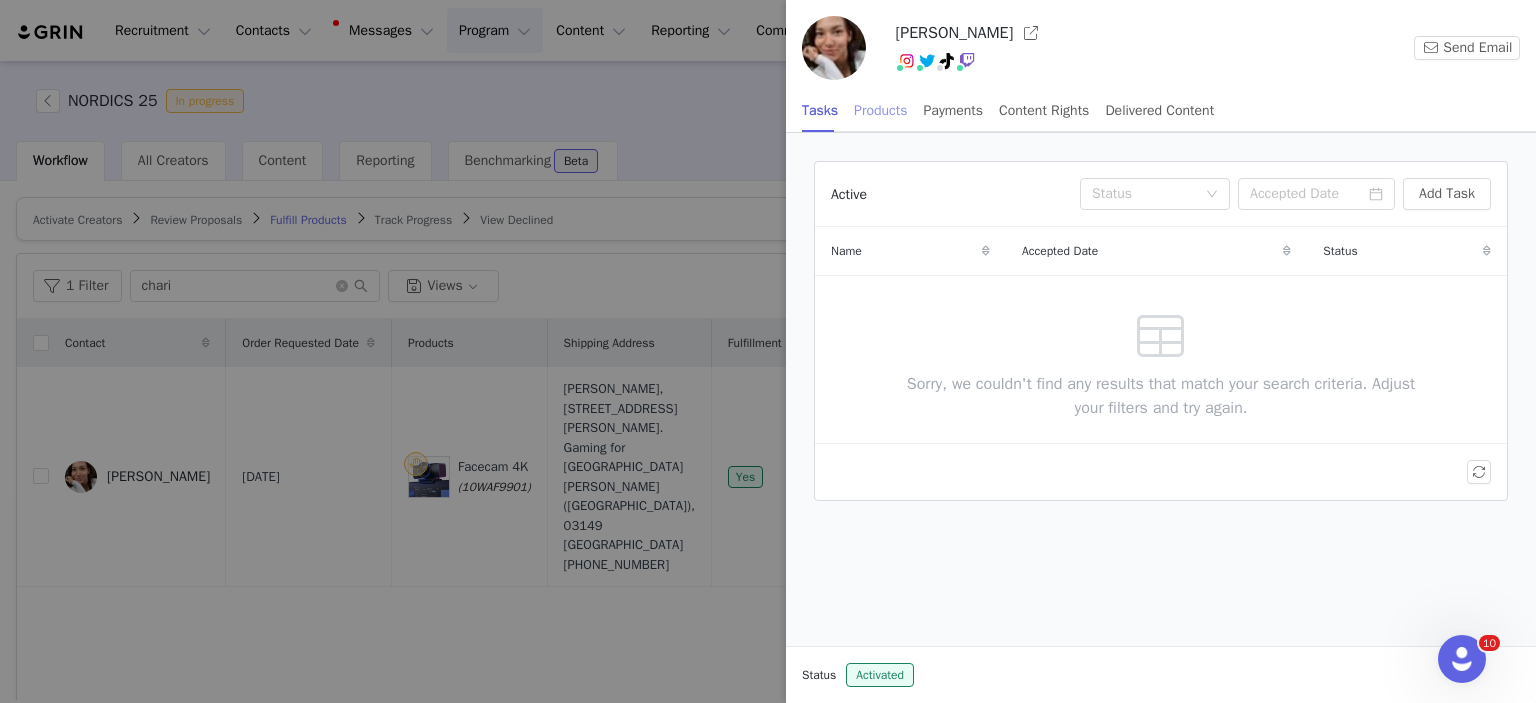 click on "Products" at bounding box center [880, 110] 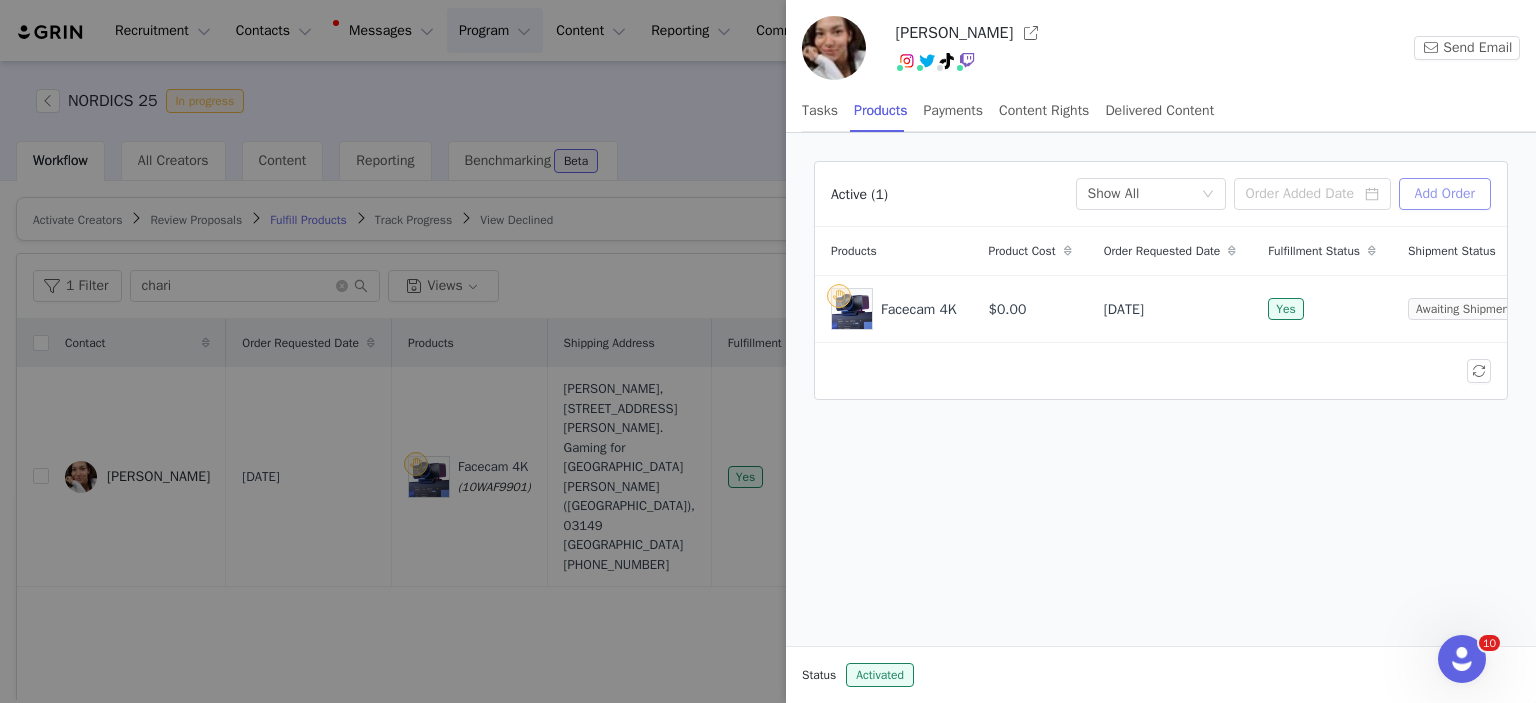 click on "Add Order" at bounding box center [1445, 194] 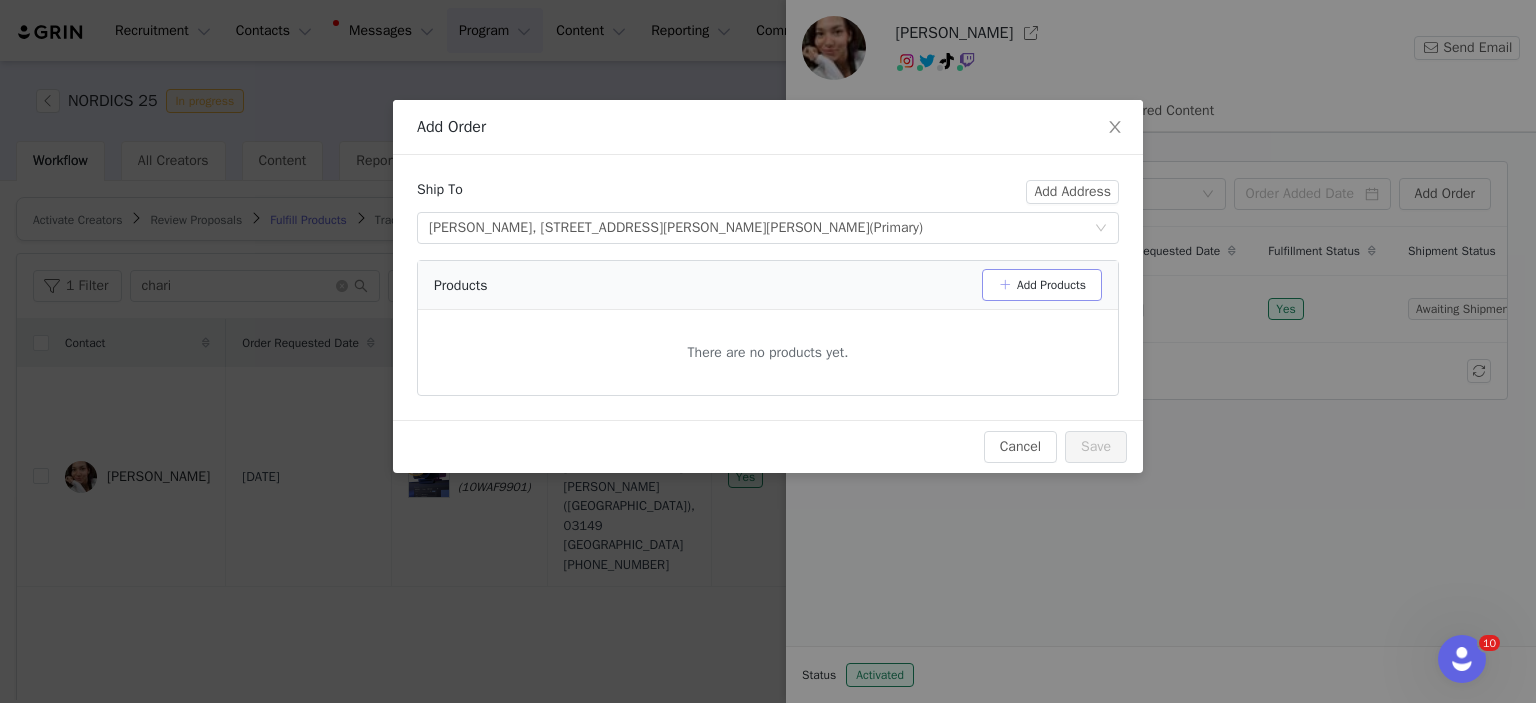 click on "Add Products" at bounding box center (1042, 285) 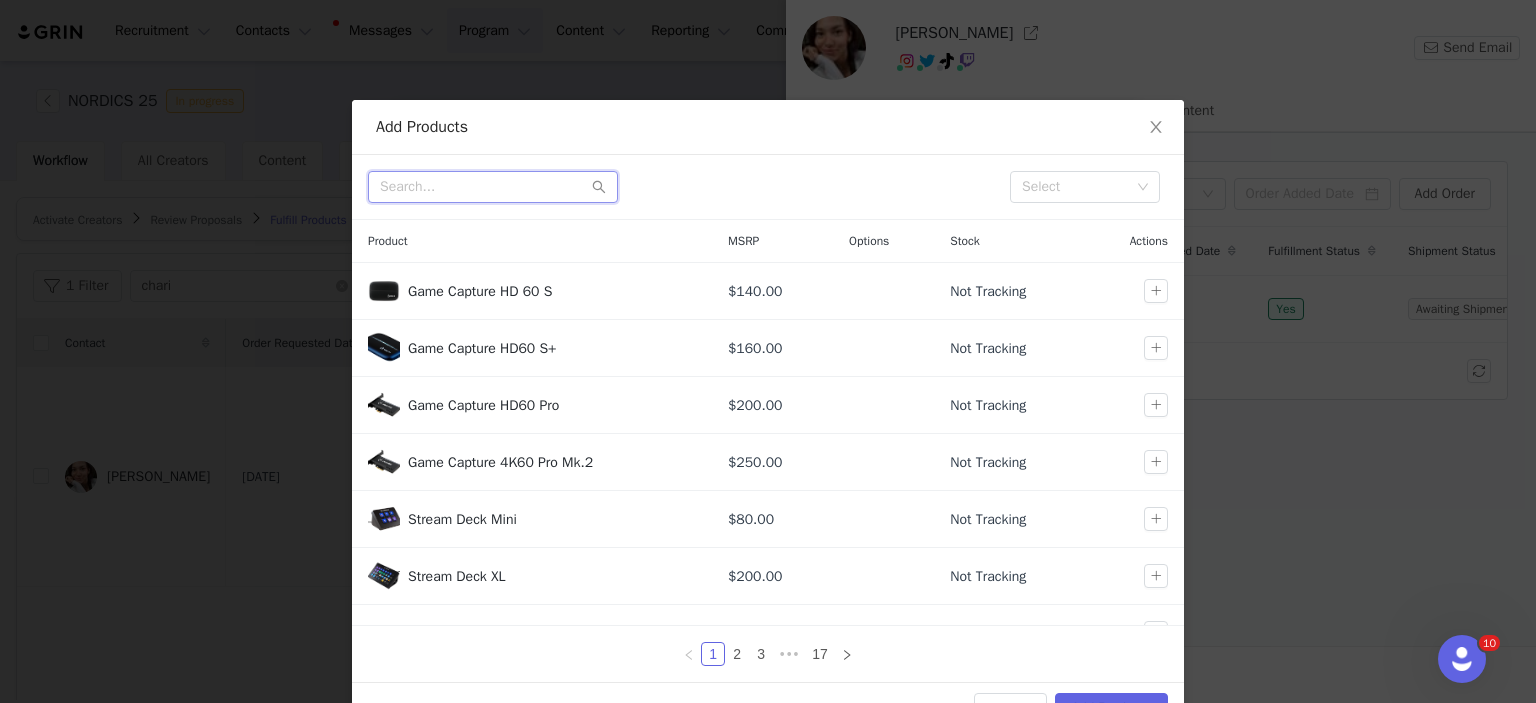 click at bounding box center [493, 187] 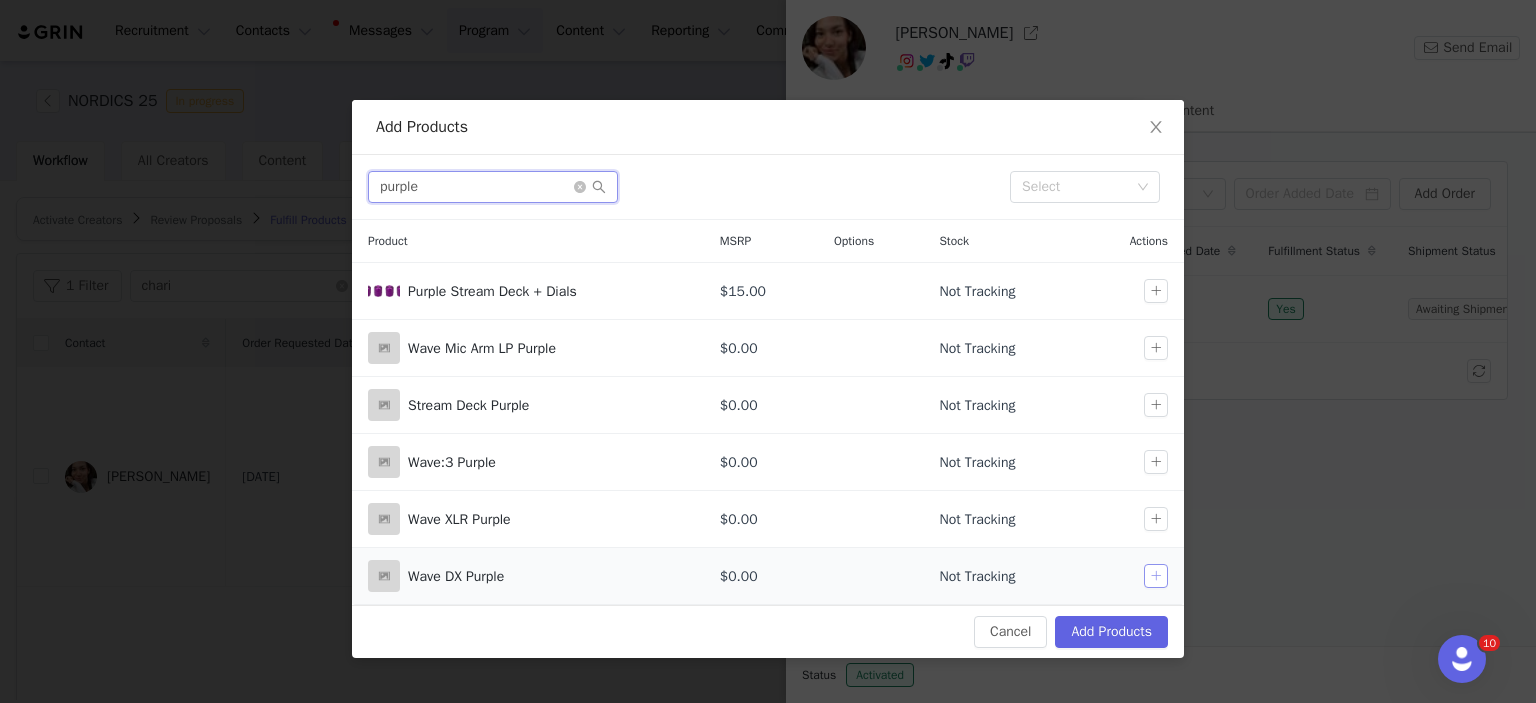 type on "purple" 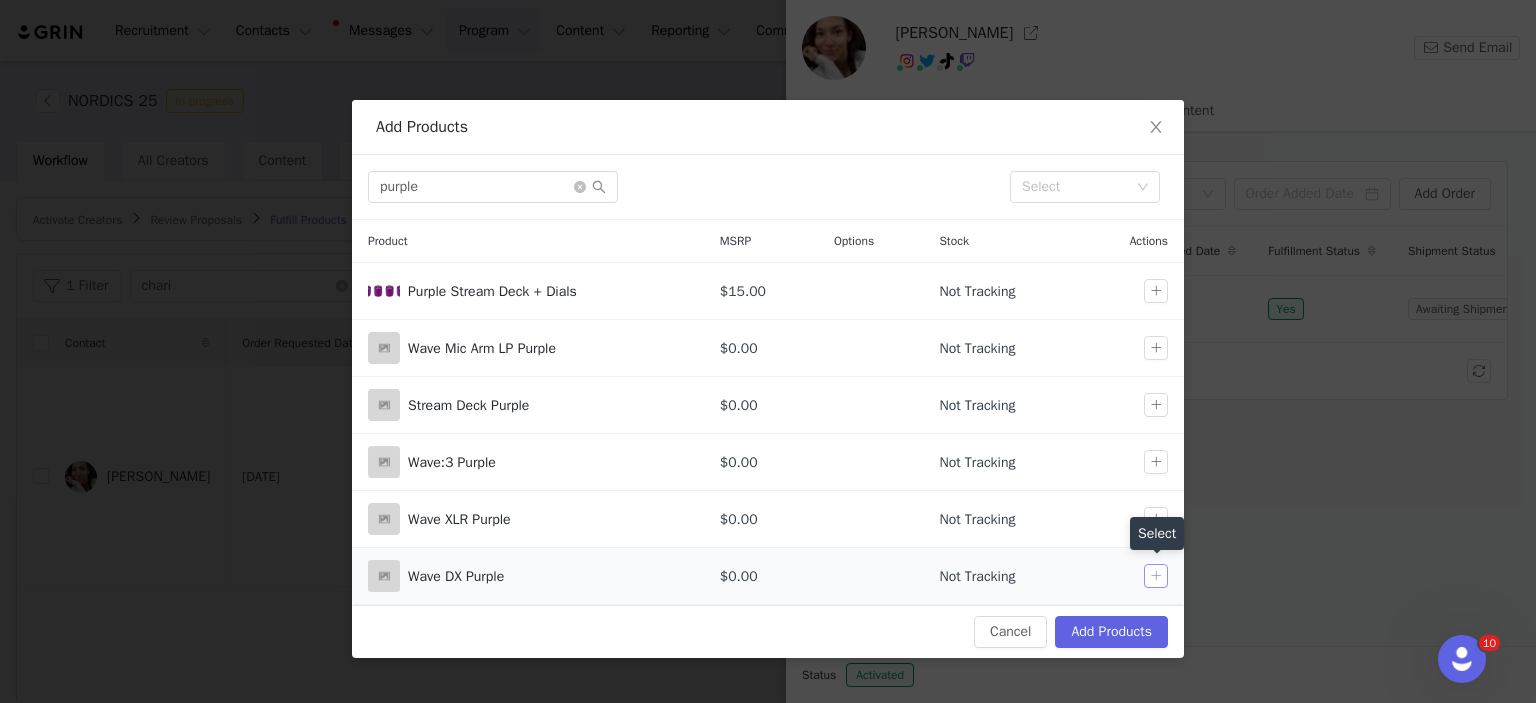 click at bounding box center [1156, 576] 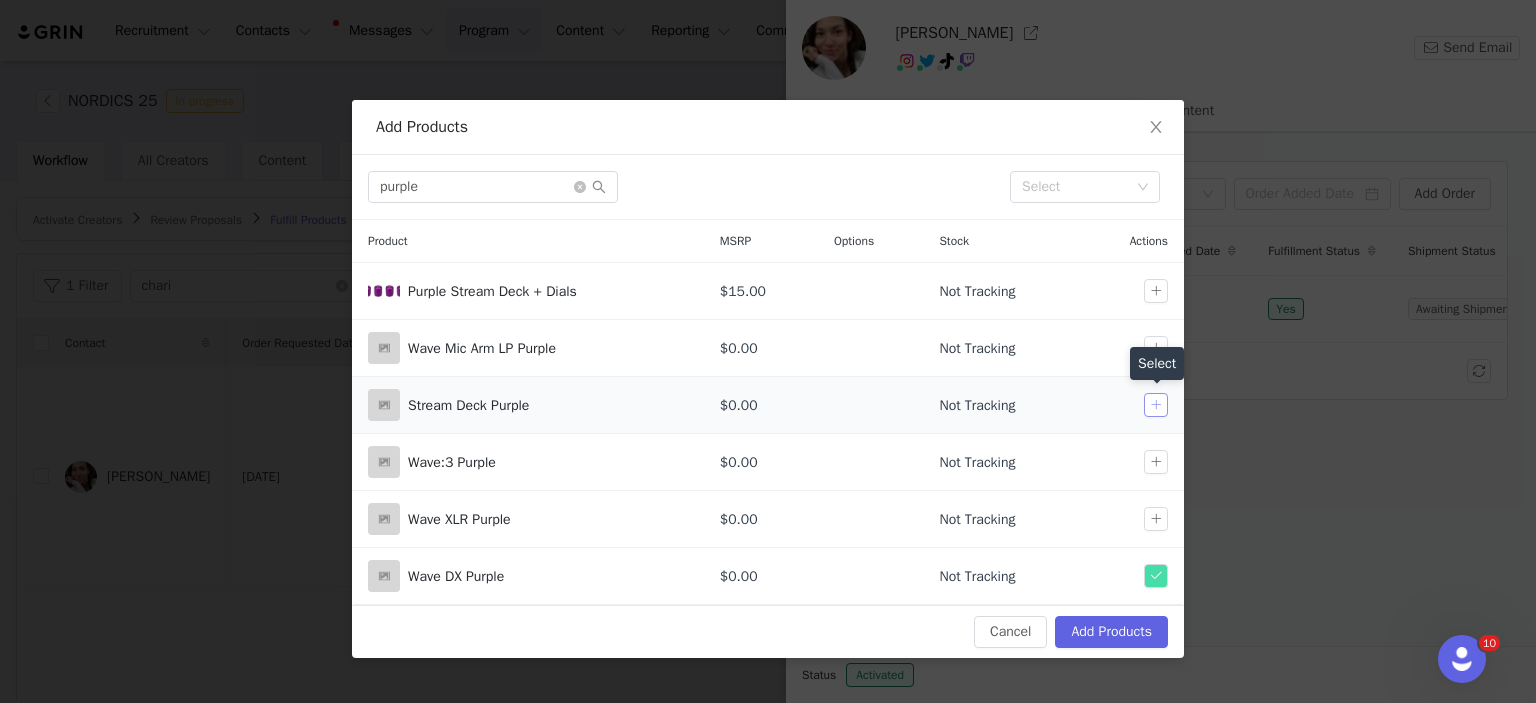 click at bounding box center (1156, 405) 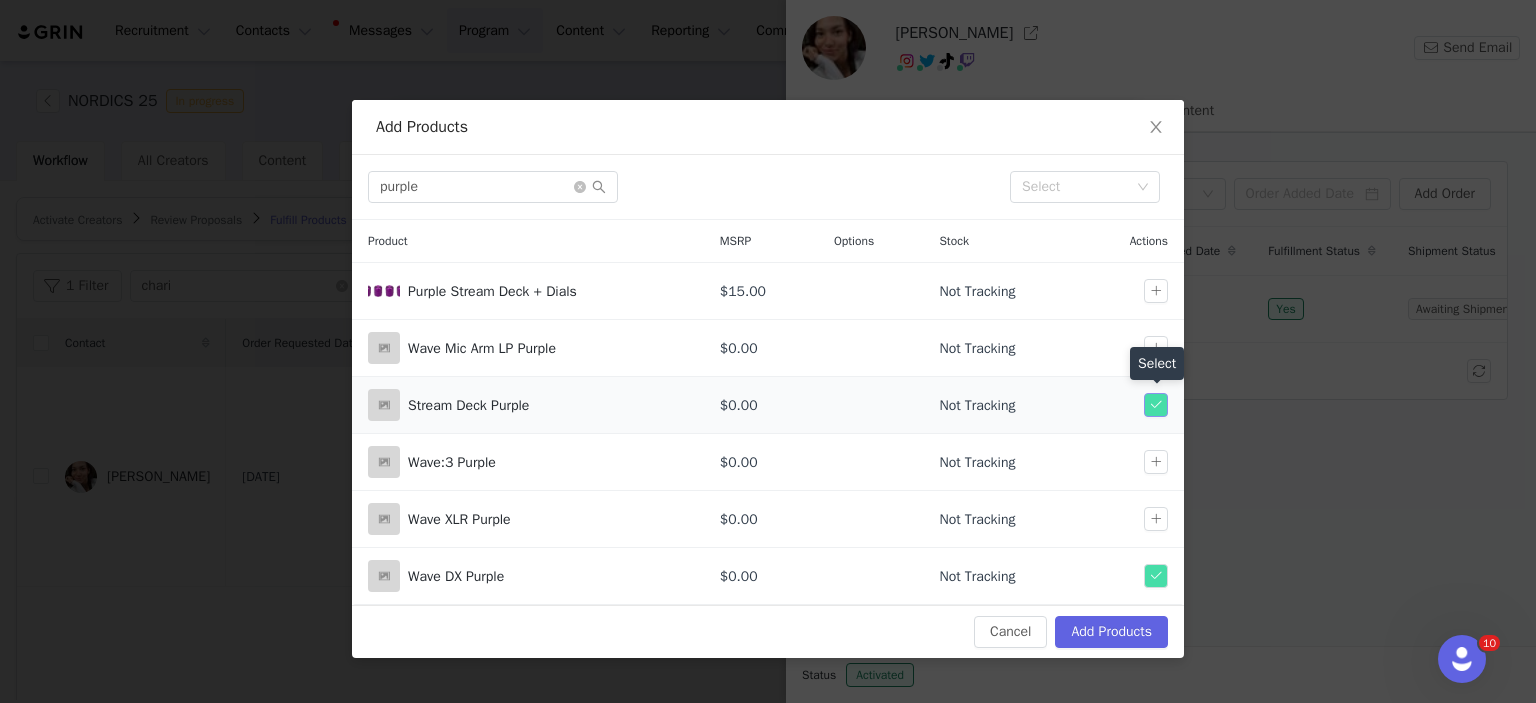 click at bounding box center (1156, 405) 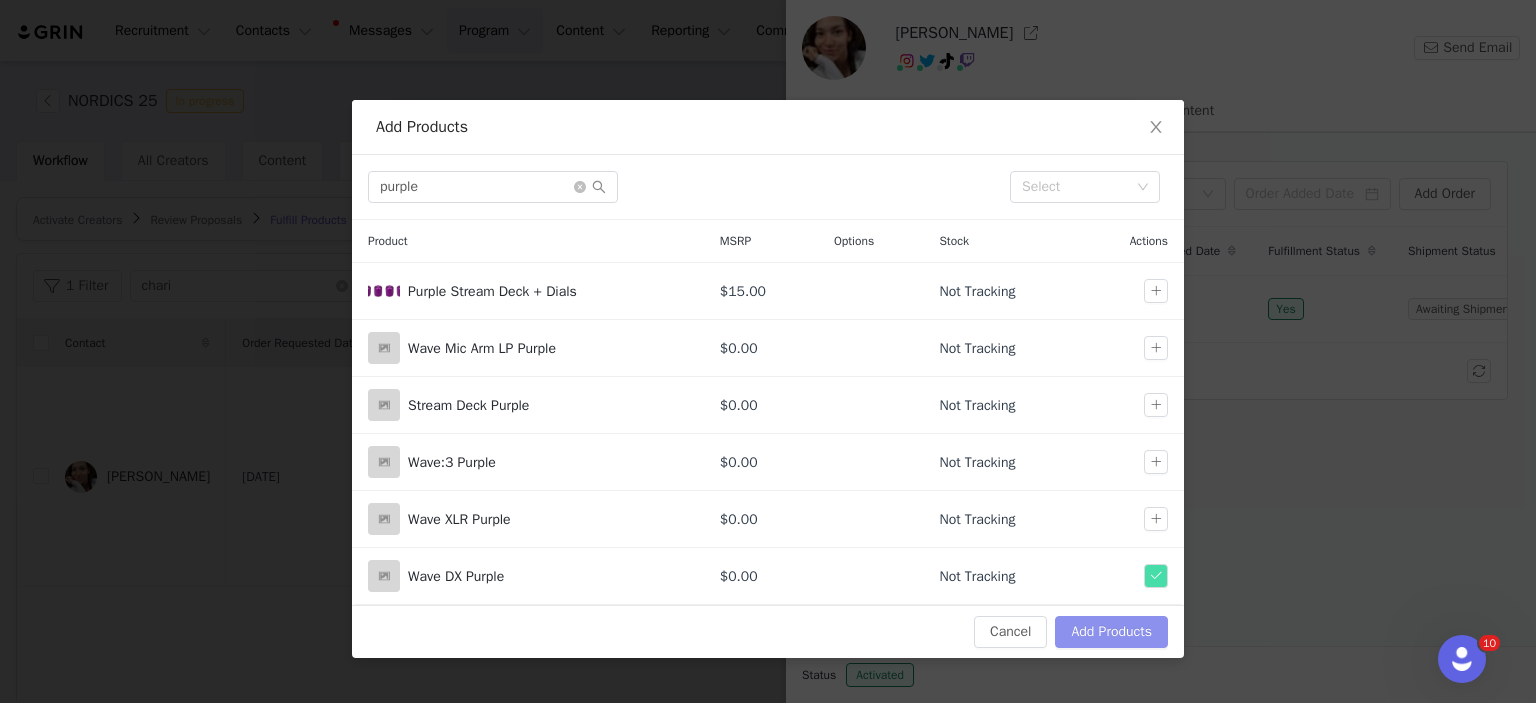 click on "Add Products" at bounding box center [1111, 632] 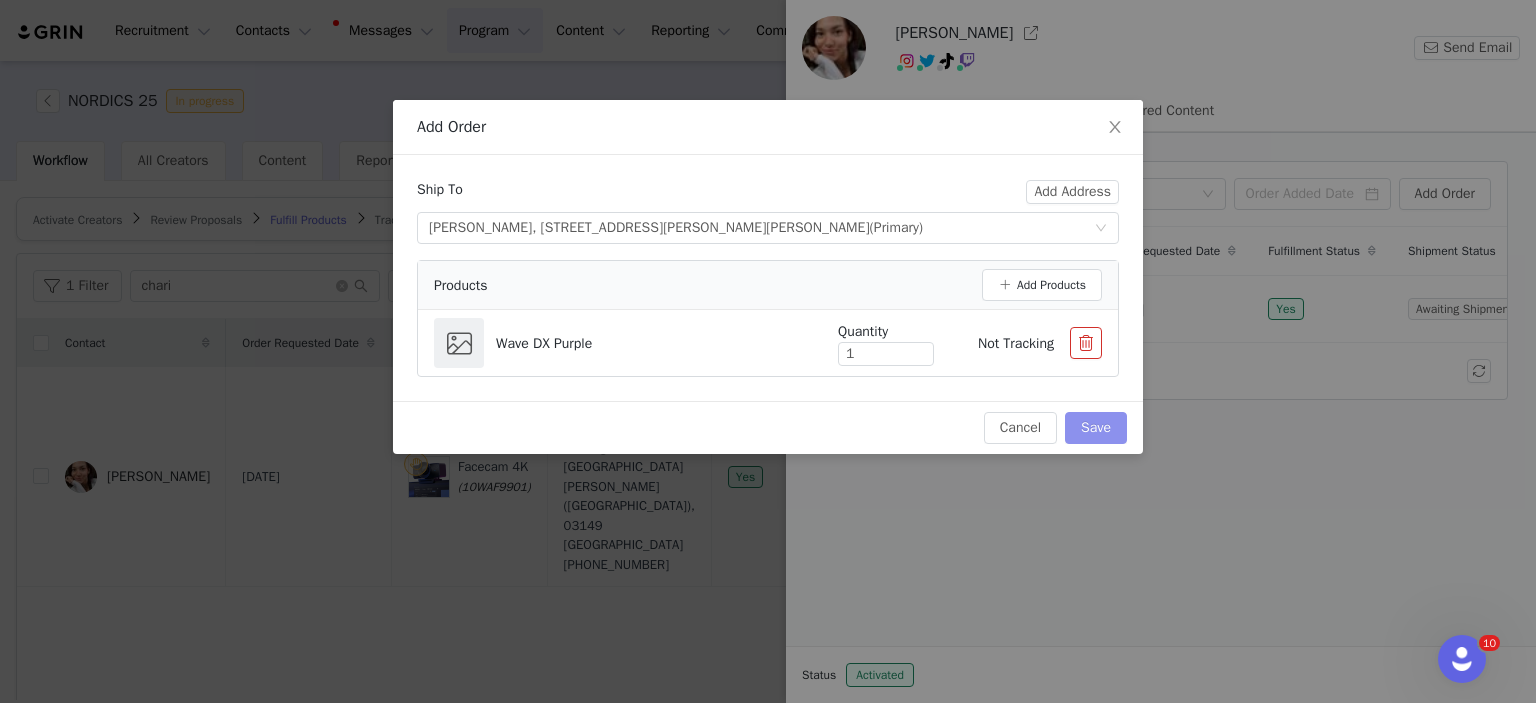 click on "Save" at bounding box center [1096, 428] 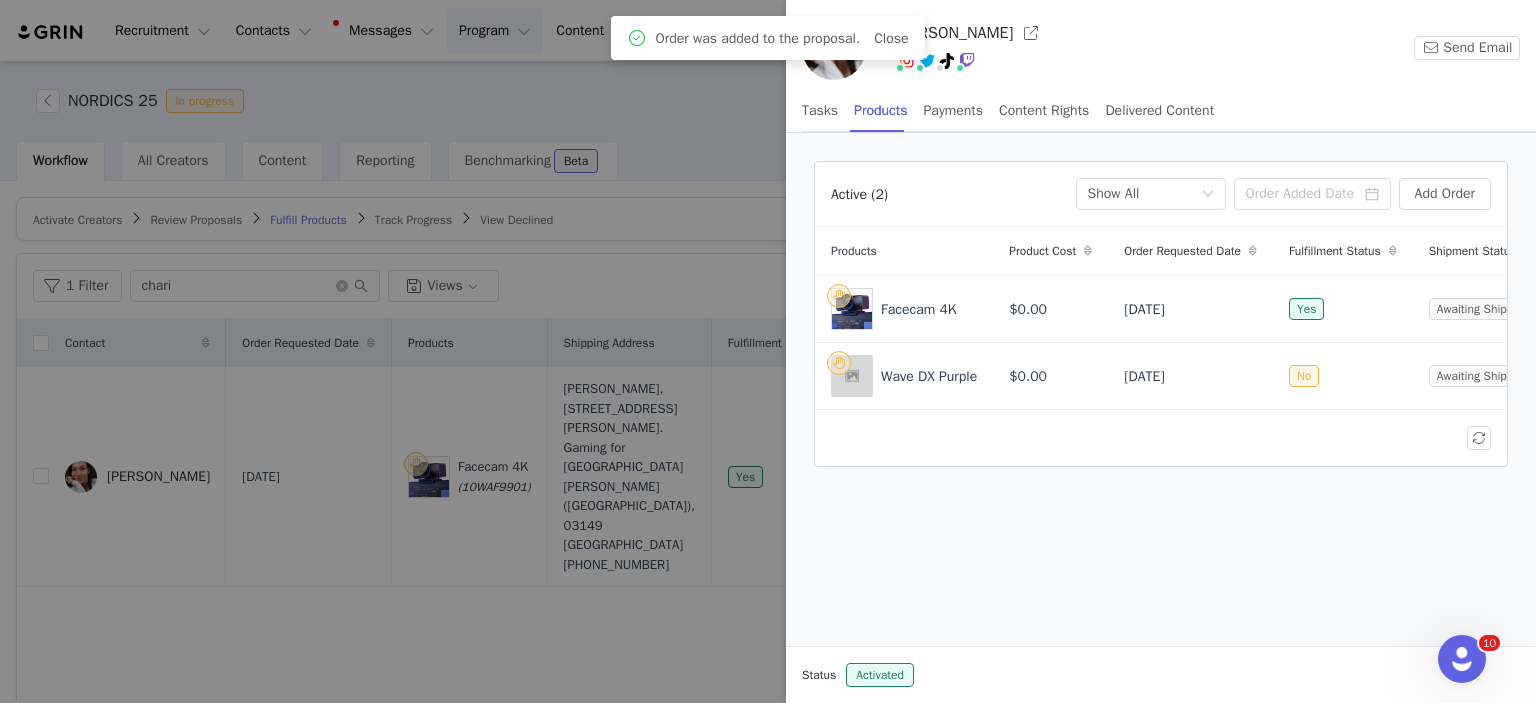 click at bounding box center (768, 351) 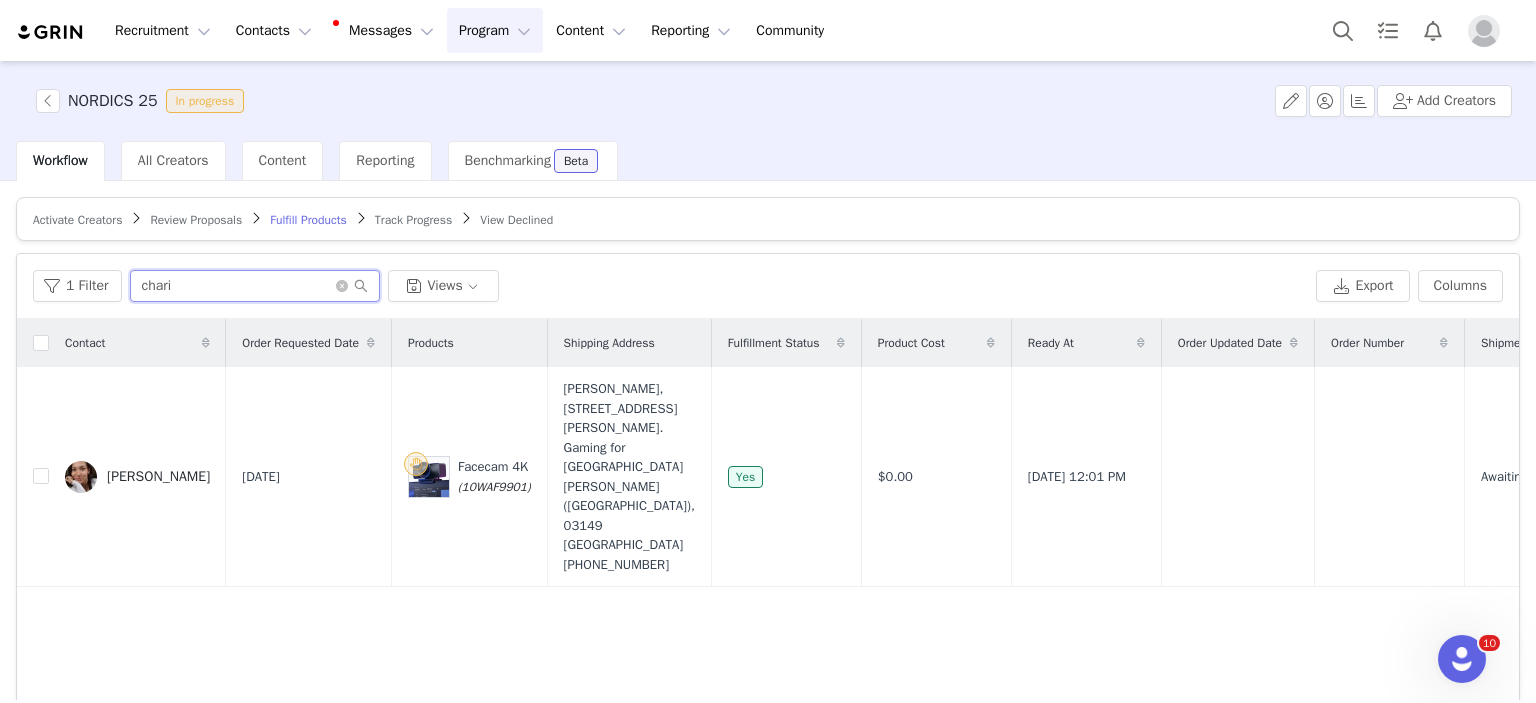 click on "chari" at bounding box center [255, 286] 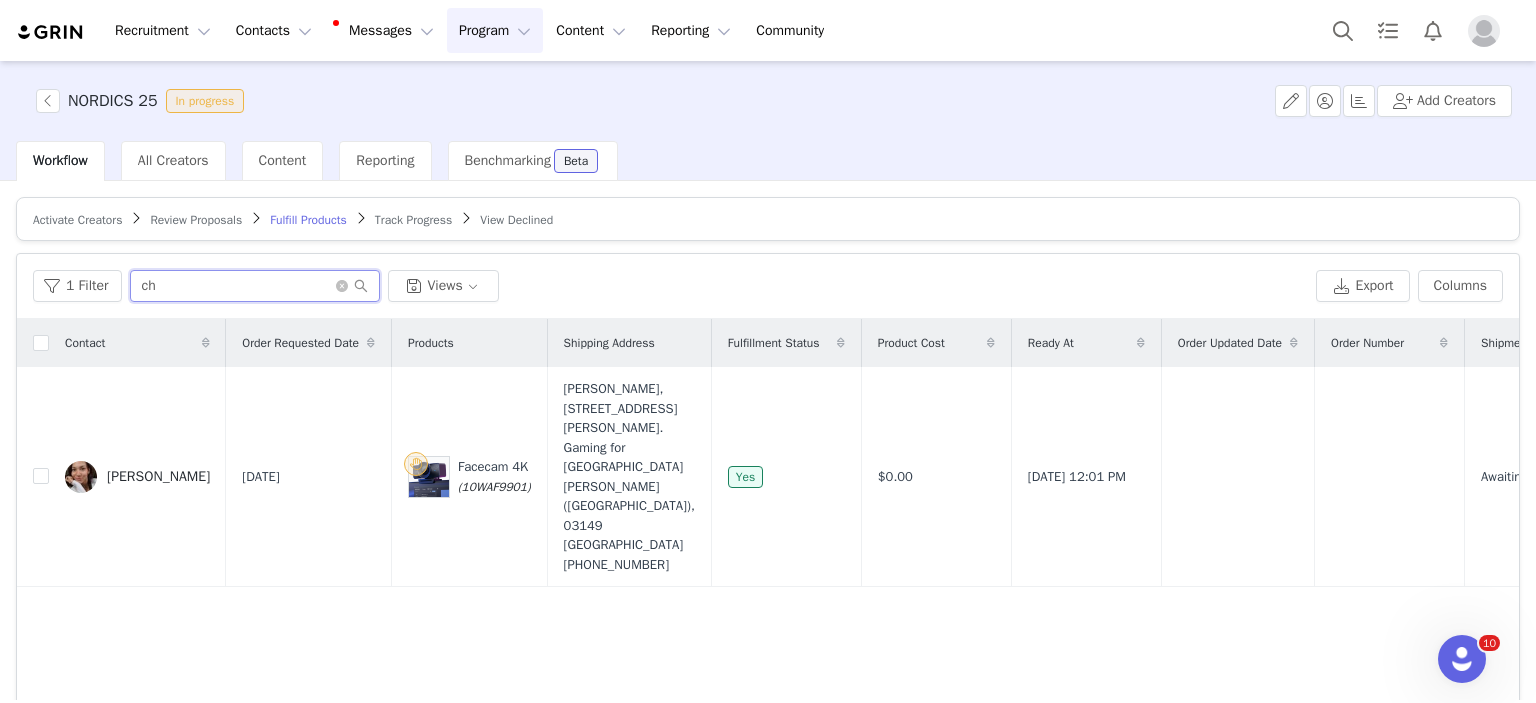 type on "c" 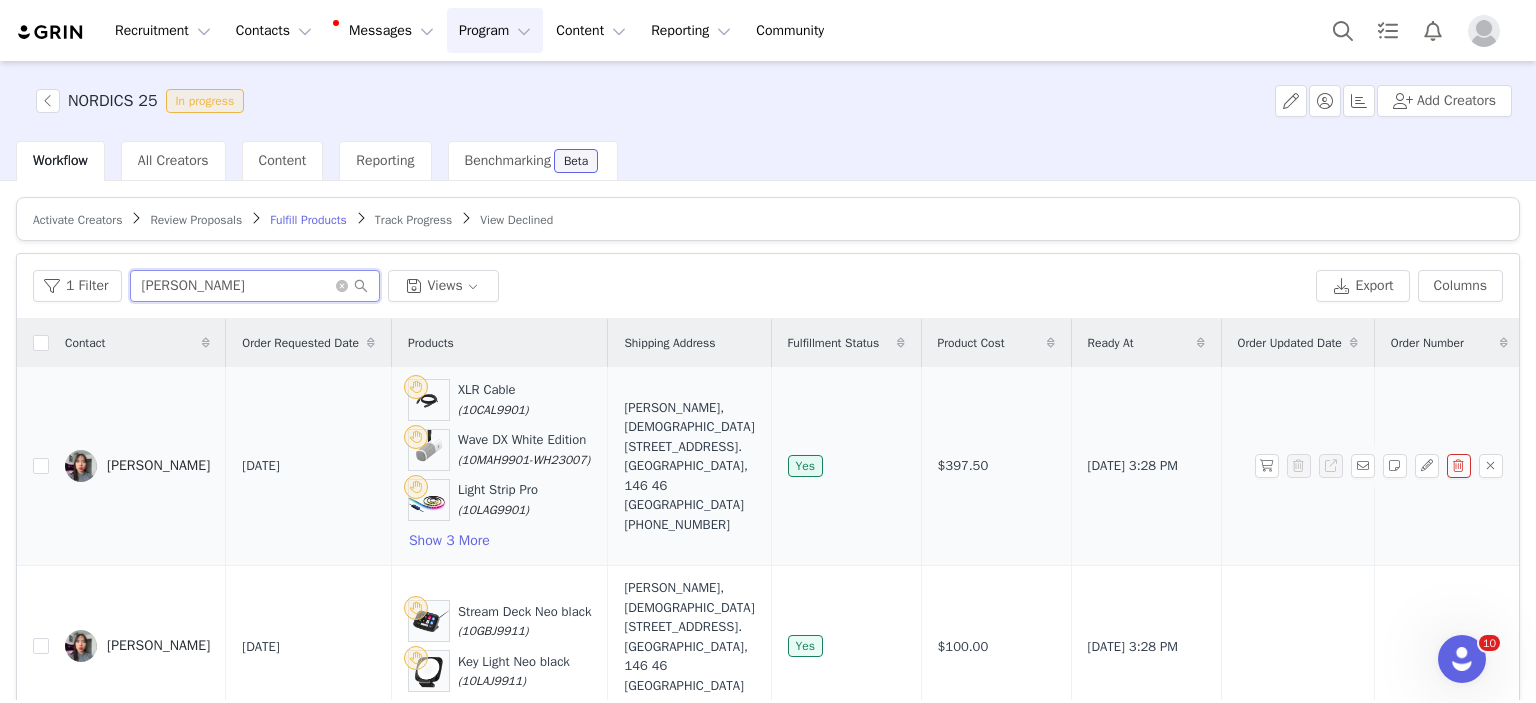 type on "doree" 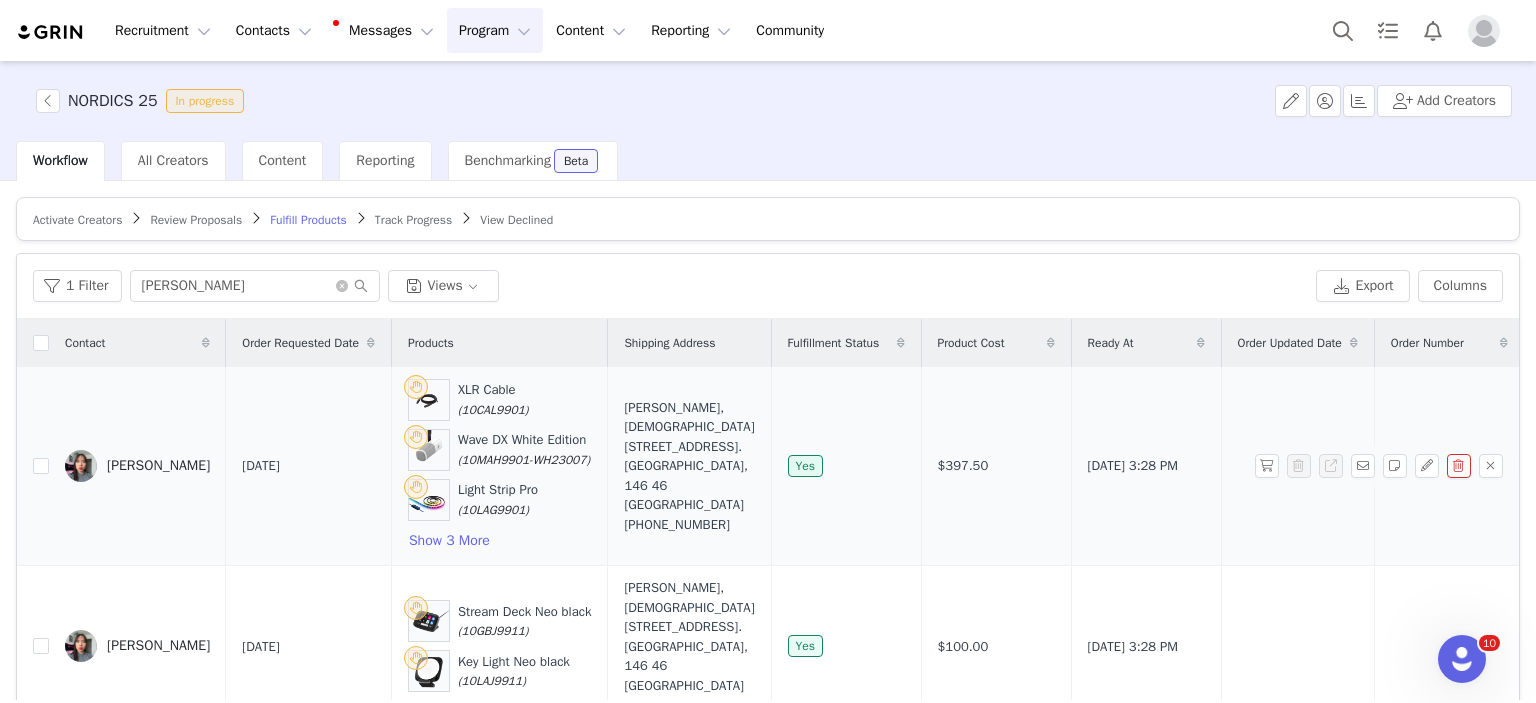 click on "Doreen Villacruz" at bounding box center [158, 466] 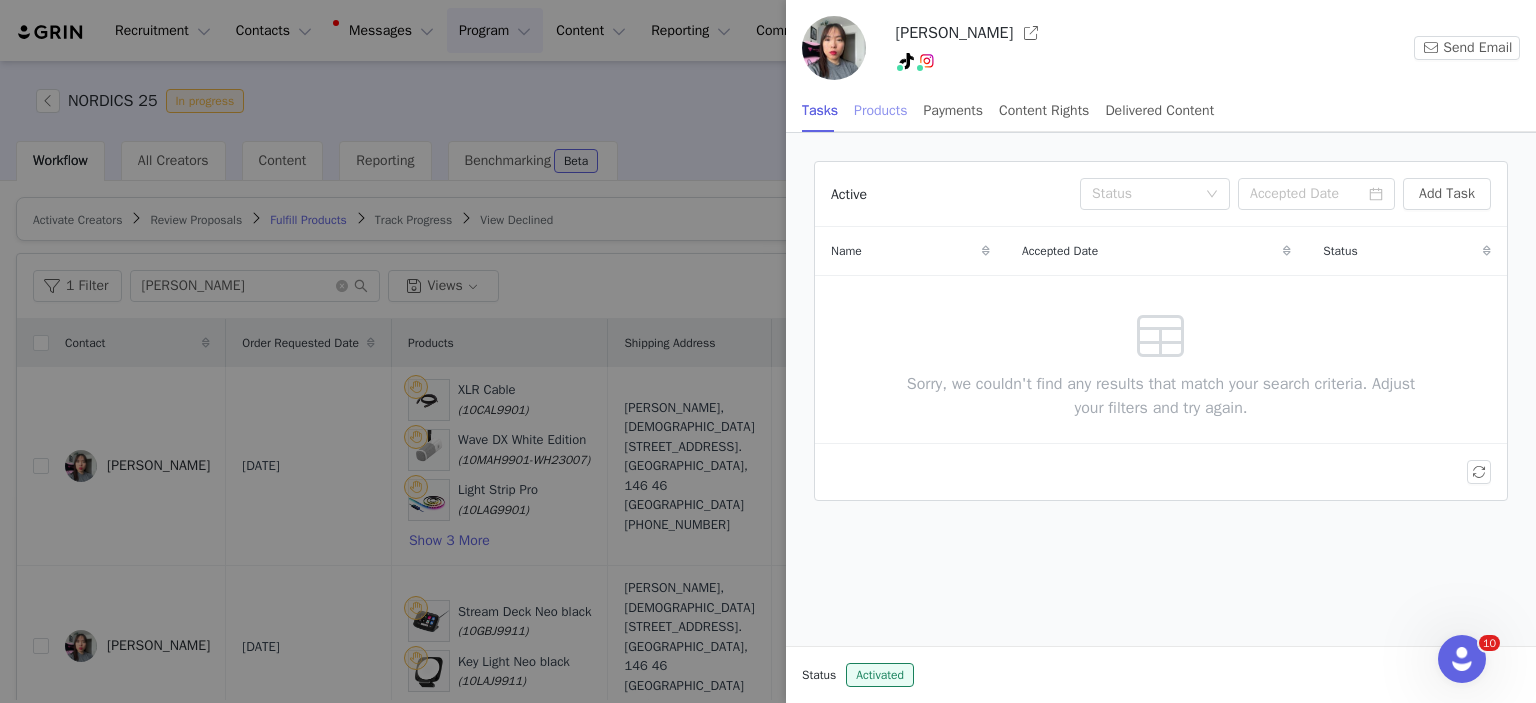click on "Products" at bounding box center [880, 110] 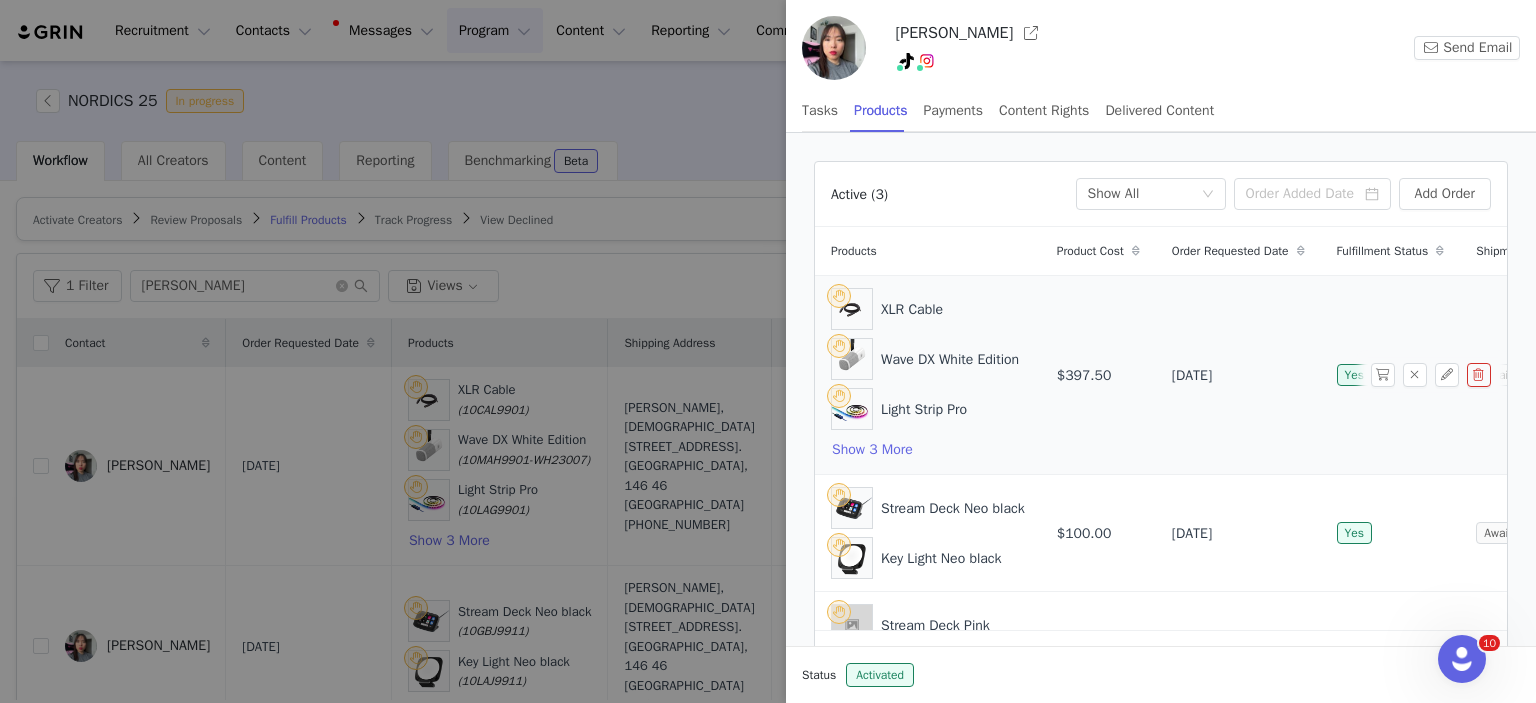 scroll, scrollTop: 138, scrollLeft: 0, axis: vertical 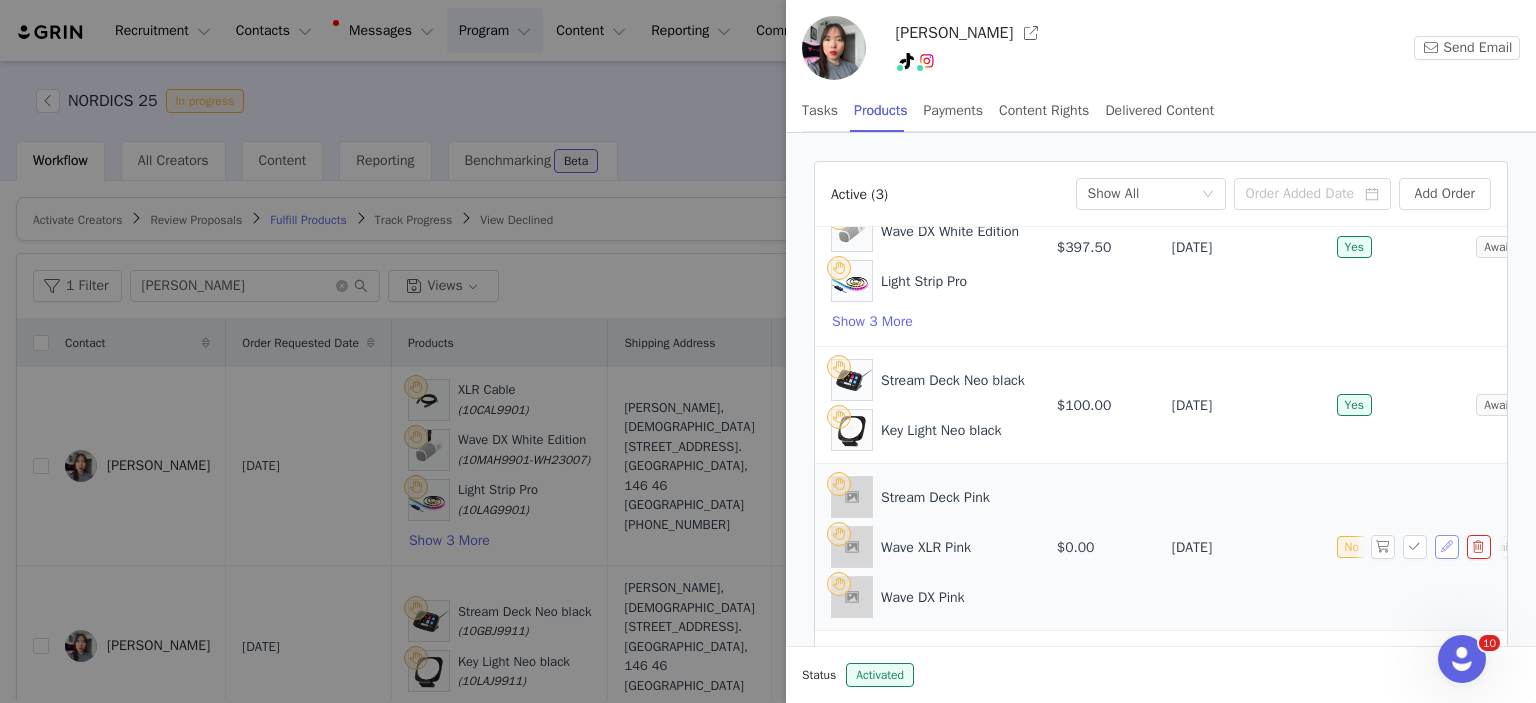 click at bounding box center [1447, 547] 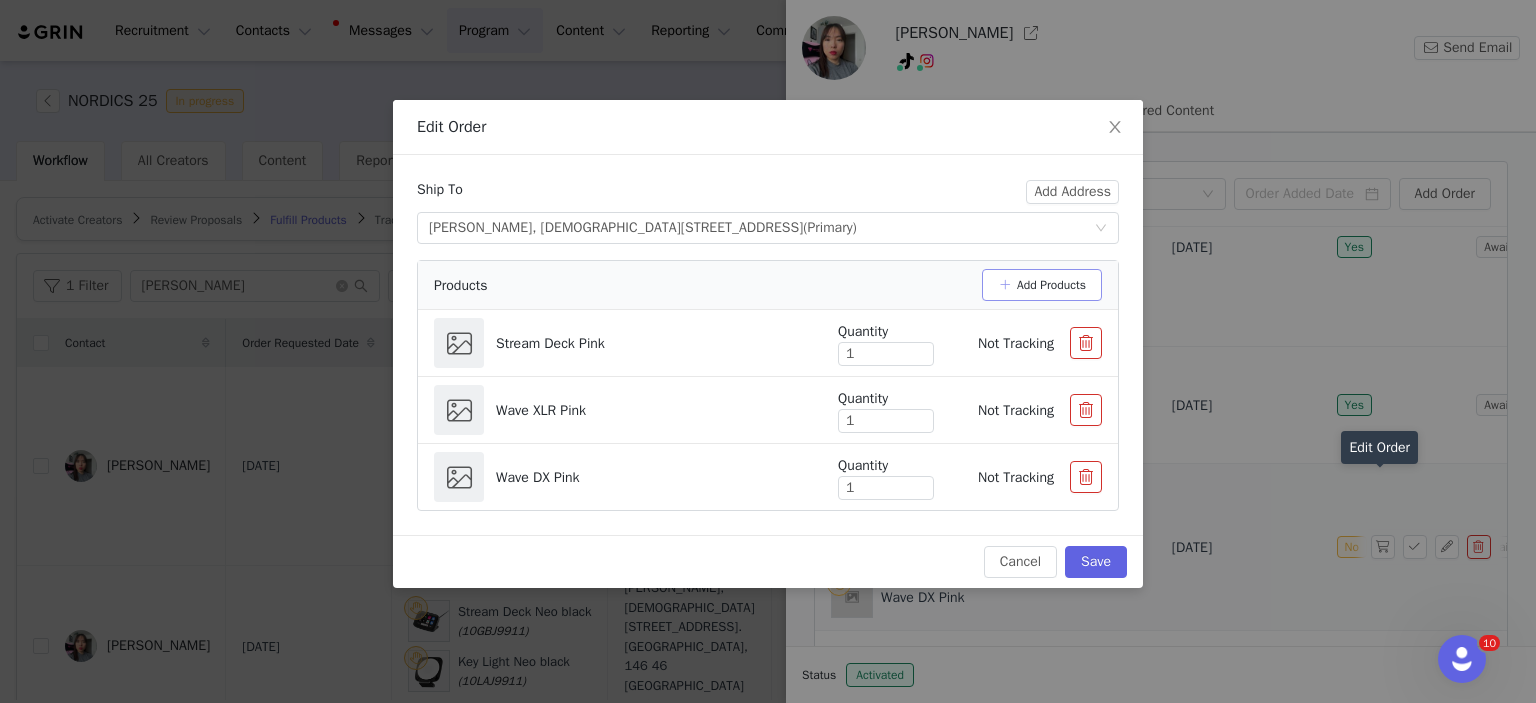 click on "Add Products" at bounding box center (1042, 285) 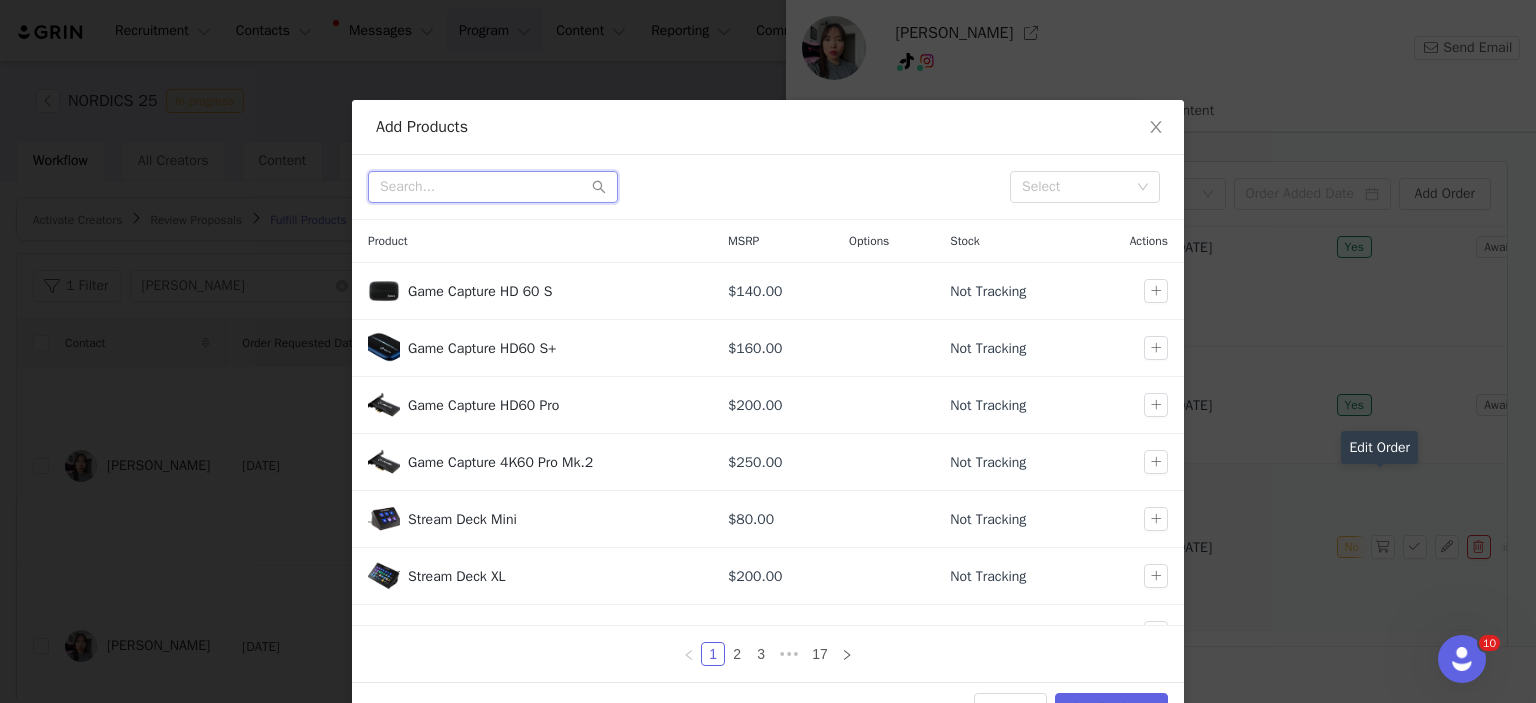 click at bounding box center [493, 187] 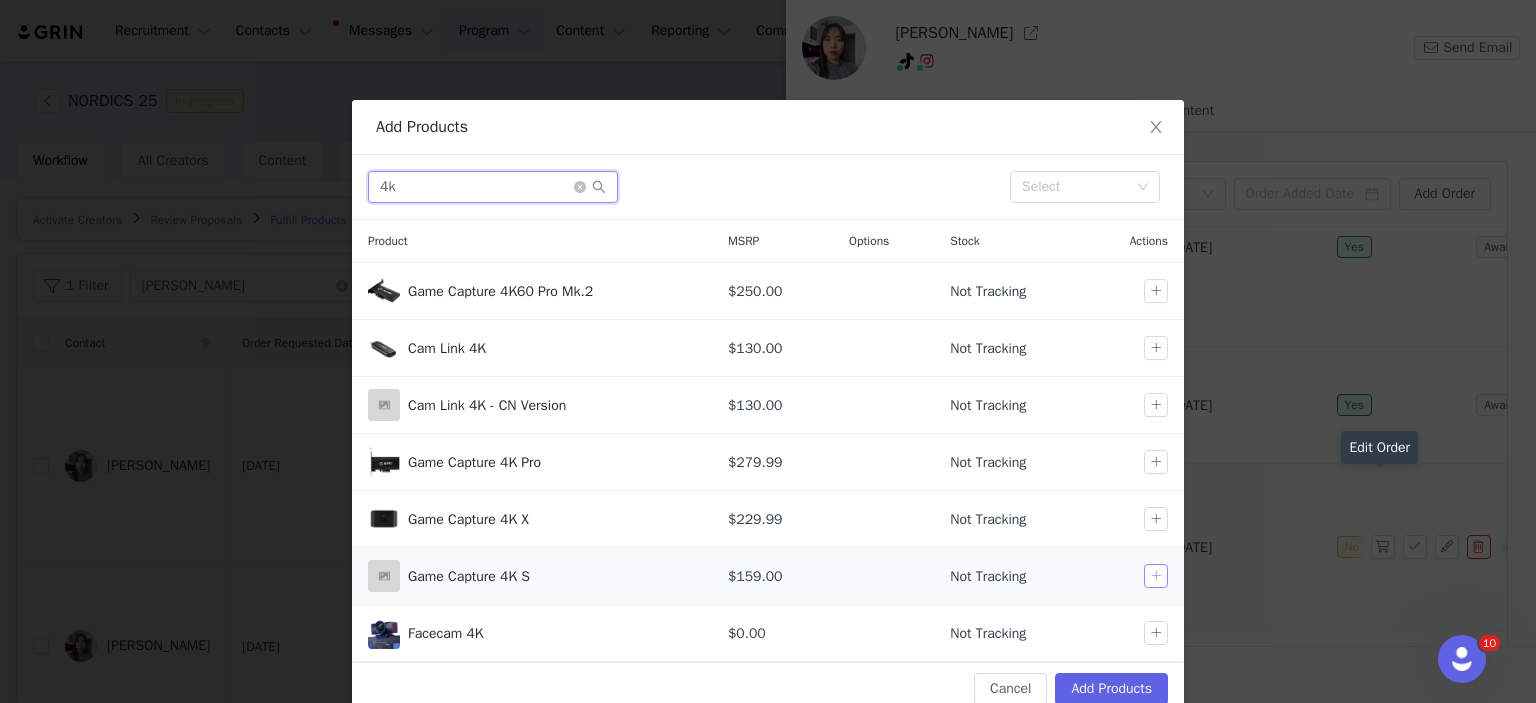 type on "4k" 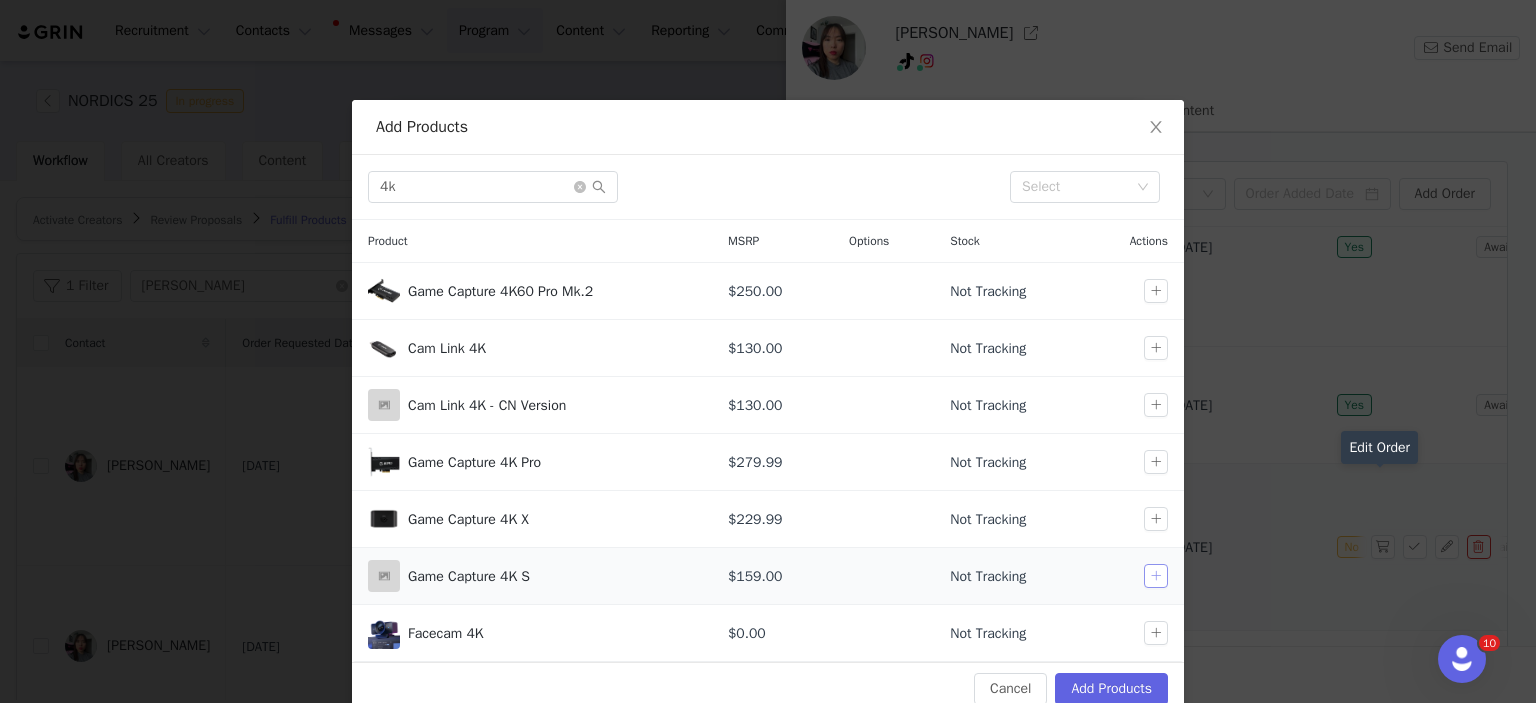 click at bounding box center [1156, 576] 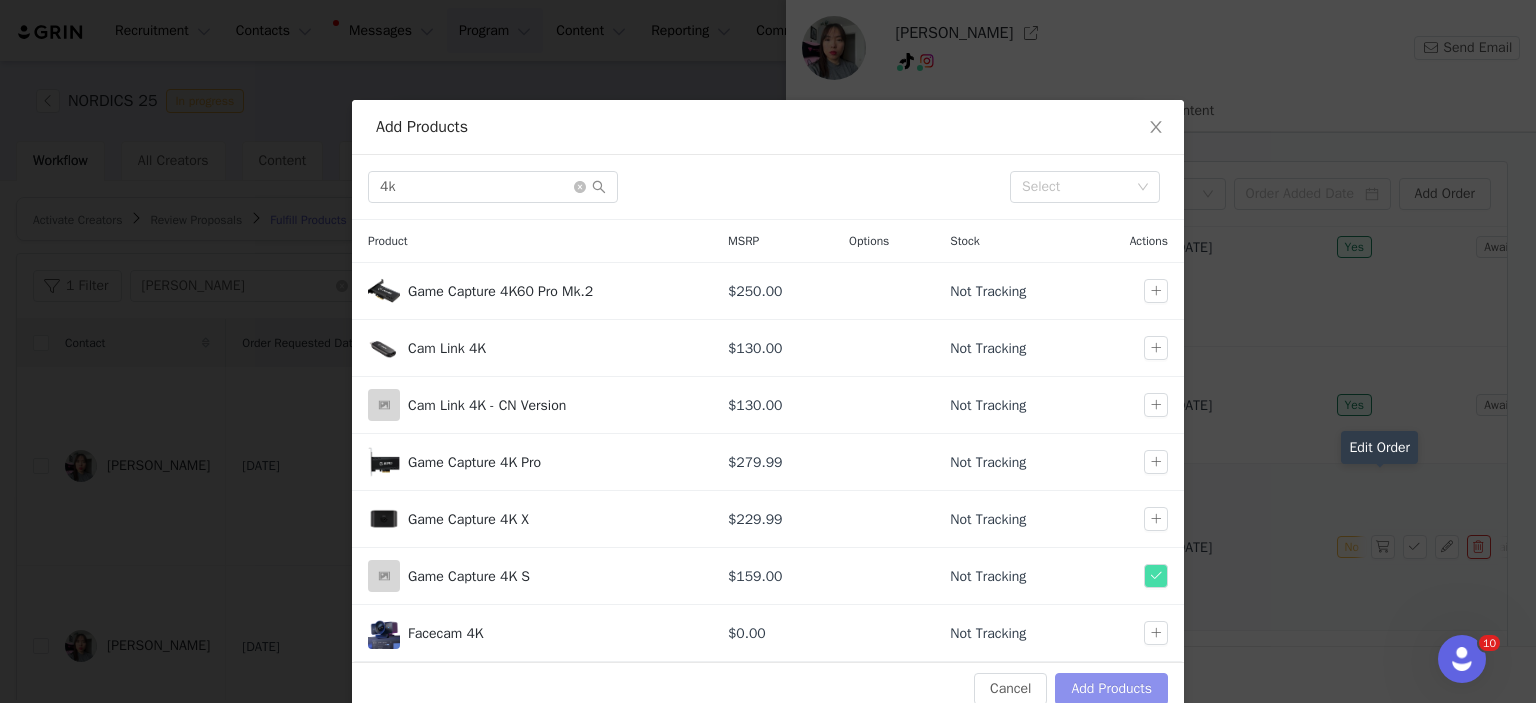 click on "Add Products" at bounding box center (1111, 689) 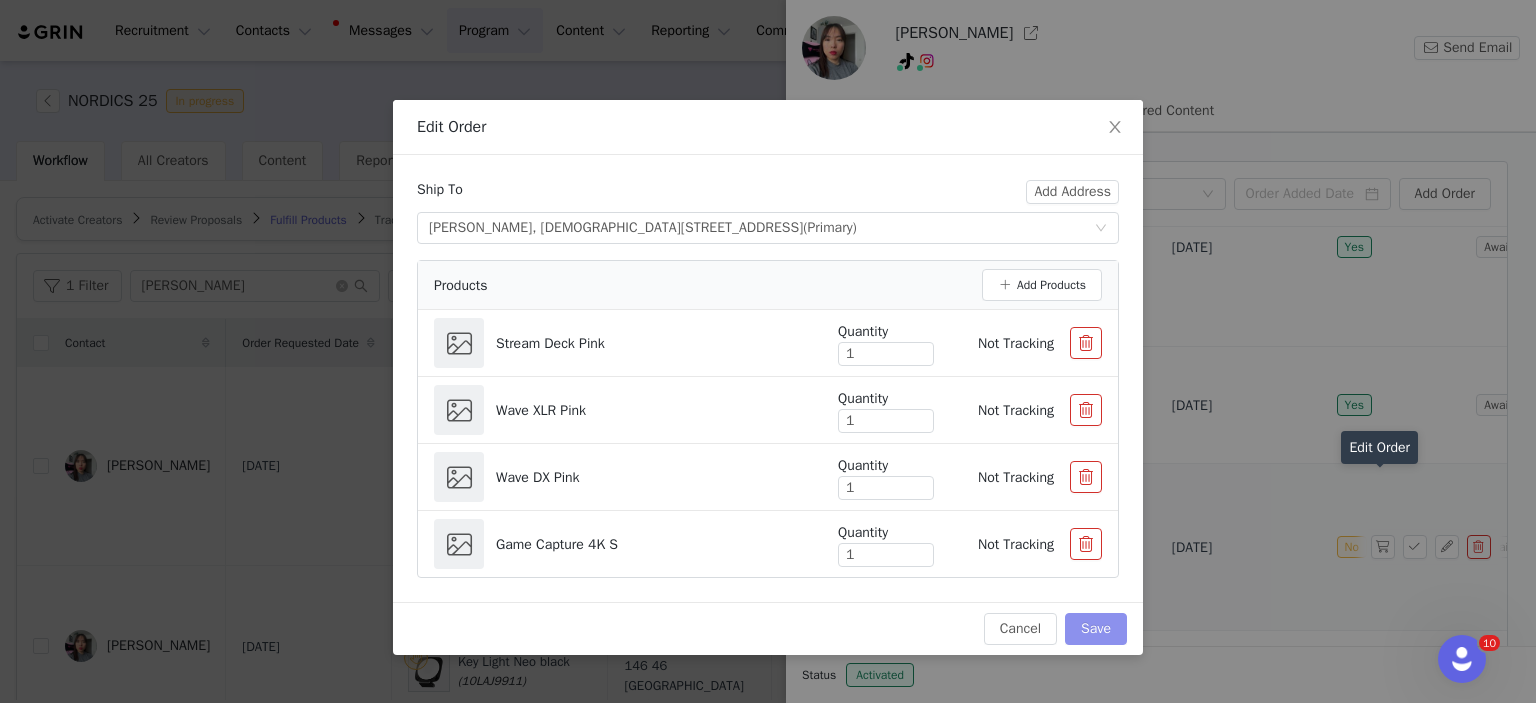click on "Save" at bounding box center [1096, 629] 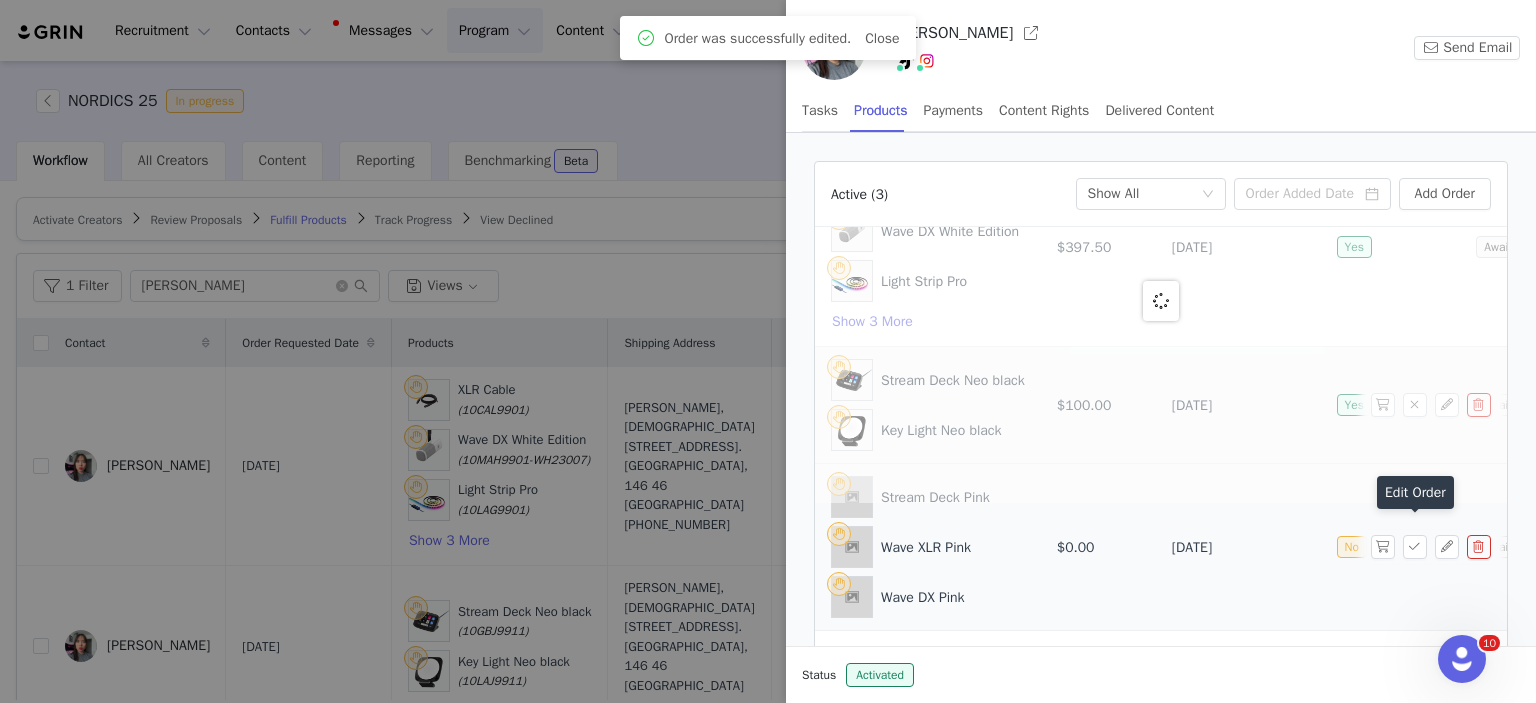 scroll, scrollTop: 0, scrollLeft: 0, axis: both 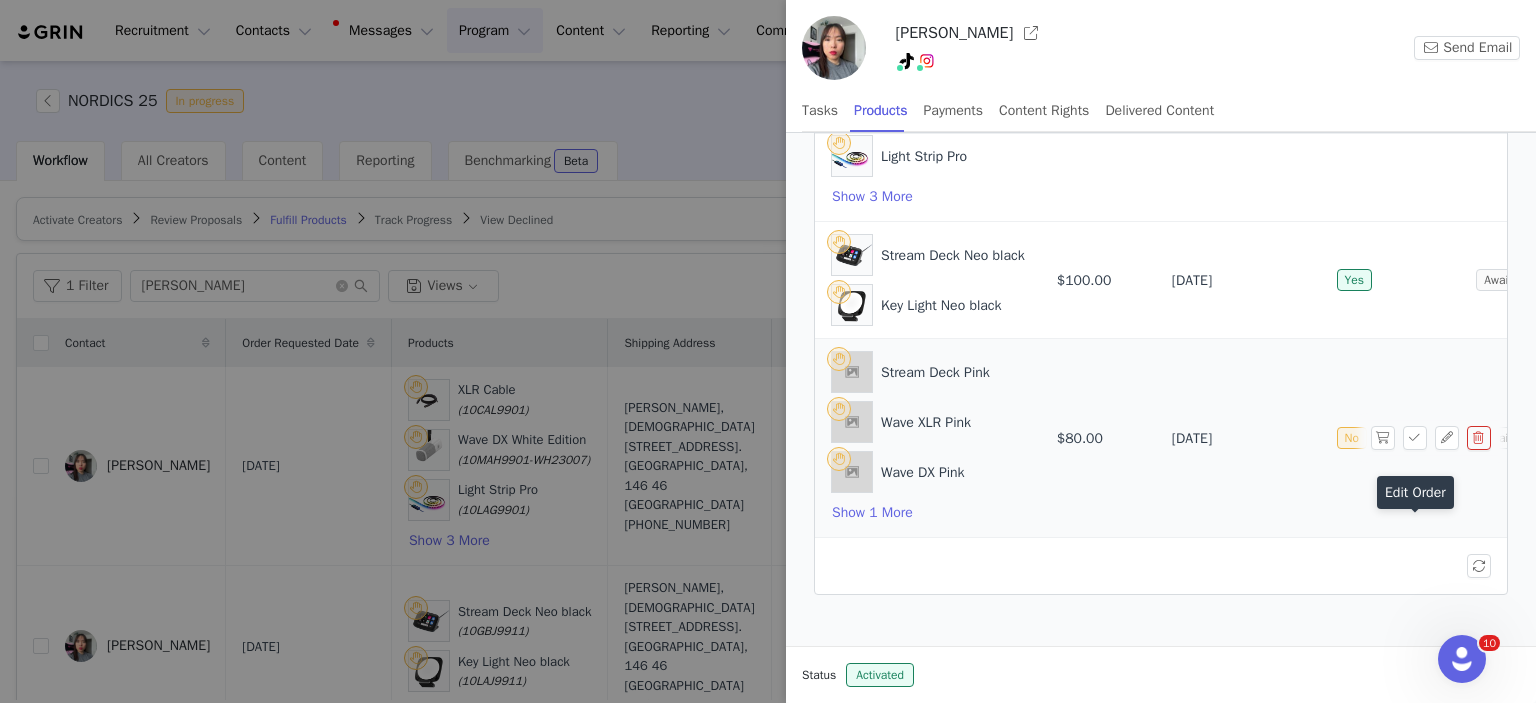 click at bounding box center [768, 351] 